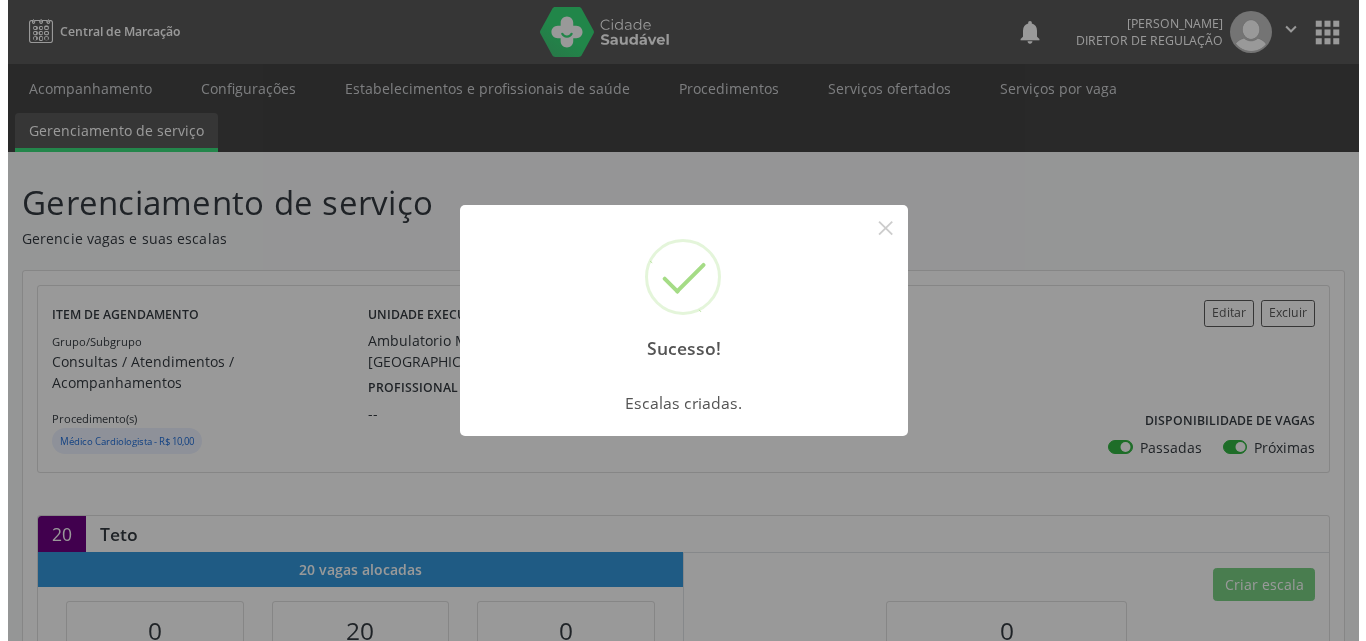 scroll, scrollTop: 0, scrollLeft: 0, axis: both 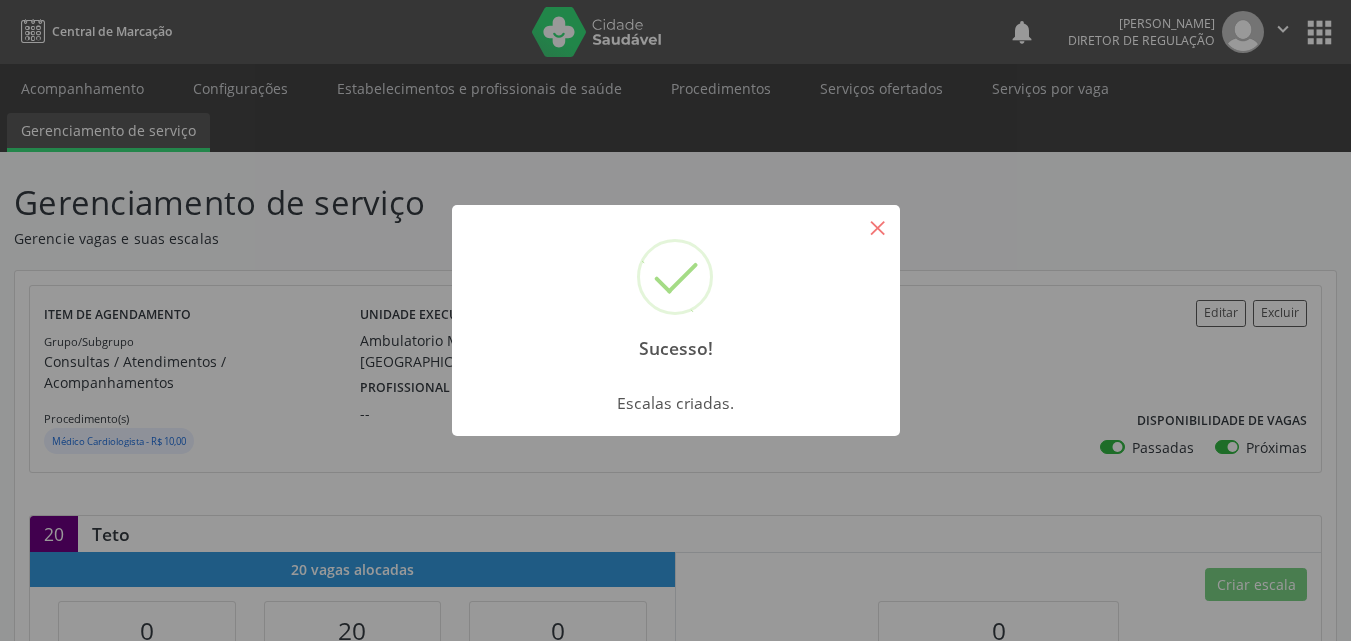 drag, startPoint x: 887, startPoint y: 233, endPoint x: 902, endPoint y: 217, distance: 21.931713 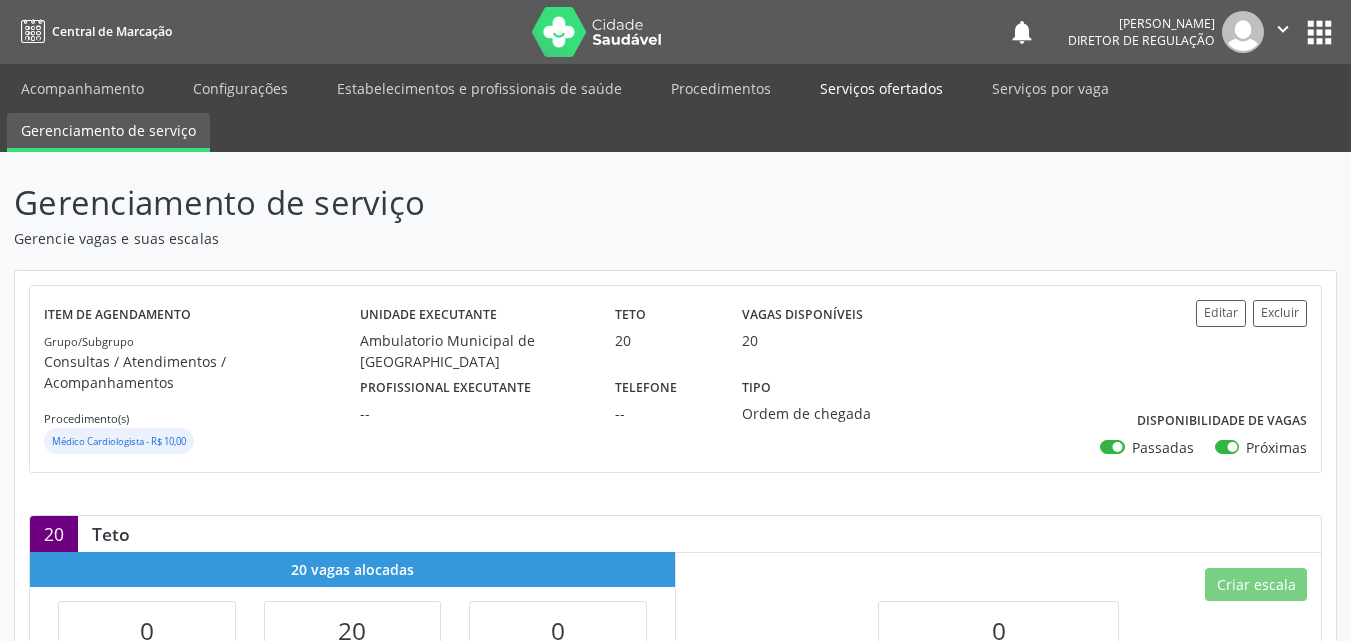 click on "Serviços ofertados" at bounding box center [881, 88] 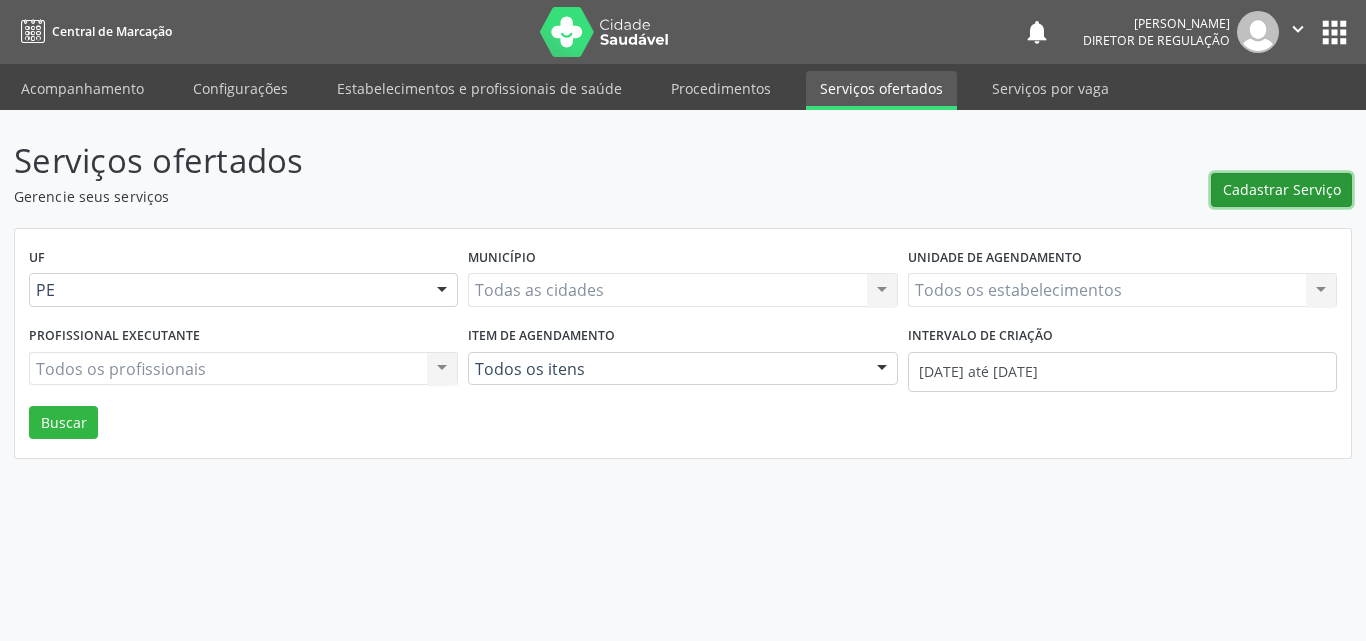 click on "Cadastrar Serviço" at bounding box center [1282, 189] 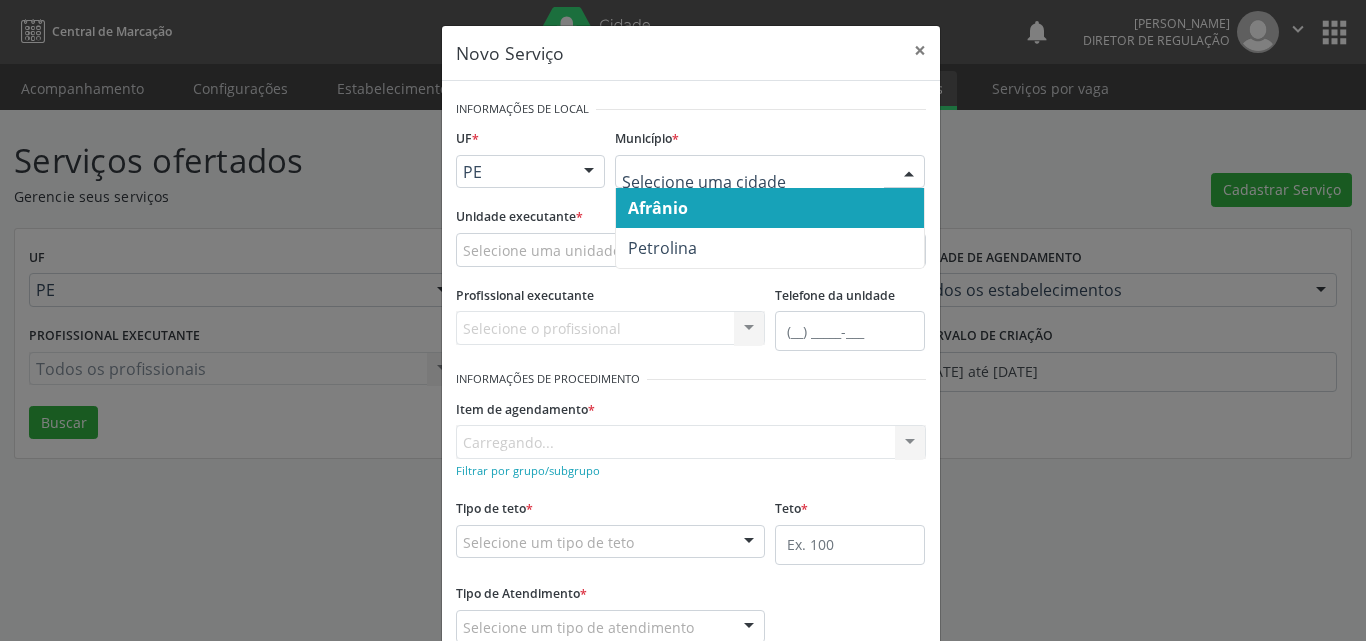 click on "Afrânio" at bounding box center (770, 208) 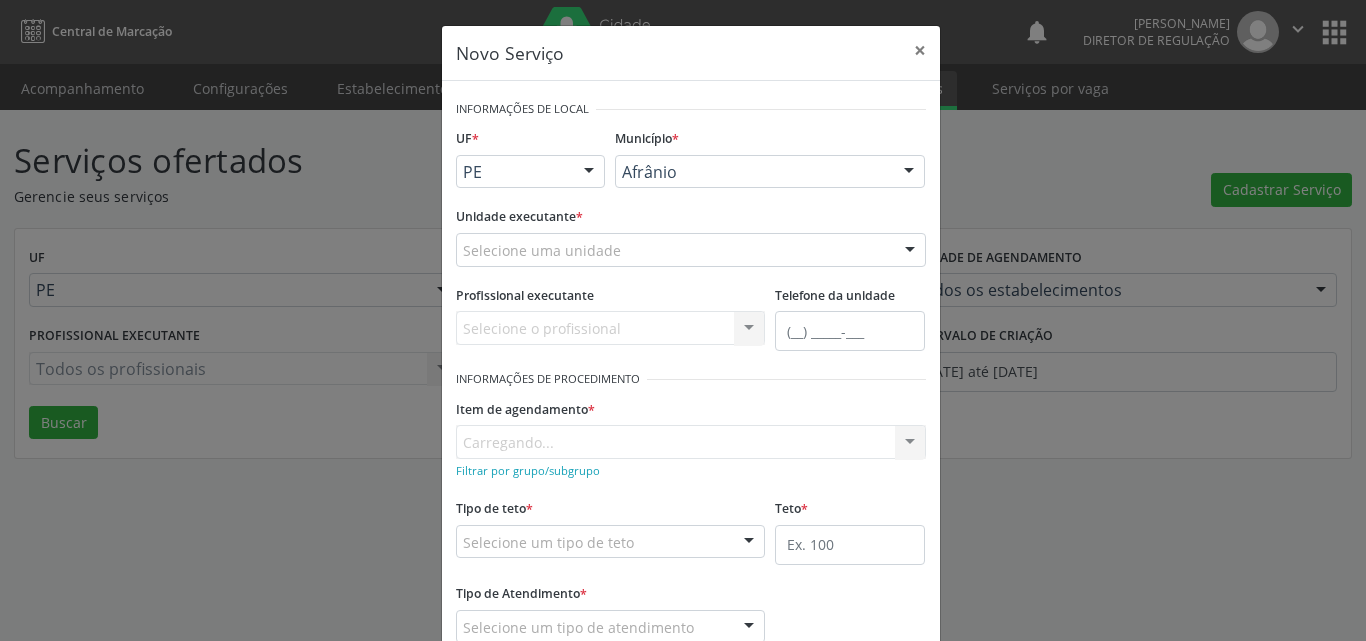 click on "Selecione uma unidade" at bounding box center [691, 250] 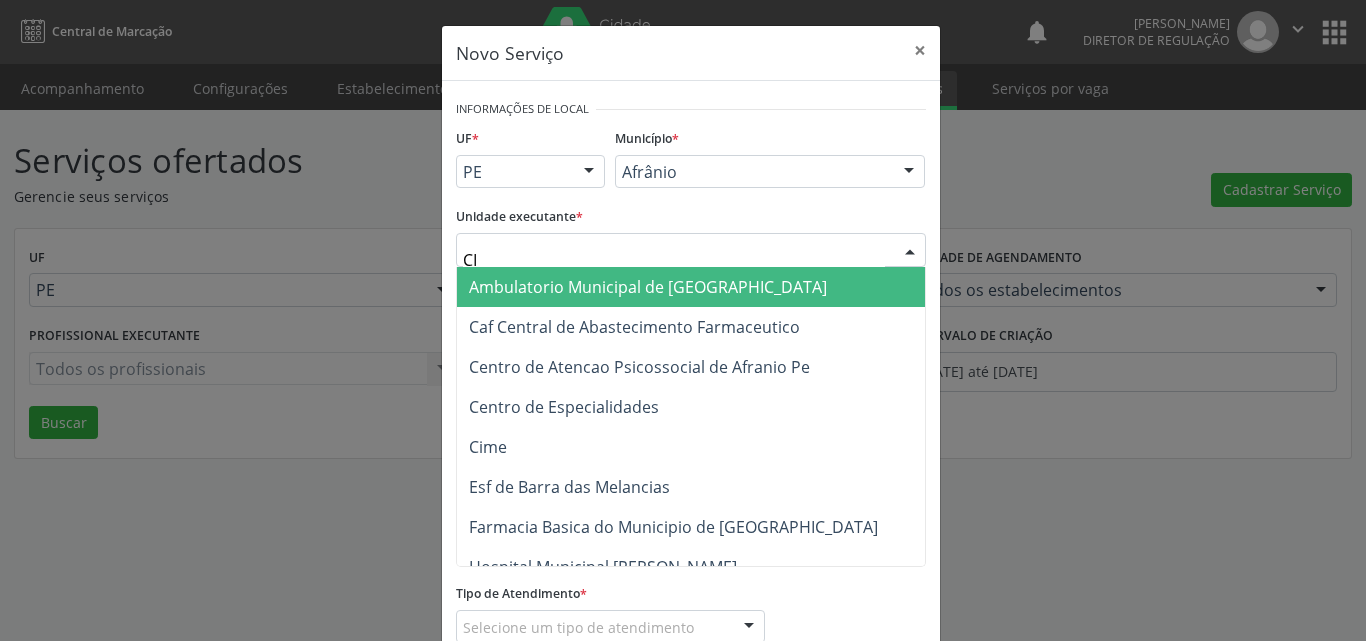 type on "CIM" 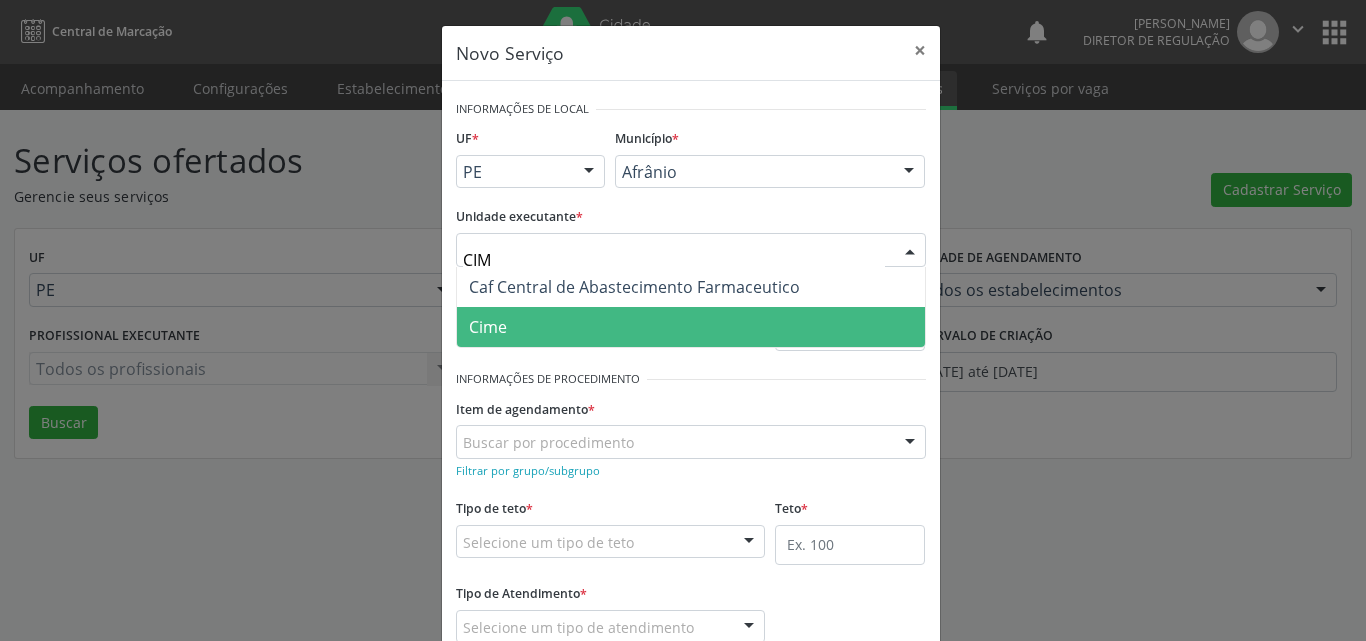 click on "Cime" at bounding box center [691, 327] 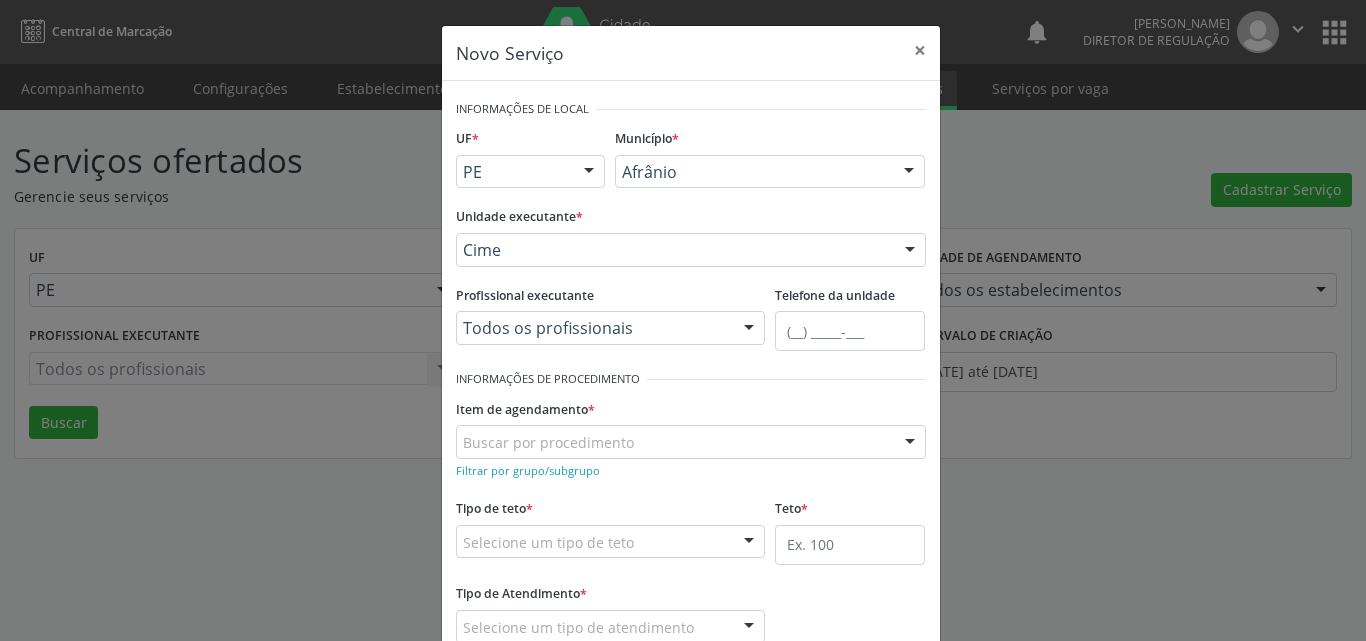 click on "Buscar por procedimento" at bounding box center [691, 442] 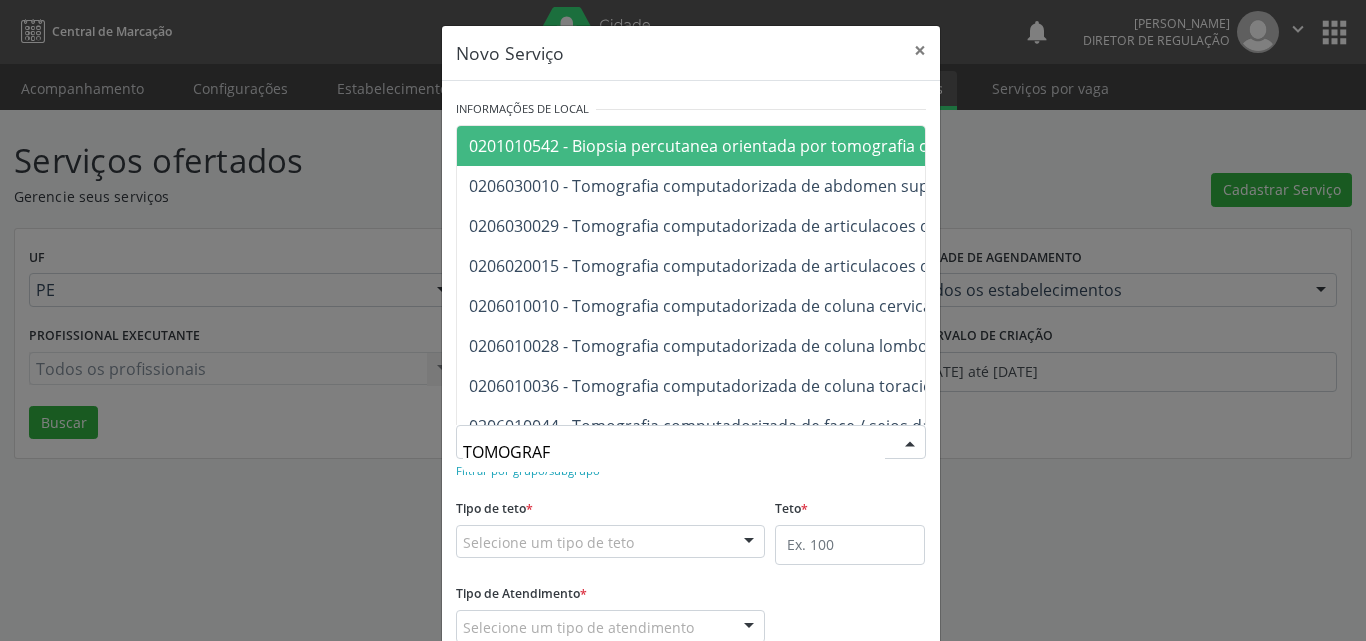 type on "TOMOGRAFI" 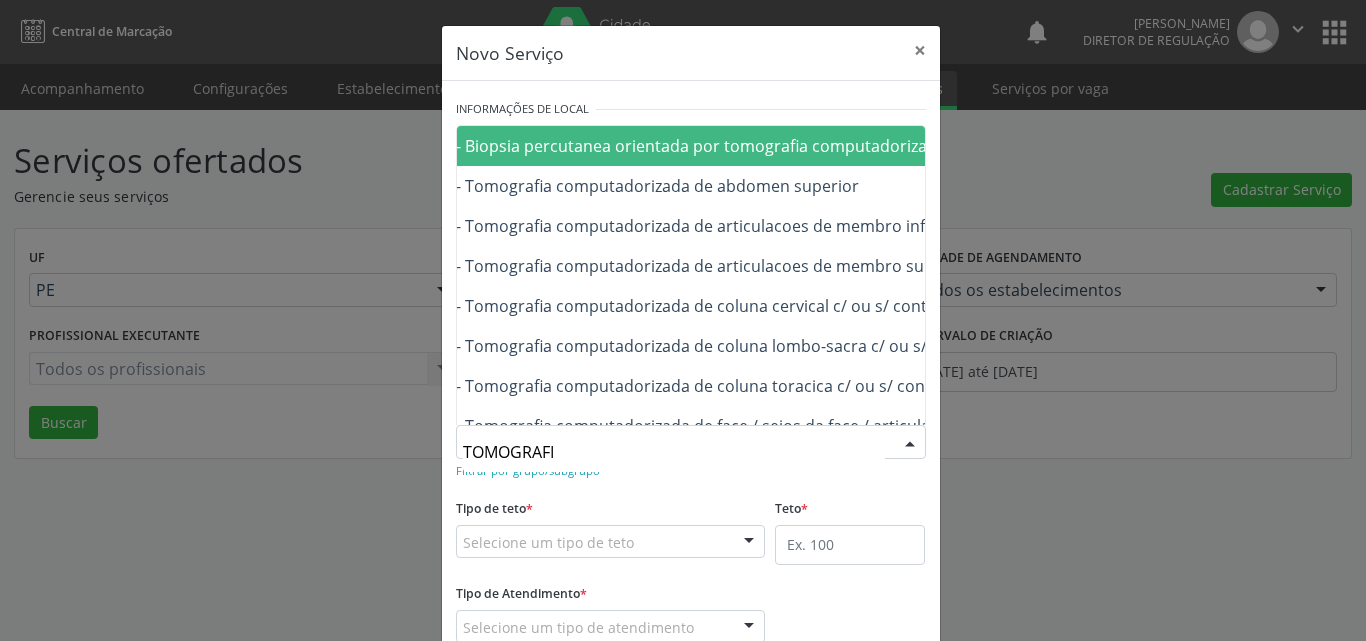 scroll, scrollTop: 0, scrollLeft: 147, axis: horizontal 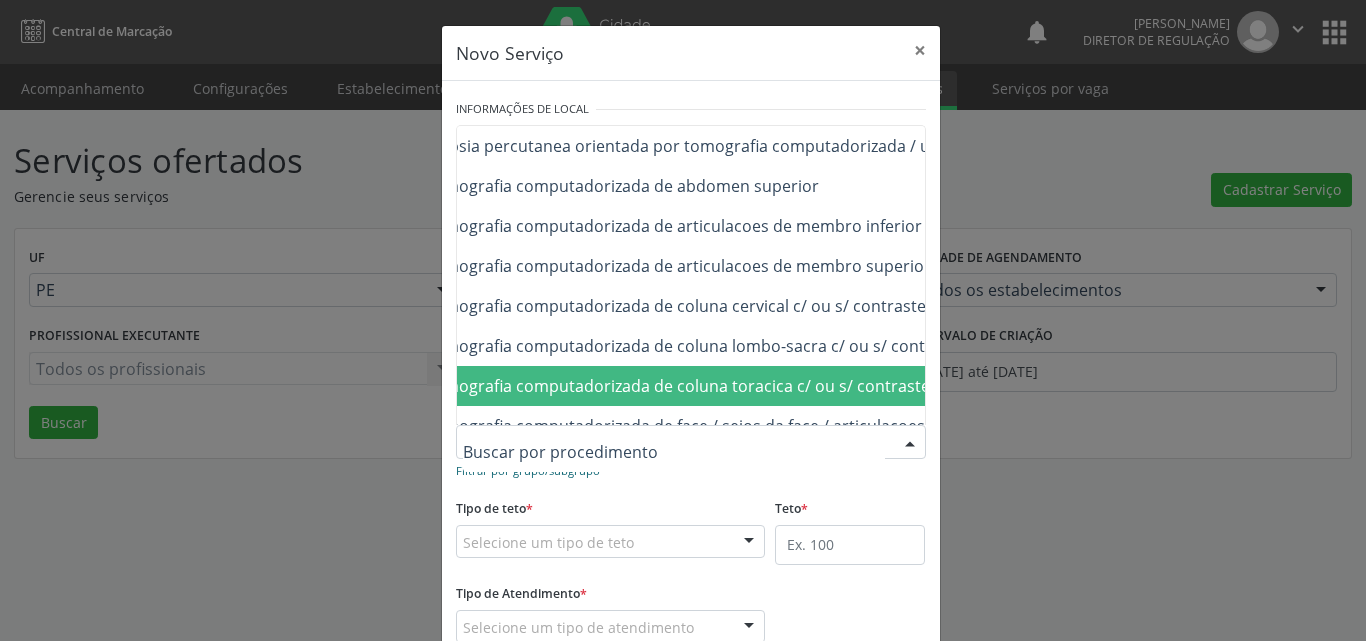 click on "Filtrar por grupo/subgrupo" at bounding box center [528, 470] 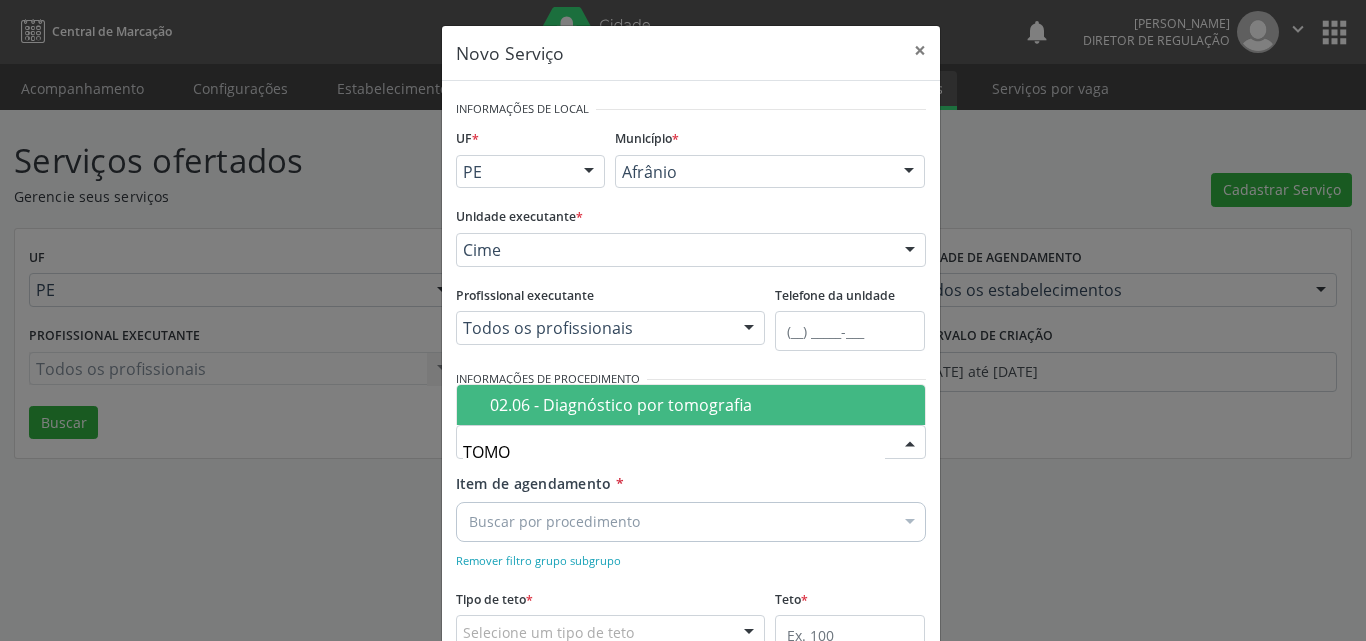 type on "TOMOG" 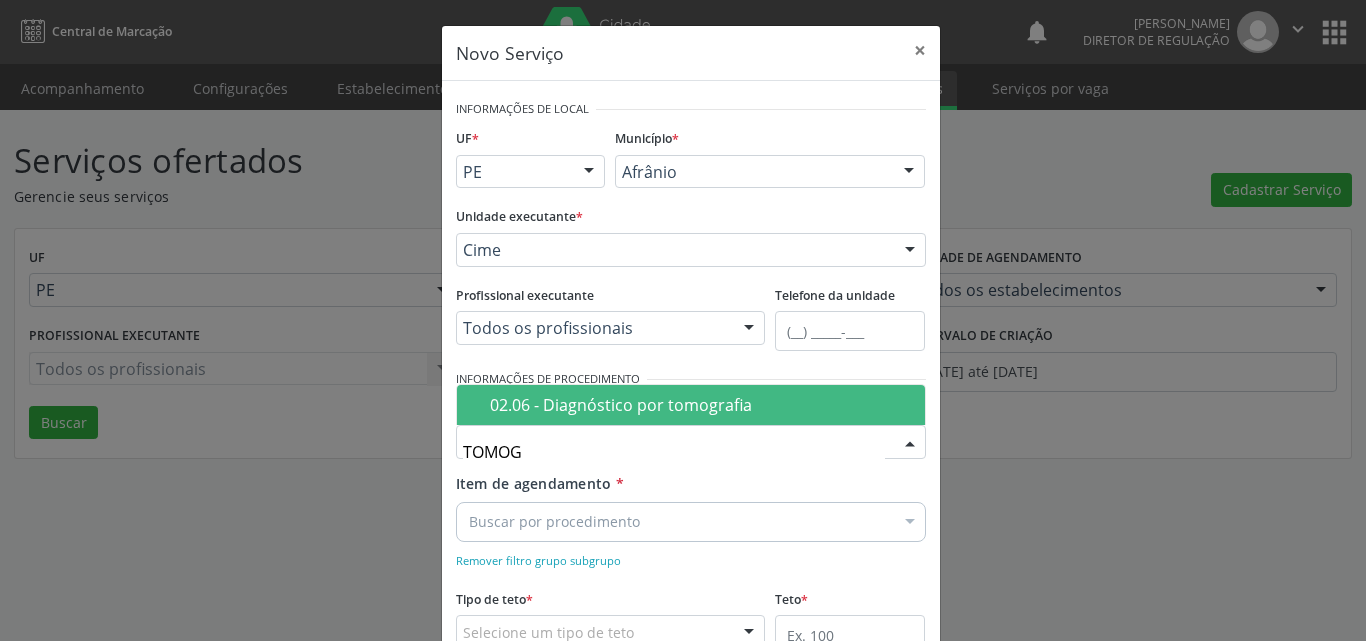 click on "02.06 - Diagnóstico por tomografia" at bounding box center (701, 405) 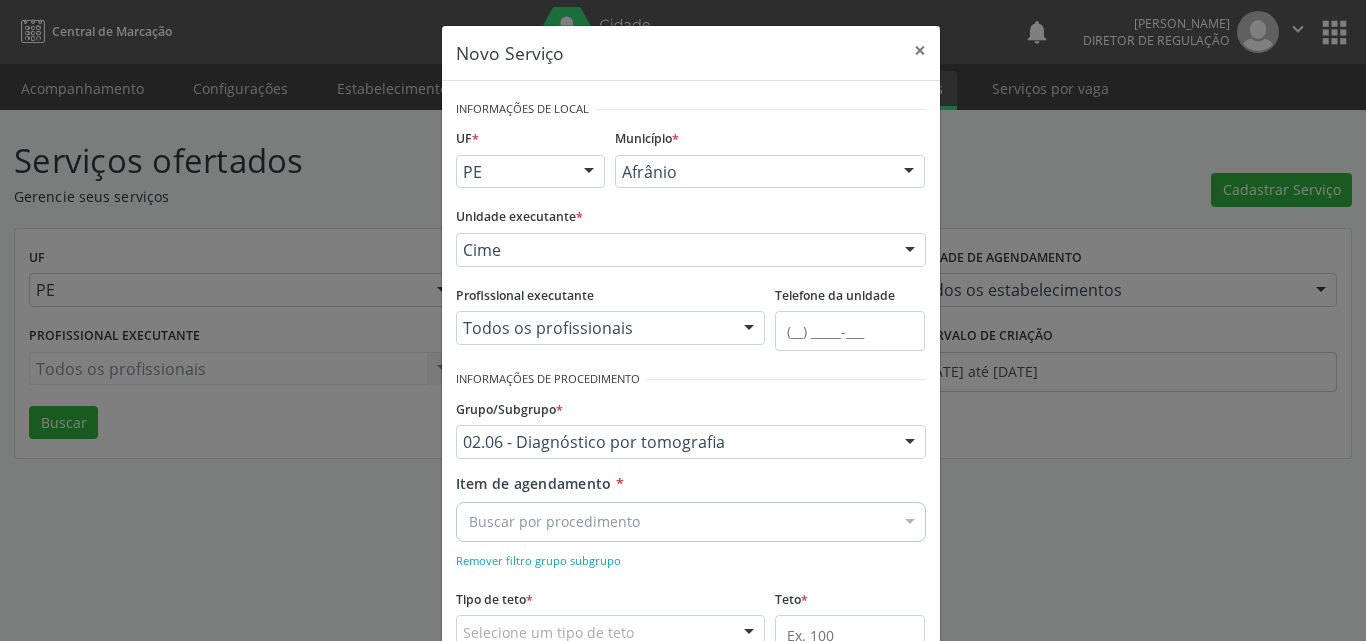 drag, startPoint x: 626, startPoint y: 520, endPoint x: 637, endPoint y: 504, distance: 19.416489 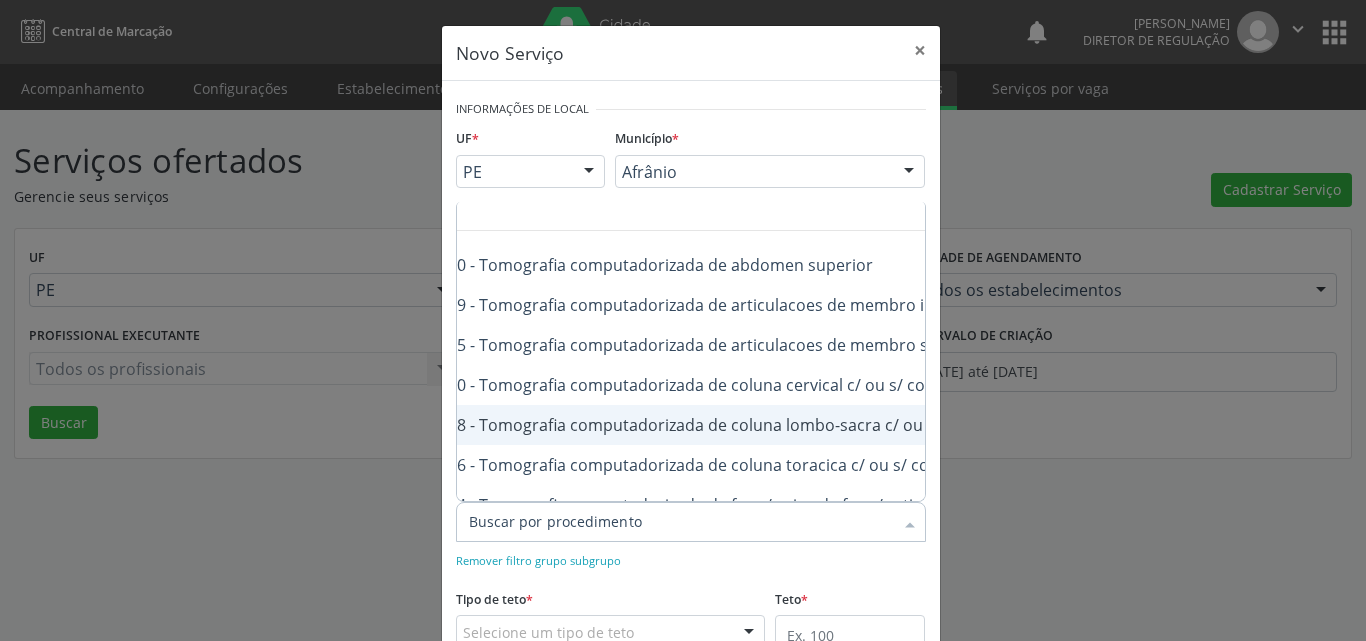scroll, scrollTop: 80, scrollLeft: 120, axis: both 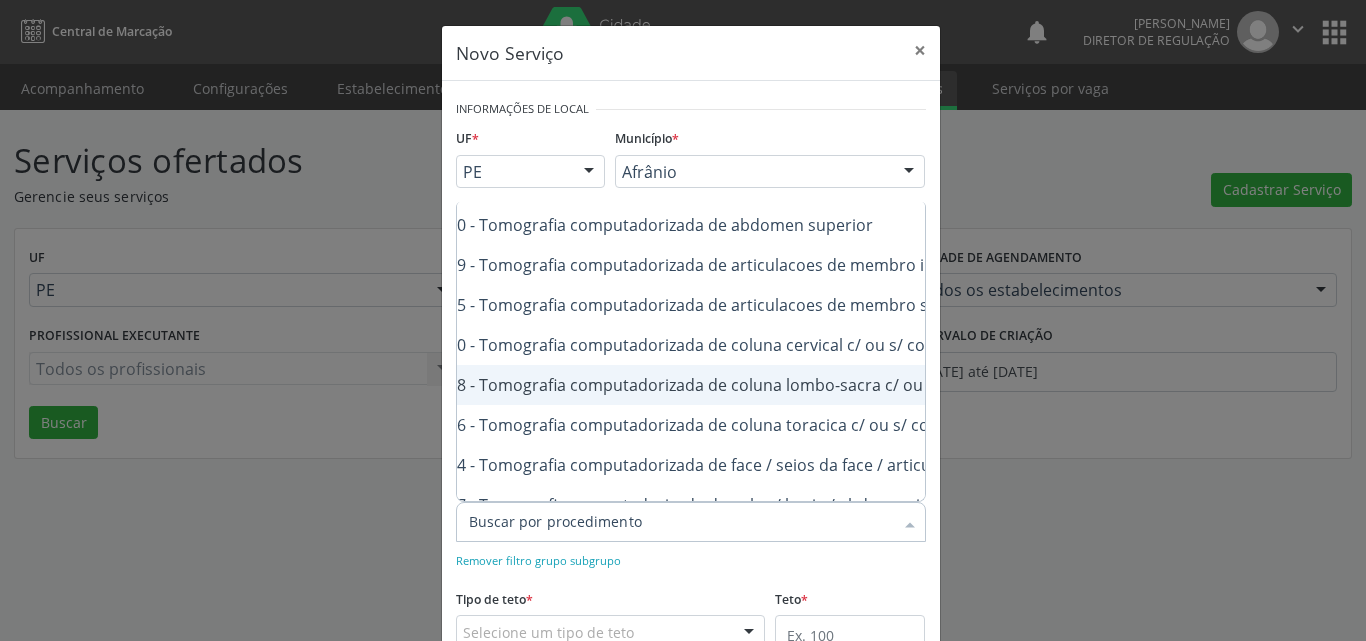 click on "0206010028 - Tomografia computadorizada de coluna lombo-sacra c/ ou s/ contraste" at bounding box center (796, 385) 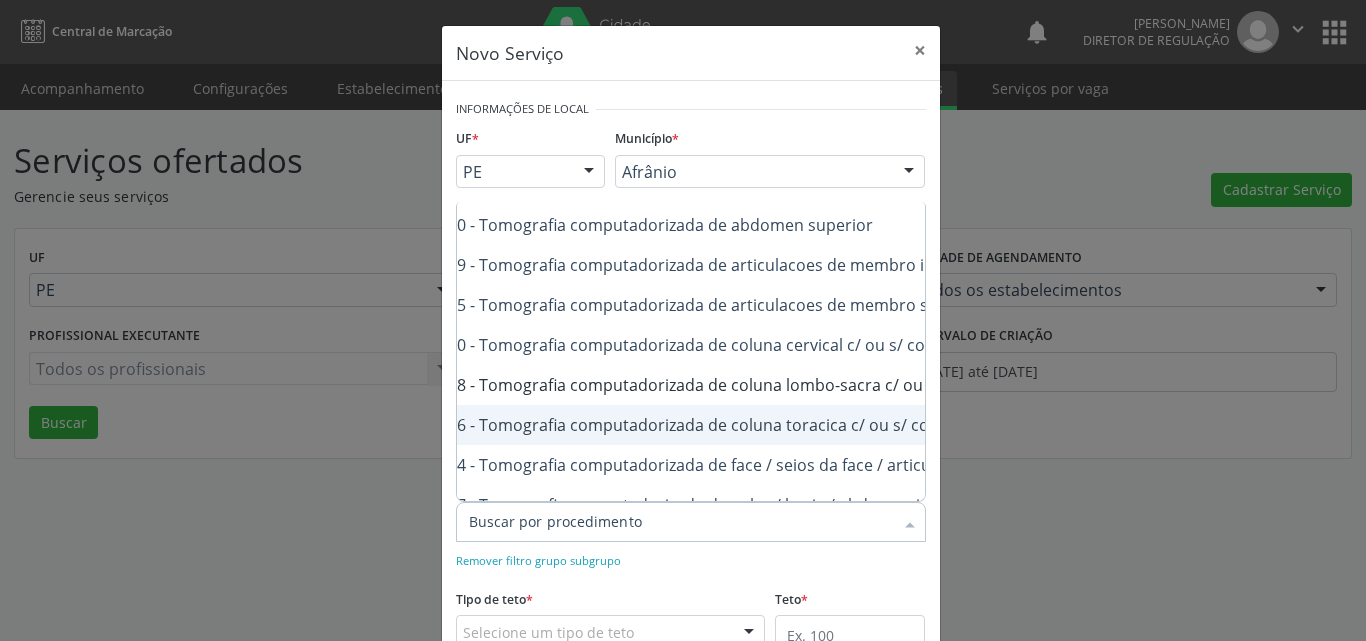 click on "0206010036 - Tomografia computadorizada de coluna toracica c/ ou s/ contraste" at bounding box center (796, 425) 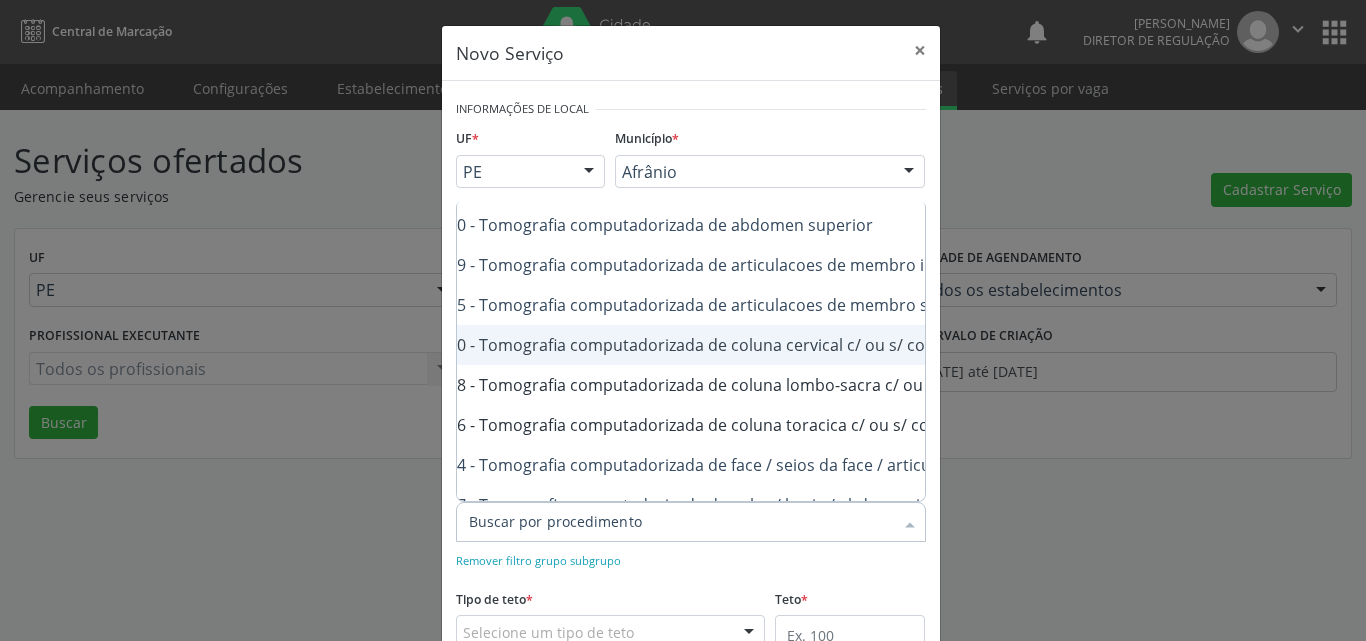 click on "0206010010 - Tomografia computadorizada de coluna cervical c/ ou s/ contraste" at bounding box center (796, 345) 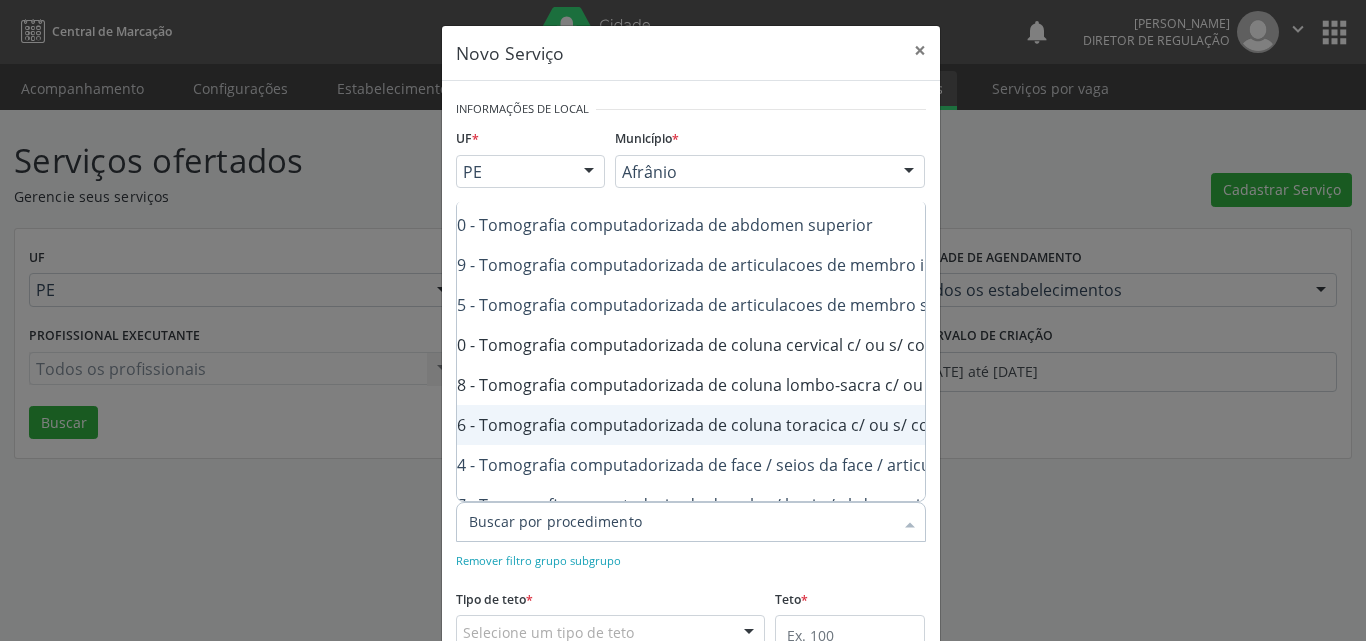 scroll, scrollTop: 180, scrollLeft: 120, axis: both 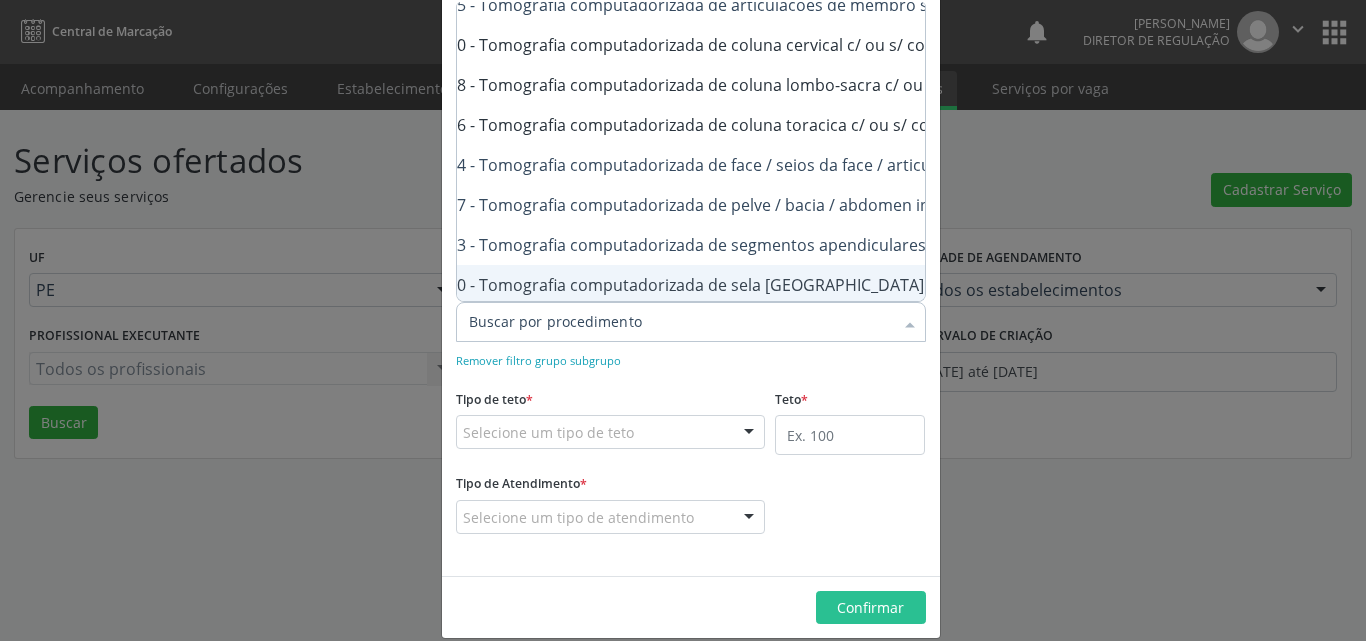 checkbox on "true" 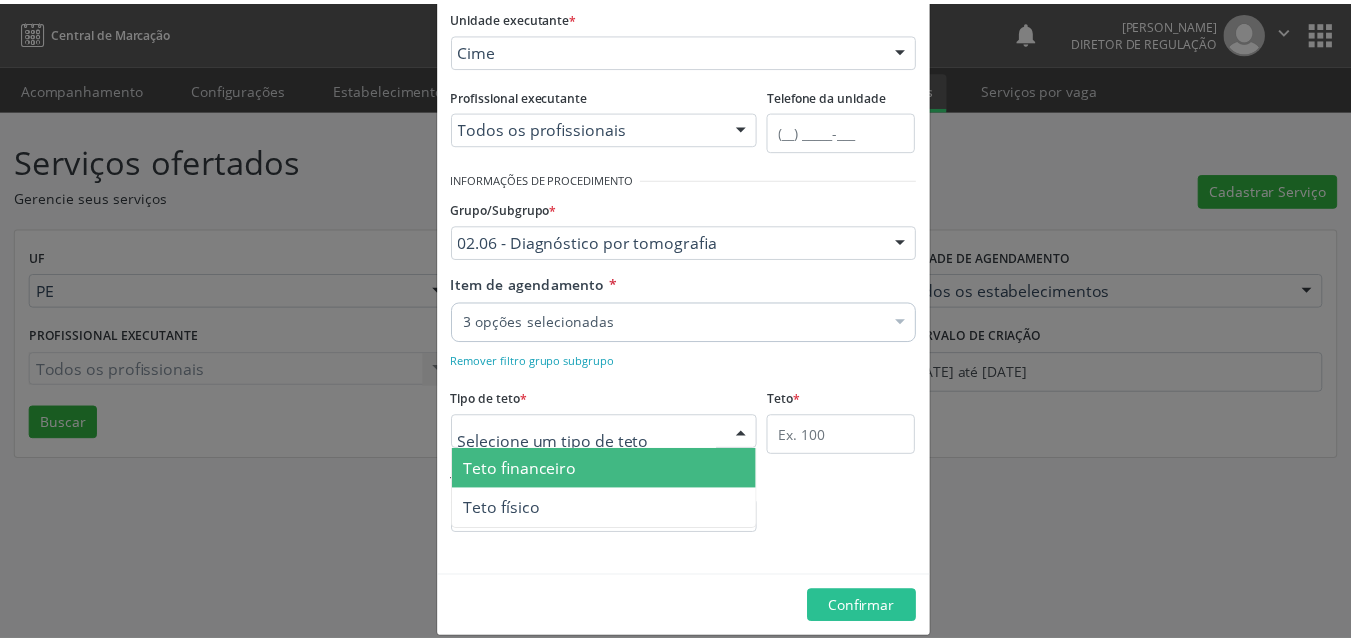 scroll, scrollTop: 0, scrollLeft: 0, axis: both 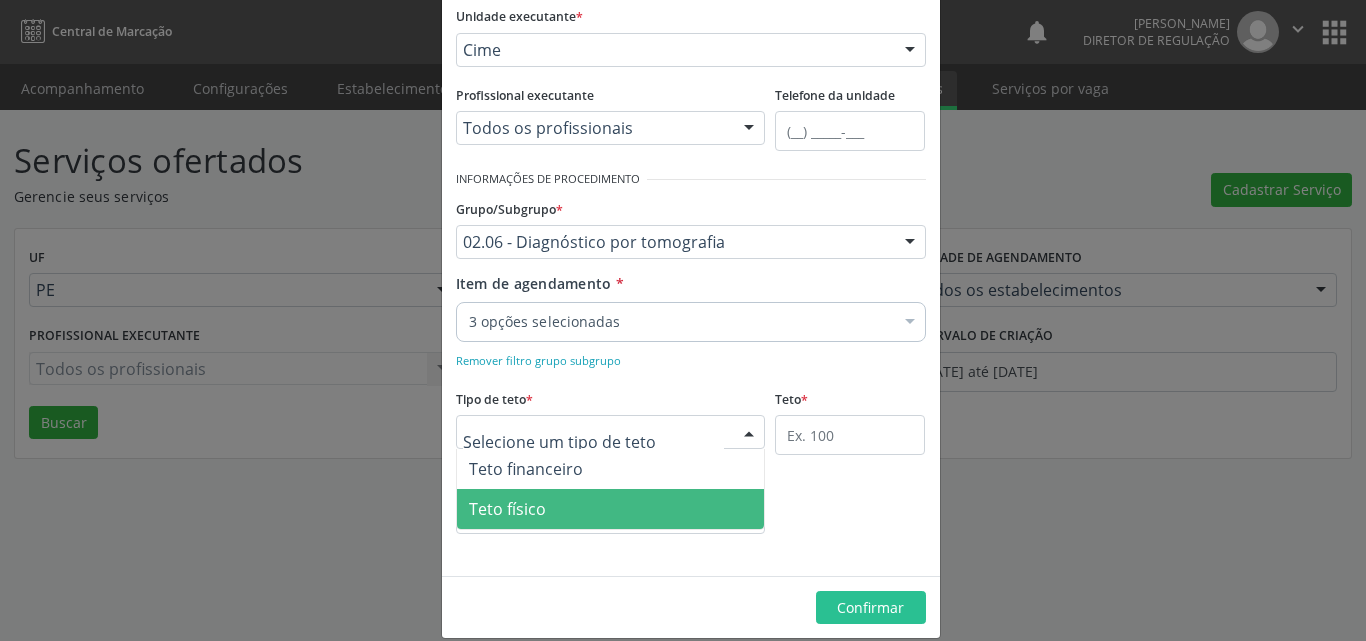 click on "Teto físico" at bounding box center (611, 509) 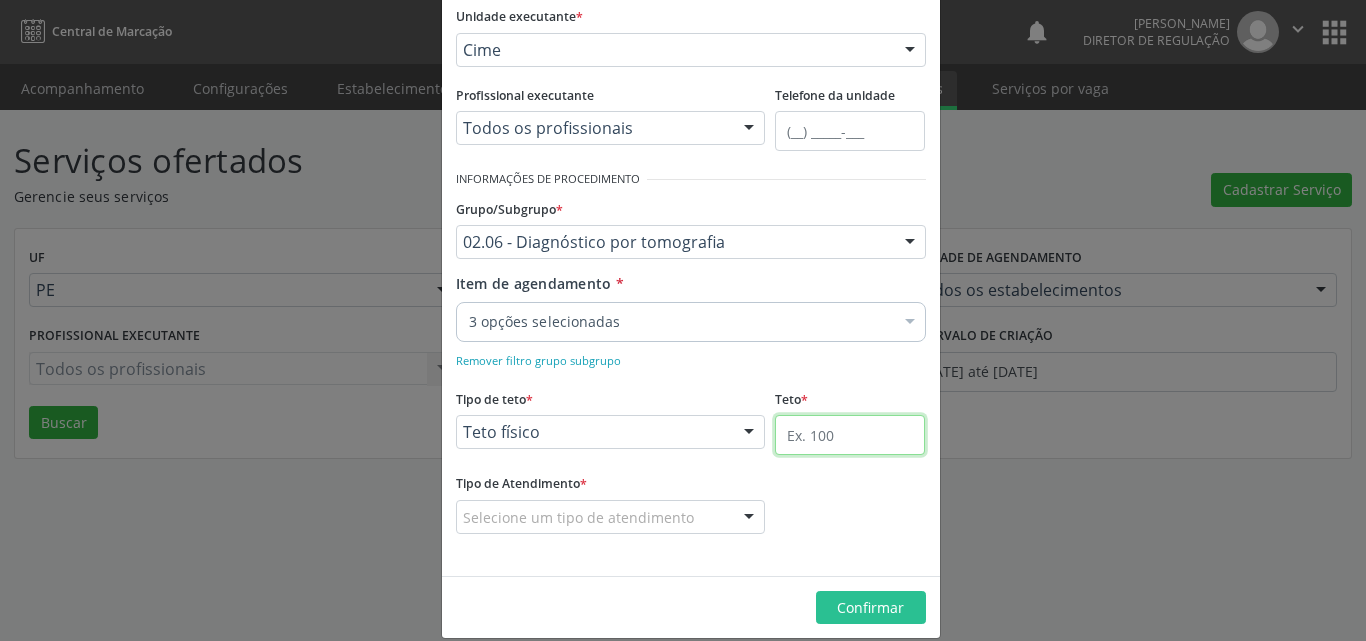 click at bounding box center [850, 435] 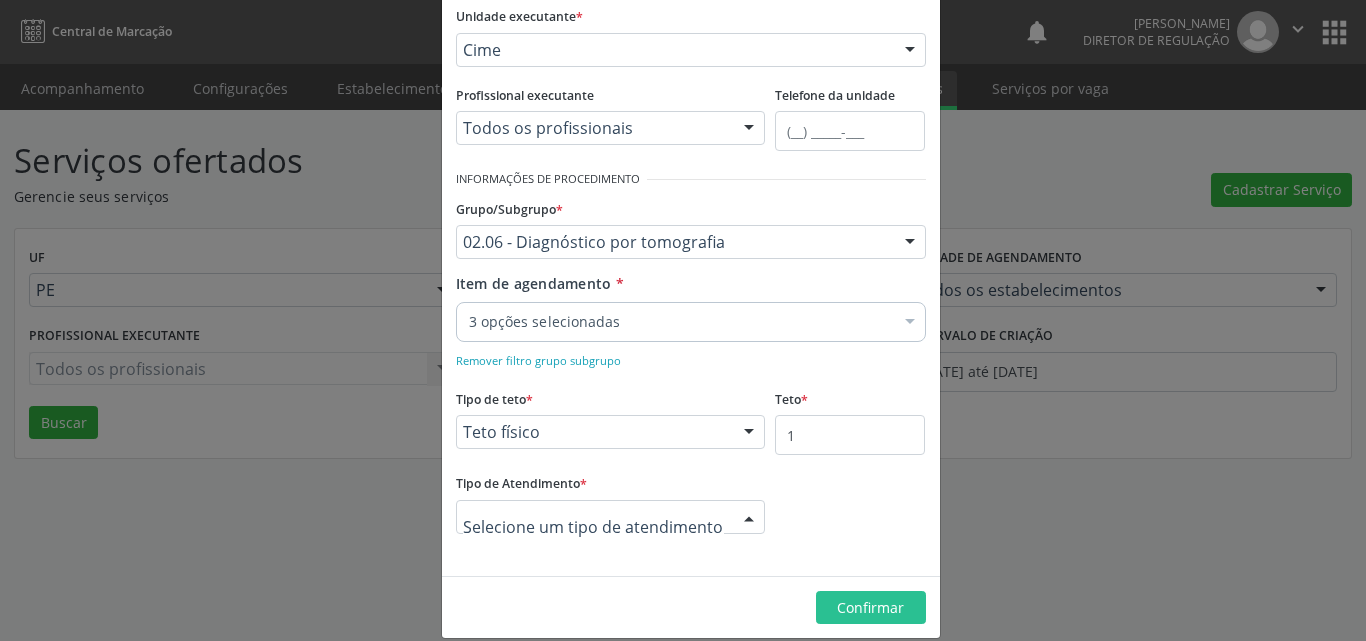 click at bounding box center [611, 517] 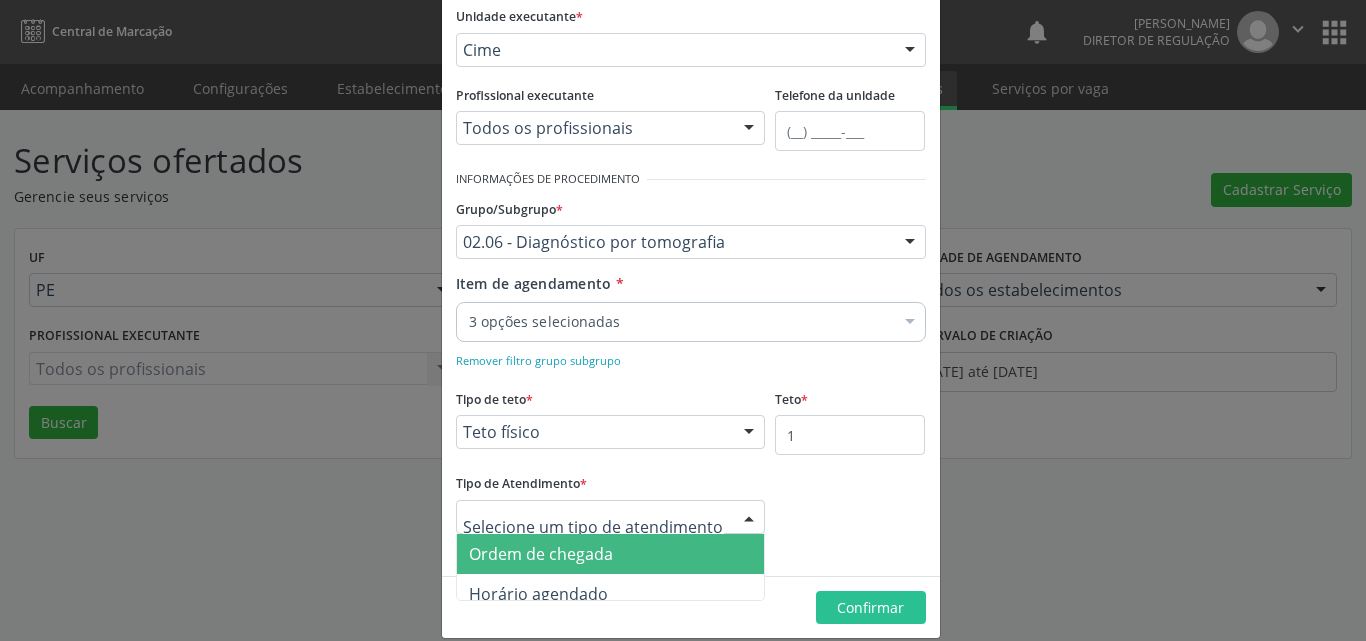 click on "Ordem de chegada" at bounding box center [611, 554] 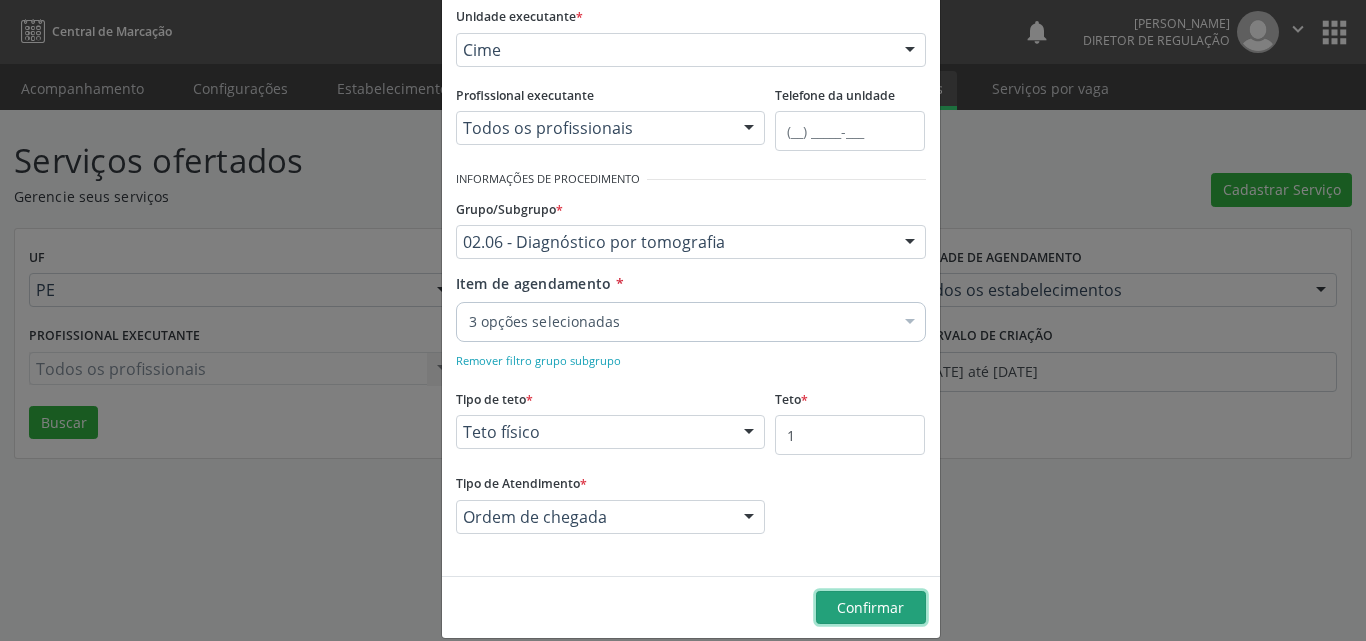 click on "Confirmar" at bounding box center (870, 607) 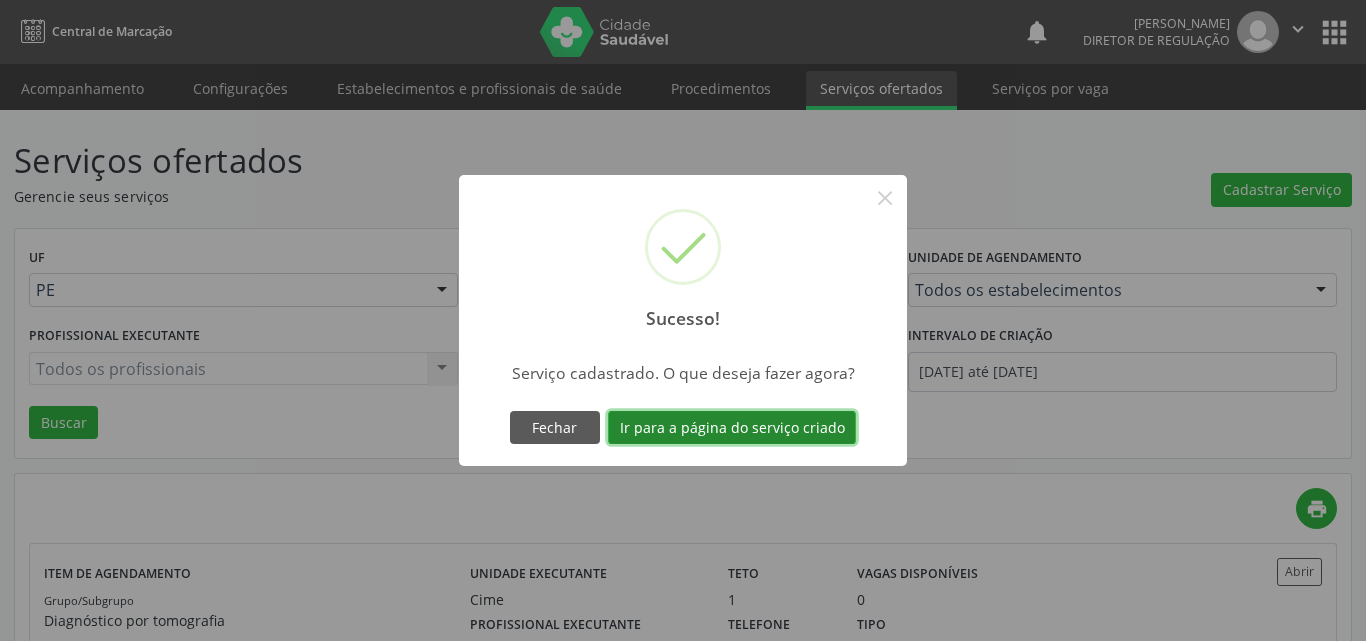 click on "Ir para a página do serviço criado" at bounding box center (732, 428) 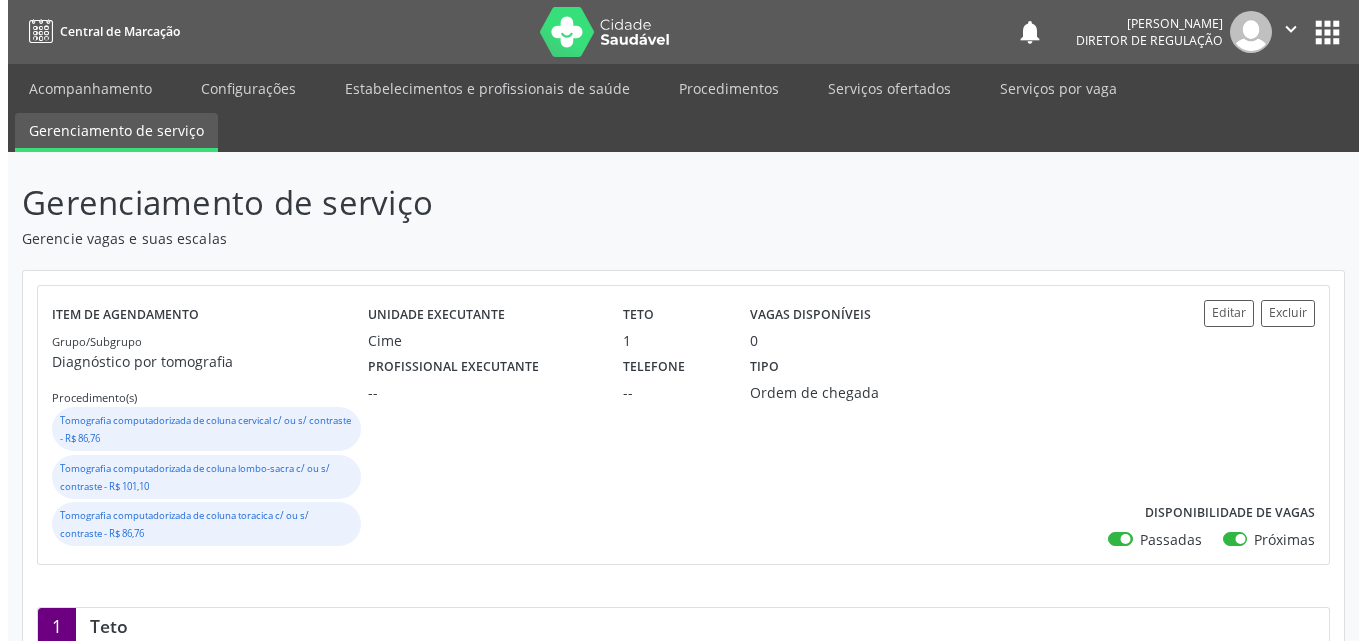 scroll, scrollTop: 300, scrollLeft: 0, axis: vertical 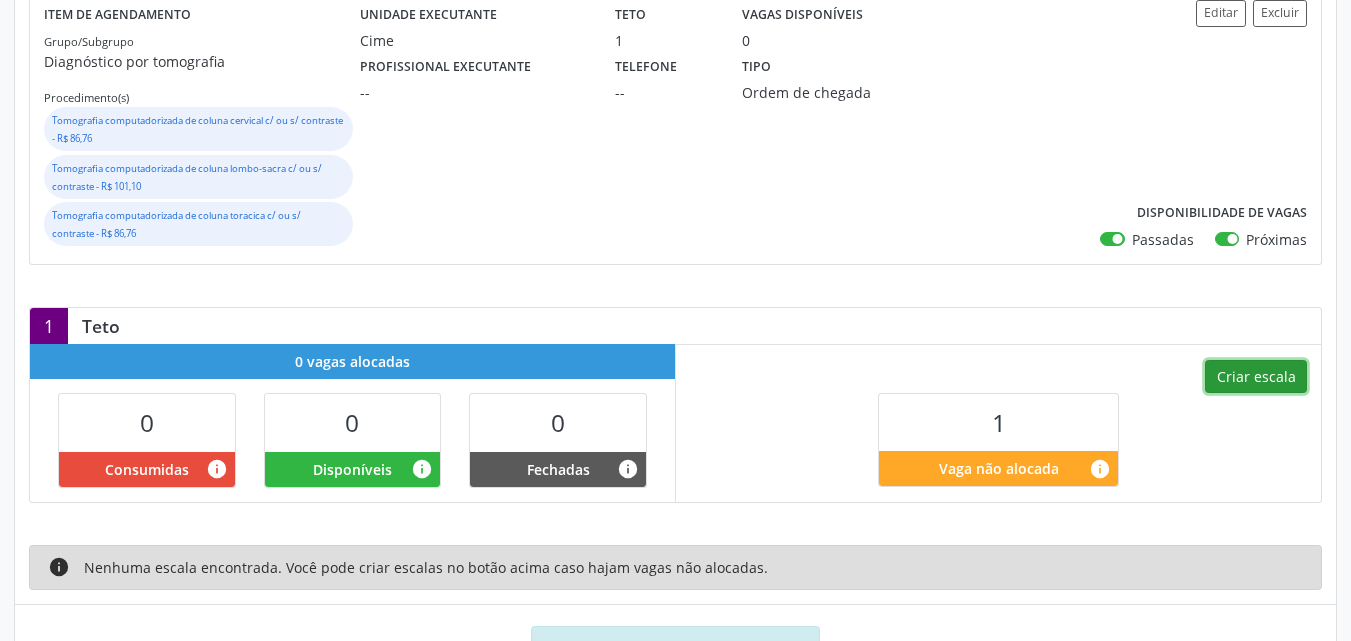 click on "Criar escala" at bounding box center (1256, 377) 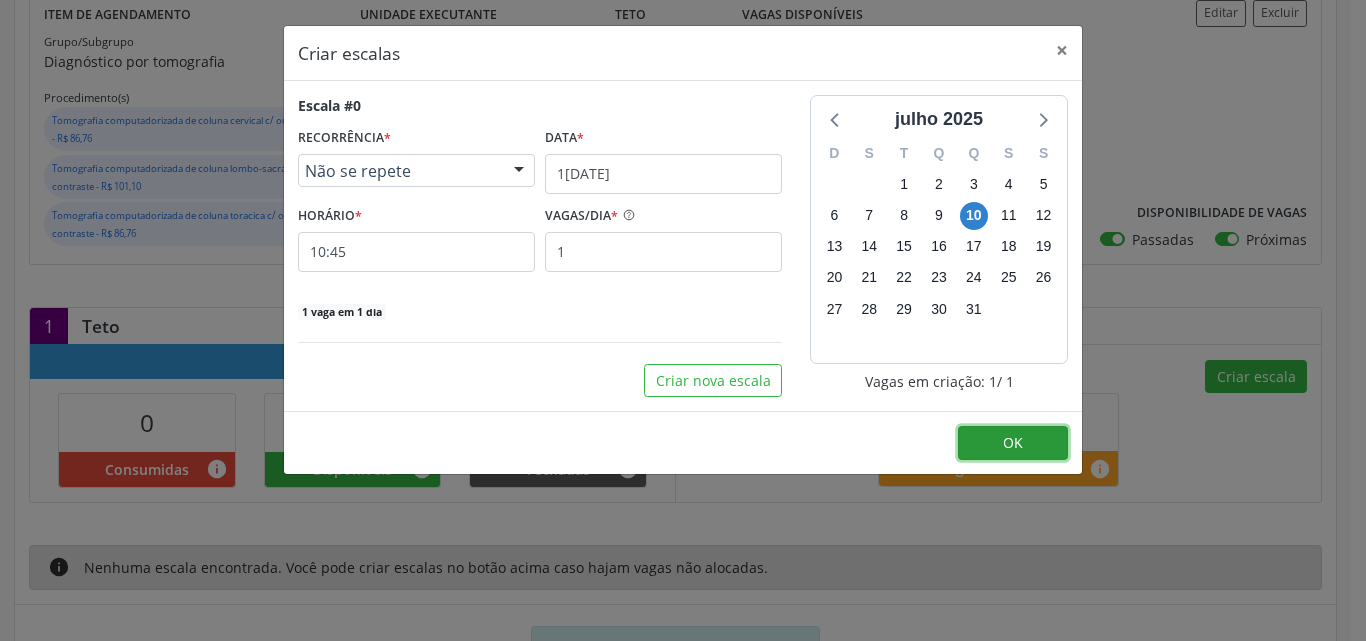 click on "OK" at bounding box center [1013, 442] 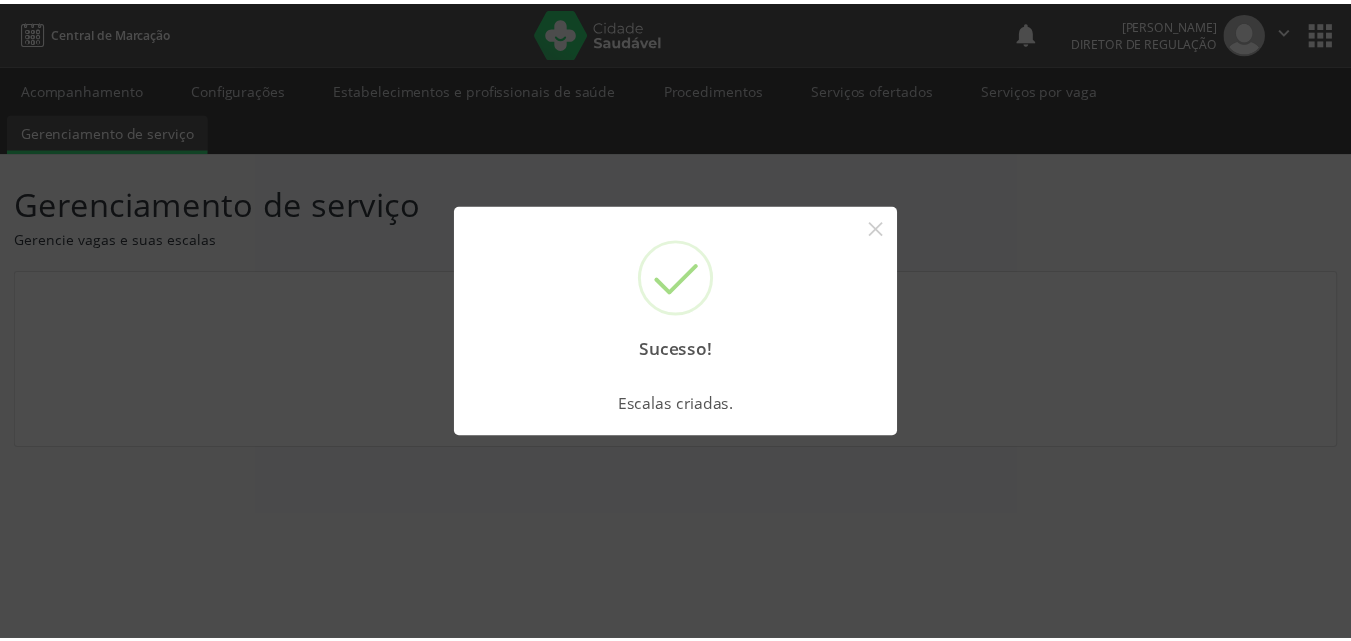 scroll, scrollTop: 0, scrollLeft: 0, axis: both 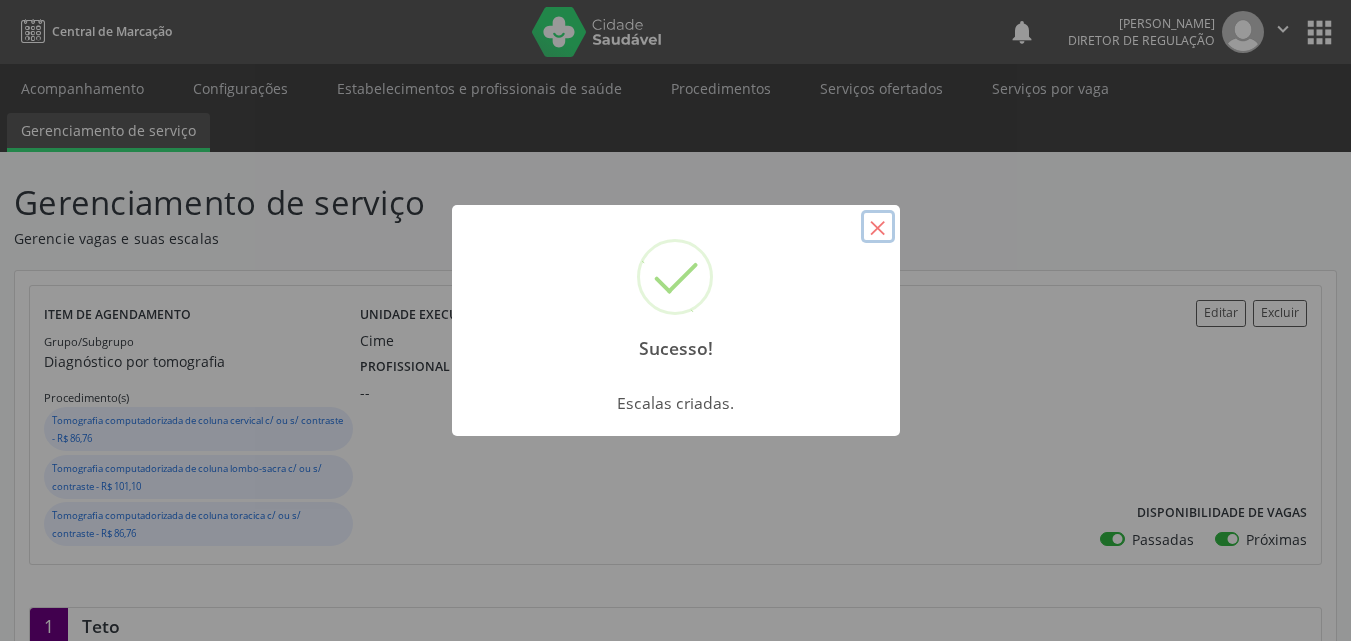 click on "×" at bounding box center (878, 227) 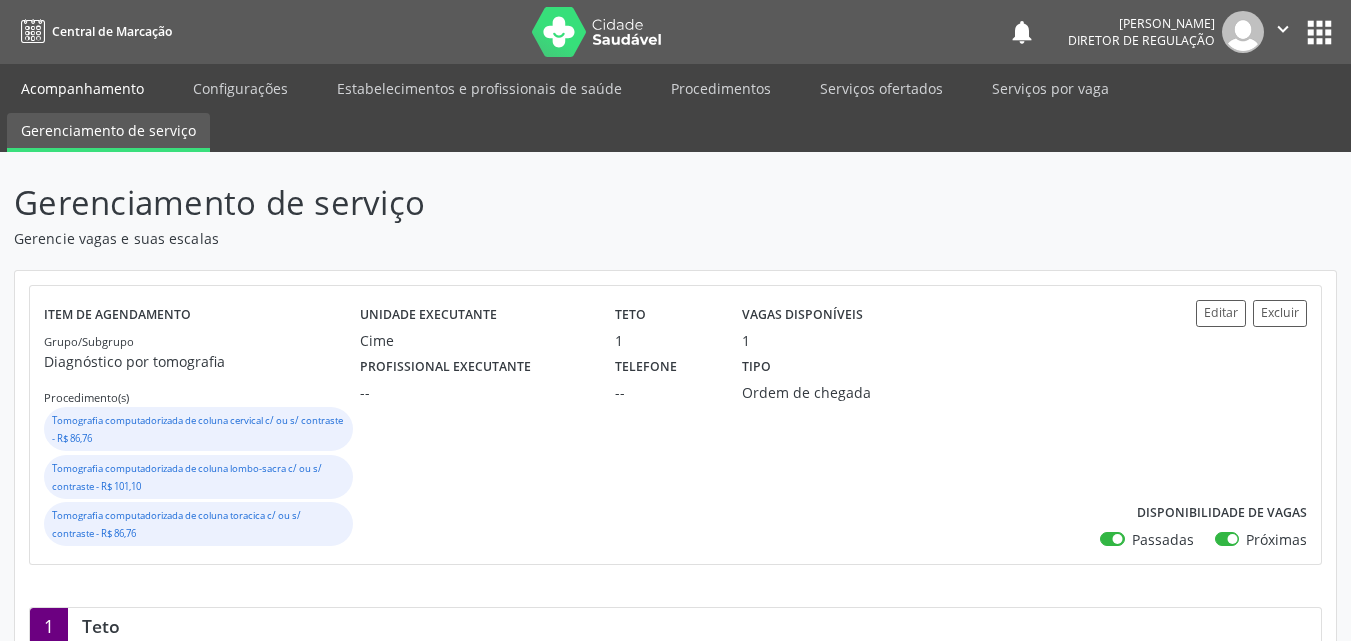 click on "Acompanhamento" at bounding box center (82, 88) 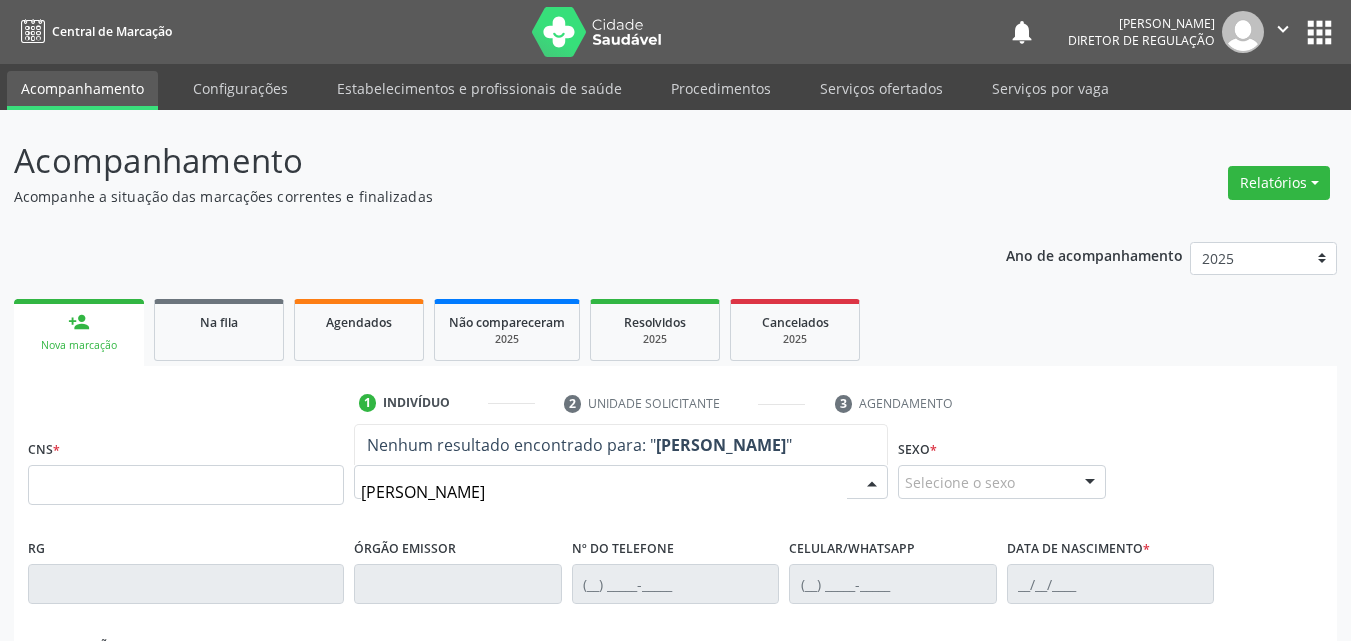 type on "GERALDO RAIMUNDO" 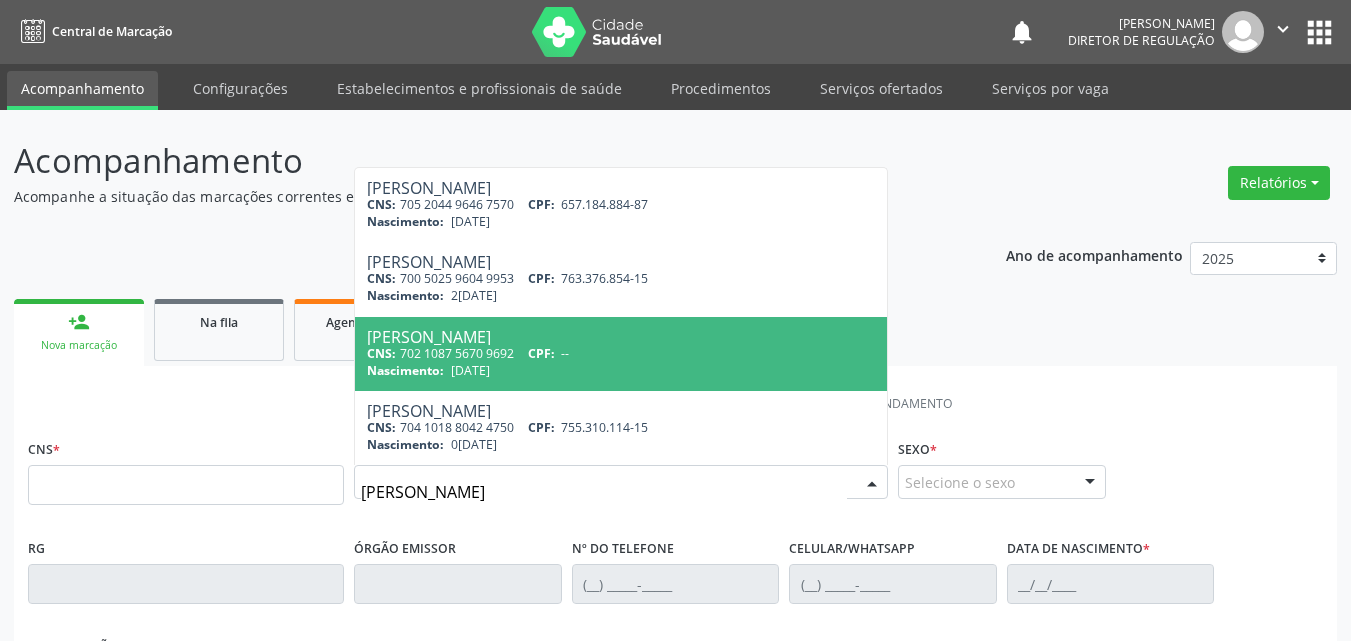 click on "Nascimento:" at bounding box center [405, 370] 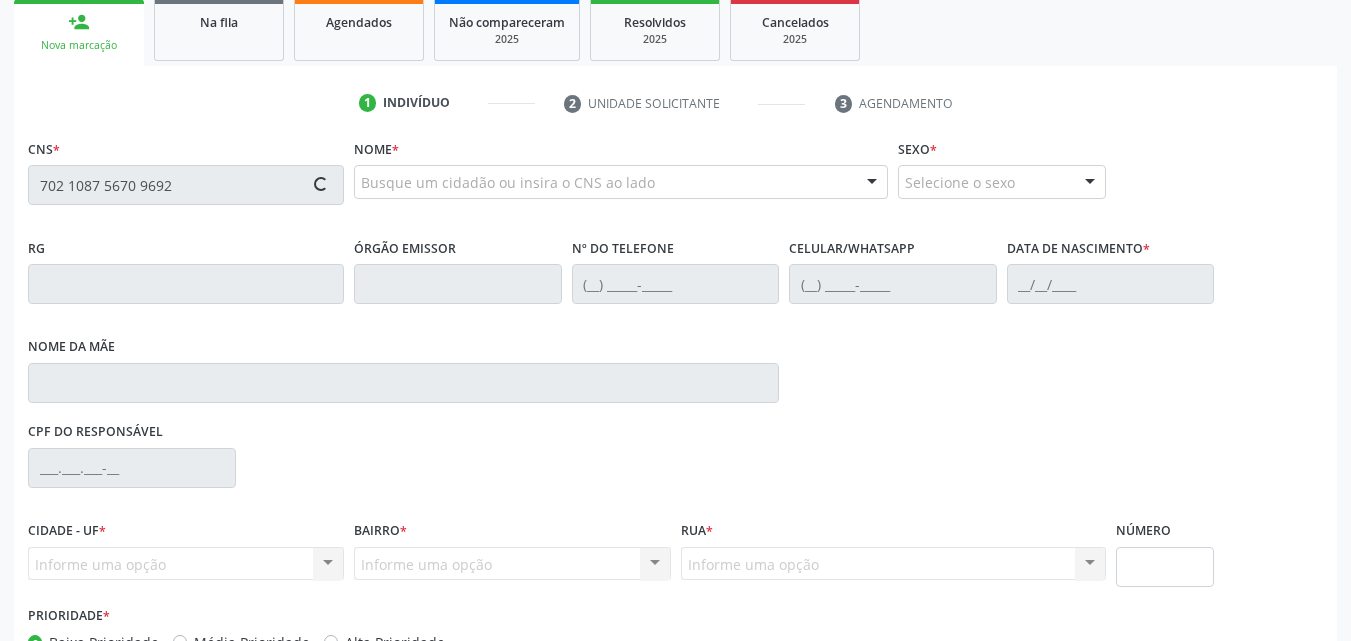 type on "702 1087 5670 9692" 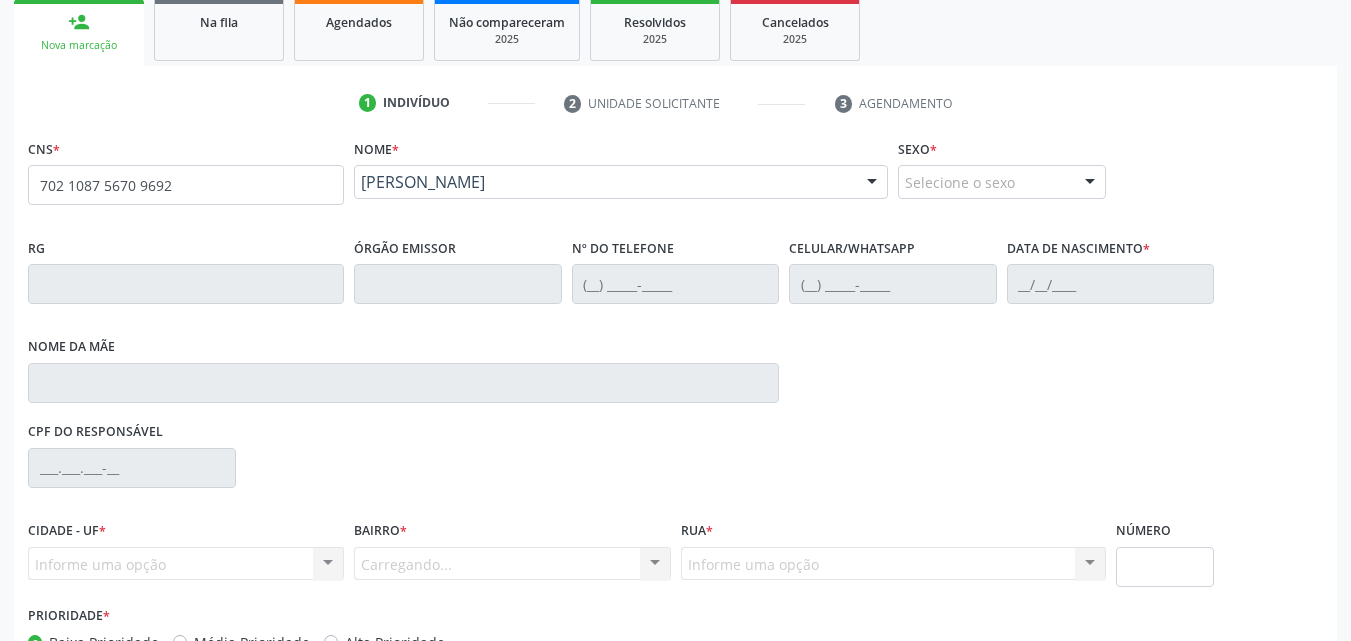 scroll, scrollTop: 429, scrollLeft: 0, axis: vertical 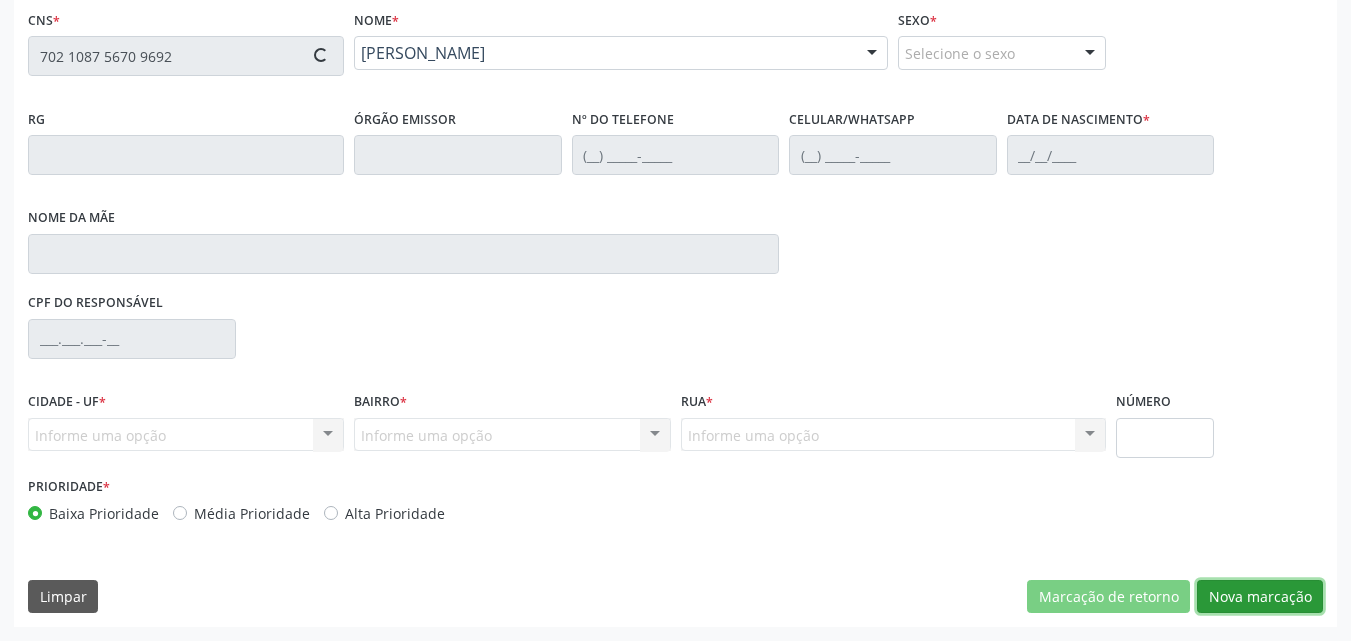 click on "Nova marcação" at bounding box center (1260, 597) 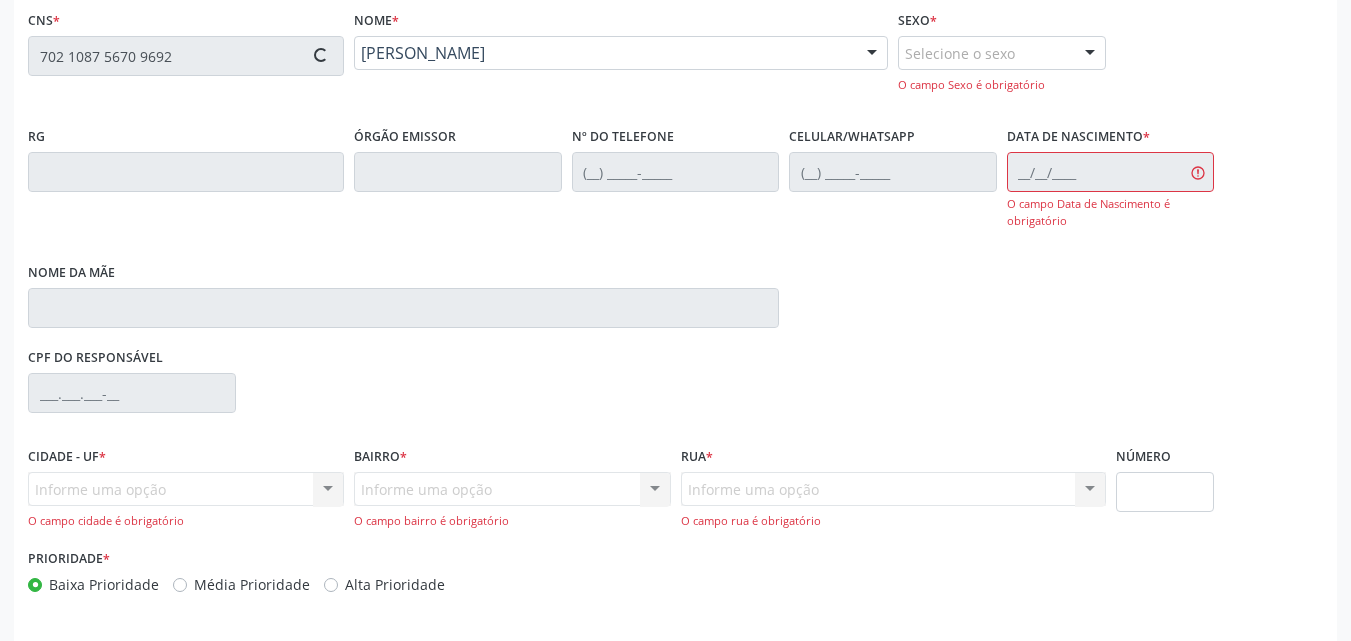 type on "17/10/1974" 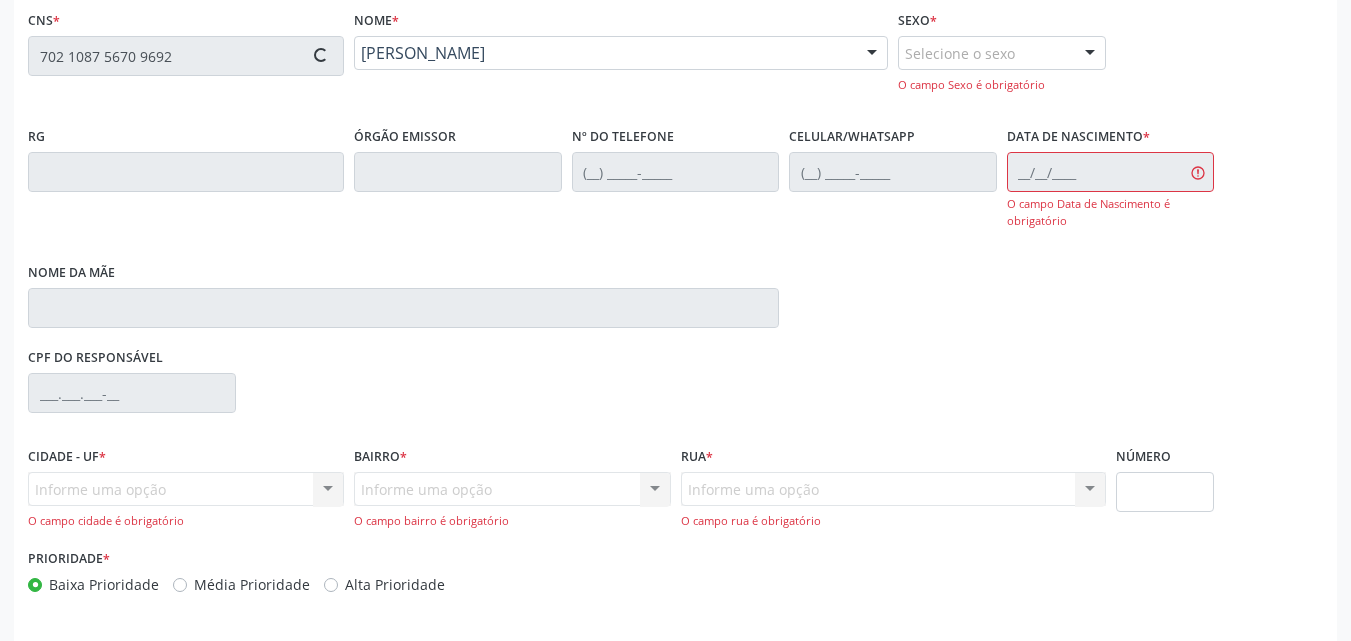 type on "Maria Neusa da Conceiçao" 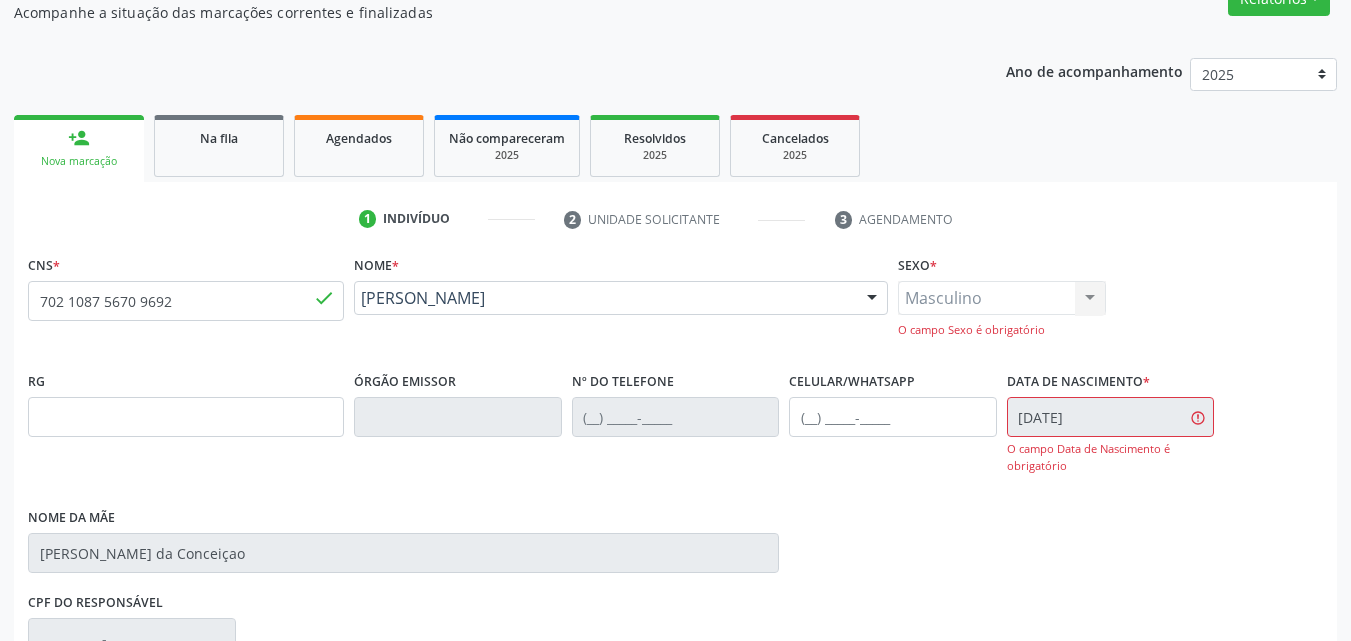scroll, scrollTop: 0, scrollLeft: 0, axis: both 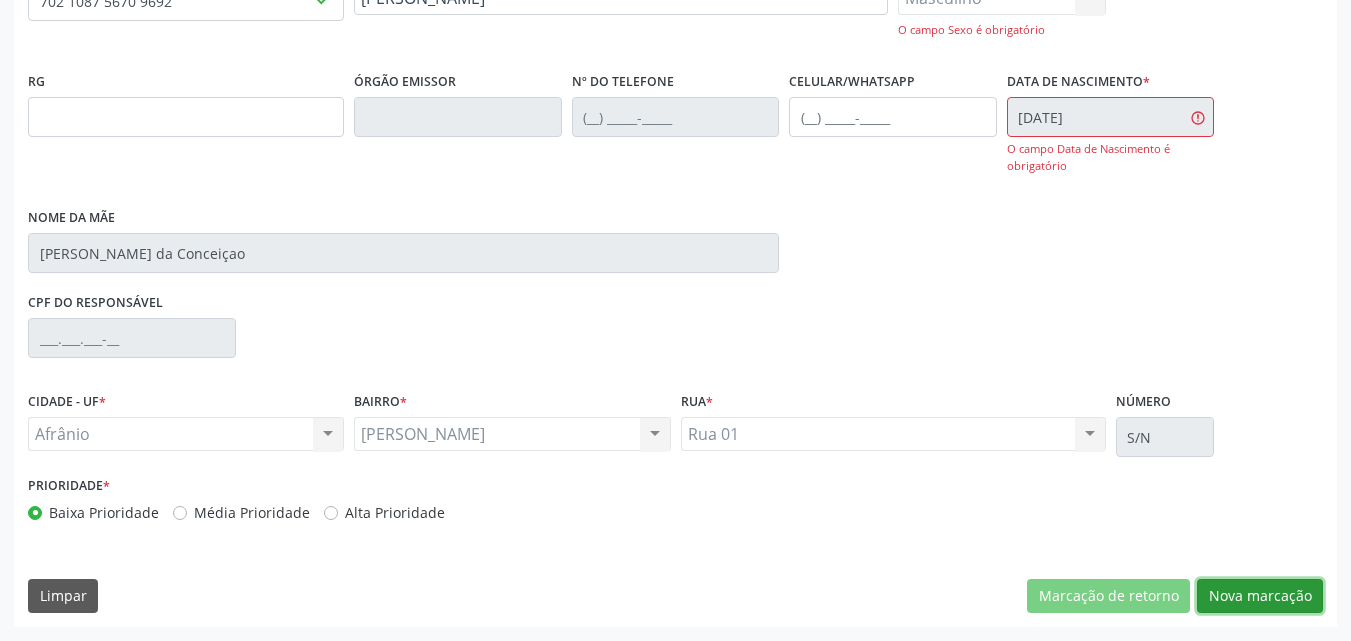 click on "Nova marcação" at bounding box center [1260, 596] 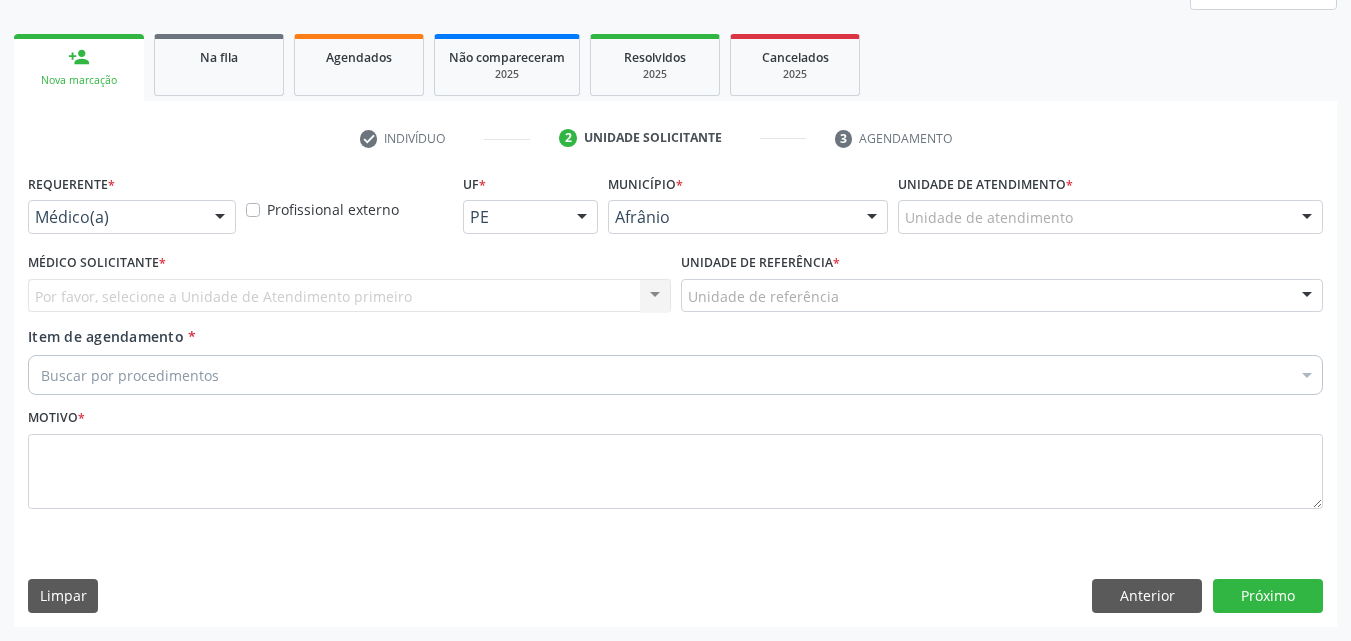 scroll, scrollTop: 265, scrollLeft: 0, axis: vertical 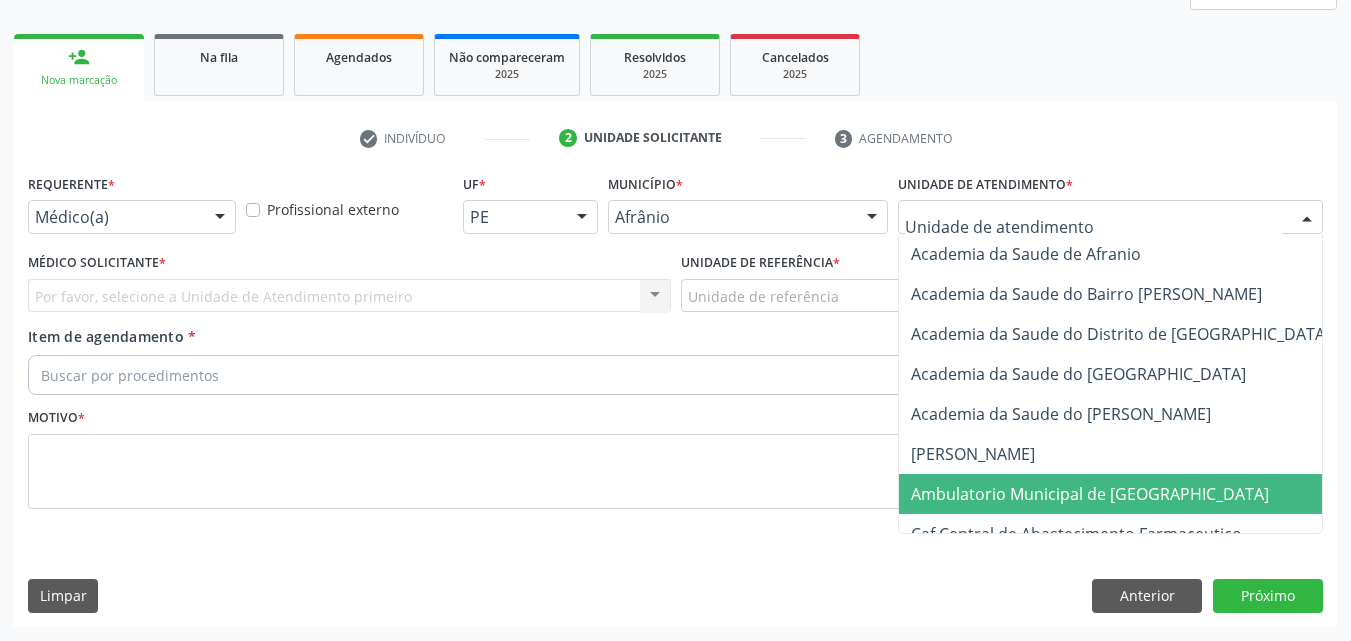 click on "Ambulatorio Municipal de [GEOGRAPHIC_DATA]" at bounding box center [1090, 494] 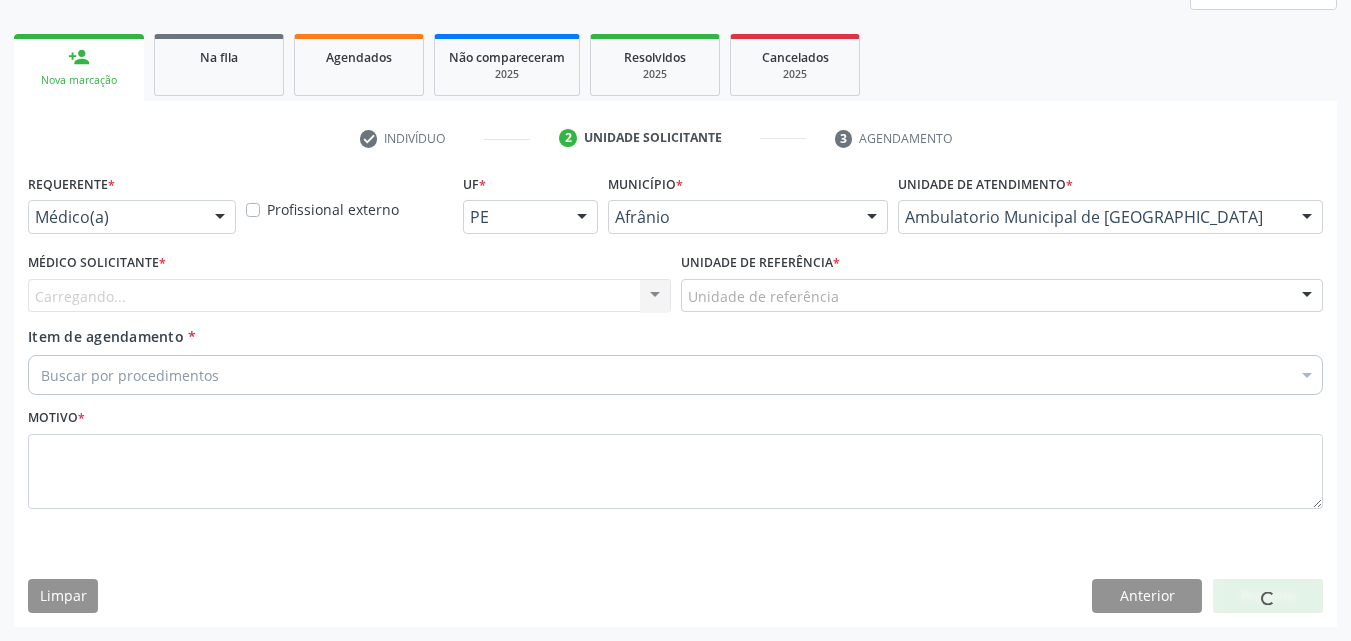 click on "Unidade de referência" at bounding box center [1002, 296] 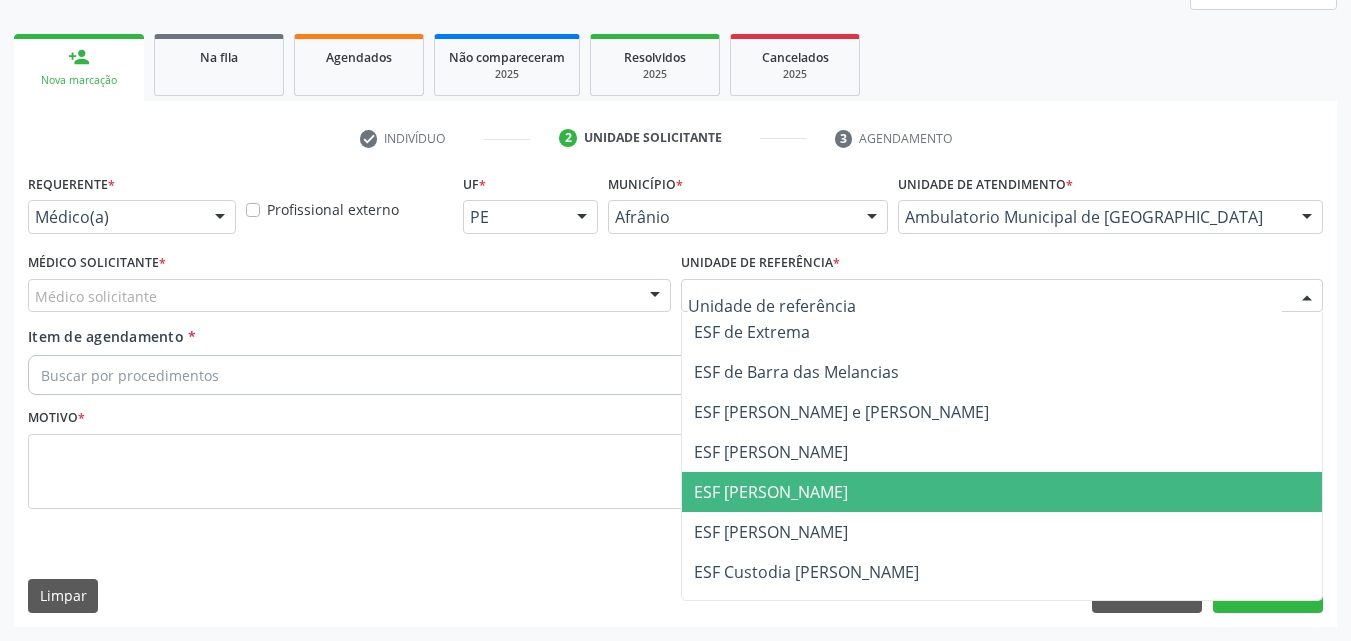 click on "ESF [PERSON_NAME]" at bounding box center [1002, 492] 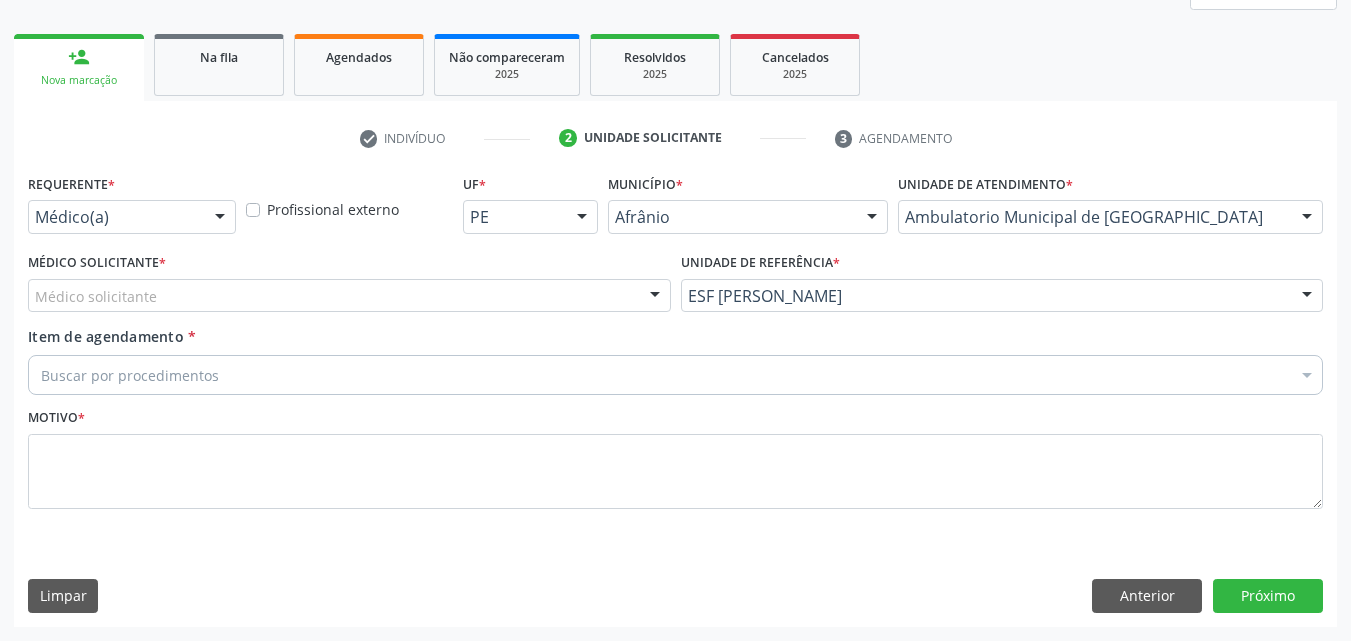 click on "Médico solicitante" at bounding box center (349, 296) 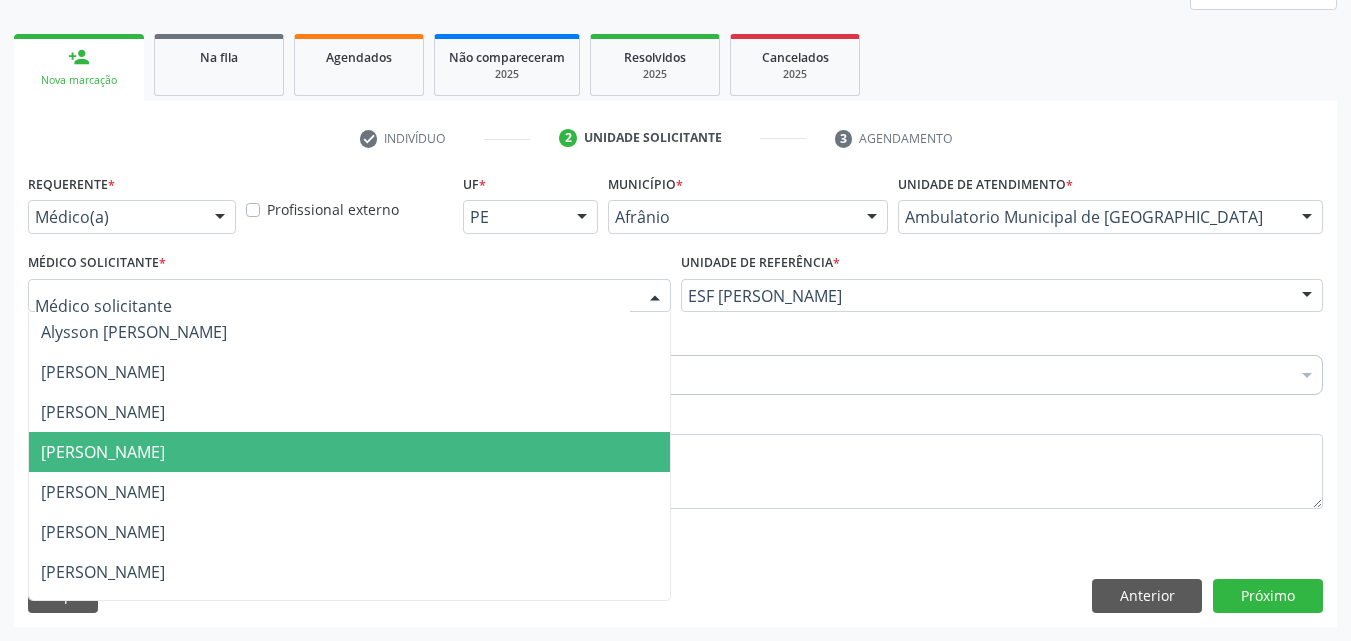 click on "[PERSON_NAME]" at bounding box center (349, 452) 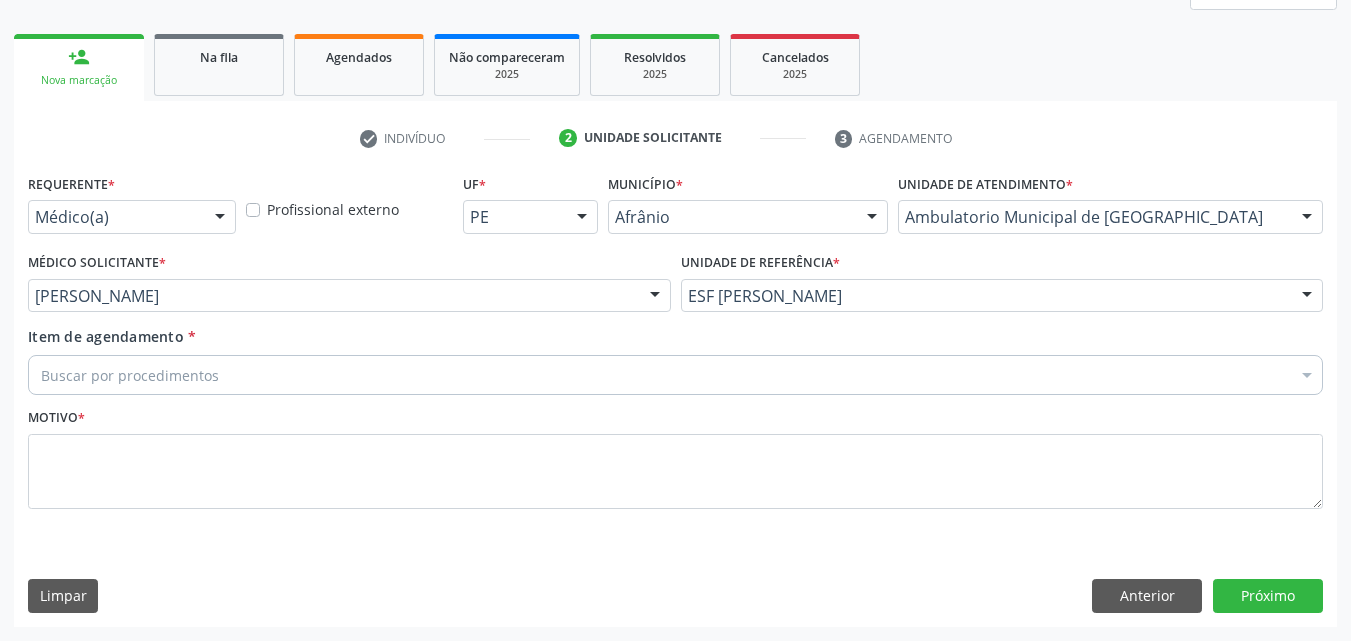 click on "Buscar por procedimentos" at bounding box center [675, 375] 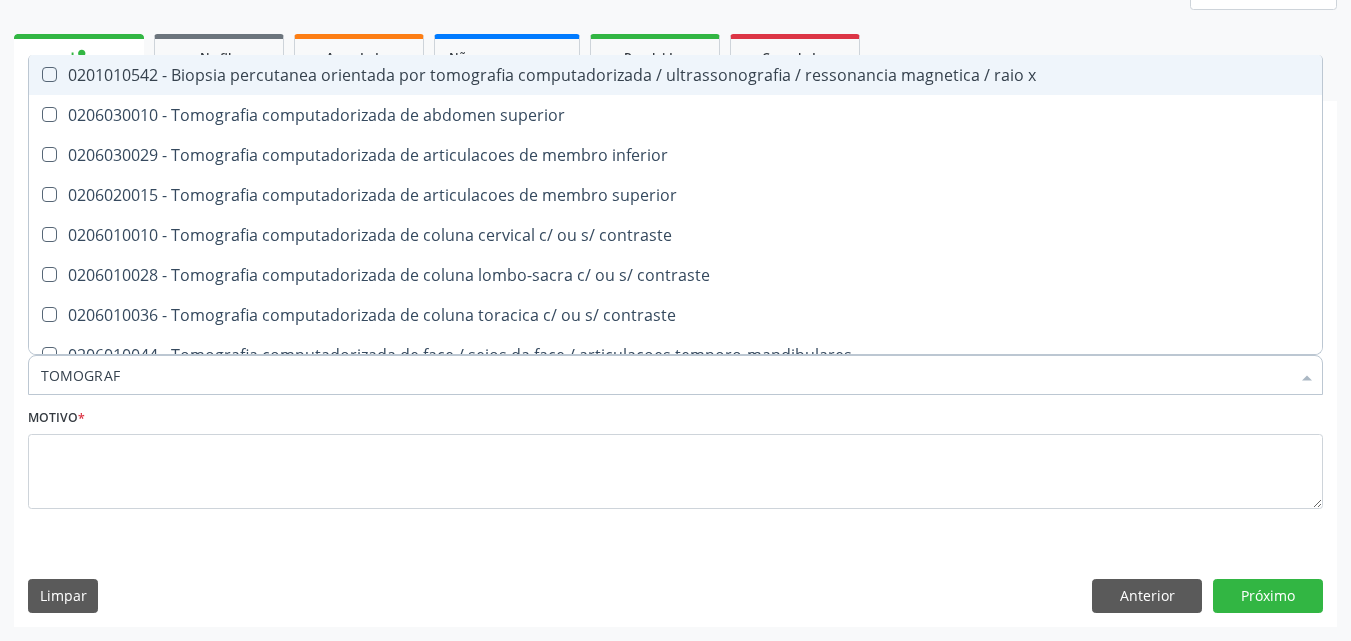 type on "TOMOGRAFI" 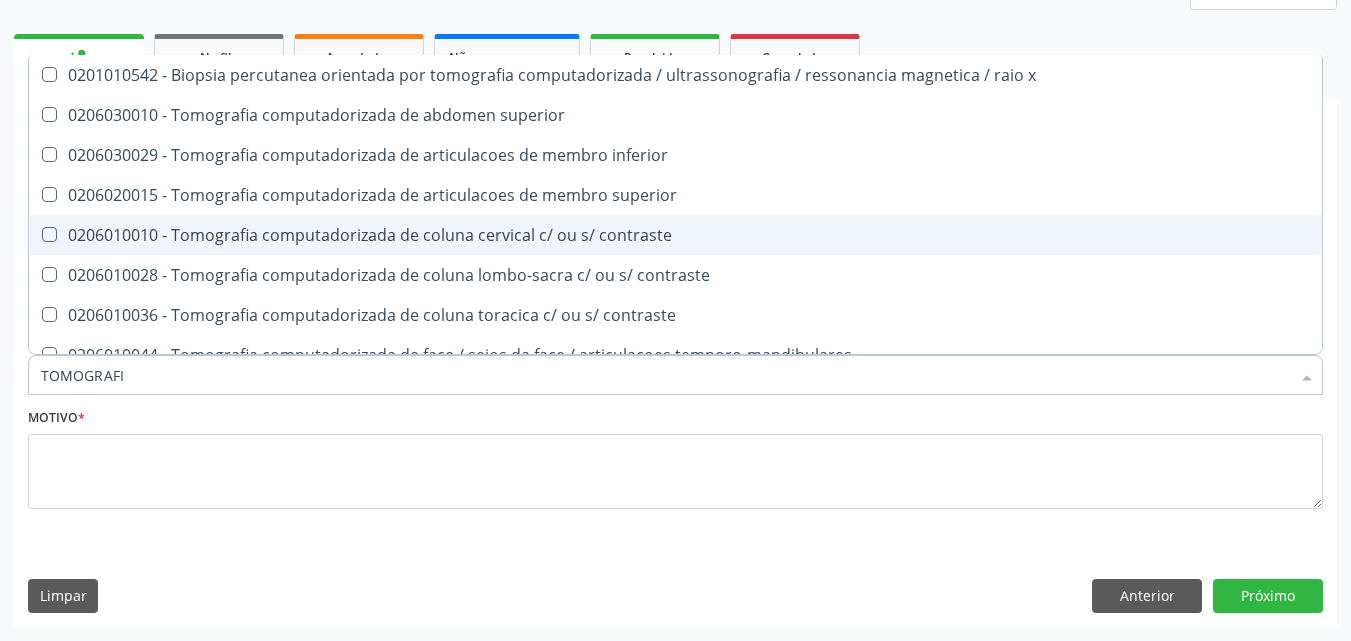 click on "0206010010 - Tomografia computadorizada de coluna cervical c/ ou s/ contraste" at bounding box center [675, 235] 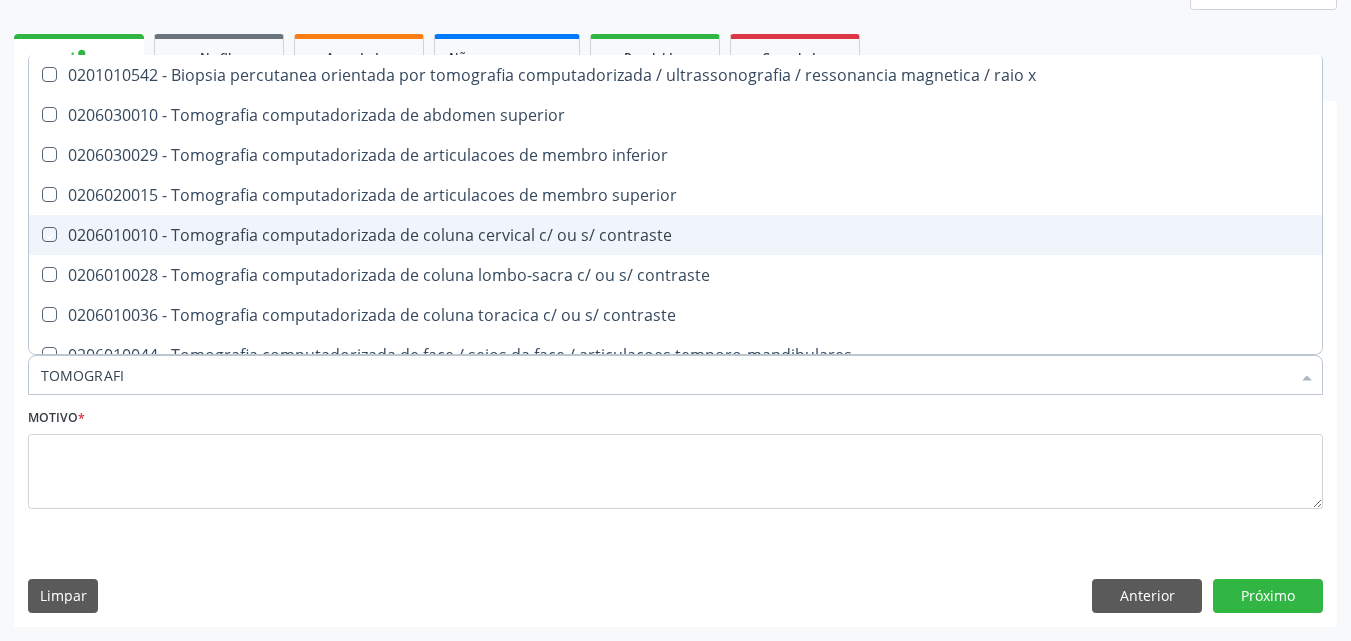 checkbox on "true" 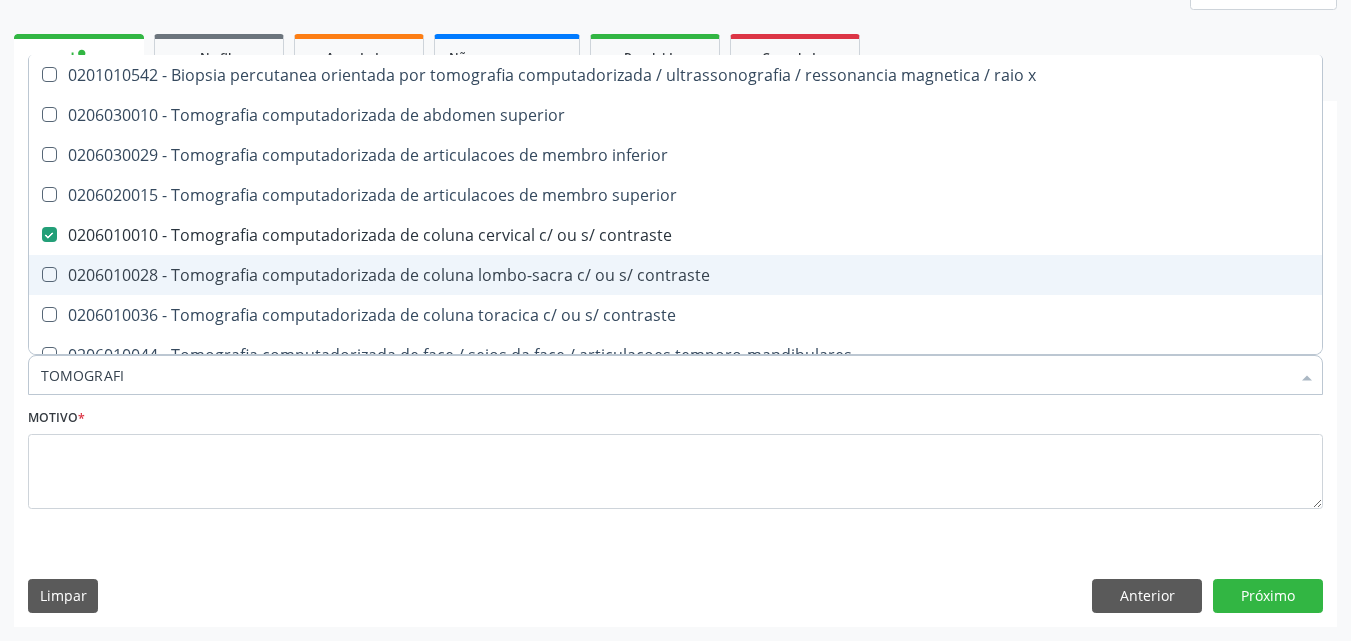 click on "0206010028 - Tomografia computadorizada de coluna lombo-sacra c/ ou s/ contraste" at bounding box center (675, 275) 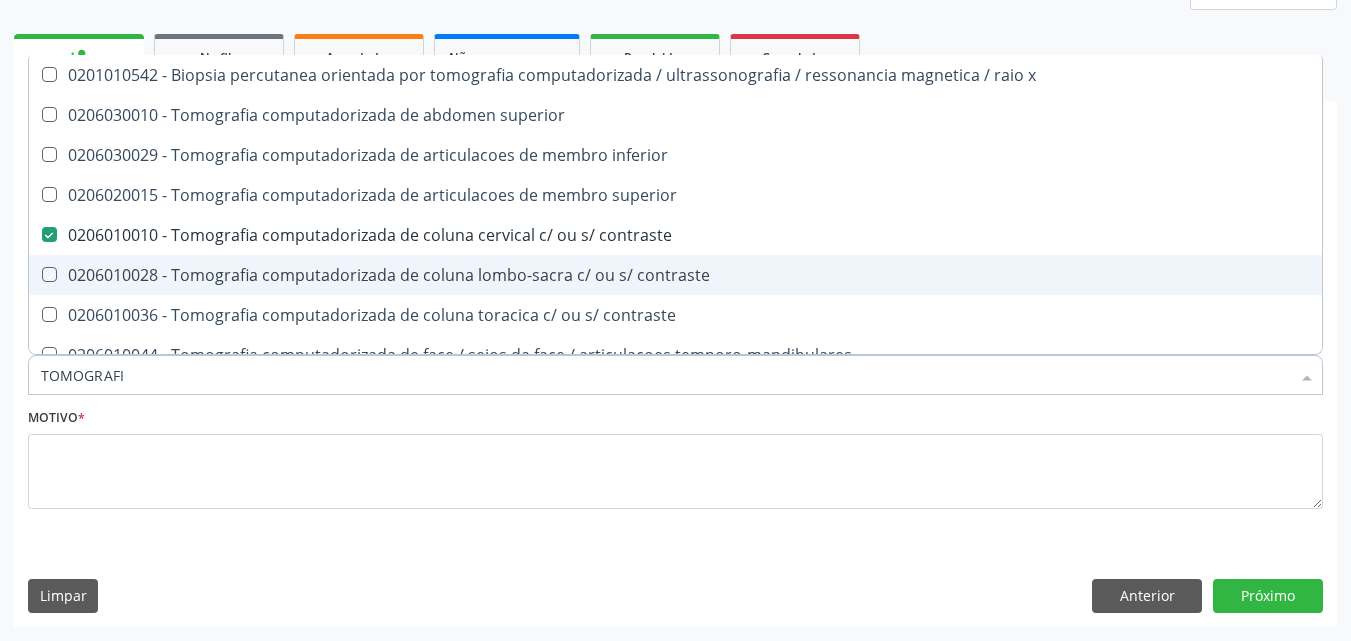 checkbox on "true" 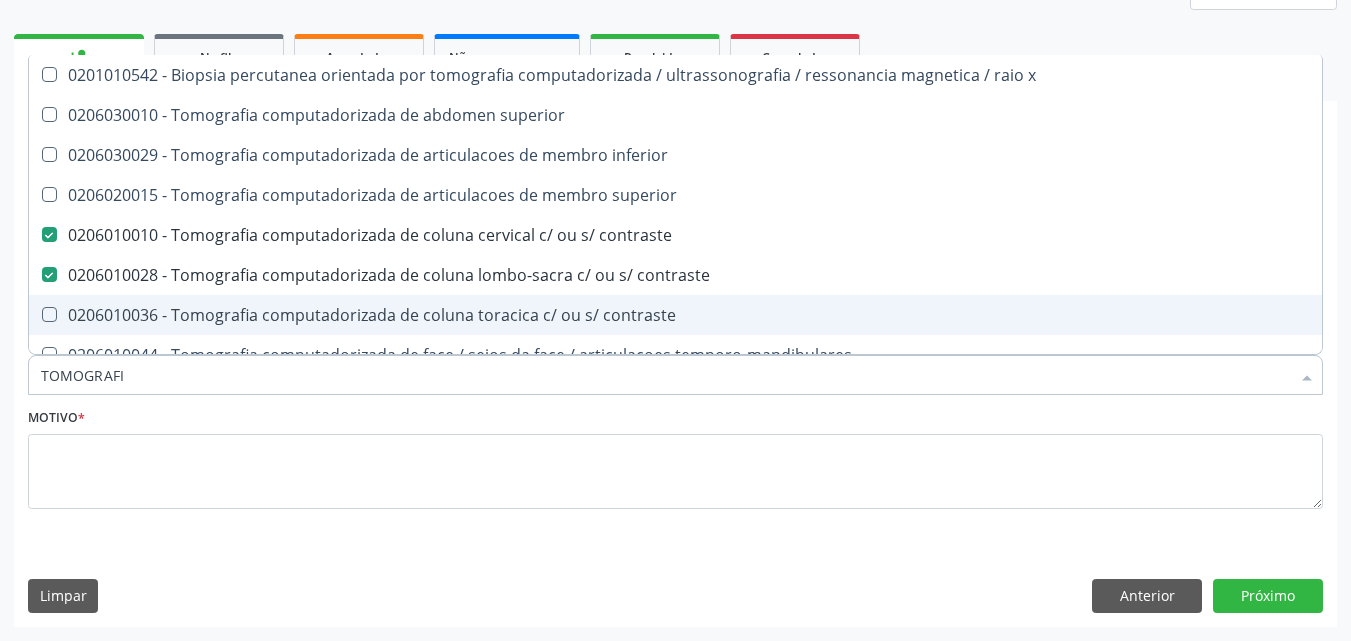 click on "0206010036 - Tomografia computadorizada de coluna toracica c/ ou s/ contraste" at bounding box center (675, 315) 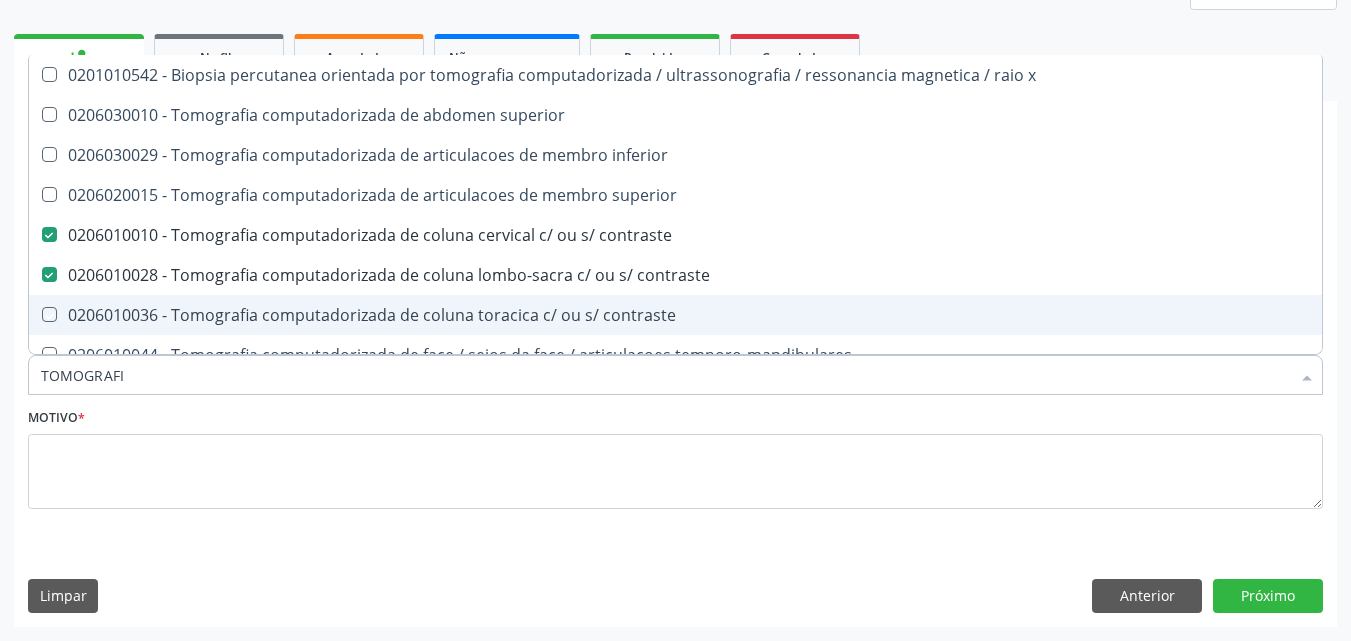 checkbox on "true" 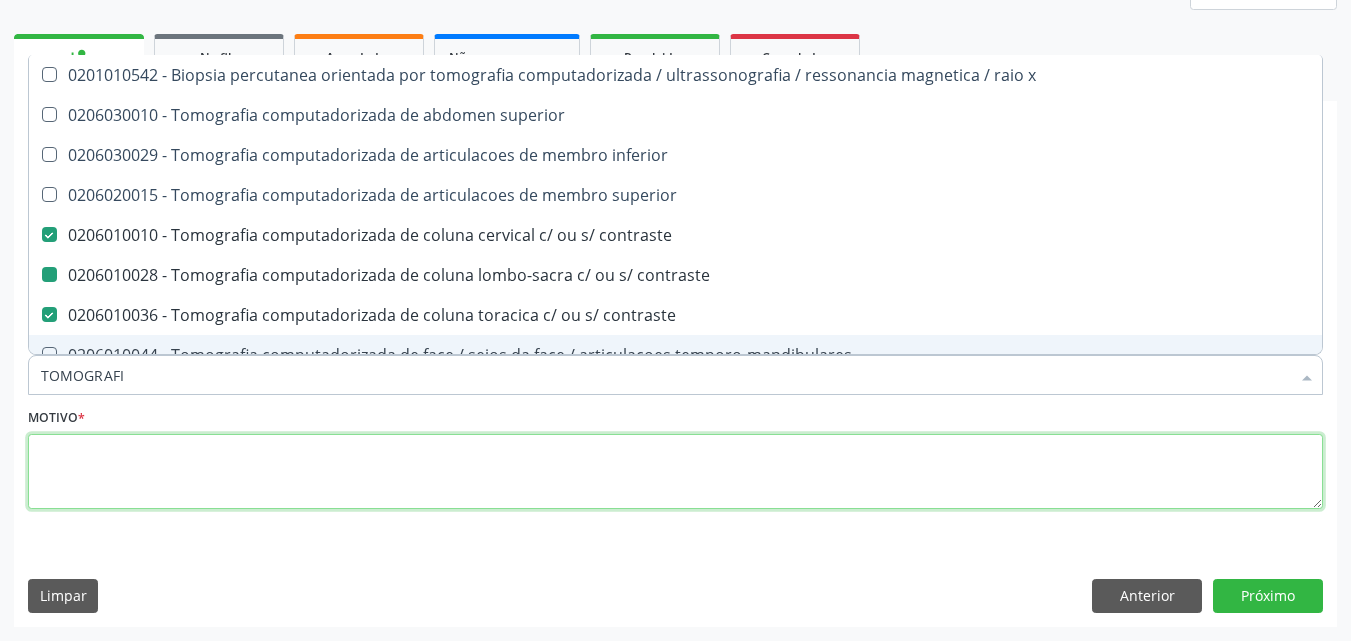 click at bounding box center (675, 472) 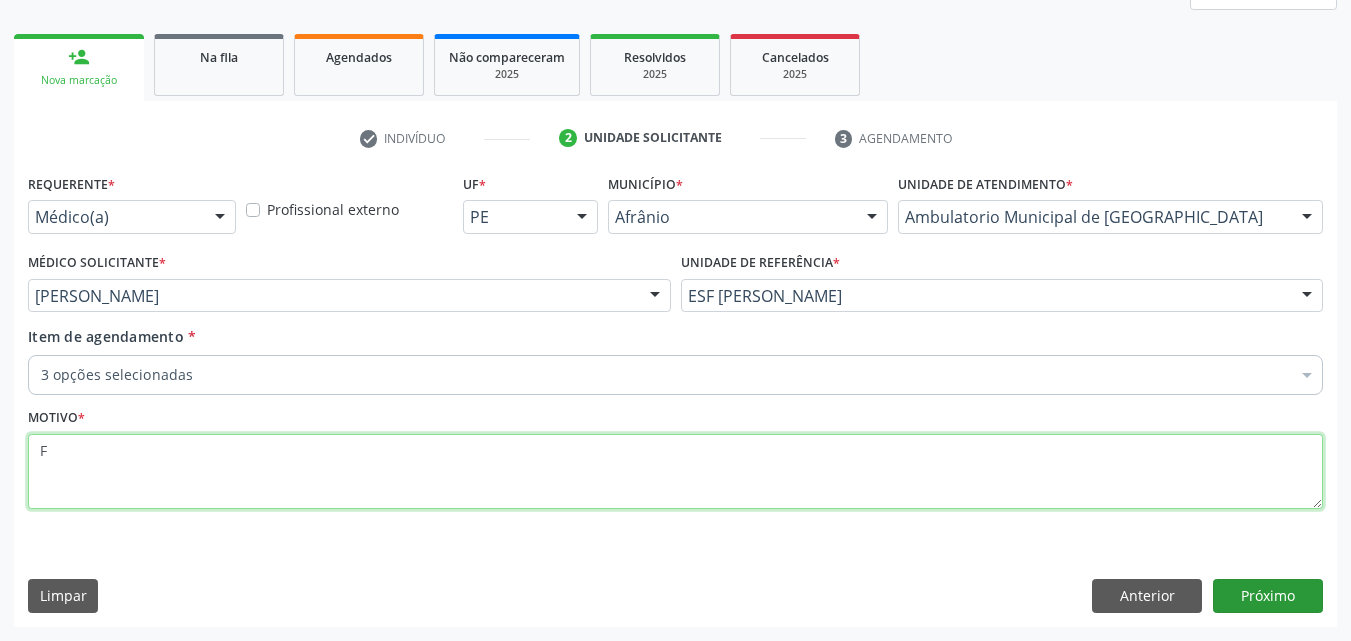 type on "F" 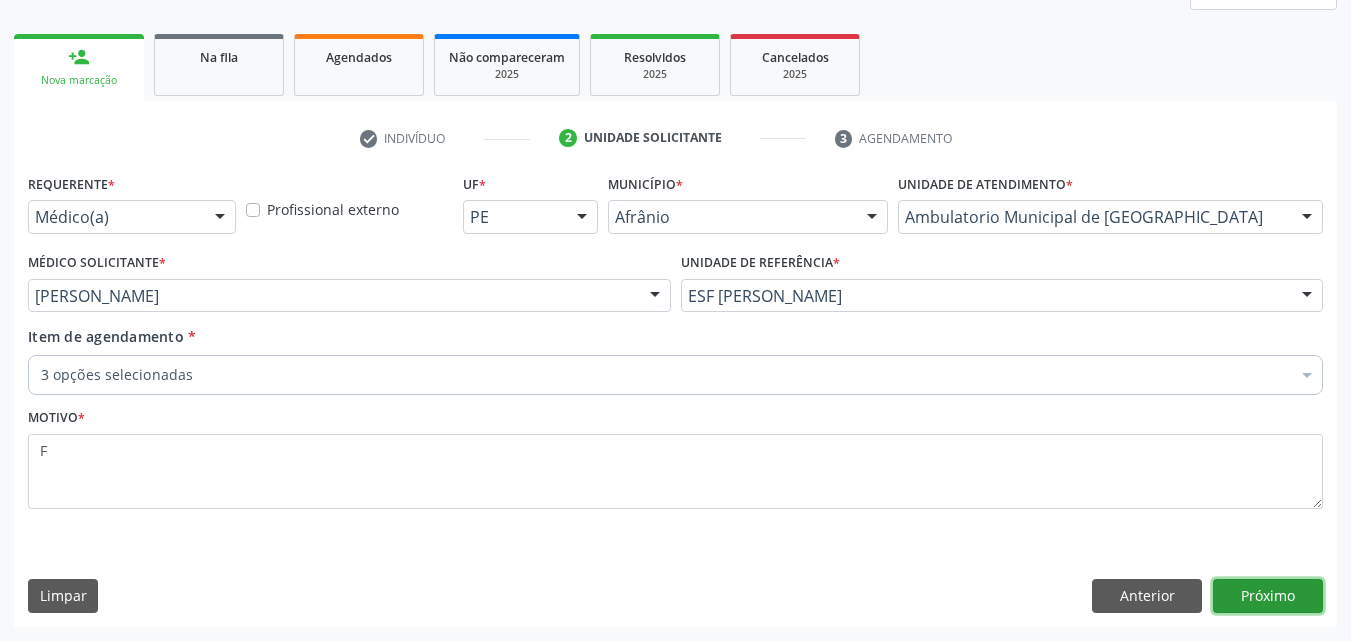 click on "Próximo" at bounding box center [1268, 596] 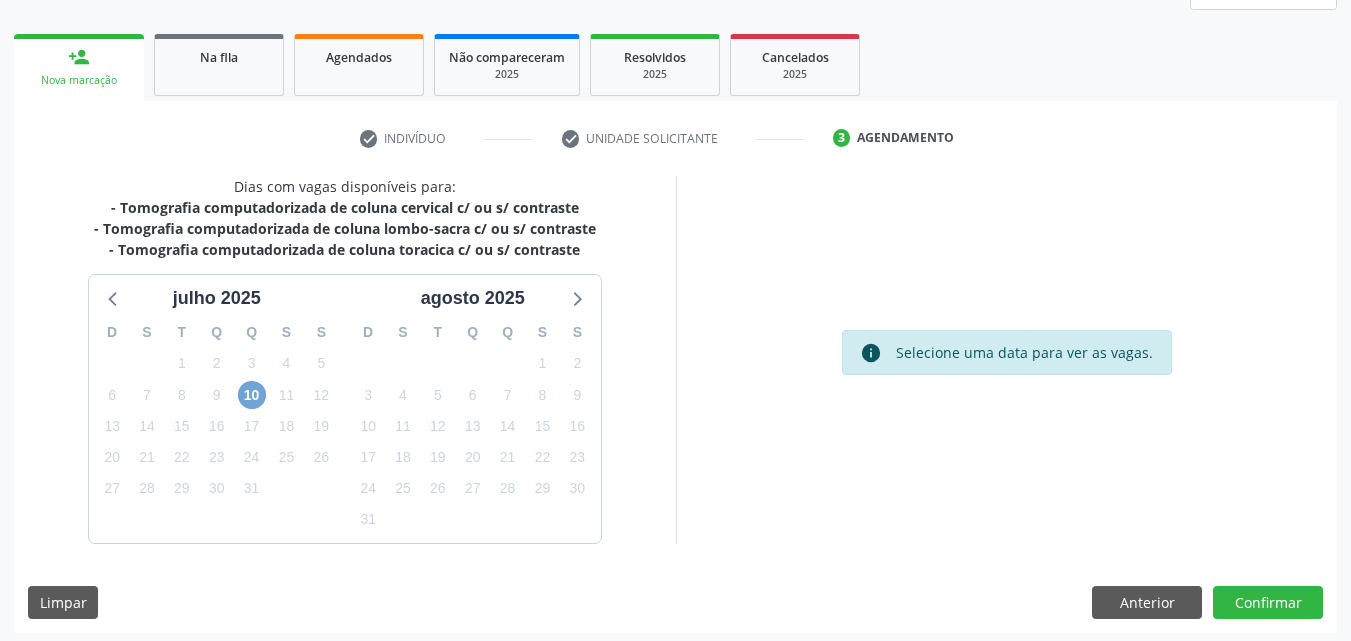 click on "10" at bounding box center (252, 395) 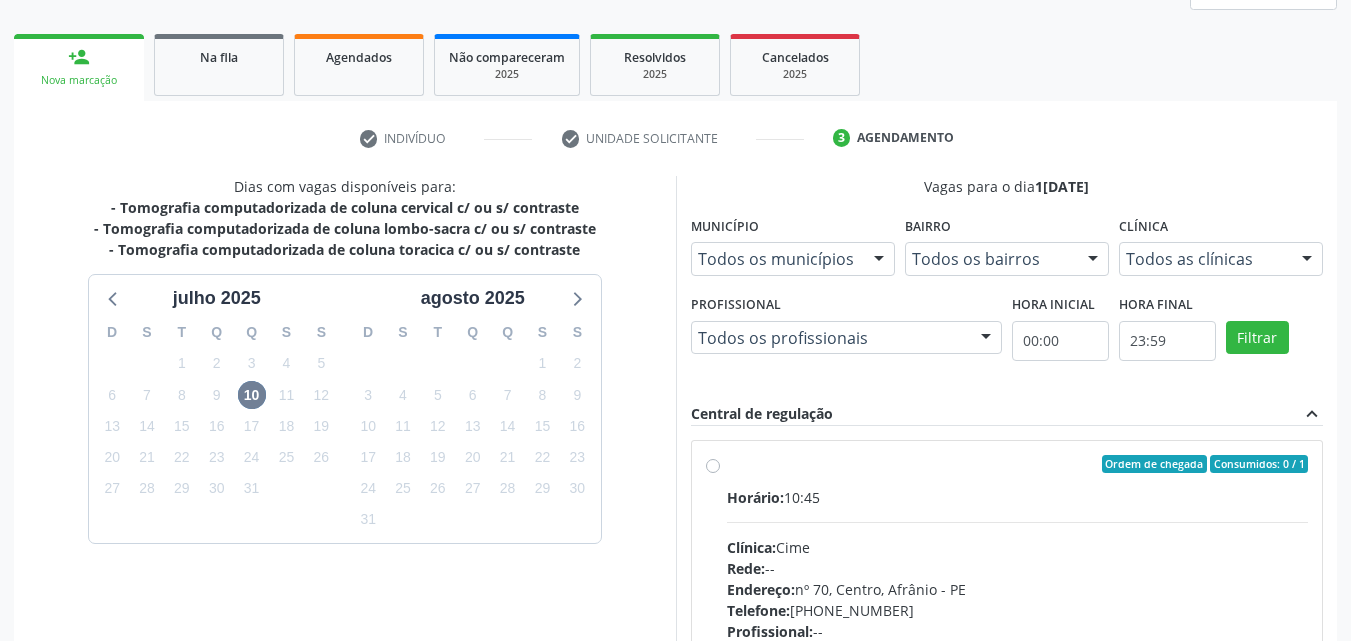 click on "Ordem de chegada
Consumidos: 0 / 1
Horário:   10:45
Clínica:  Cime
Rede:
--
Endereço:   nº 70, Centro, Afrânio - PE
Telefone:   (87) 88416145
Profissional:
--
Informações adicionais sobre o atendimento
Idade de atendimento:
Sem restrição
Gênero(s) atendido(s):
Sem restrição
Informações adicionais:
--" at bounding box center [1018, 608] 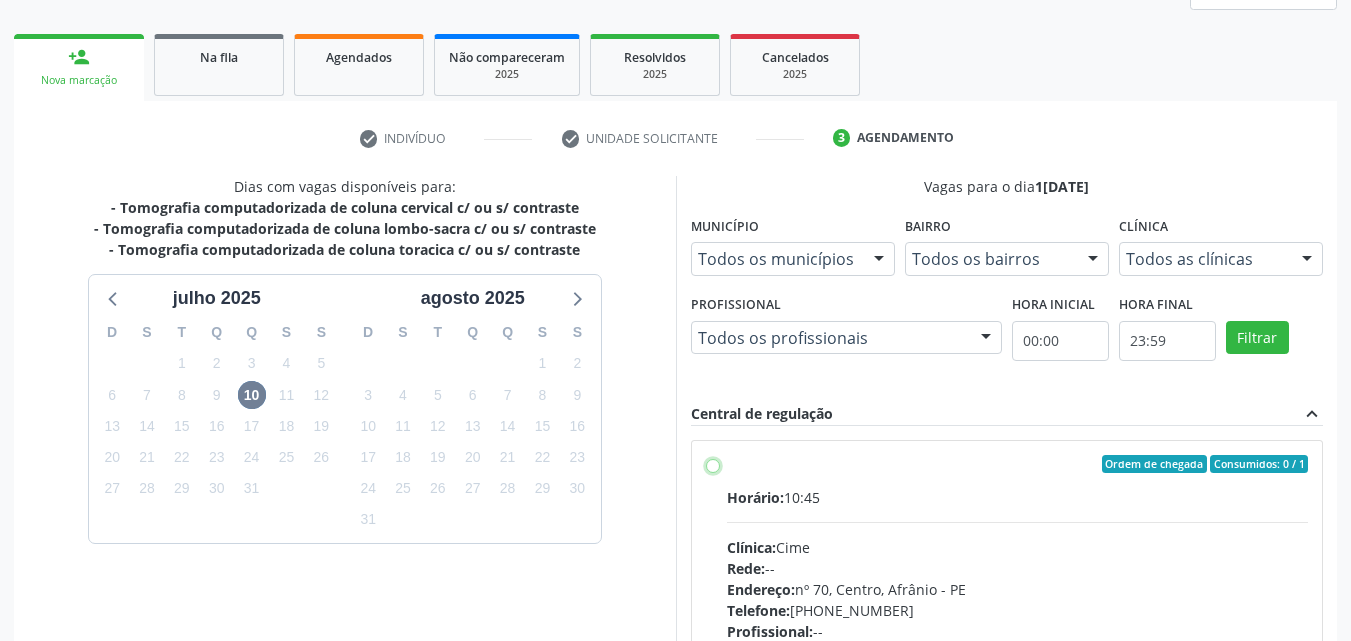 click on "Ordem de chegada
Consumidos: 0 / 1
Horário:   10:45
Clínica:  Cime
Rede:
--
Endereço:   nº 70, Centro, Afrânio - PE
Telefone:   (87) 88416145
Profissional:
--
Informações adicionais sobre o atendimento
Idade de atendimento:
Sem restrição
Gênero(s) atendido(s):
Sem restrição
Informações adicionais:
--" at bounding box center (713, 464) 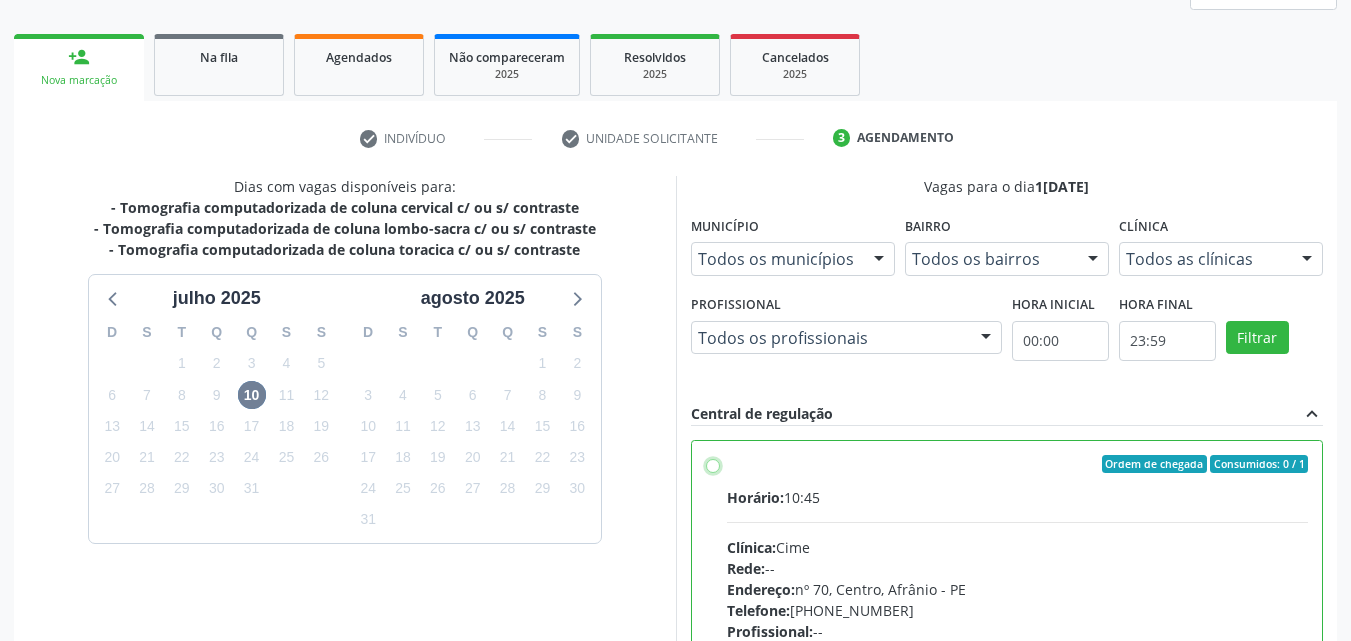 radio on "true" 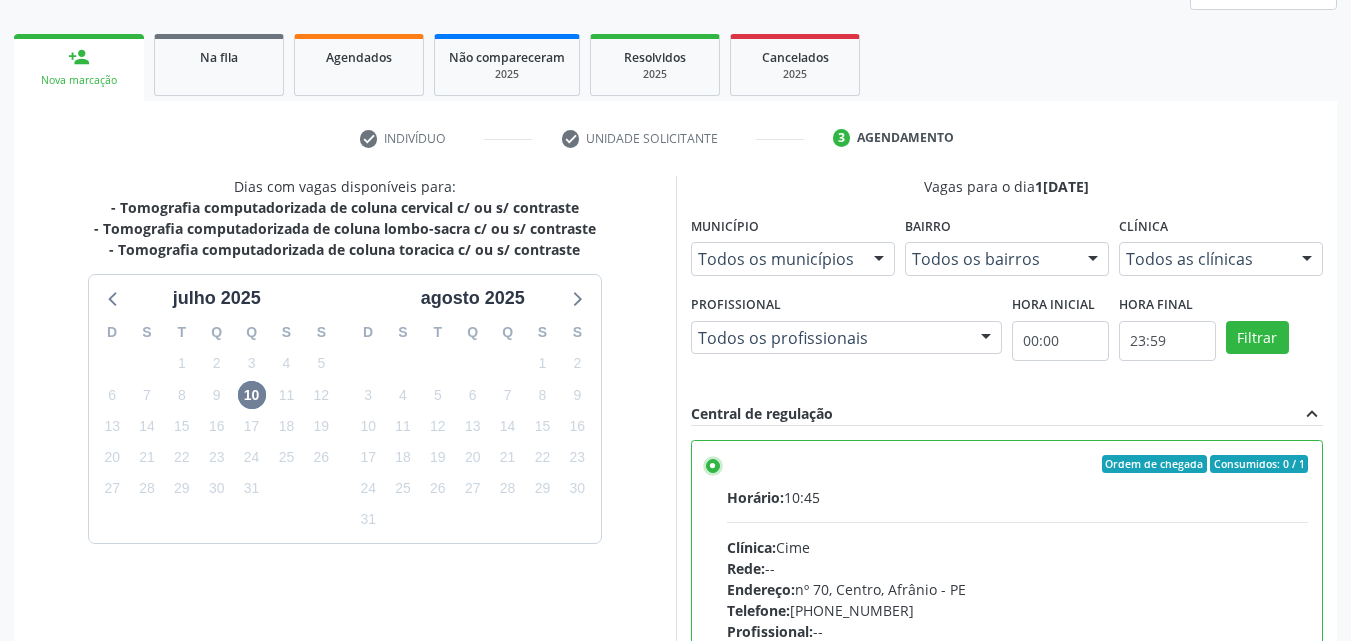 scroll, scrollTop: 99, scrollLeft: 0, axis: vertical 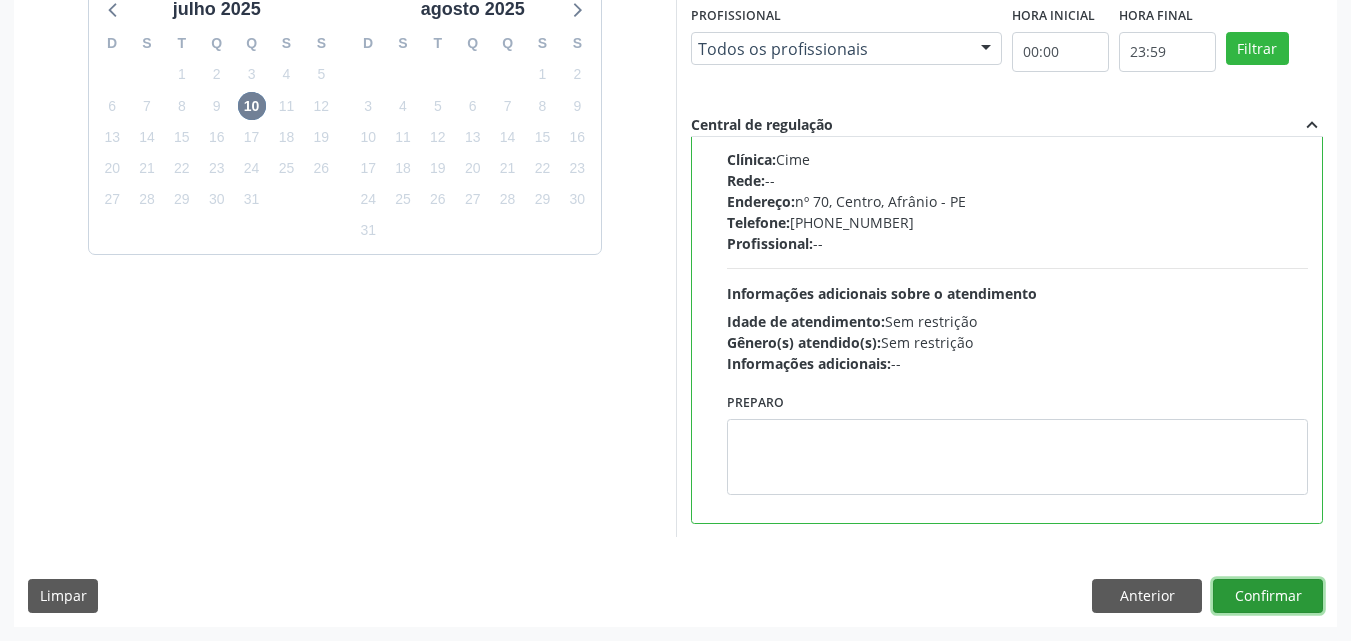 click on "Confirmar" at bounding box center (1268, 596) 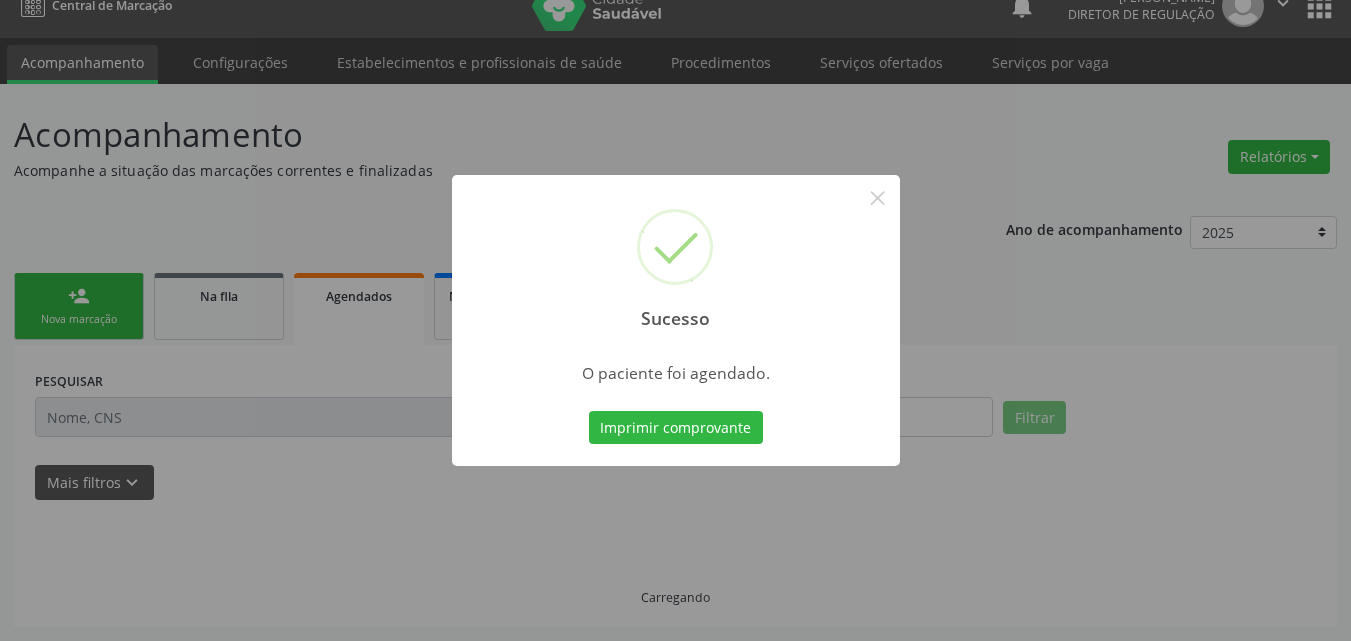 scroll, scrollTop: 26, scrollLeft: 0, axis: vertical 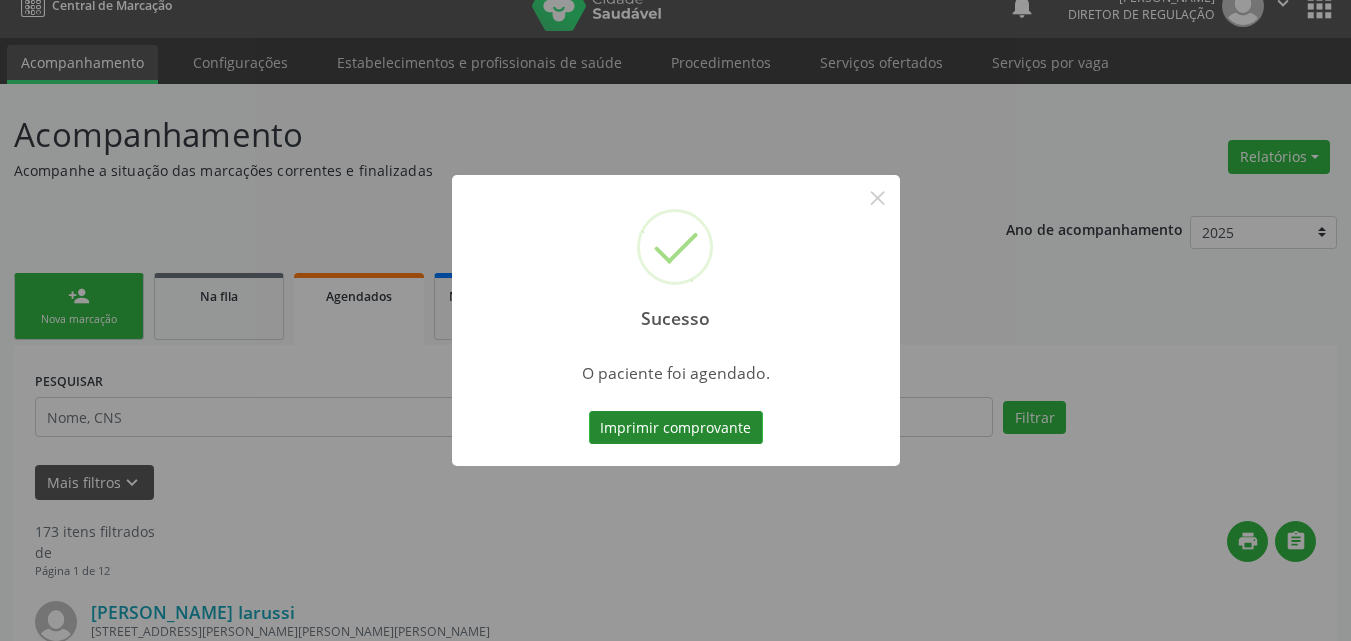 click on "Imprimir comprovante" at bounding box center (676, 428) 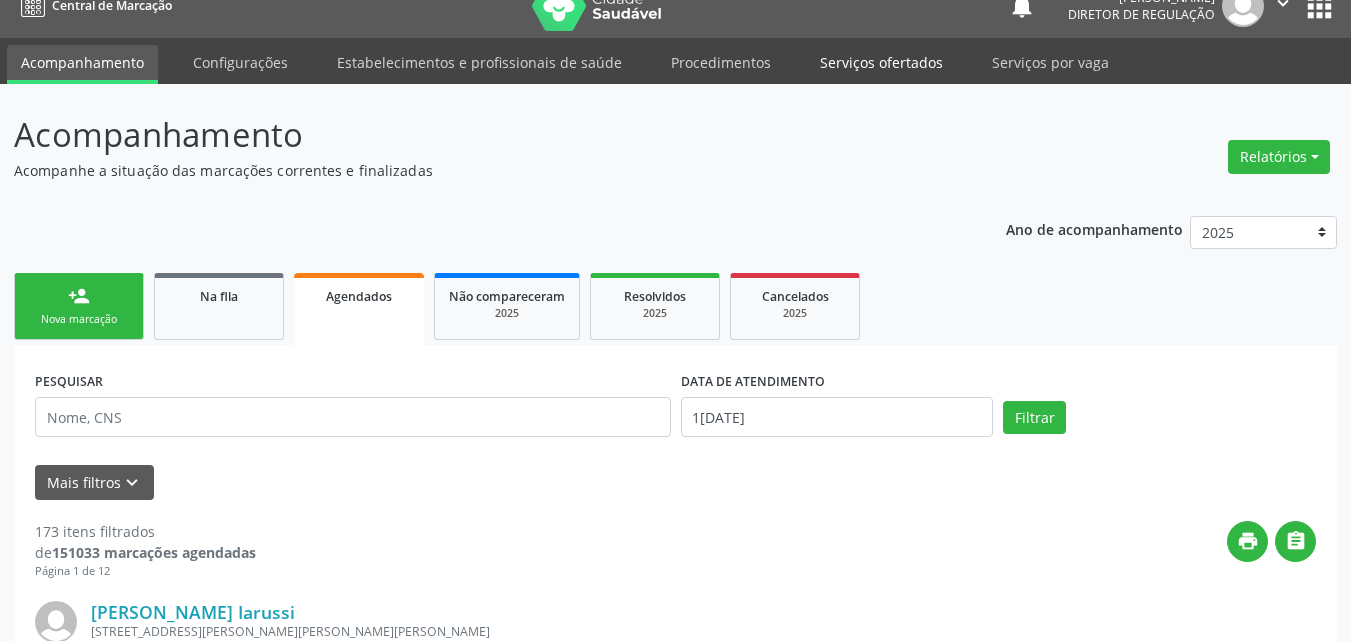 click on "Serviços ofertados" at bounding box center [881, 62] 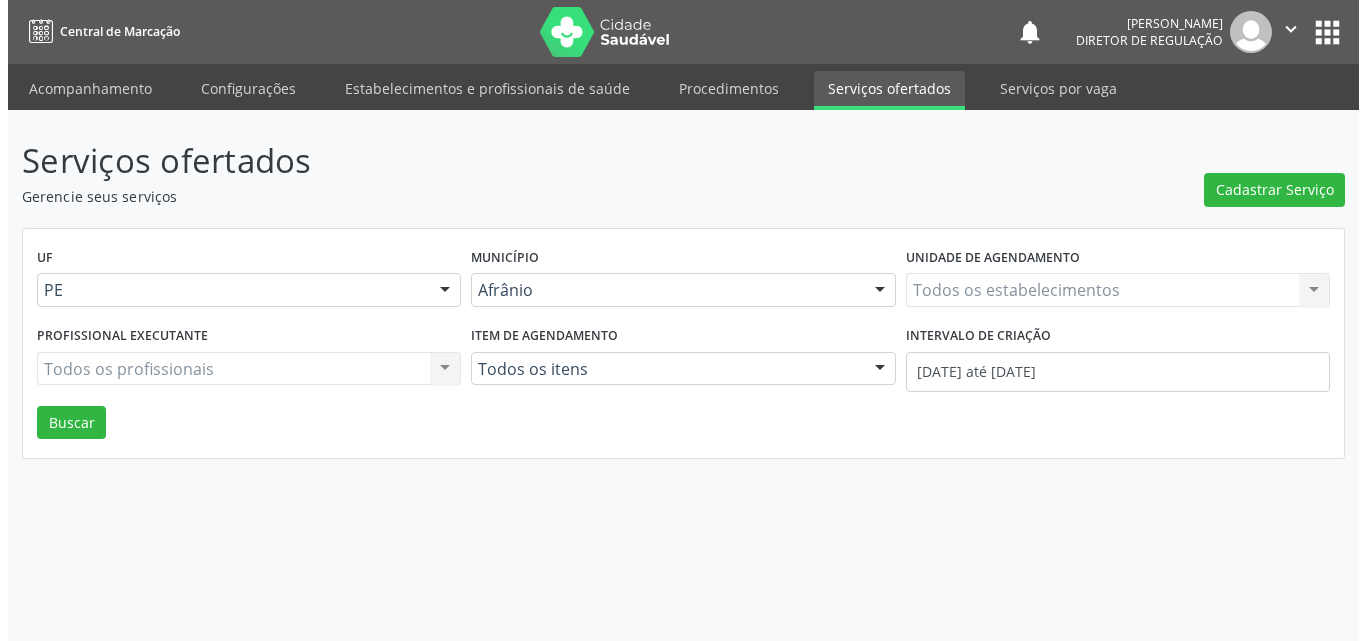 scroll, scrollTop: 0, scrollLeft: 0, axis: both 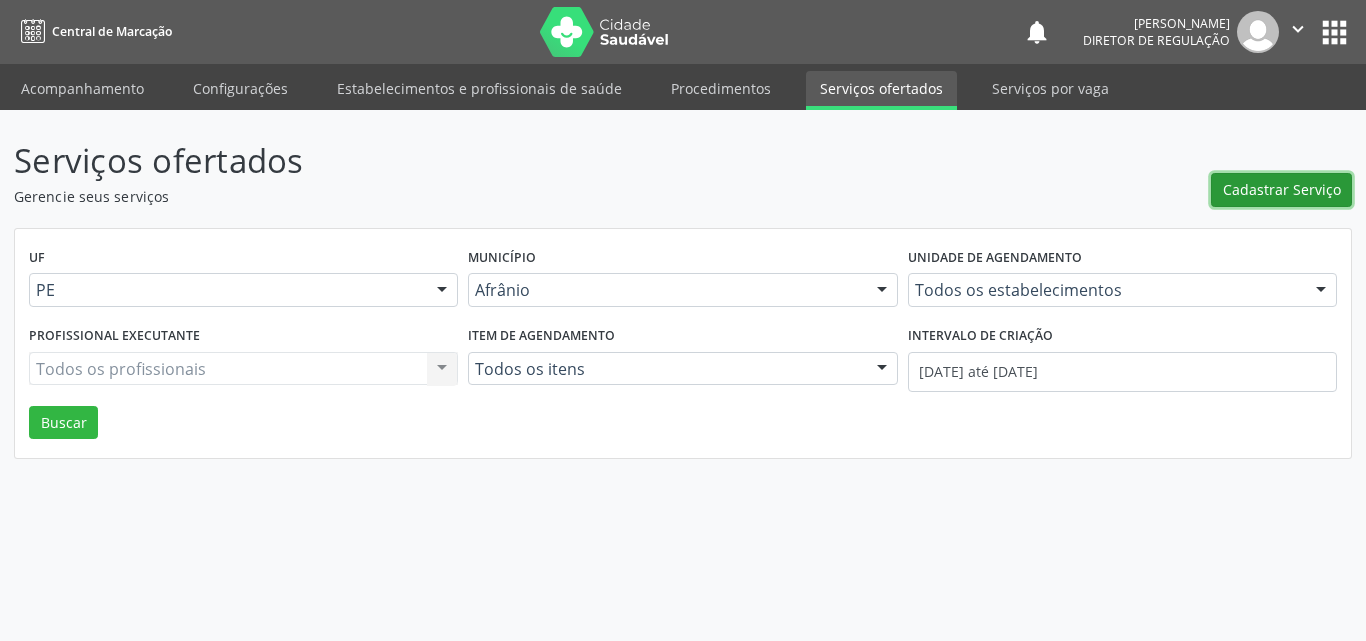 click on "Cadastrar Serviço" at bounding box center [1282, 189] 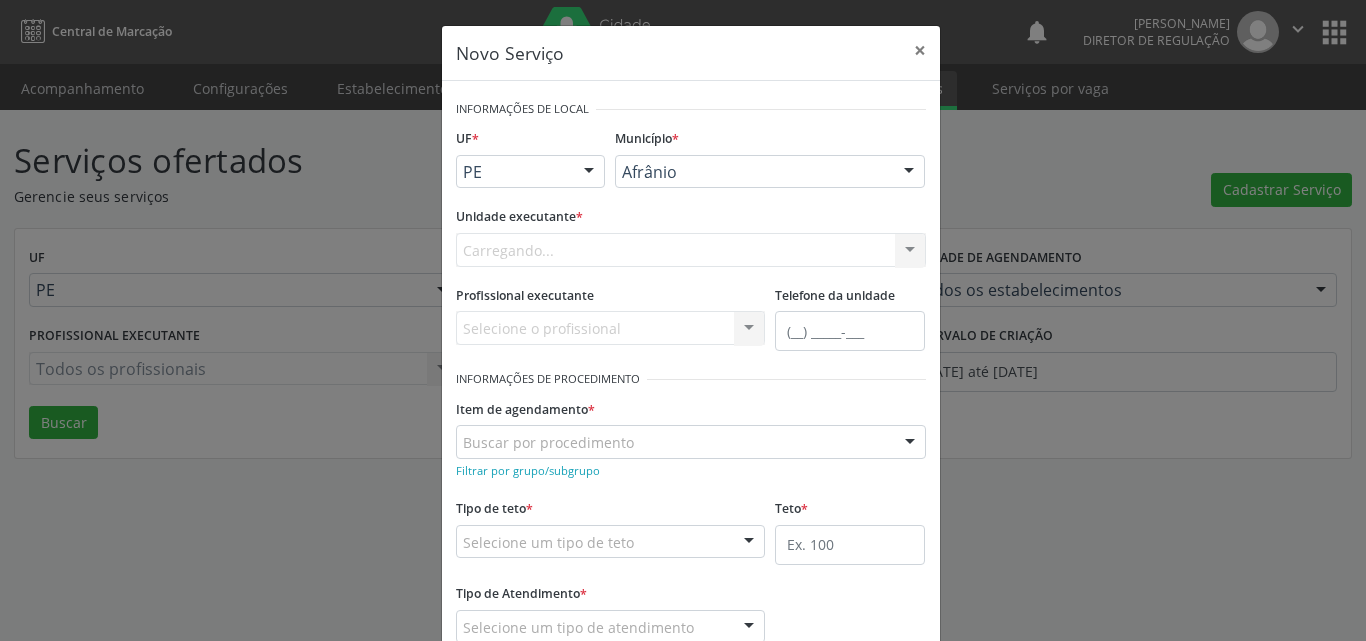 scroll, scrollTop: 0, scrollLeft: 0, axis: both 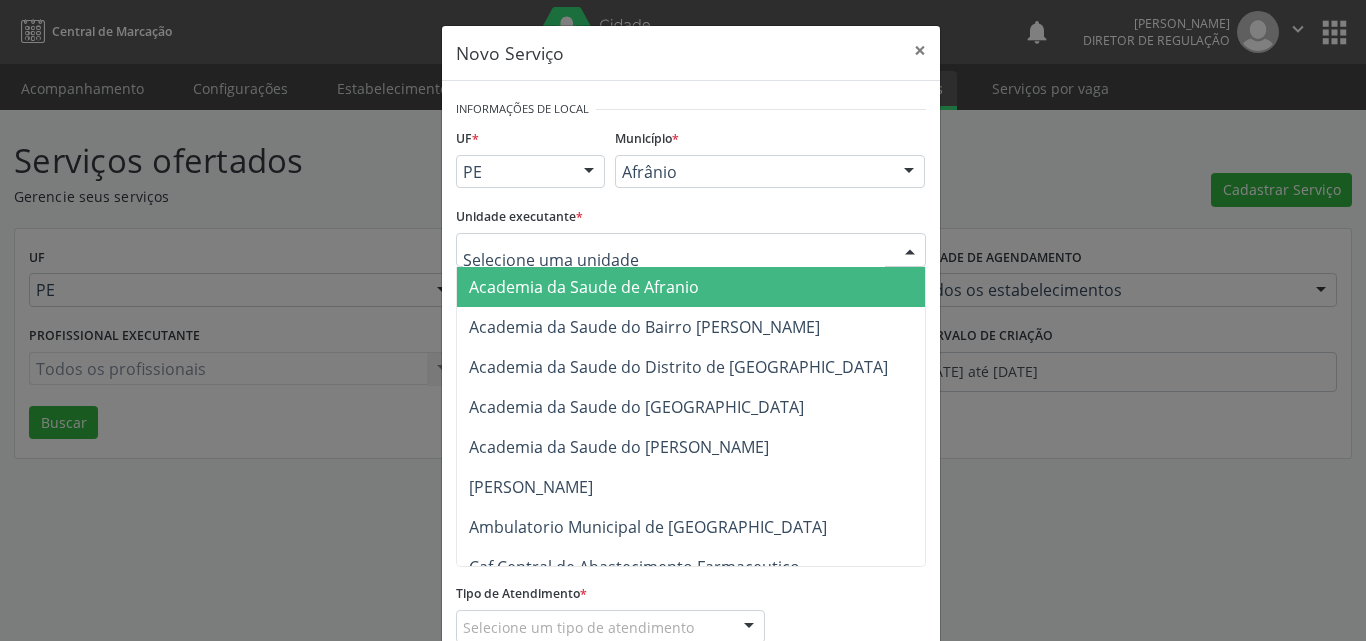 click at bounding box center (691, 250) 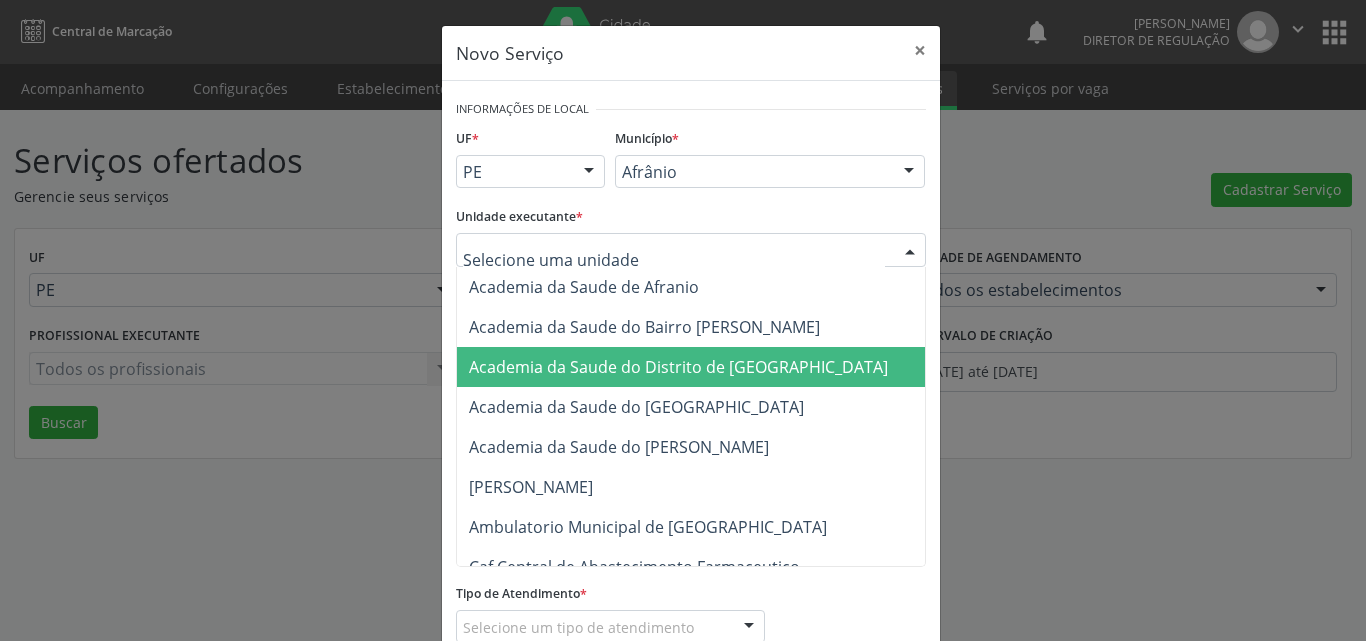 scroll, scrollTop: 300, scrollLeft: 0, axis: vertical 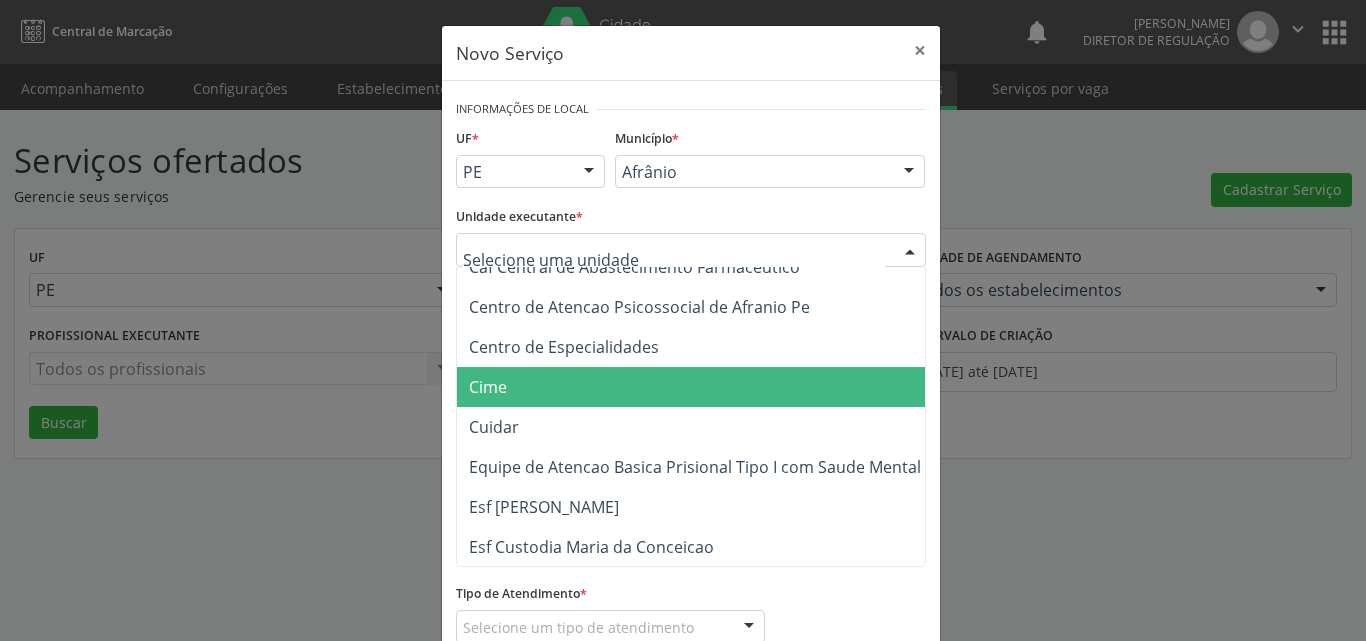 click on "Cime" at bounding box center [701, 387] 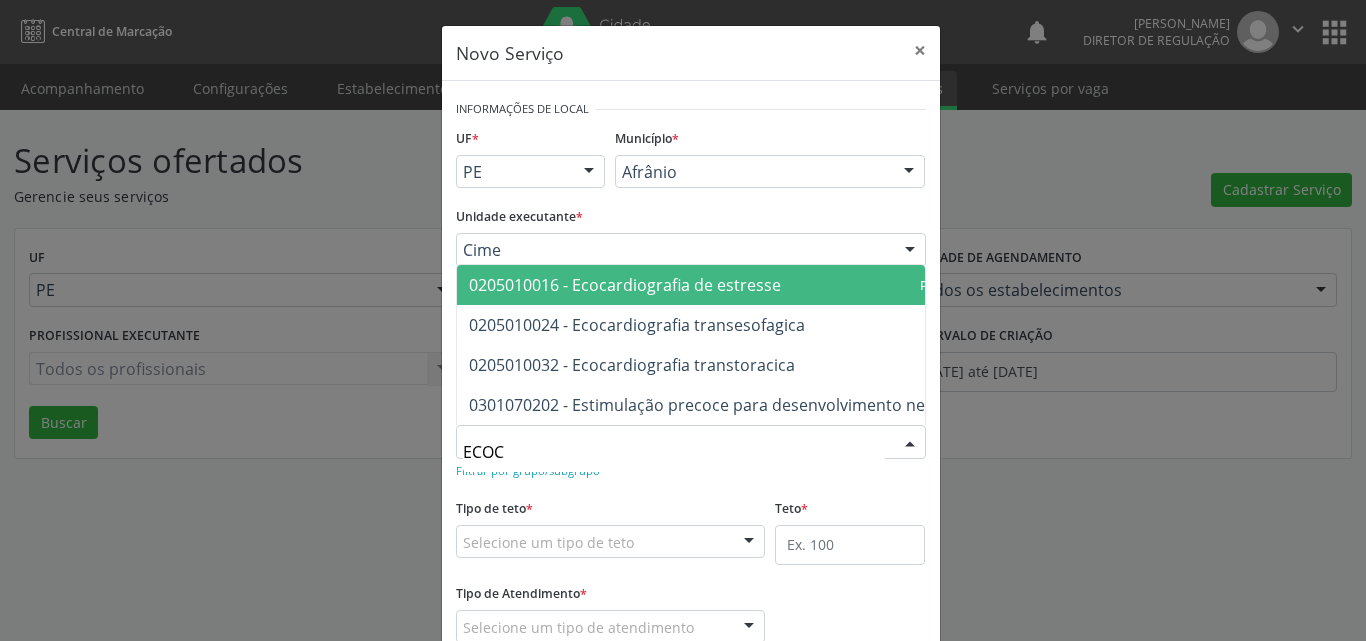 type on "ECOCA" 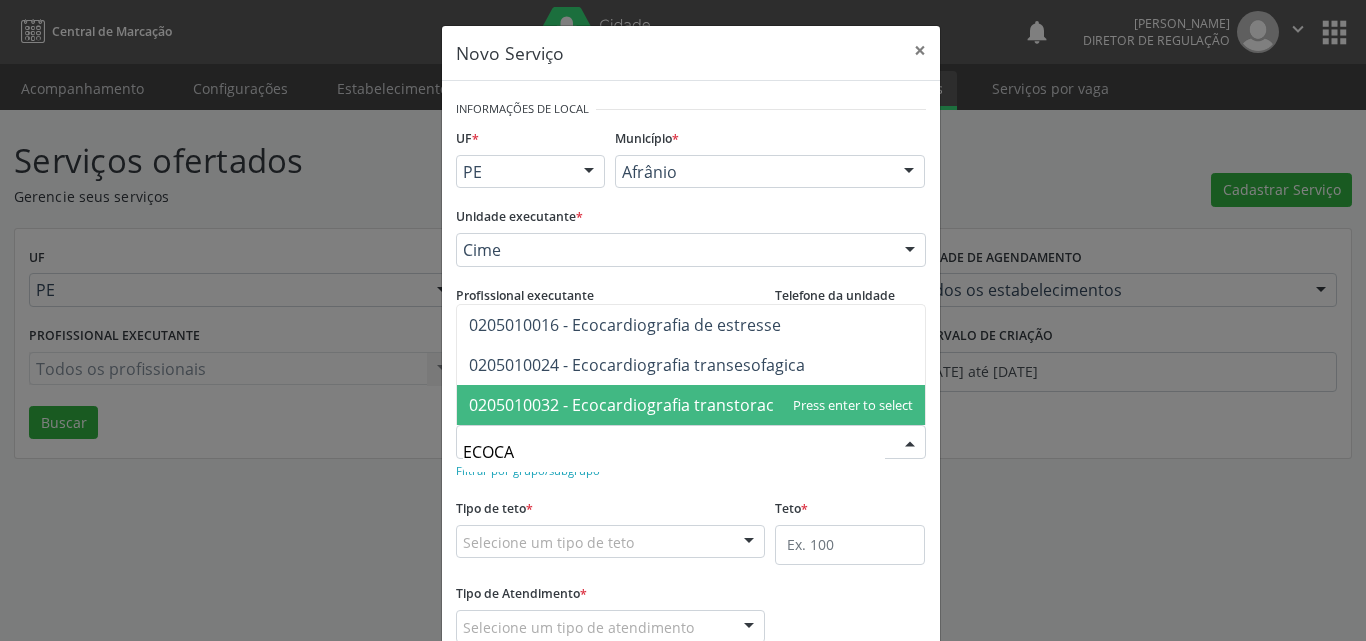 click on "0205010032 - Ecocardiografia transtoracica" at bounding box center (632, 405) 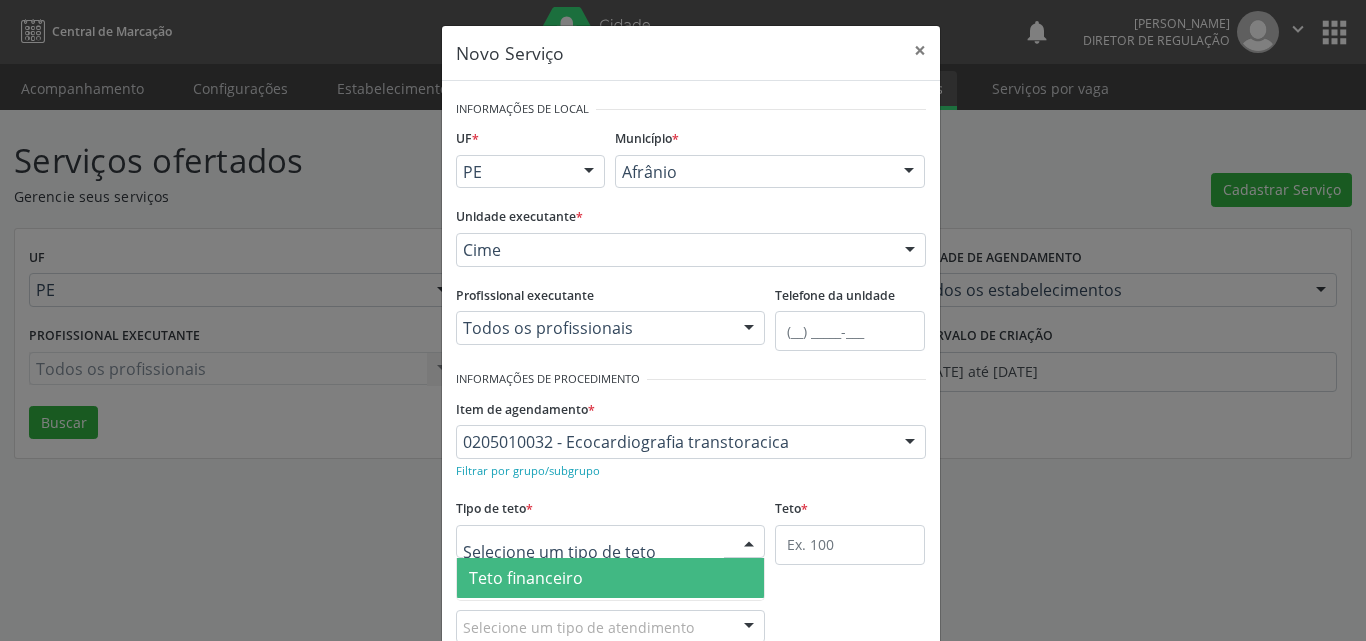 scroll, scrollTop: 132, scrollLeft: 0, axis: vertical 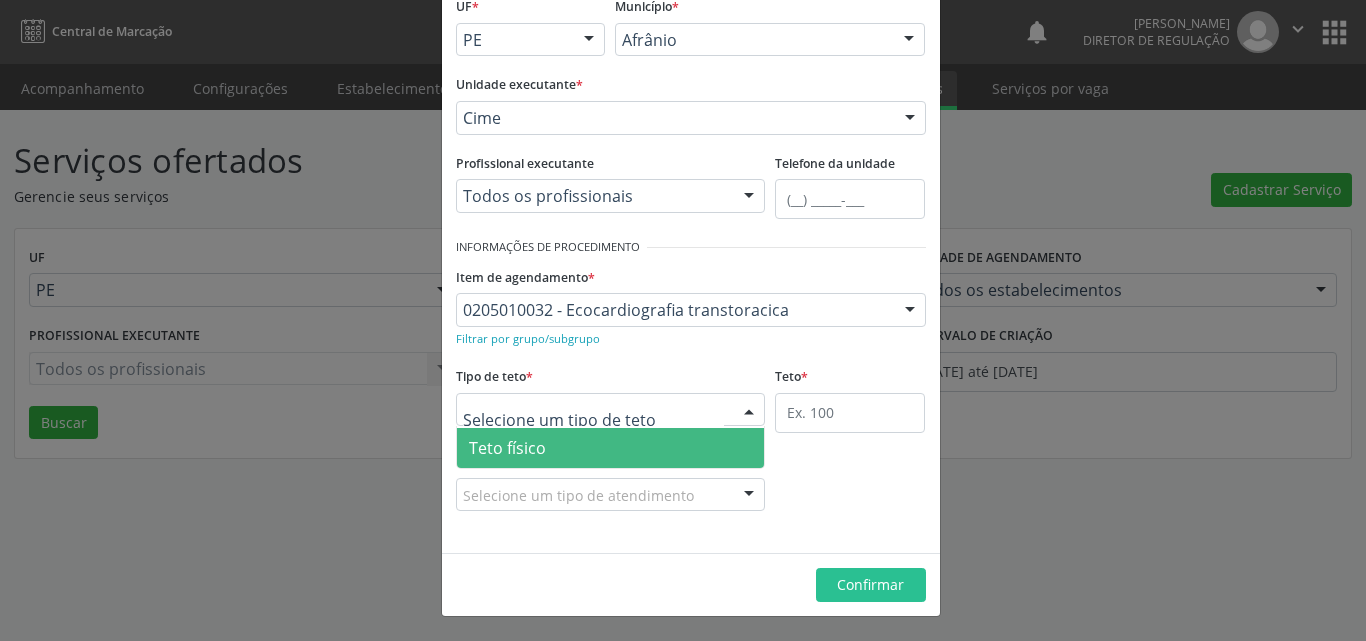 click on "Teto físico" at bounding box center (611, 448) 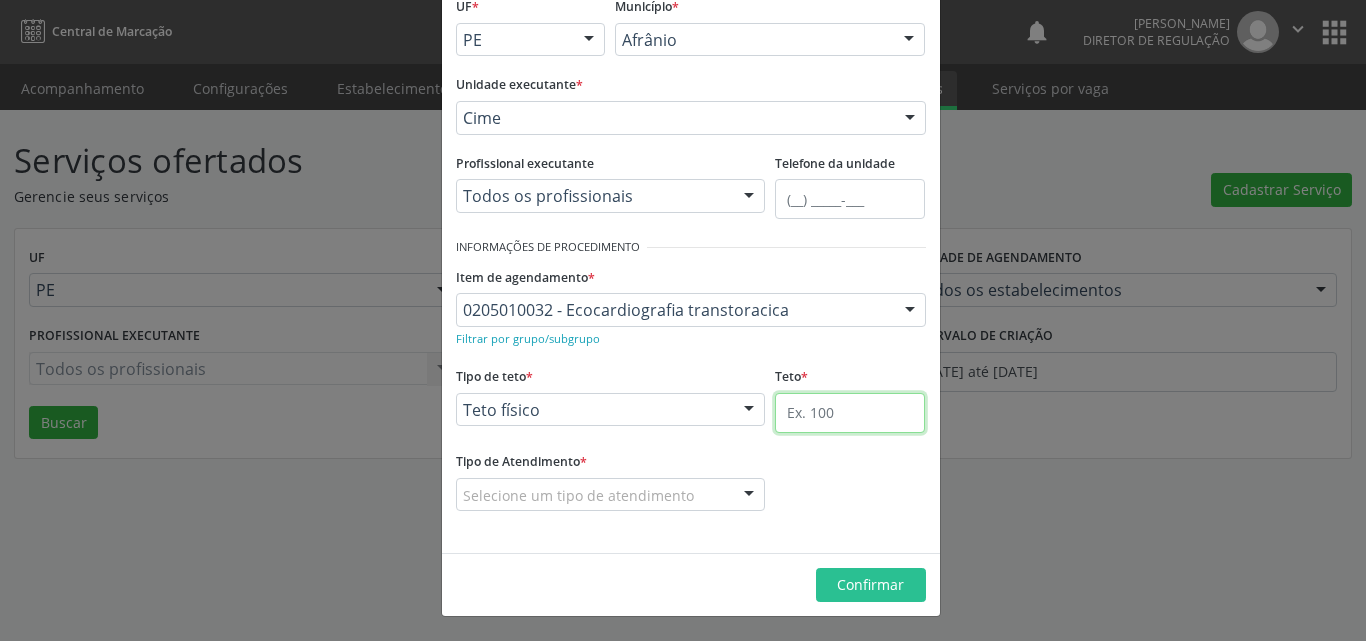 click at bounding box center (850, 413) 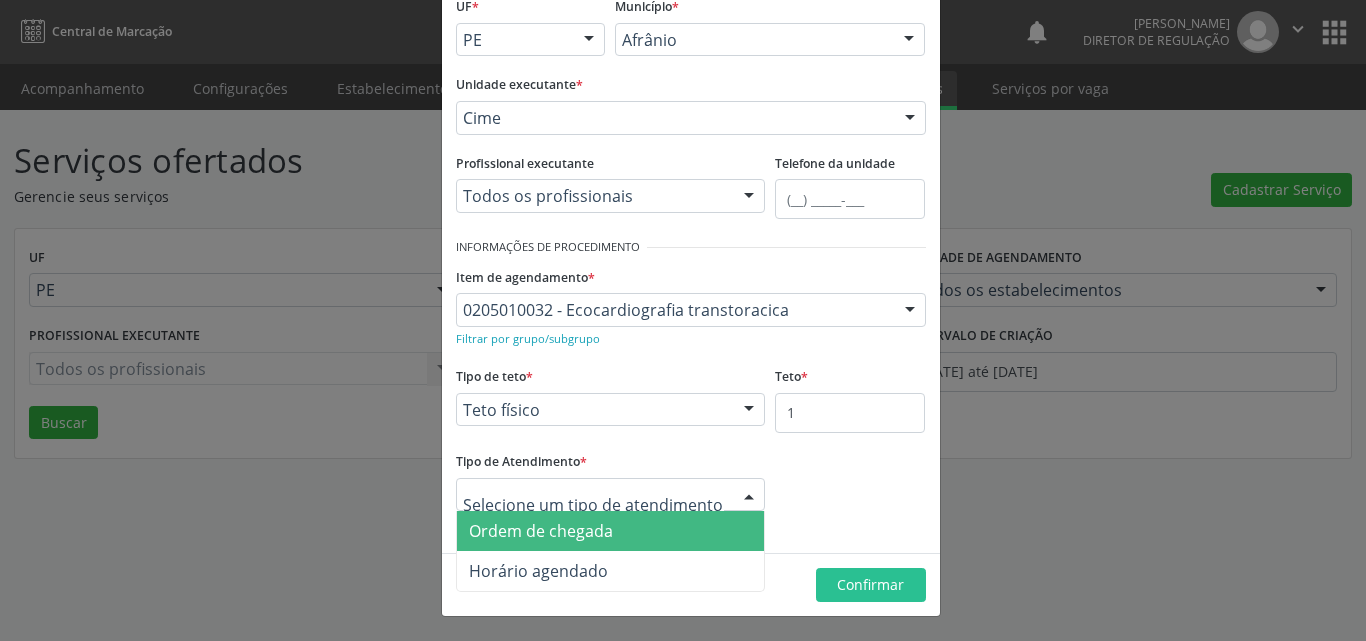 click at bounding box center [611, 495] 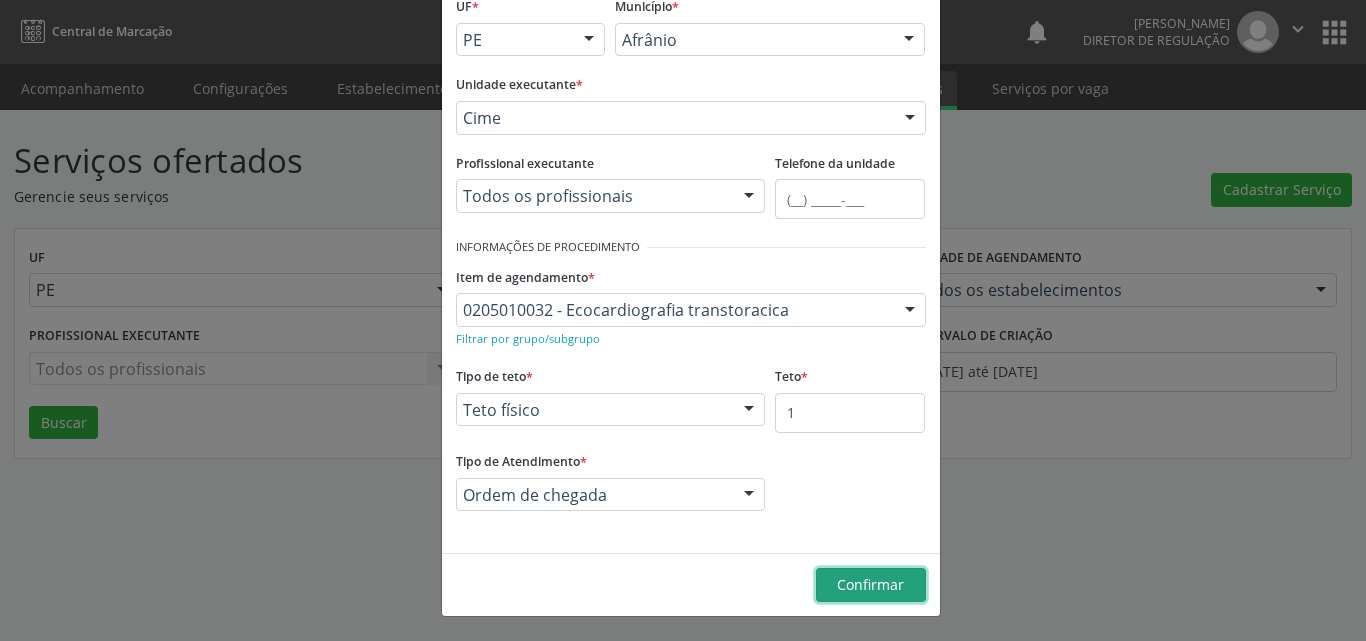 click on "Confirmar" at bounding box center [870, 584] 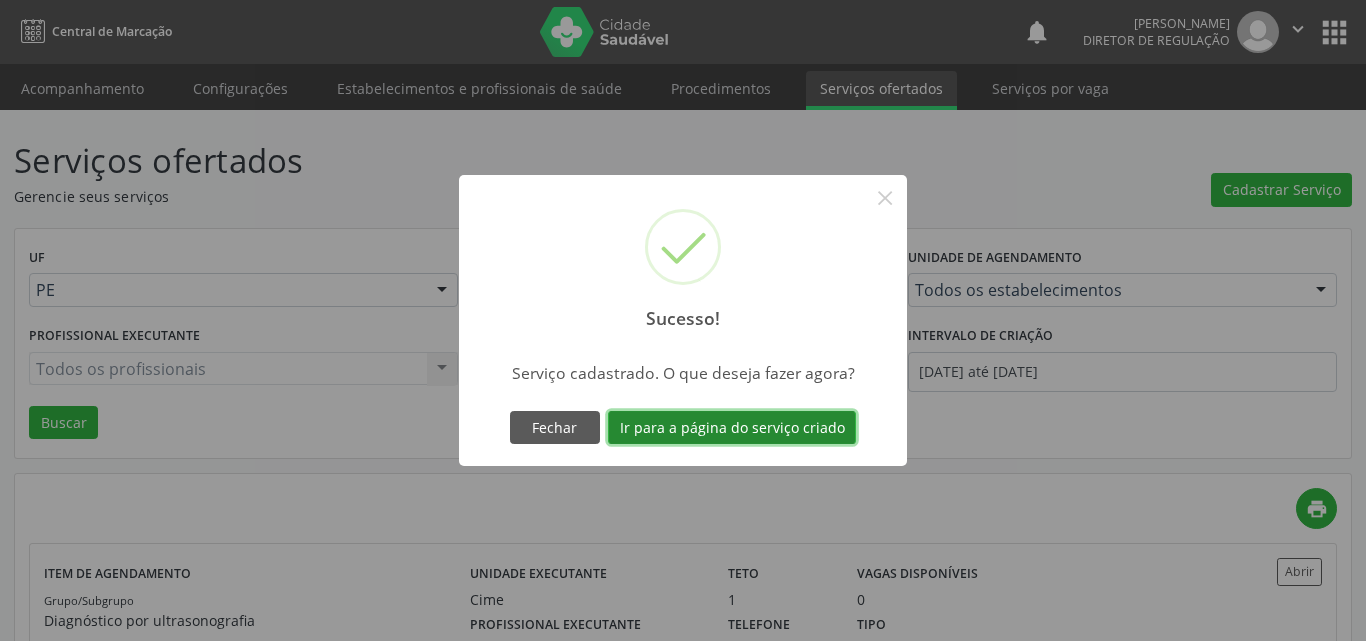 click on "Ir para a página do serviço criado" at bounding box center (732, 428) 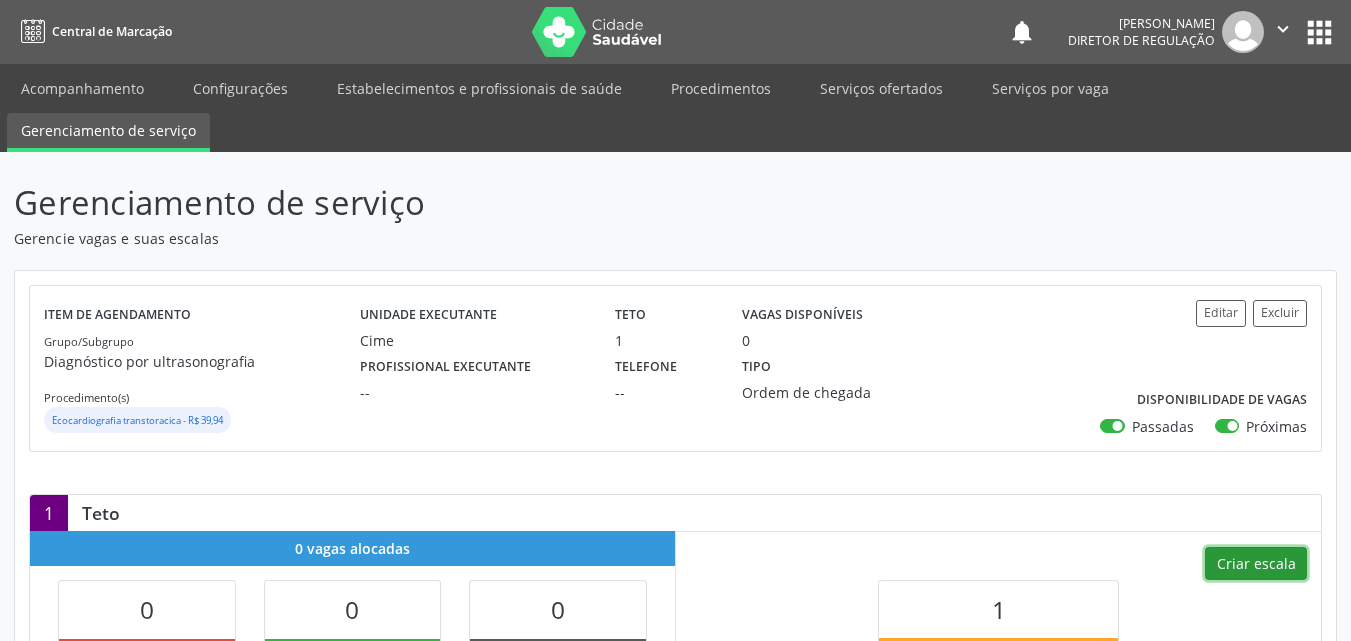 click on "Criar escala" at bounding box center (1256, 564) 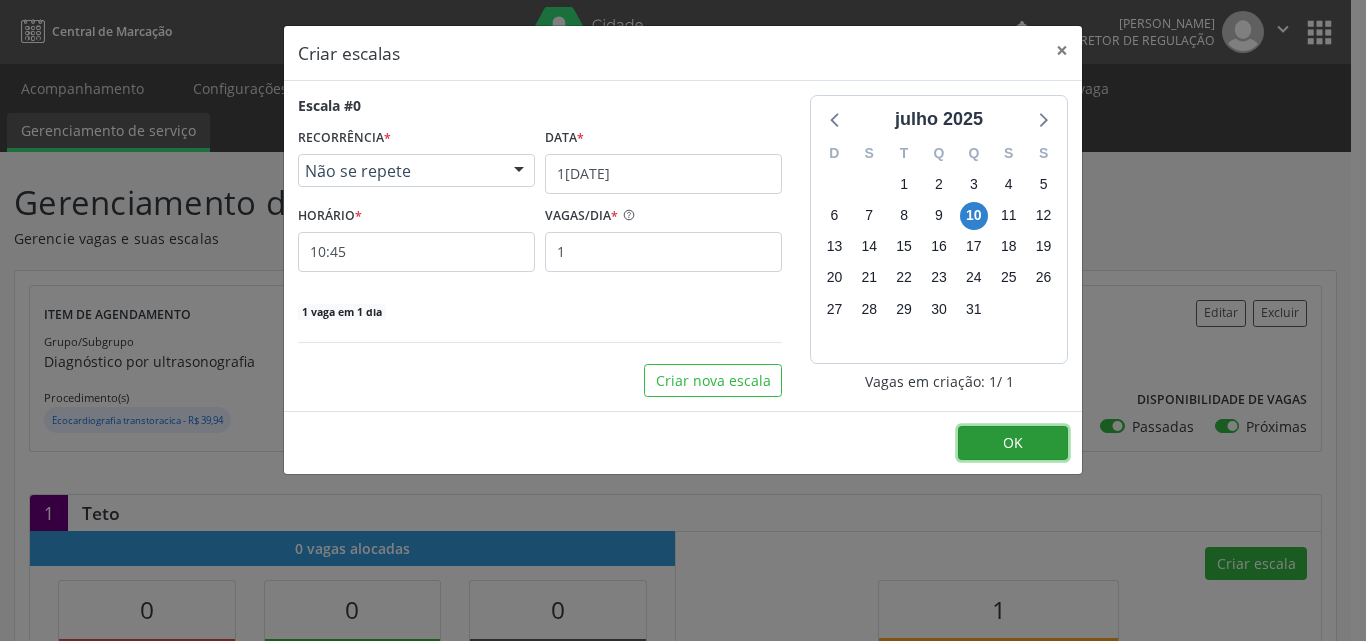click on "OK" at bounding box center [1013, 442] 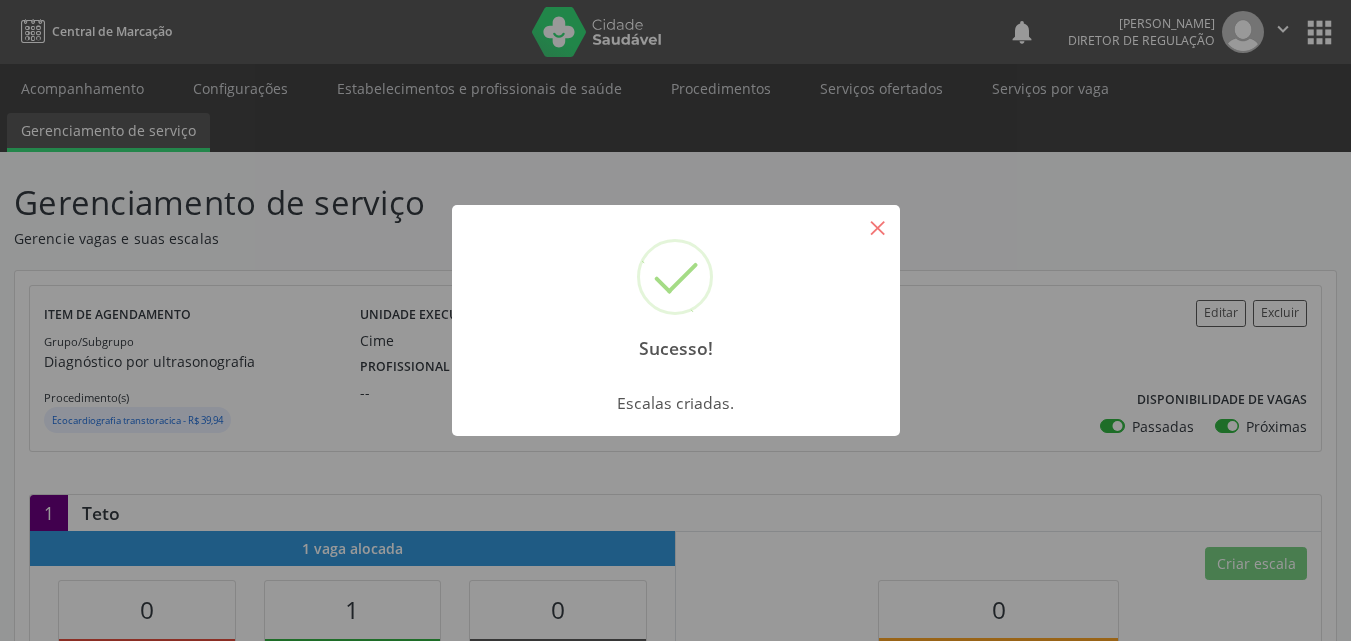 click on "×" at bounding box center [878, 227] 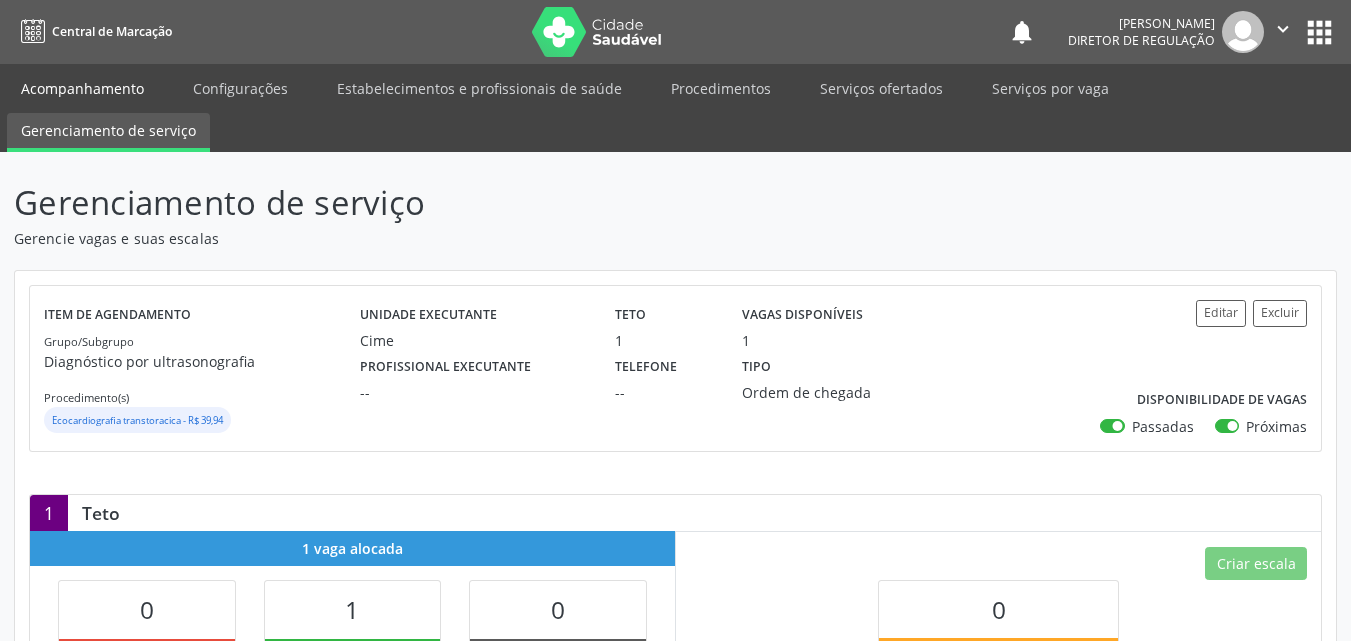 click on "Acompanhamento" at bounding box center [82, 88] 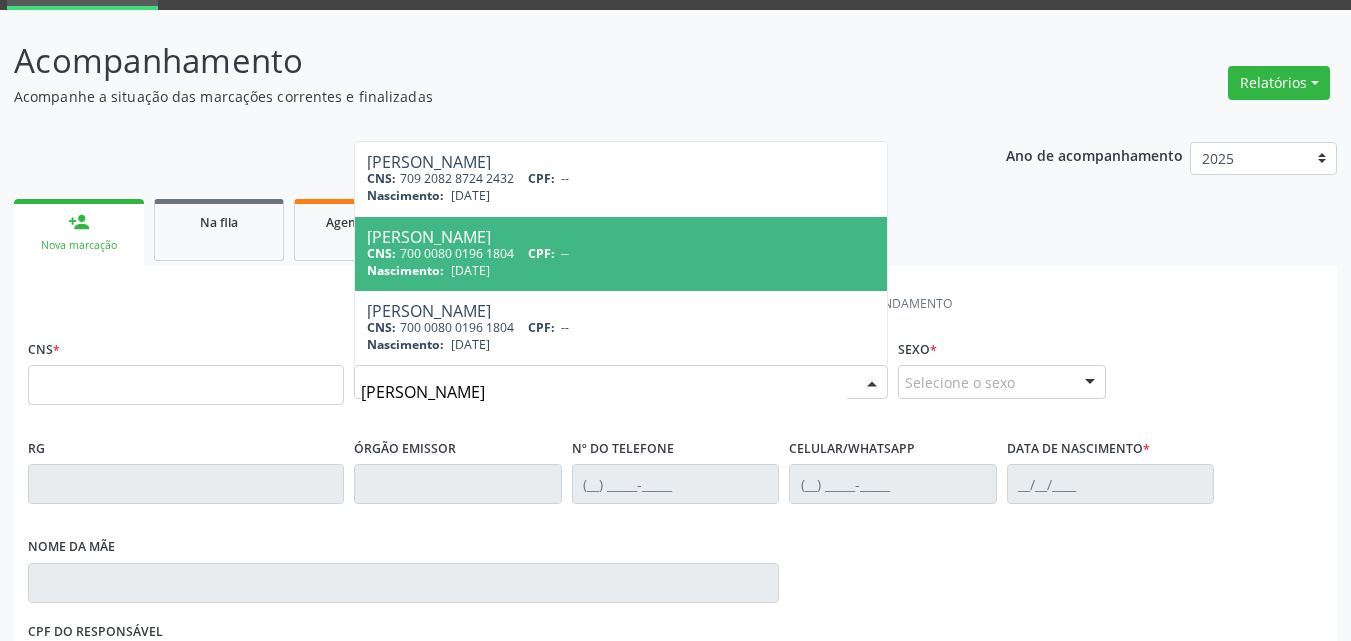 scroll, scrollTop: 0, scrollLeft: 0, axis: both 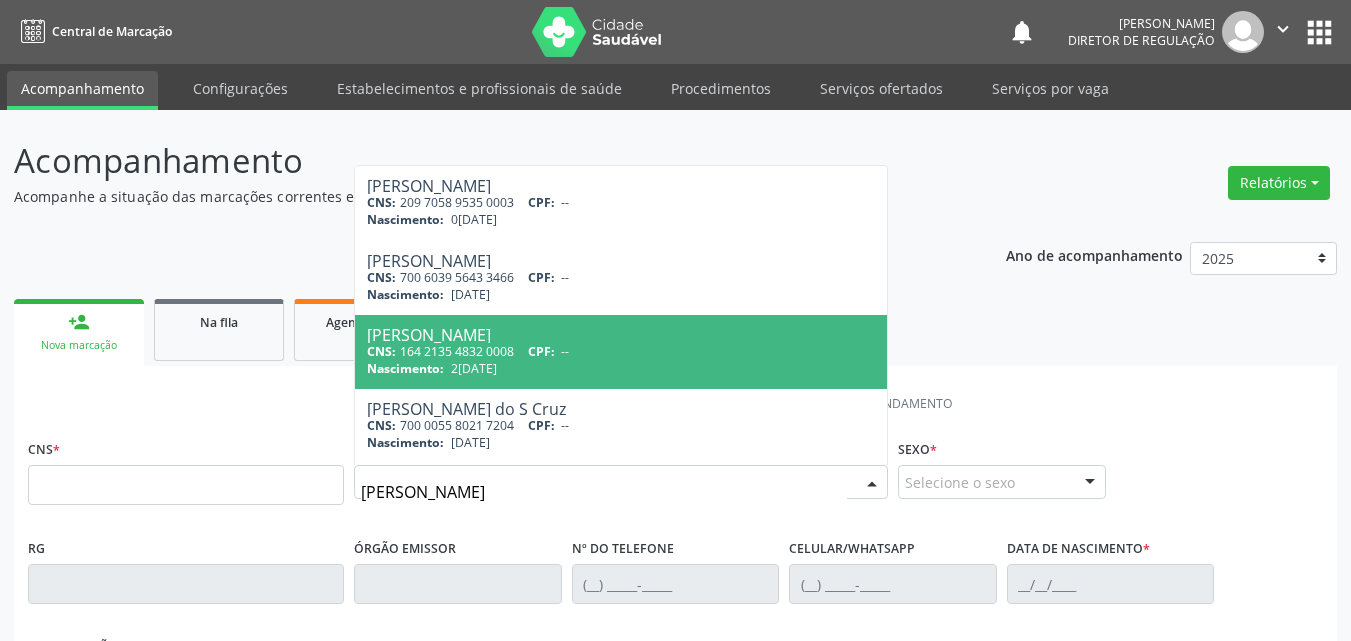 type on "MARIA ISABEL PER" 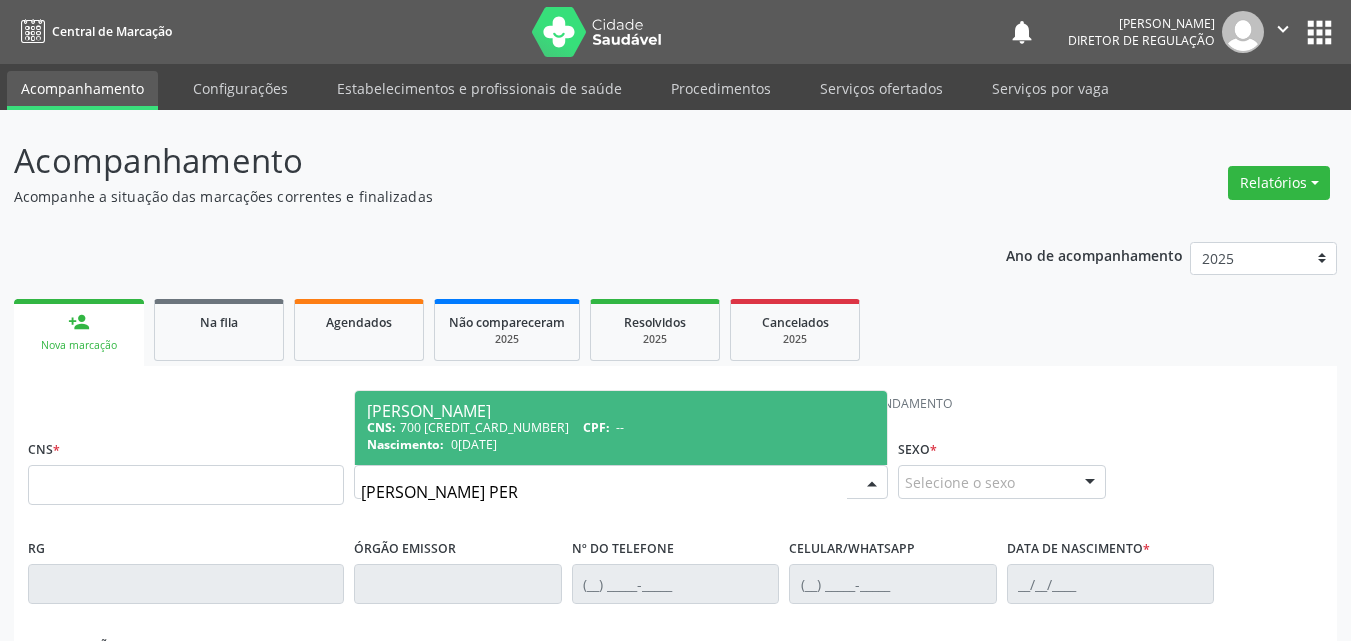 drag, startPoint x: 595, startPoint y: 395, endPoint x: 587, endPoint y: 385, distance: 12.806249 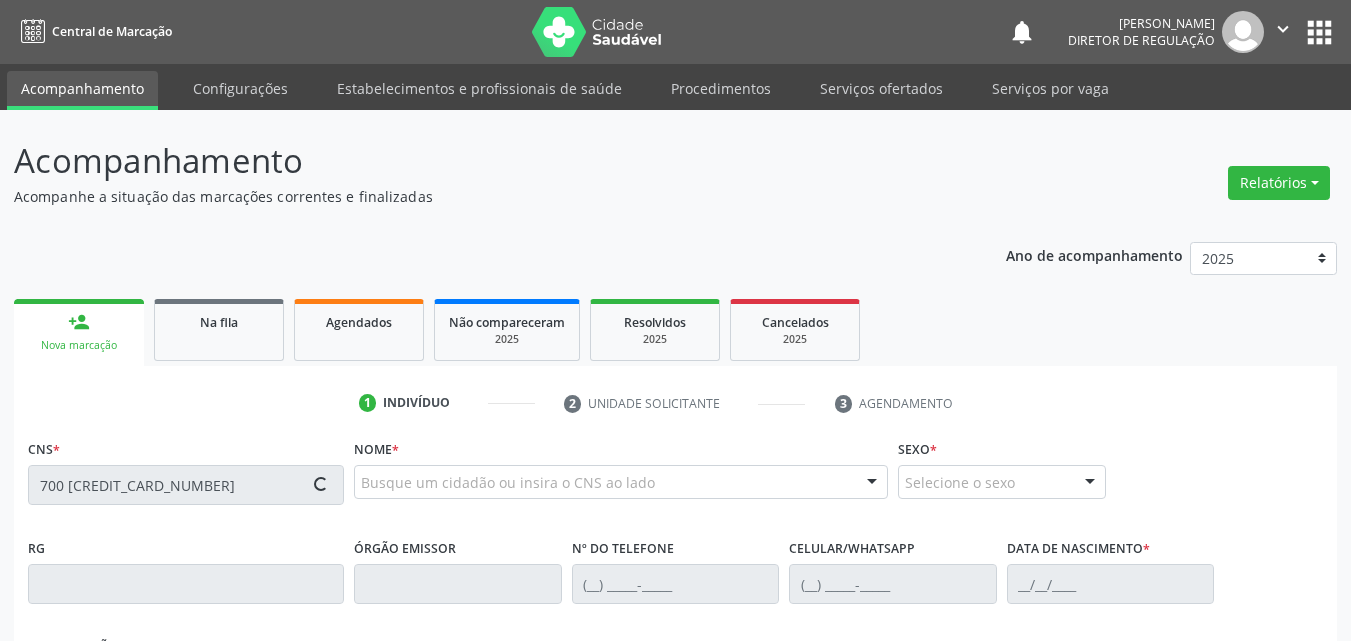 type on "700 5015 6564 3852" 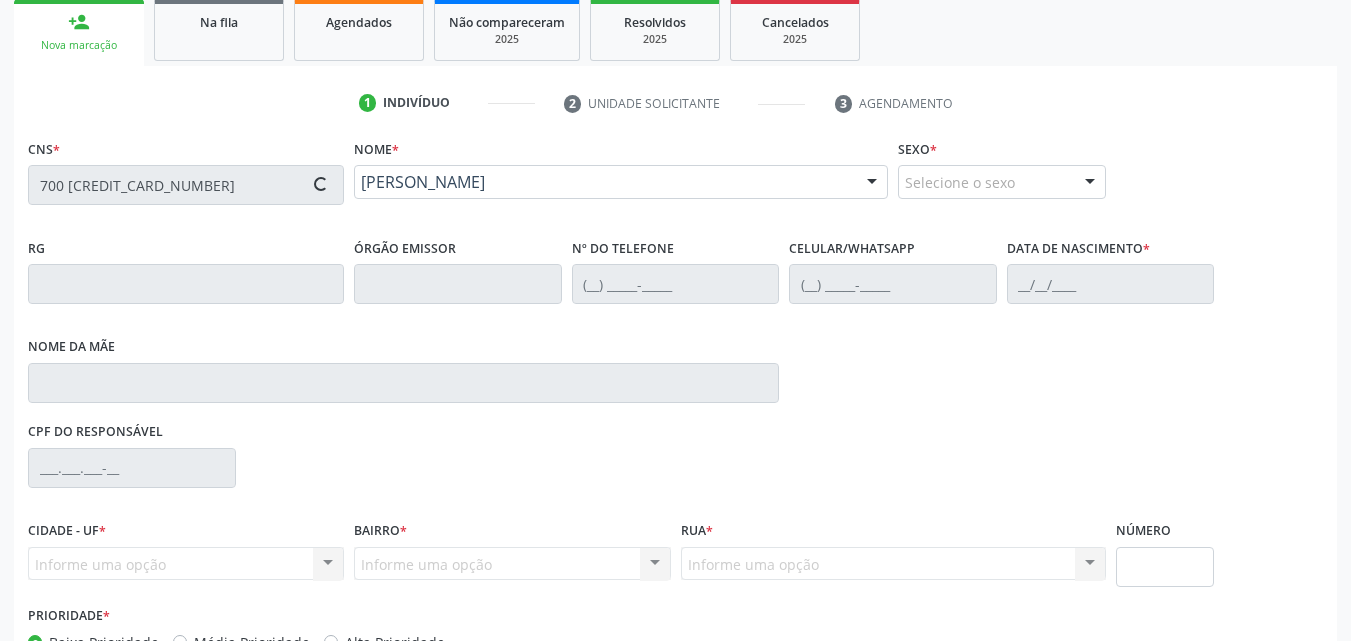 scroll, scrollTop: 429, scrollLeft: 0, axis: vertical 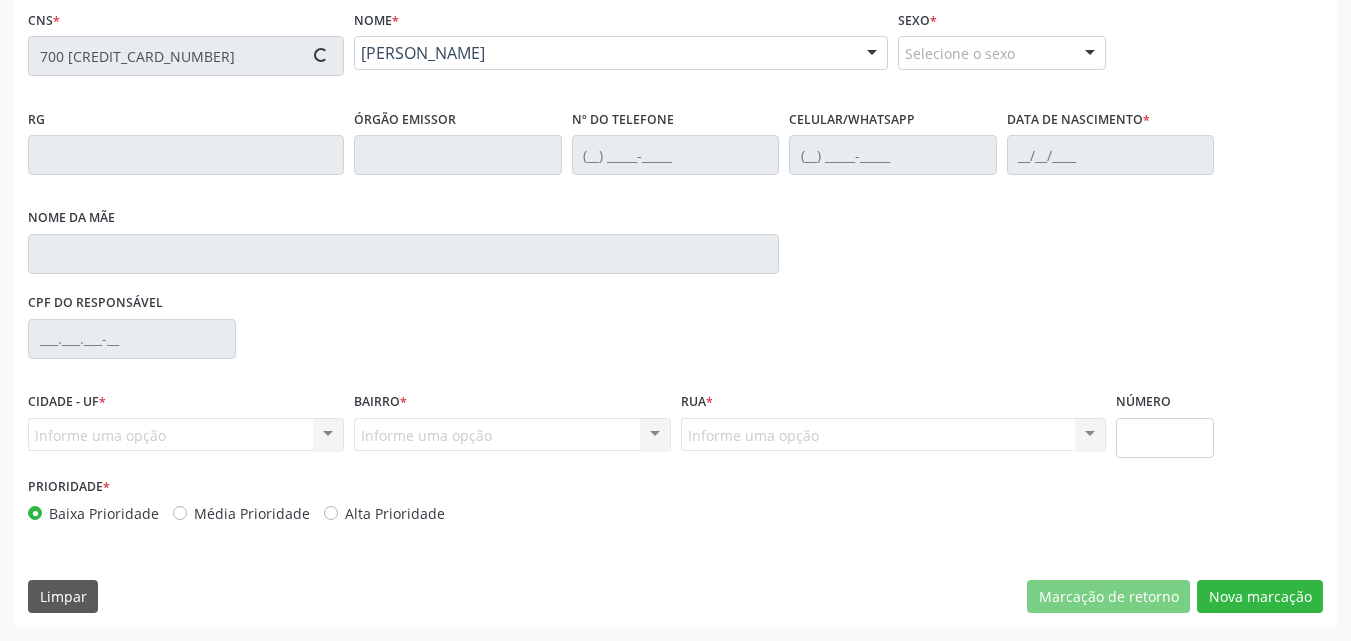 type on "(87) 98877-0179" 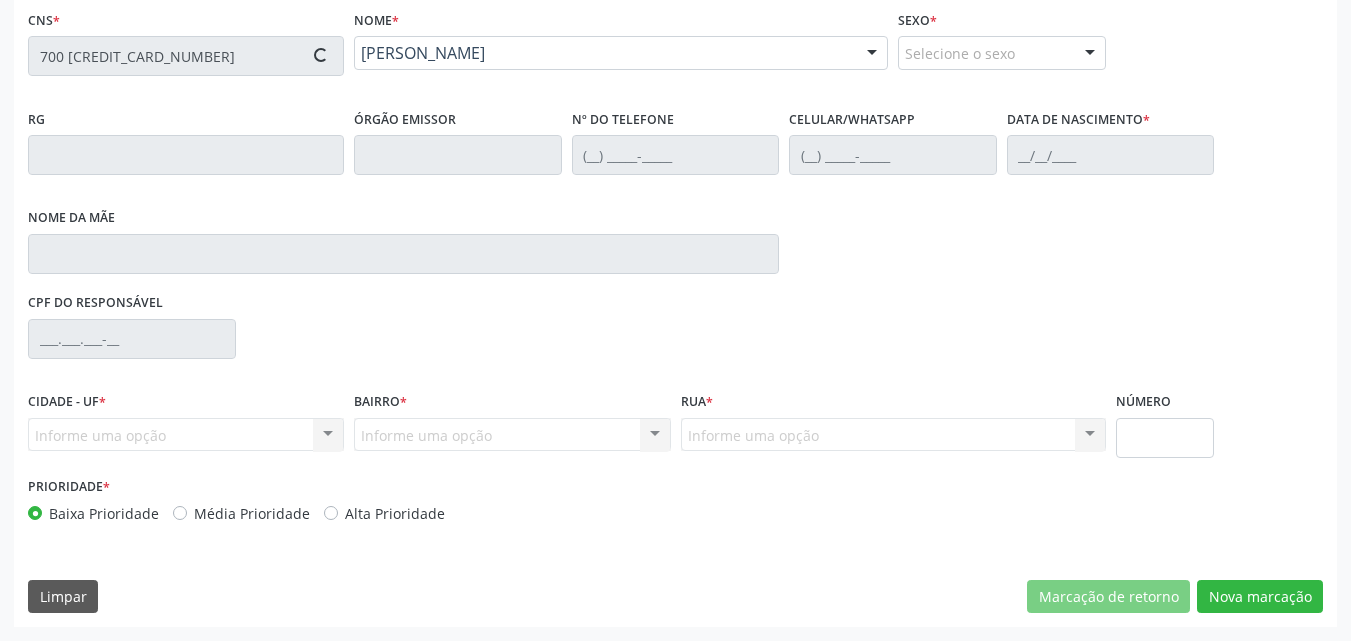 type on "(87) 98877-0179" 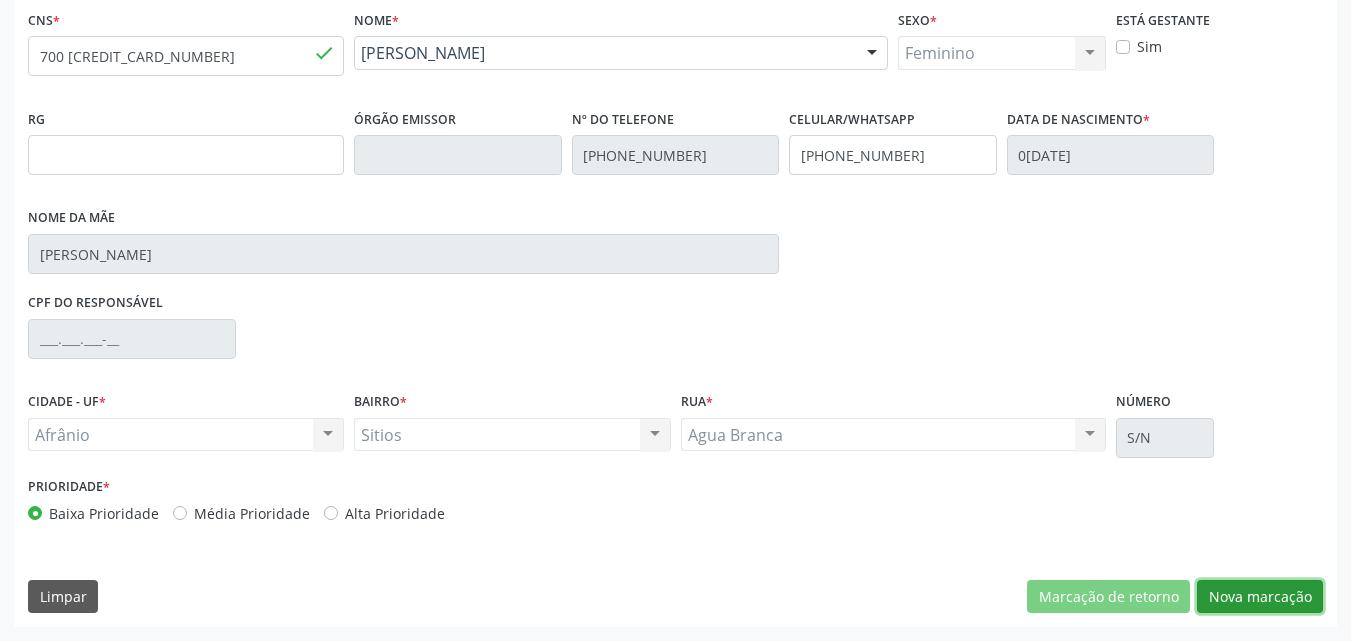 click on "Nova marcação" at bounding box center [1260, 597] 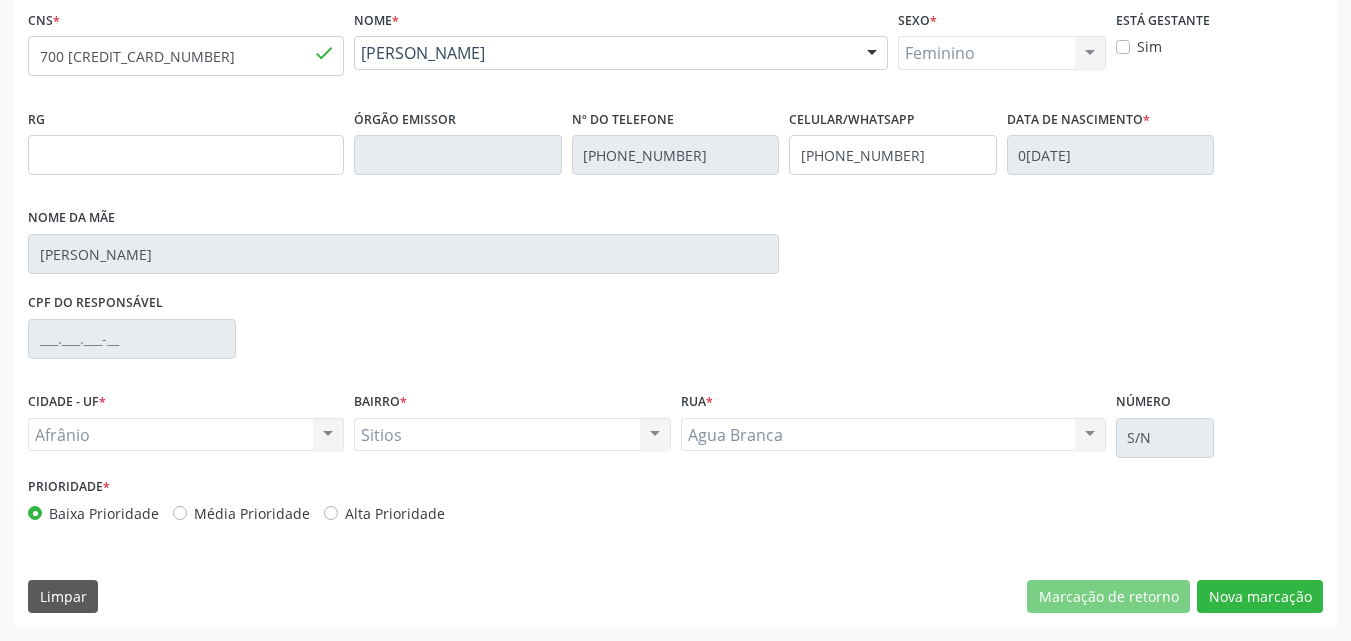 scroll, scrollTop: 265, scrollLeft: 0, axis: vertical 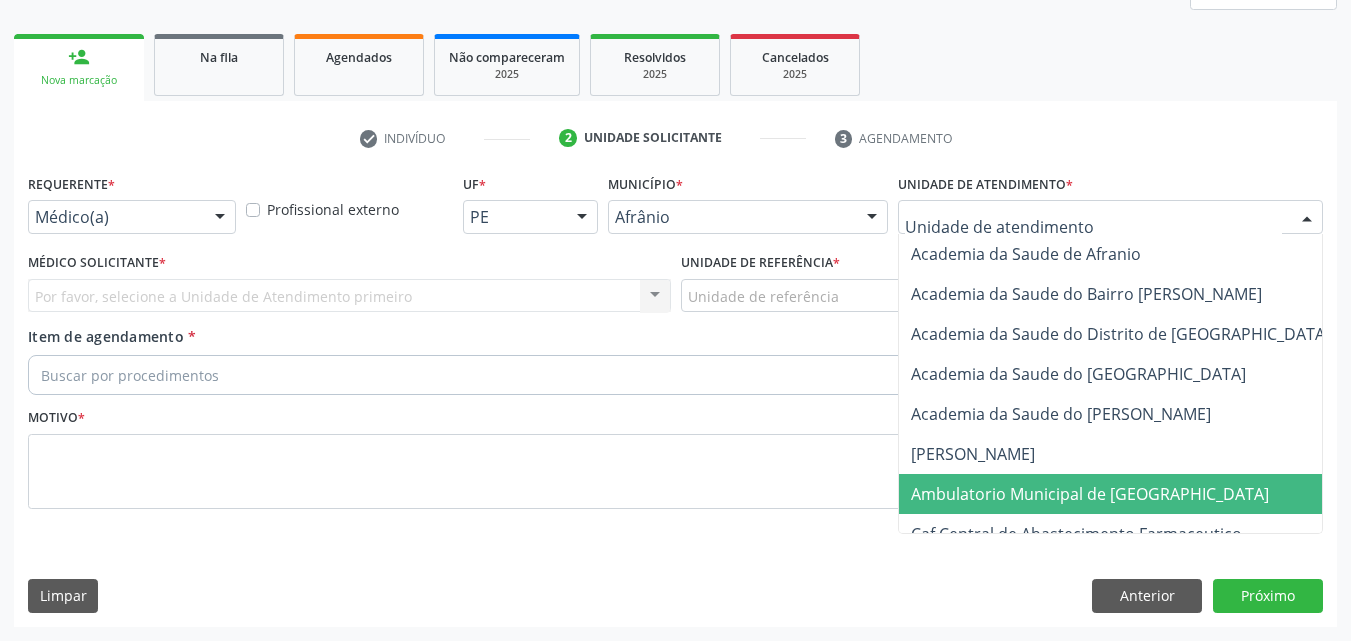 click on "Ambulatorio Municipal de [GEOGRAPHIC_DATA]" at bounding box center (1090, 494) 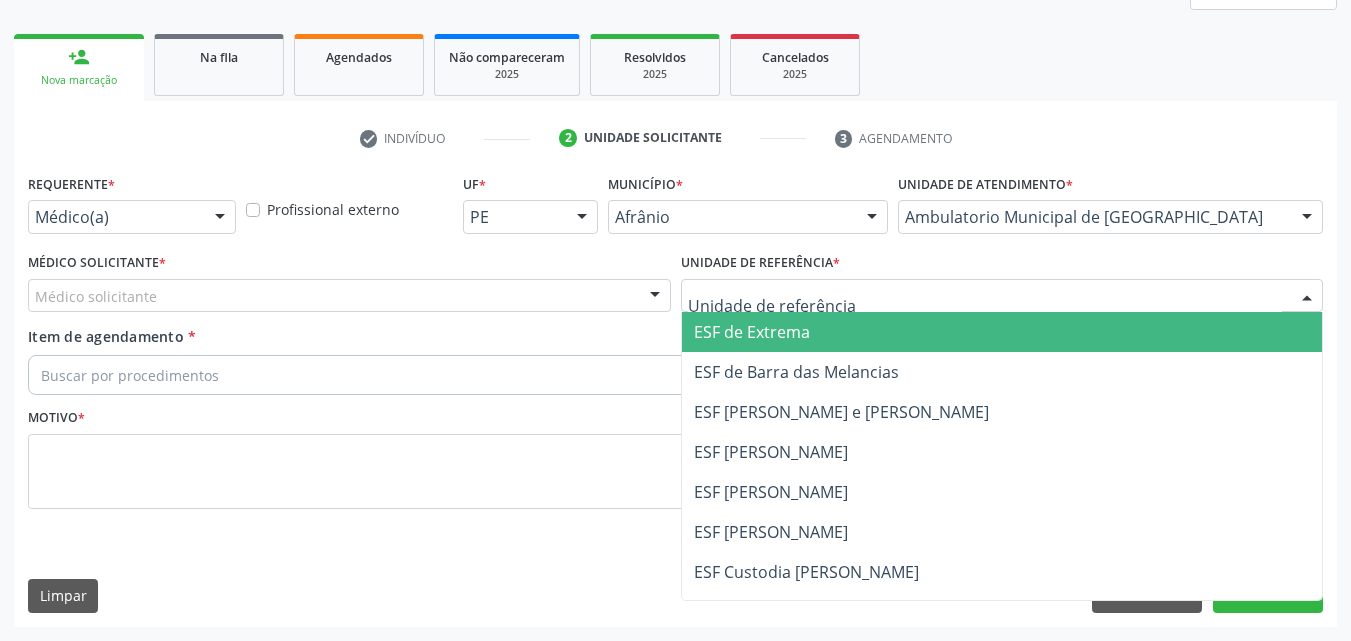 click at bounding box center (1002, 296) 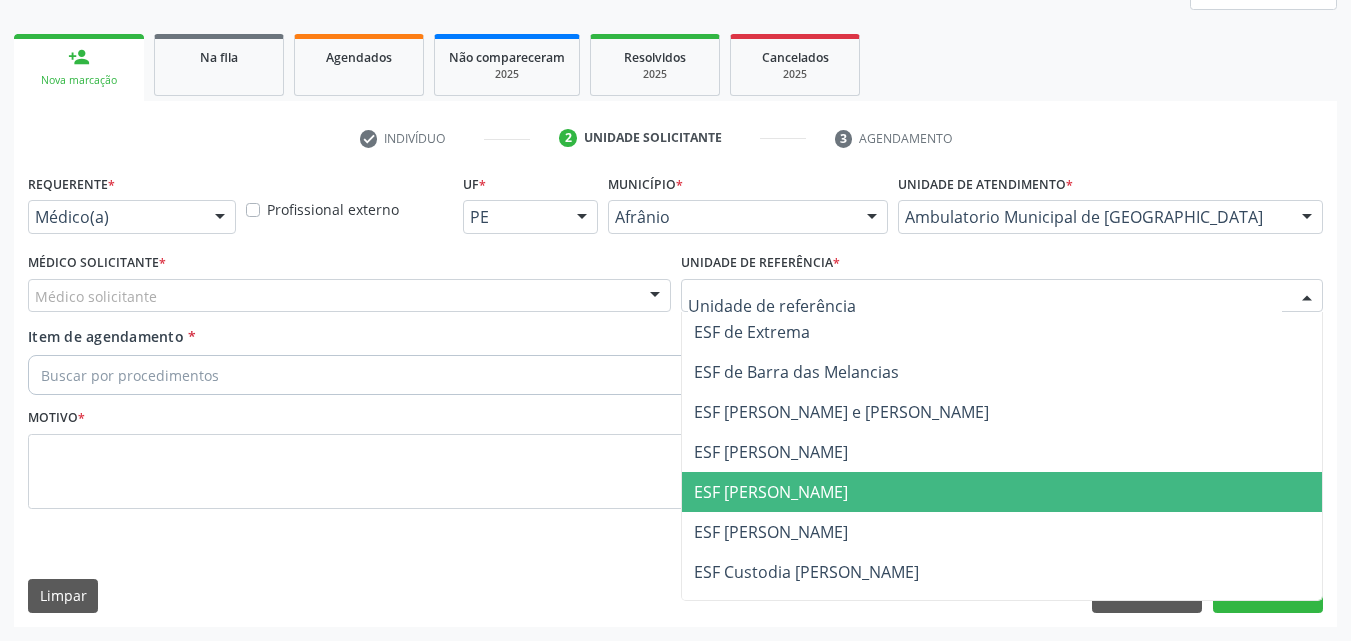 click on "ESF [PERSON_NAME]" at bounding box center (1002, 492) 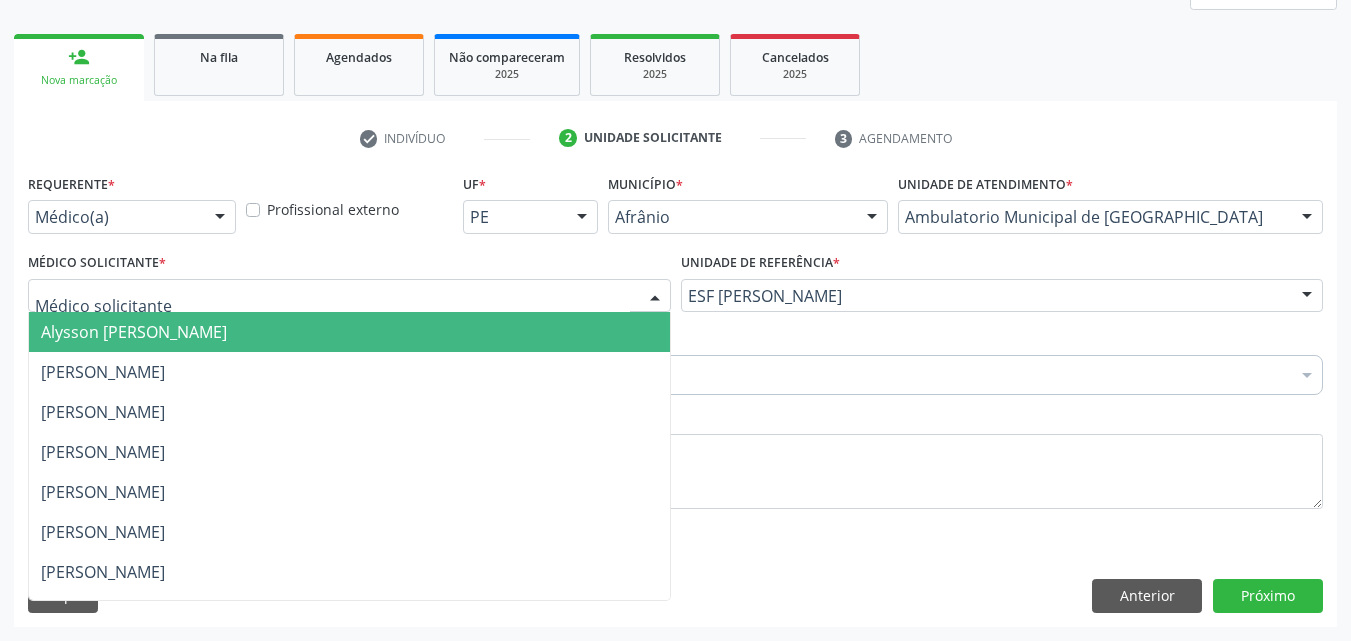 click at bounding box center (349, 296) 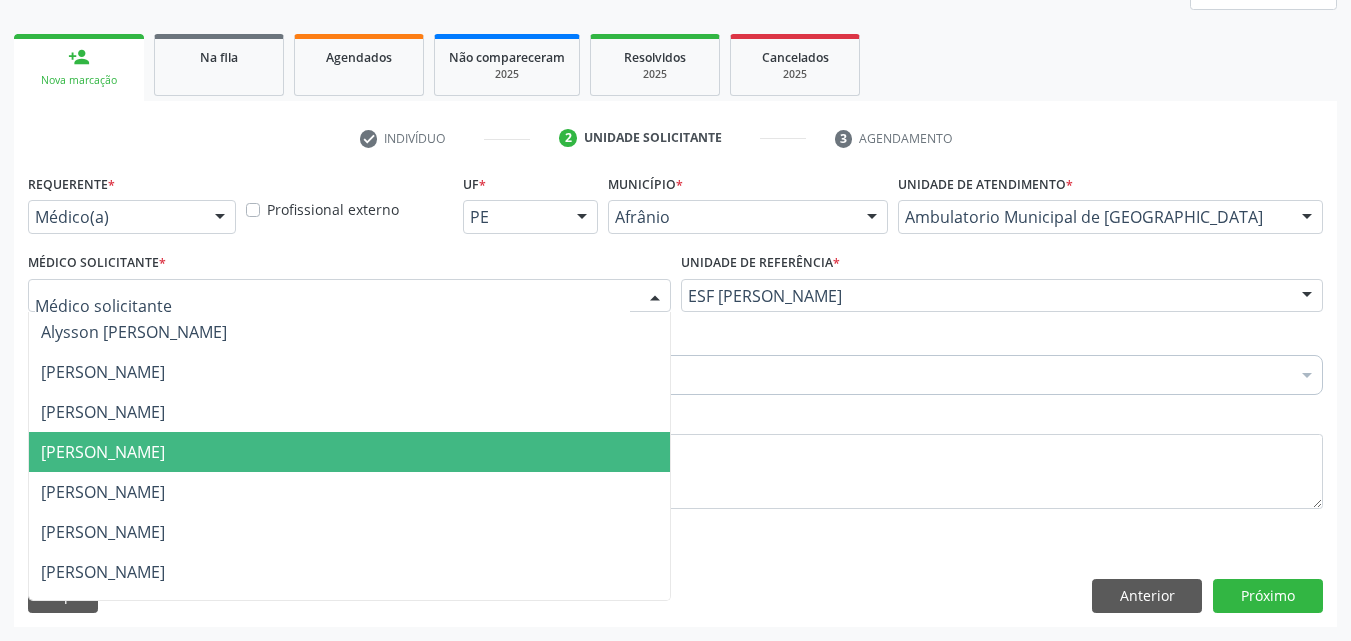click on "[PERSON_NAME]" at bounding box center [349, 452] 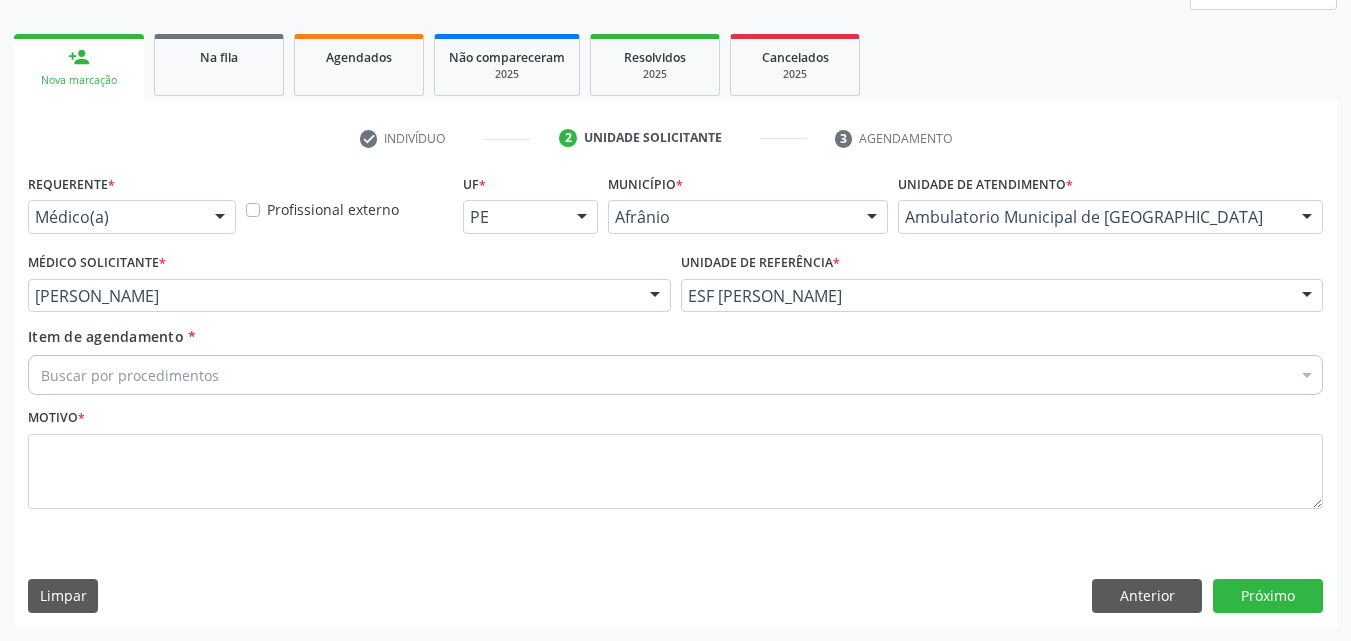 click on "Buscar por procedimentos" at bounding box center (675, 375) 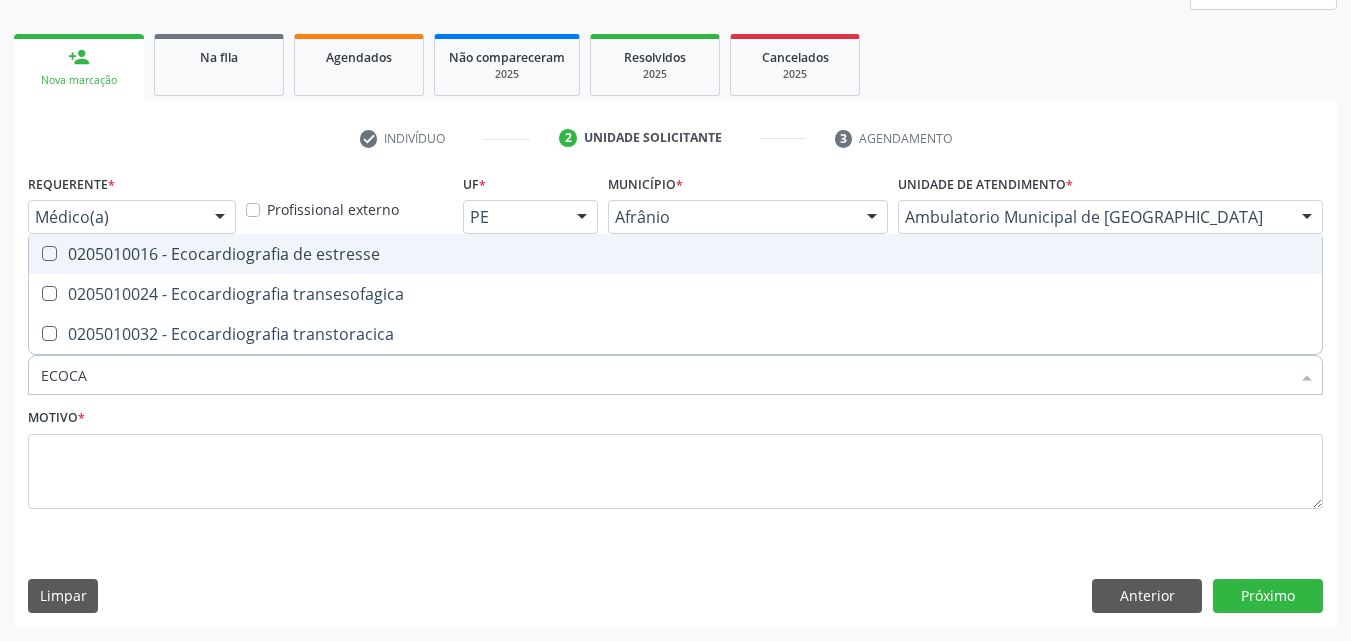 type on "ECOCAR" 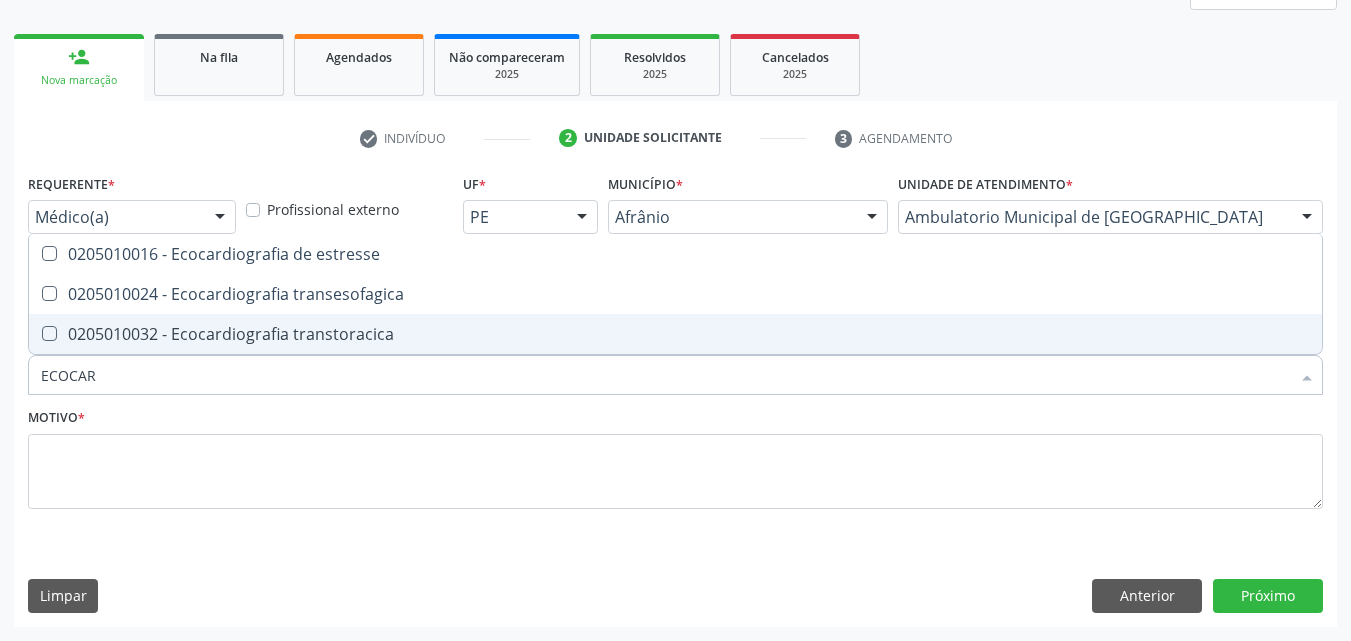 click on "0205010032 - Ecocardiografia transtoracica" at bounding box center [675, 334] 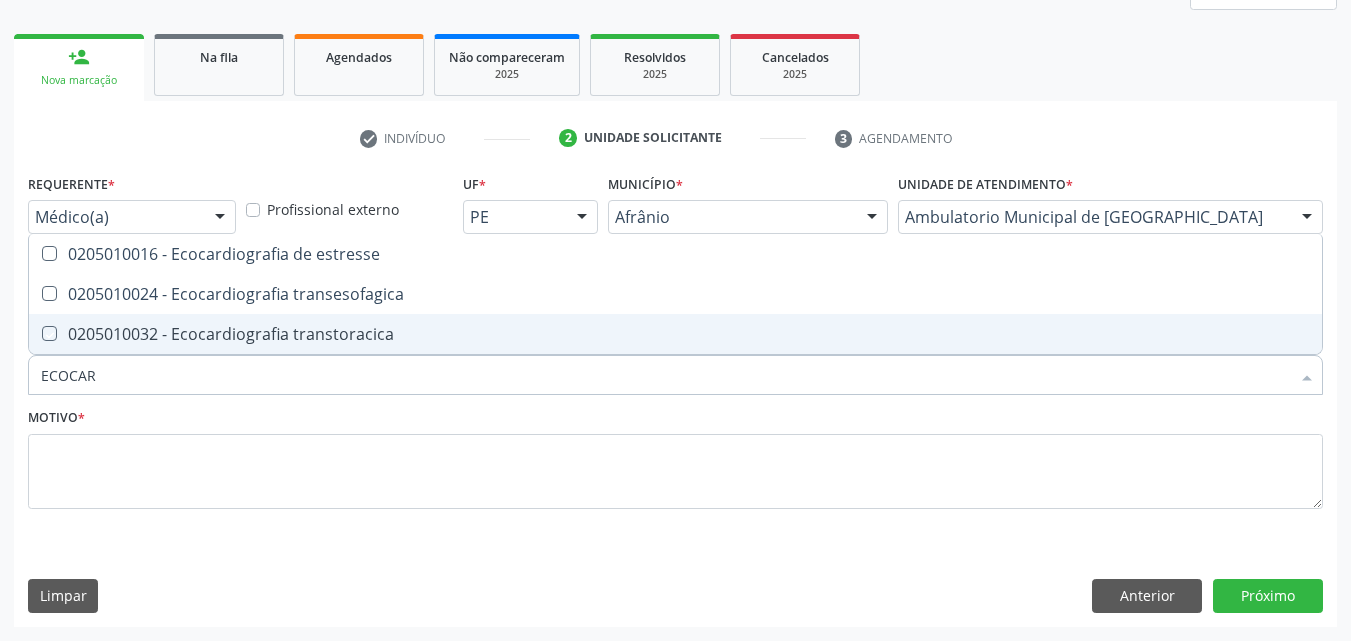 checkbox on "true" 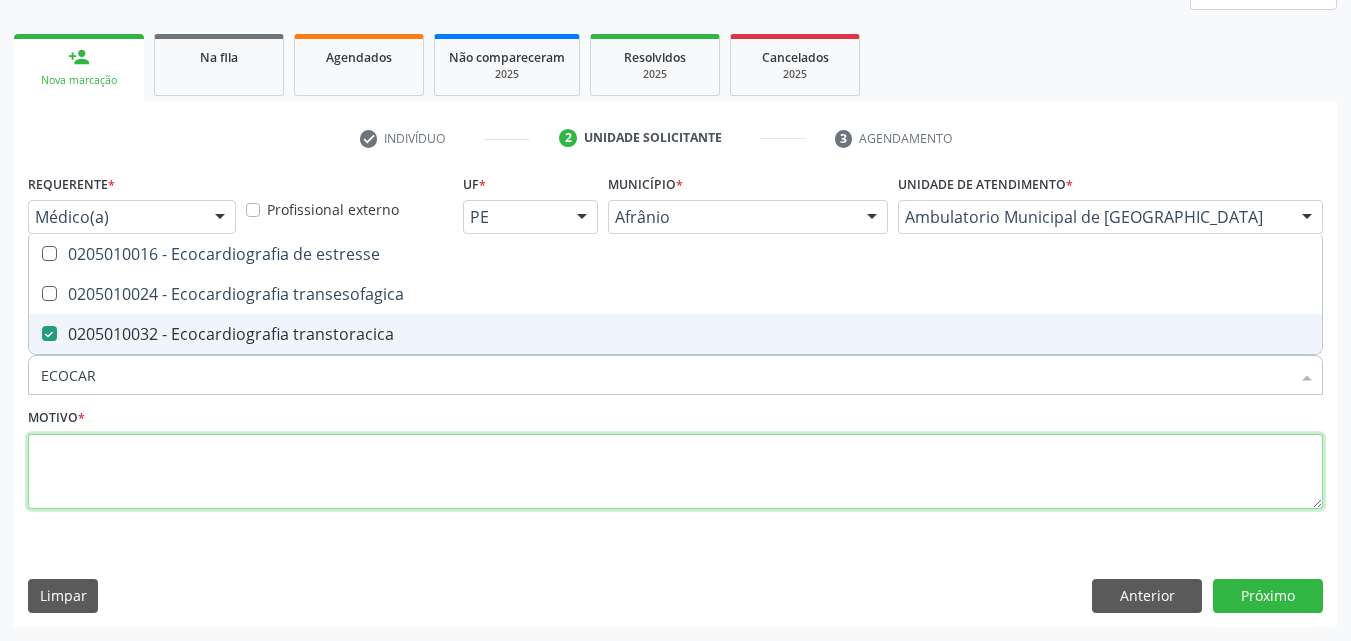 click at bounding box center [675, 472] 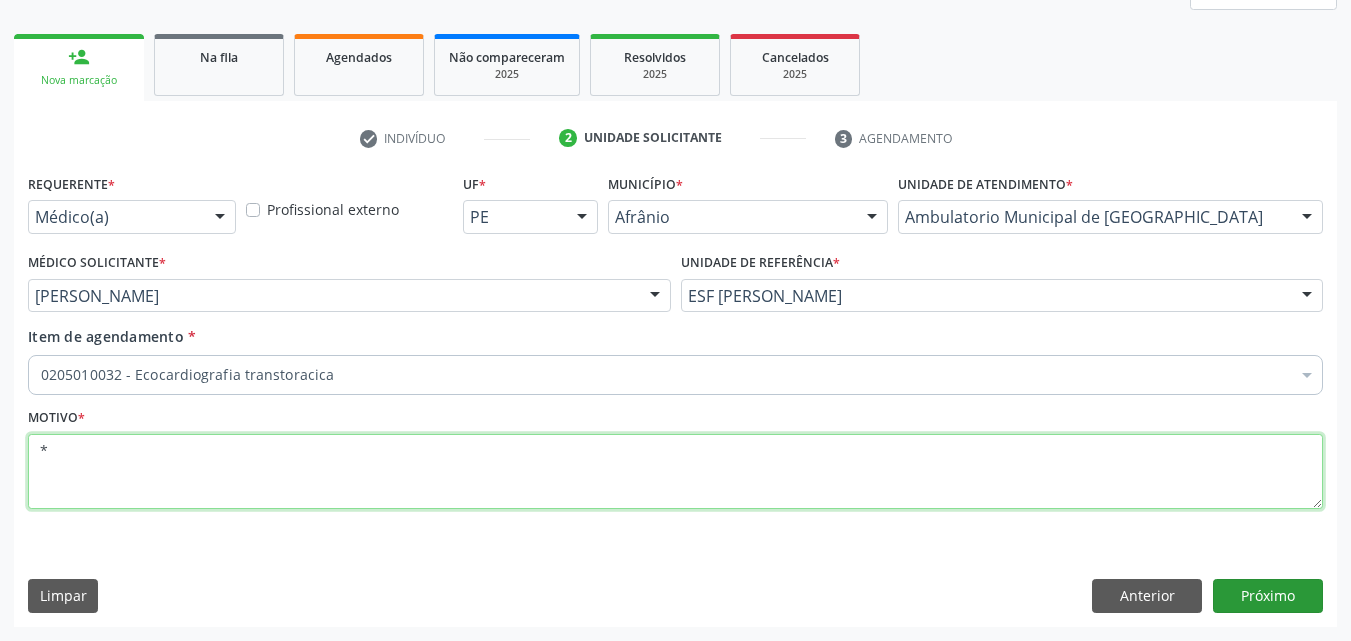type on "*" 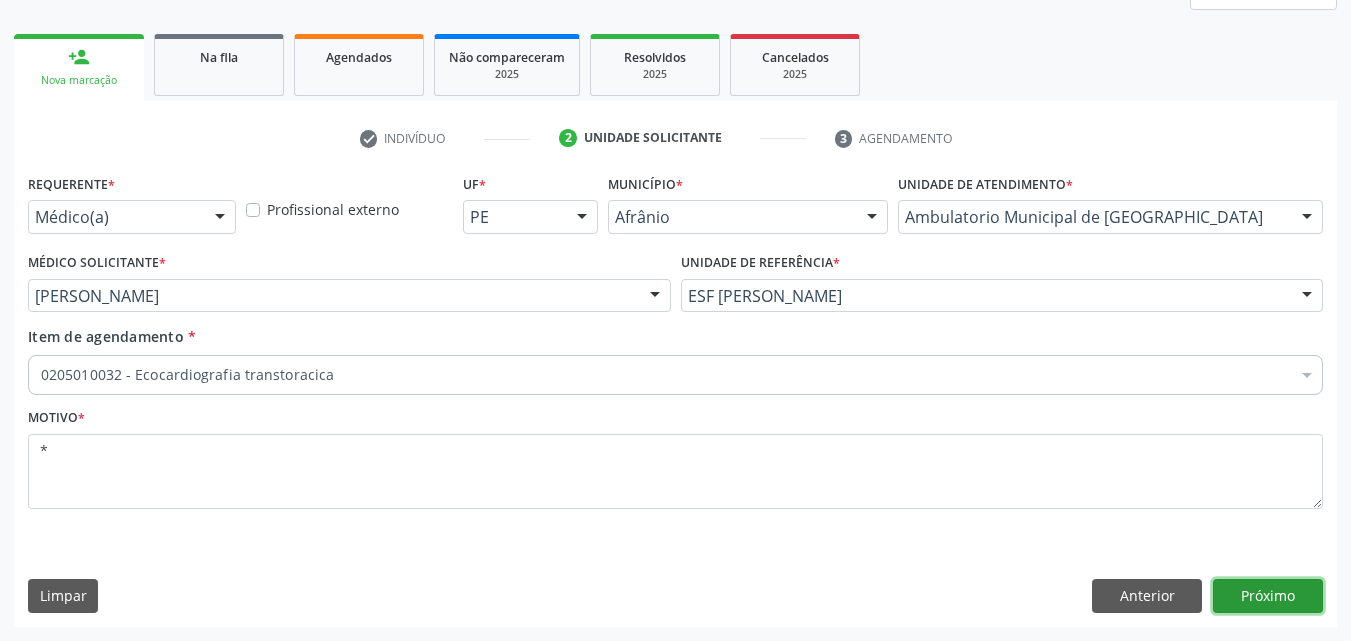 click on "Próximo" at bounding box center [1268, 596] 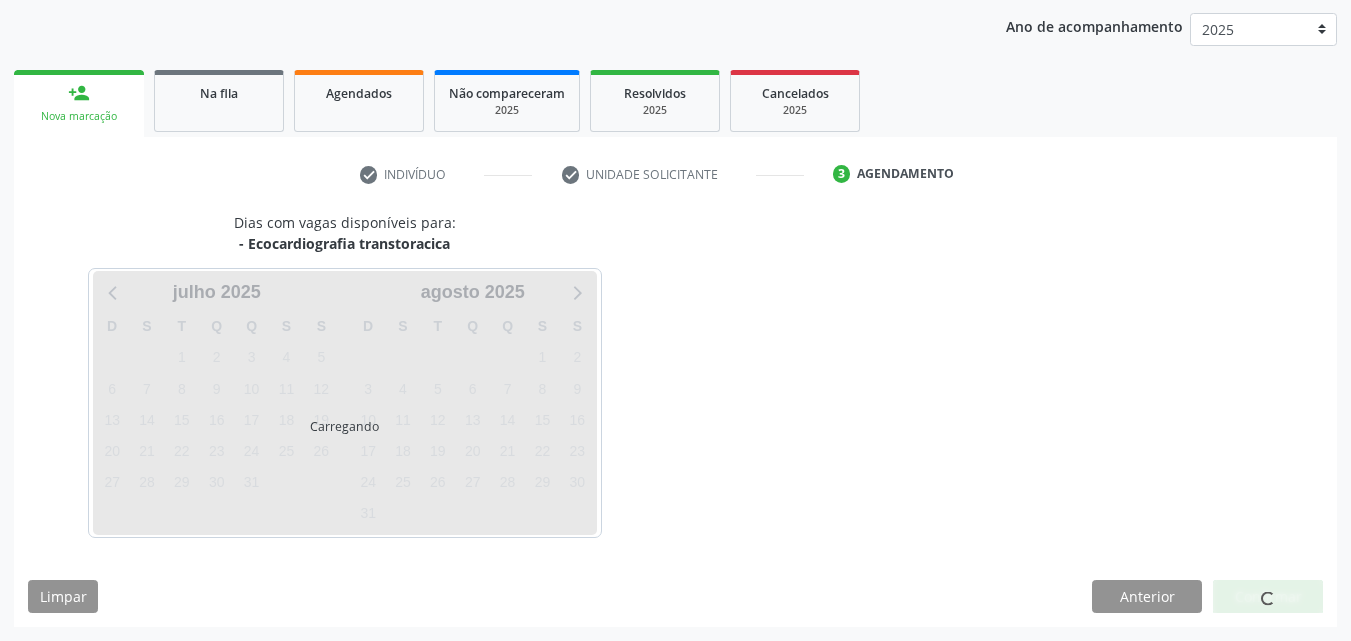 scroll, scrollTop: 229, scrollLeft: 0, axis: vertical 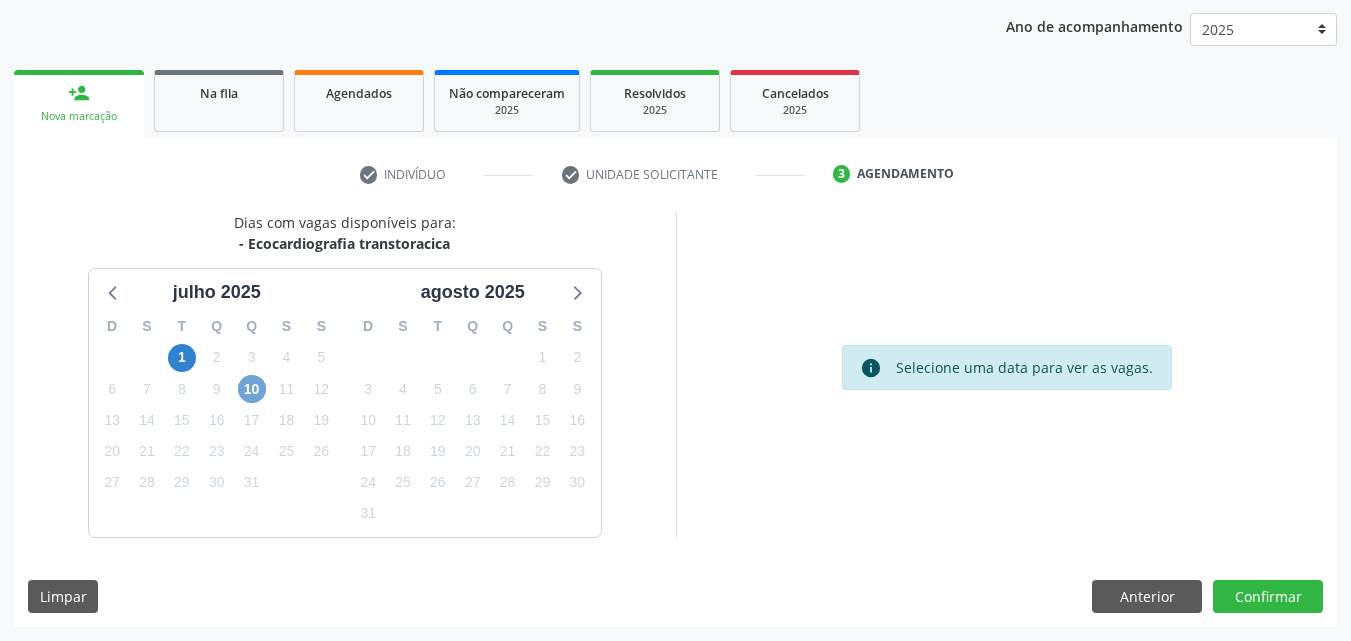 click on "10" at bounding box center (252, 389) 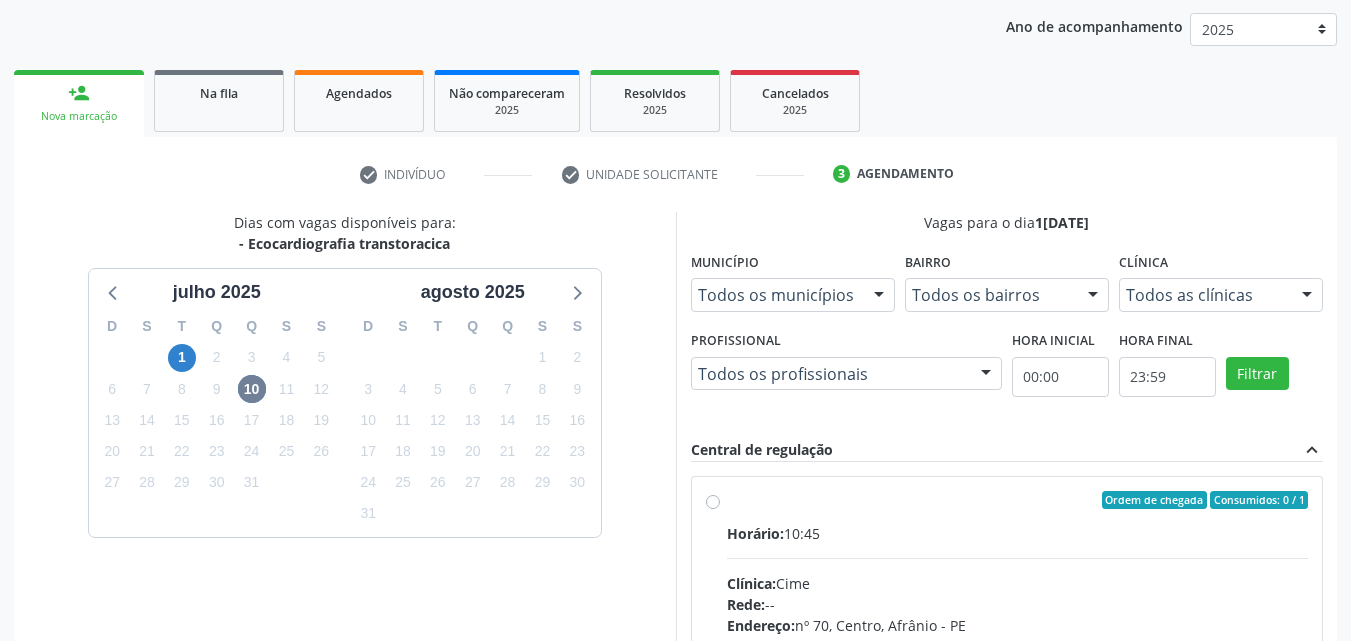click on "Ordem de chegada
Consumidos: 0 / 1" at bounding box center [1018, 500] 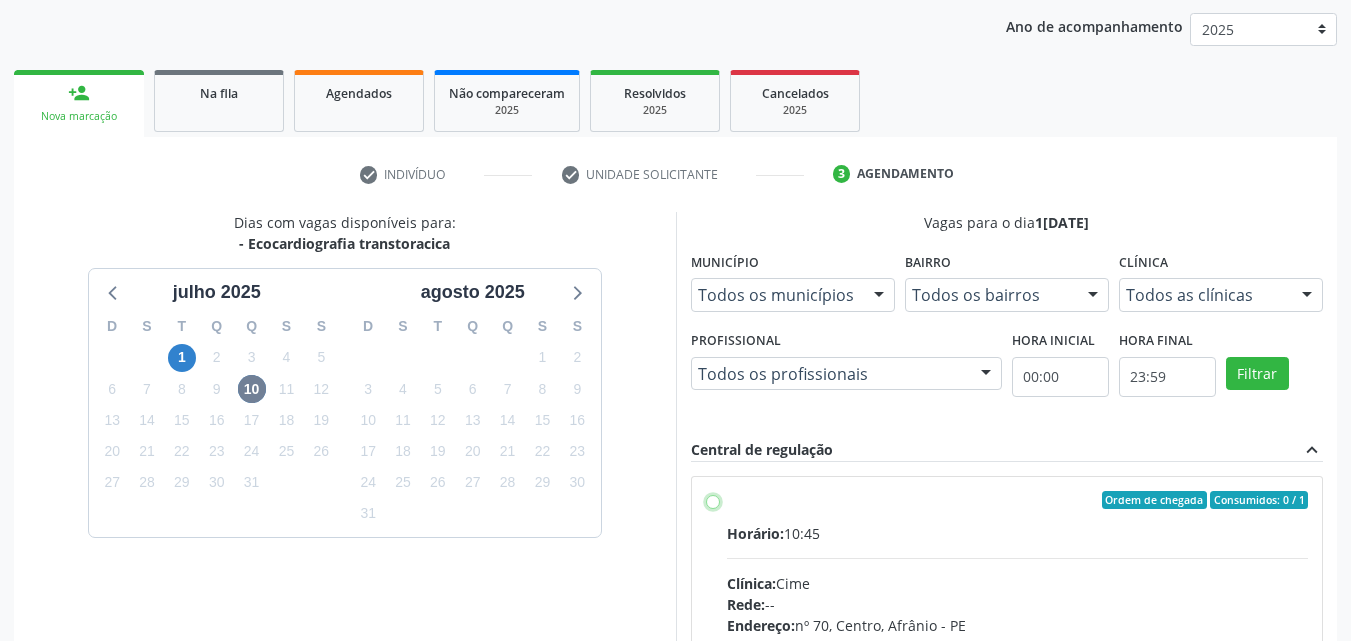 click on "Ordem de chegada
Consumidos: 0 / 1
Horário:   10:45
Clínica:  Cime
Rede:
--
Endereço:   nº 70, Centro, Afrânio - PE
Telefone:   (87) 88416145
Profissional:
--
Informações adicionais sobre o atendimento
Idade de atendimento:
Sem restrição
Gênero(s) atendido(s):
Sem restrição
Informações adicionais:
--" at bounding box center [713, 500] 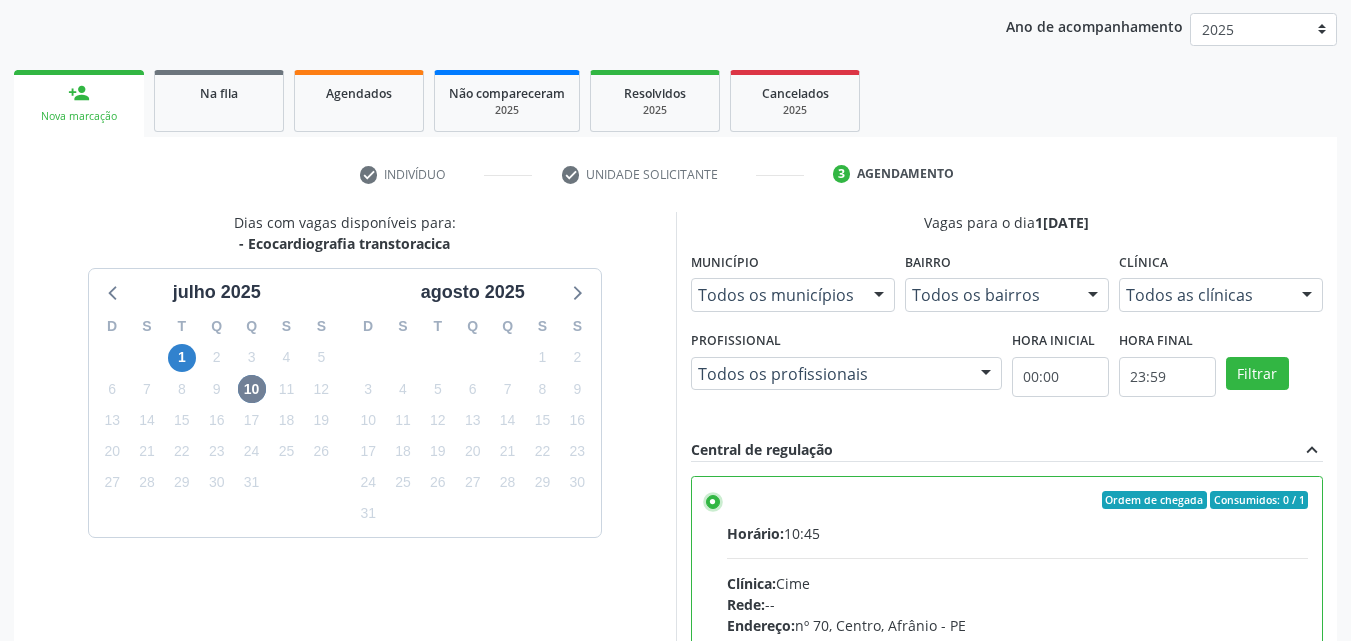 scroll, scrollTop: 99, scrollLeft: 0, axis: vertical 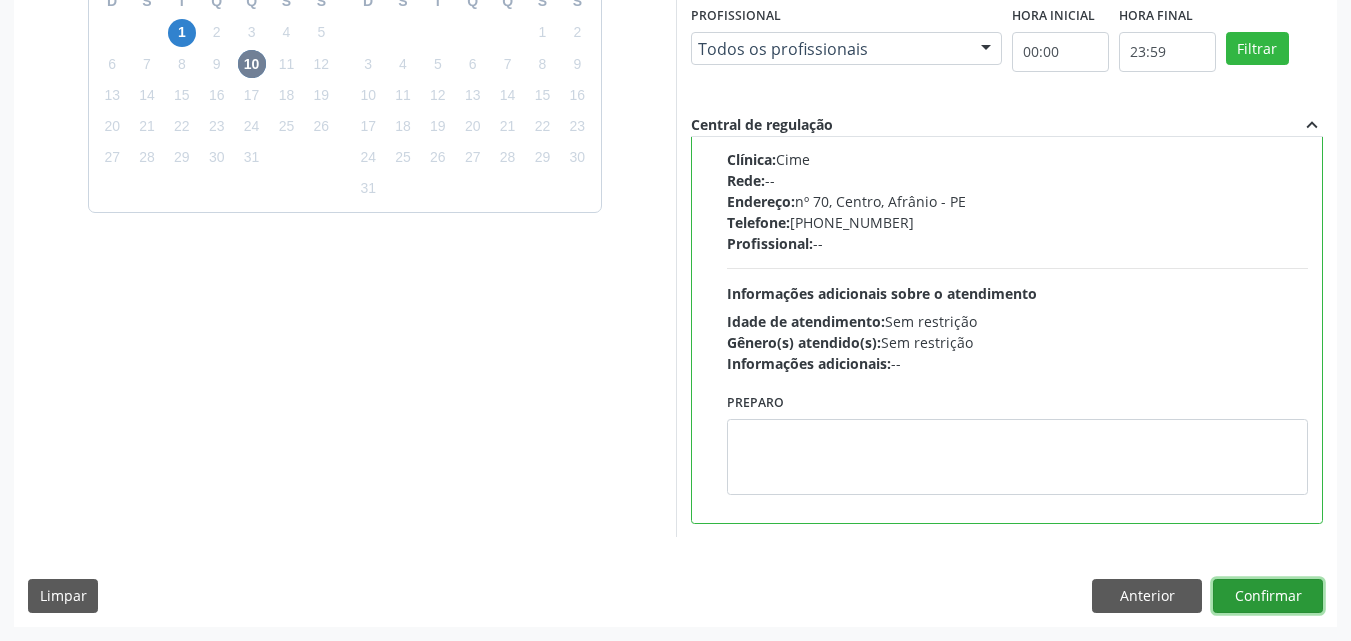 click on "Confirmar" at bounding box center (1268, 596) 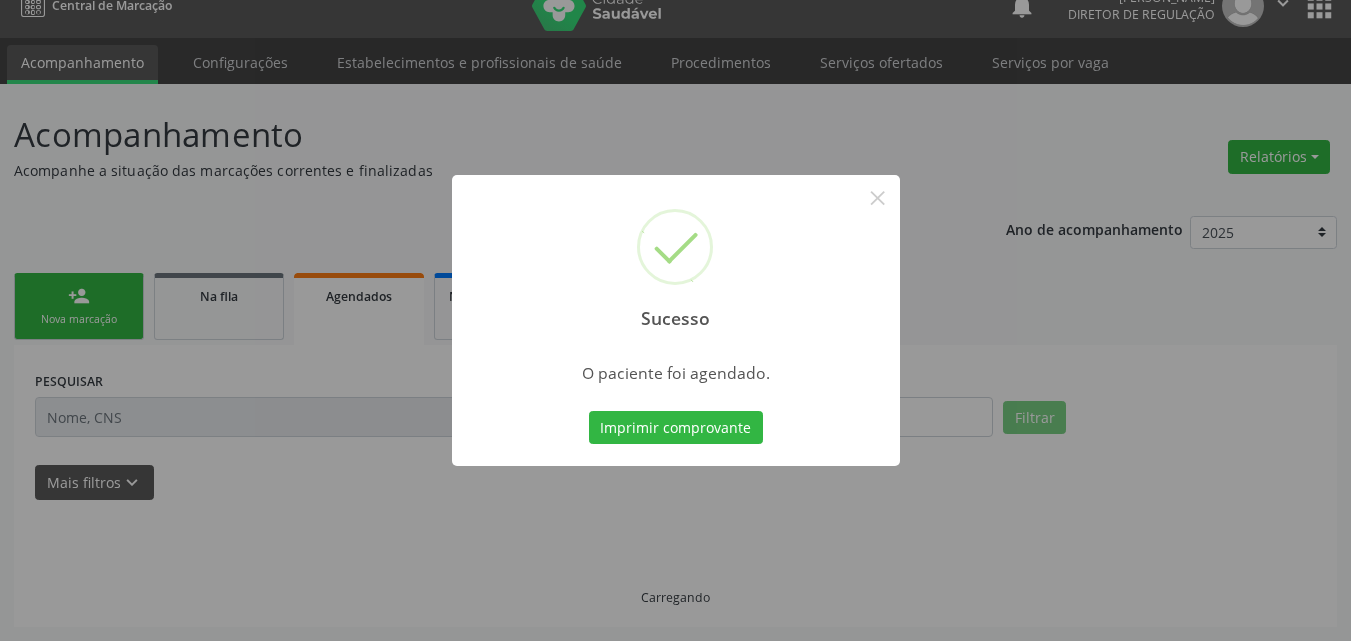 scroll, scrollTop: 26, scrollLeft: 0, axis: vertical 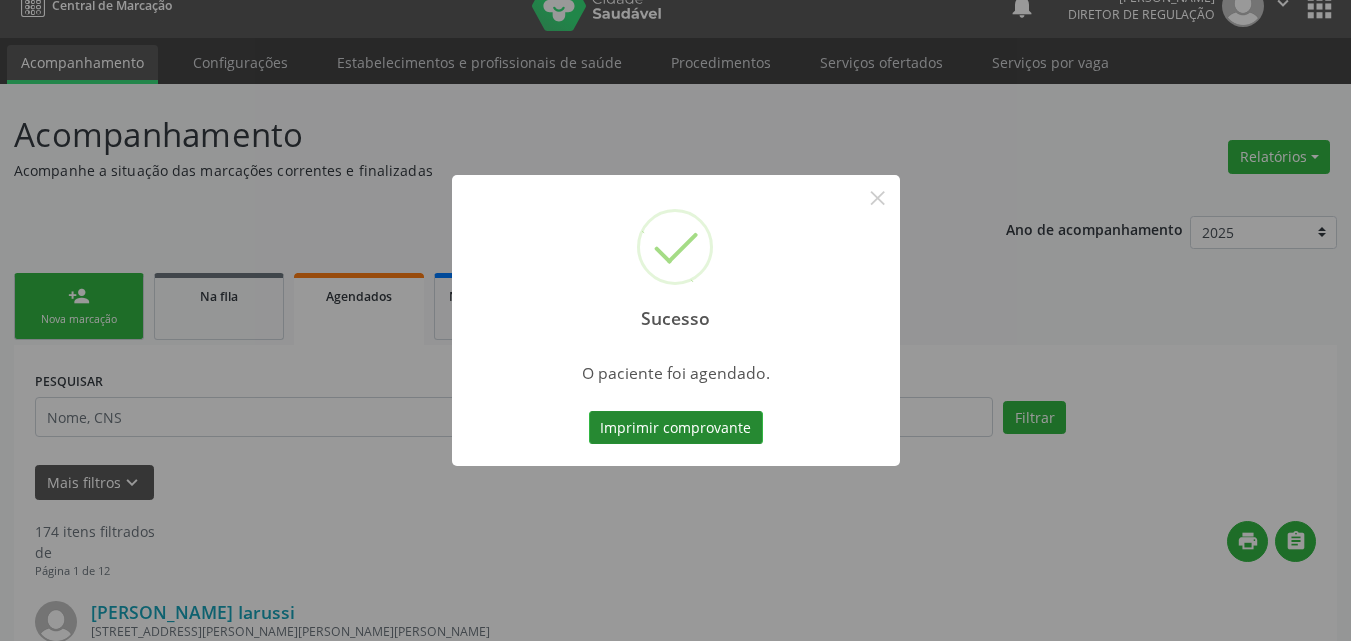 click on "Imprimir comprovante" at bounding box center [676, 428] 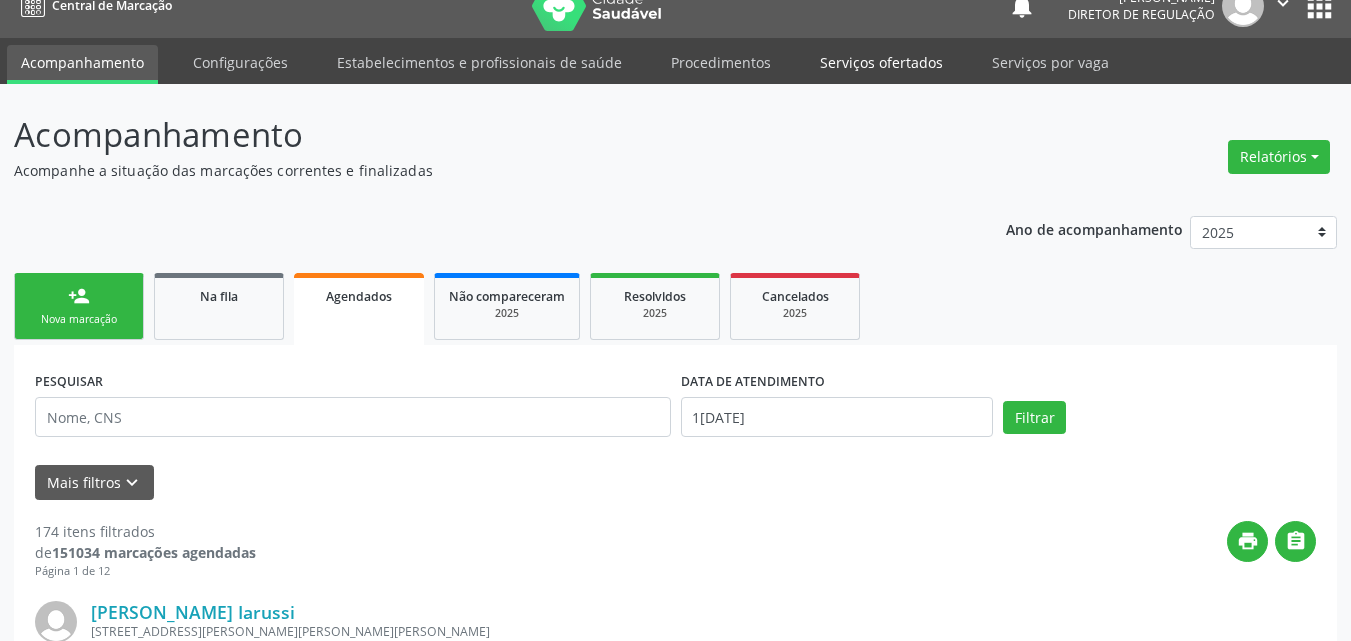 click on "Serviços ofertados" at bounding box center [881, 62] 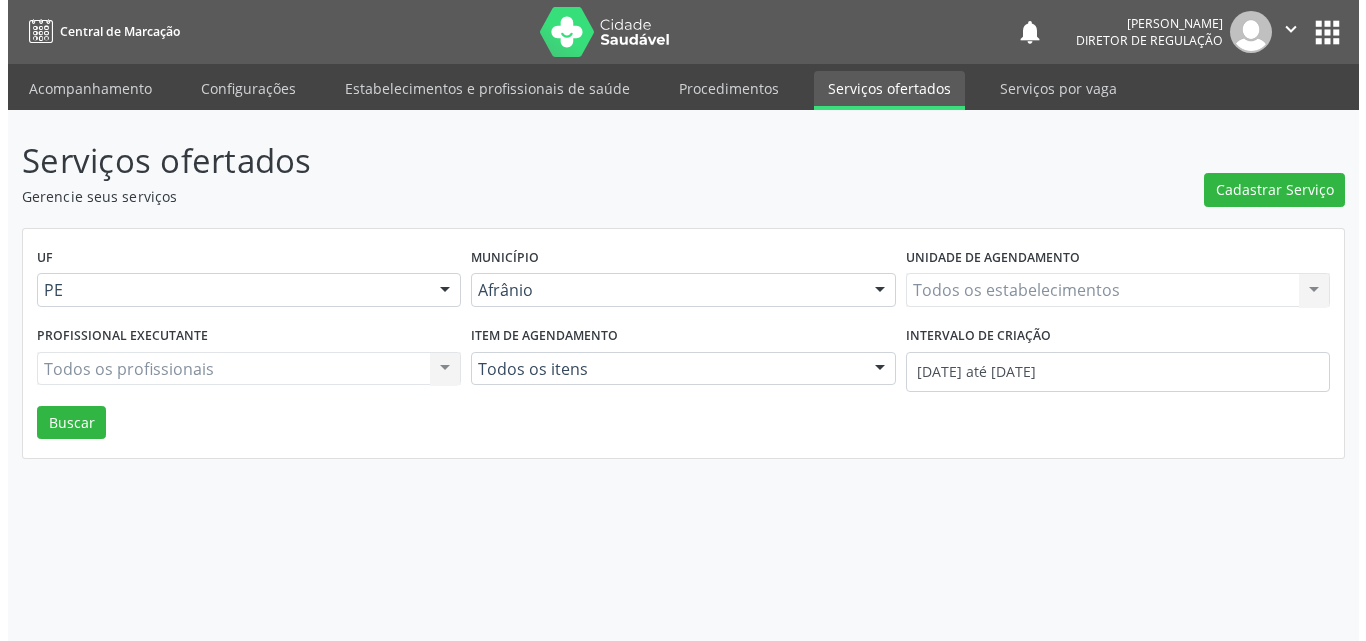 scroll, scrollTop: 0, scrollLeft: 0, axis: both 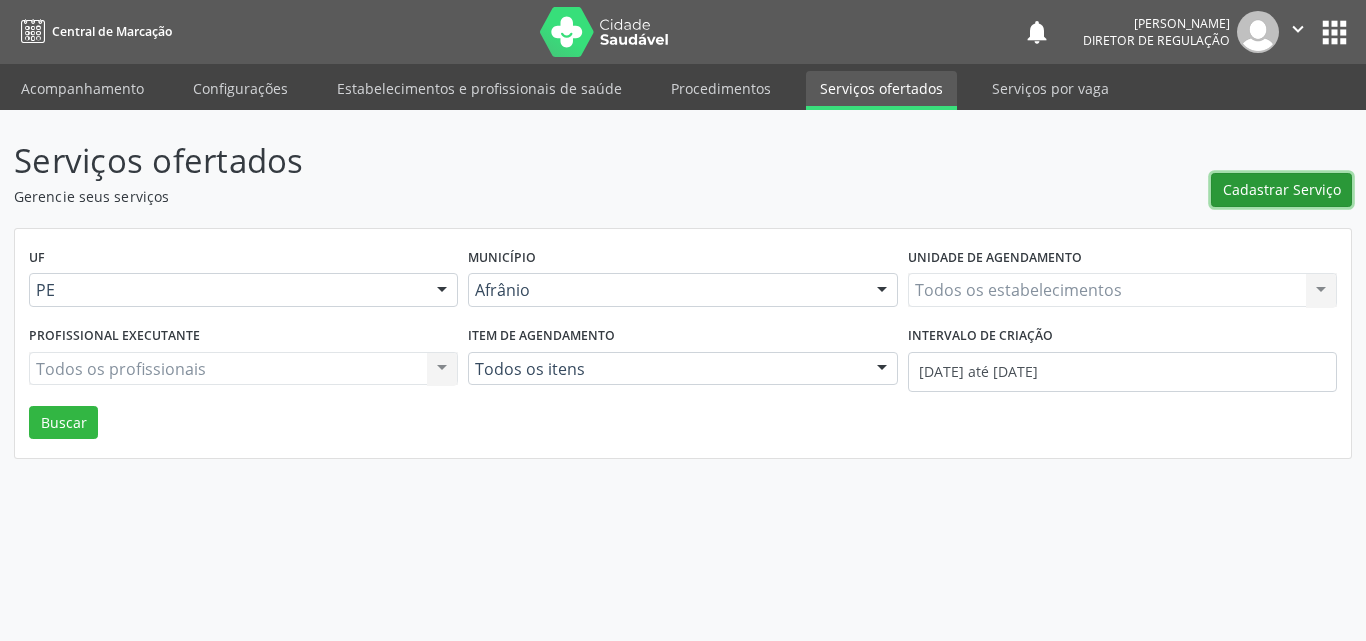 click on "Cadastrar Serviço" at bounding box center (1282, 189) 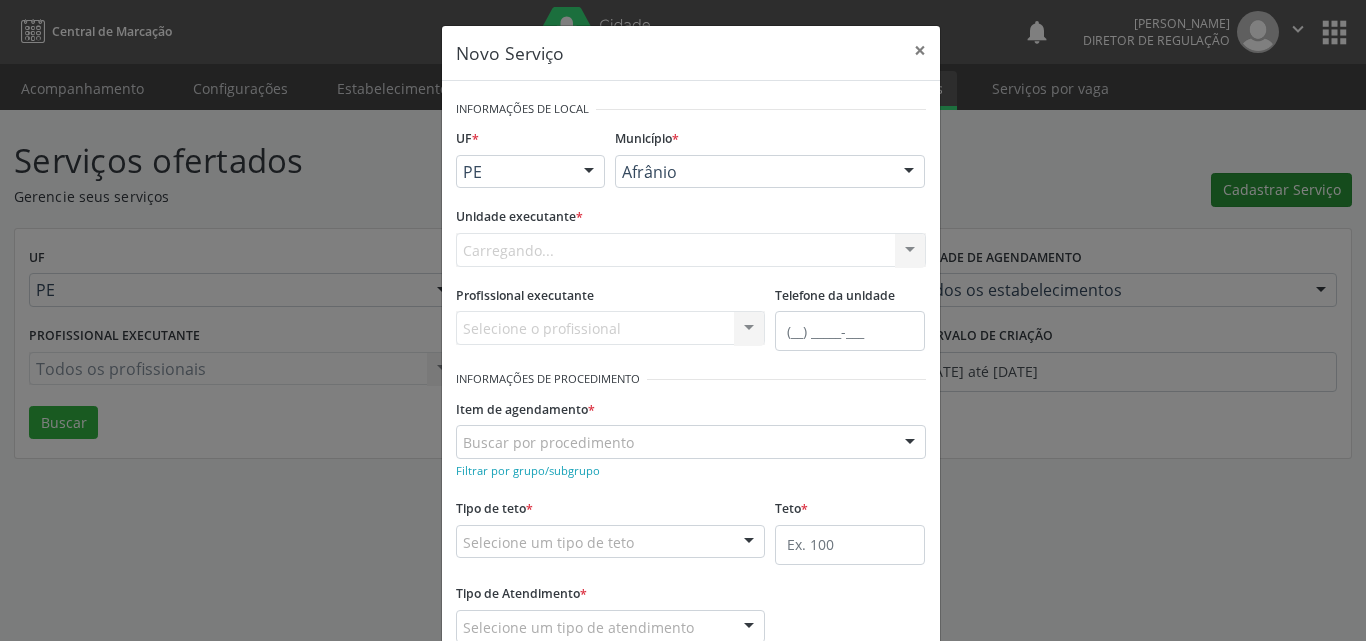 scroll, scrollTop: 0, scrollLeft: 0, axis: both 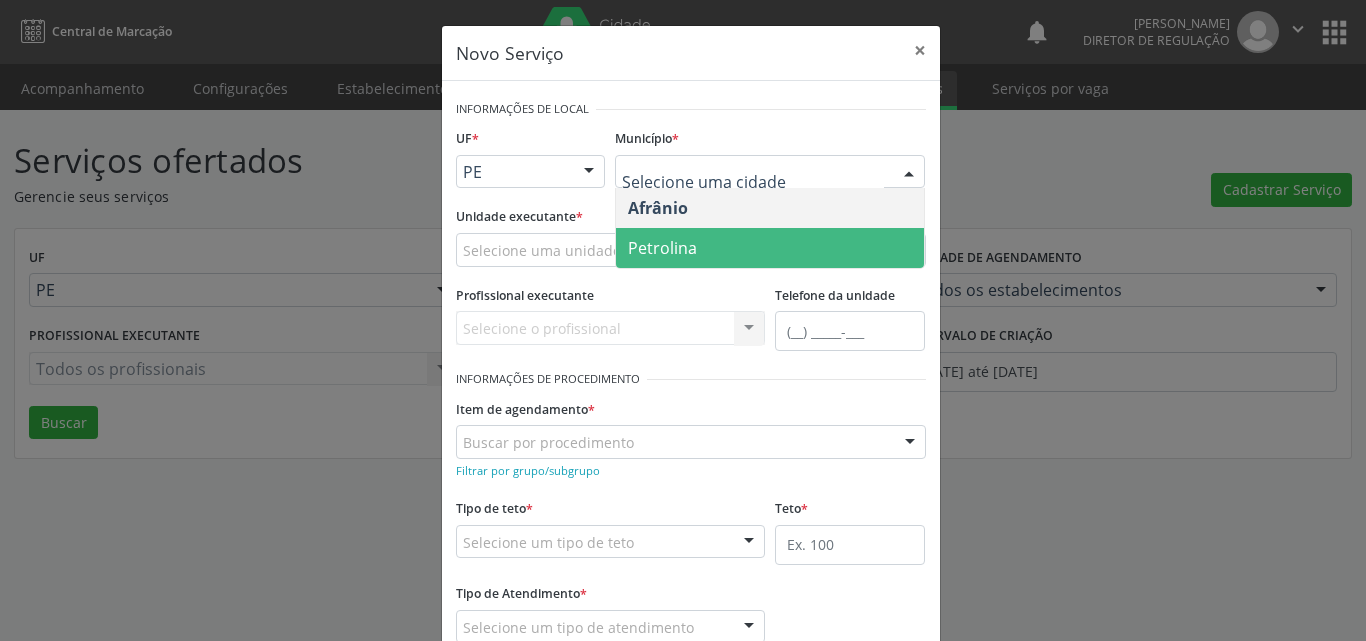 click on "Petrolina" at bounding box center (770, 248) 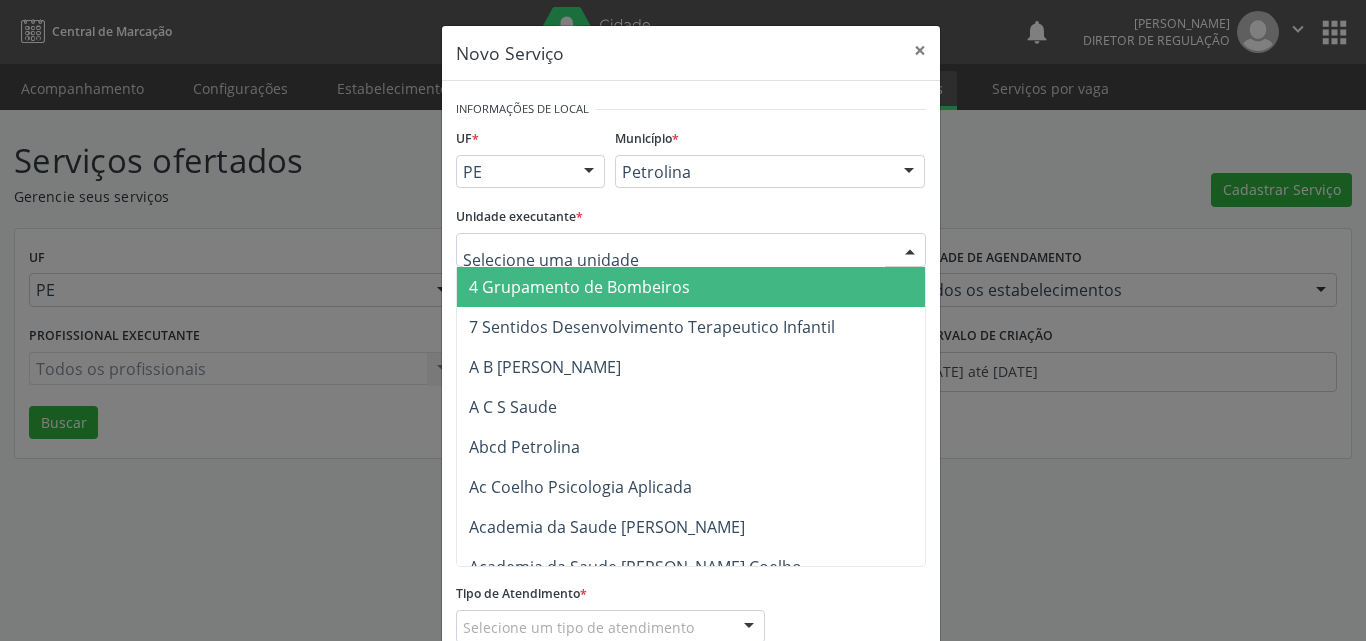 click at bounding box center (691, 250) 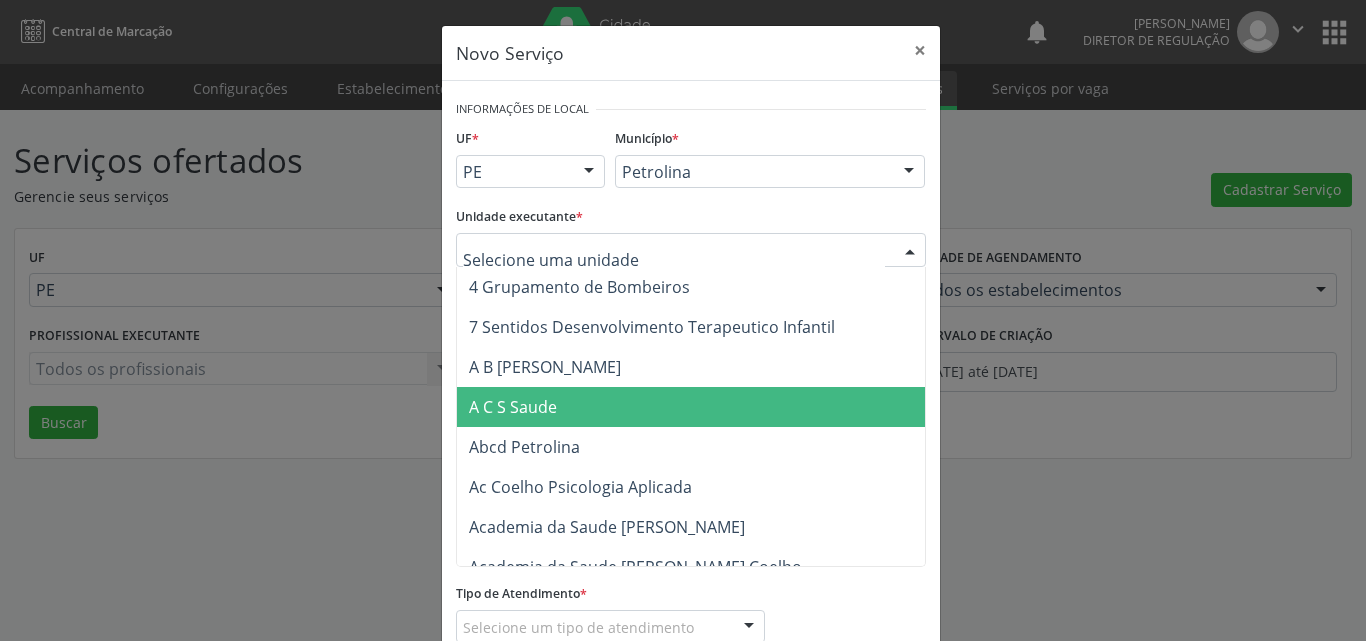 click on "A C S Saude" at bounding box center [729, 407] 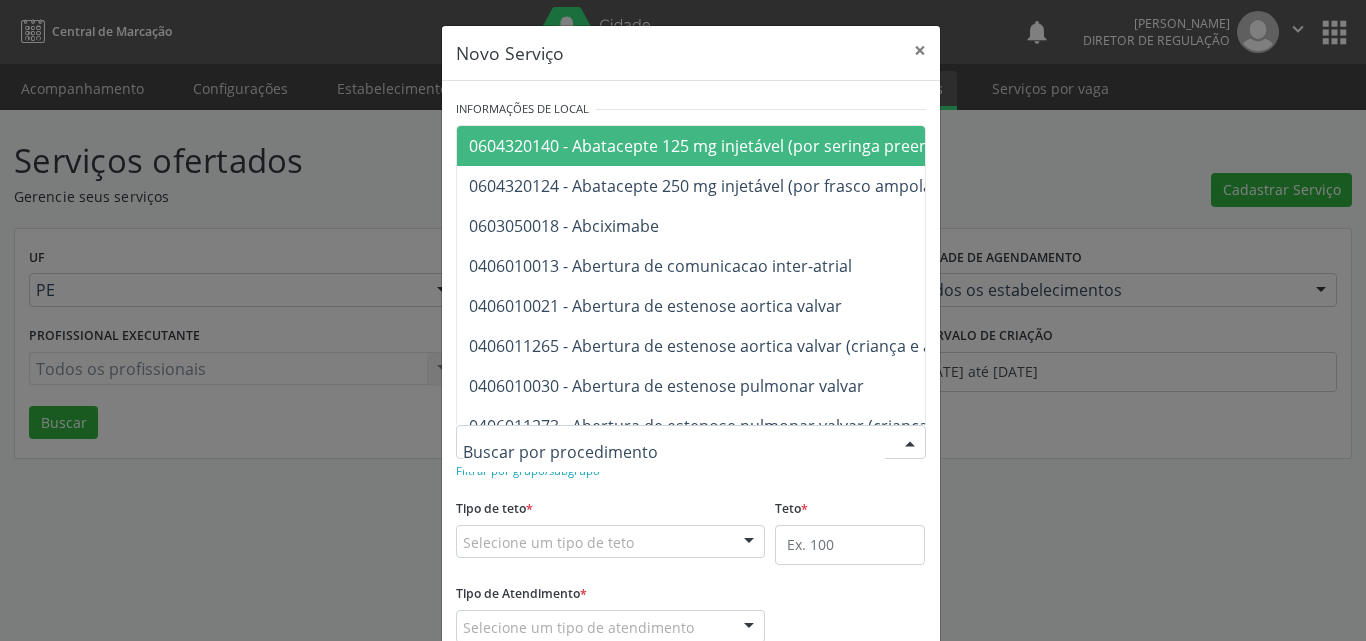 click at bounding box center (691, 442) 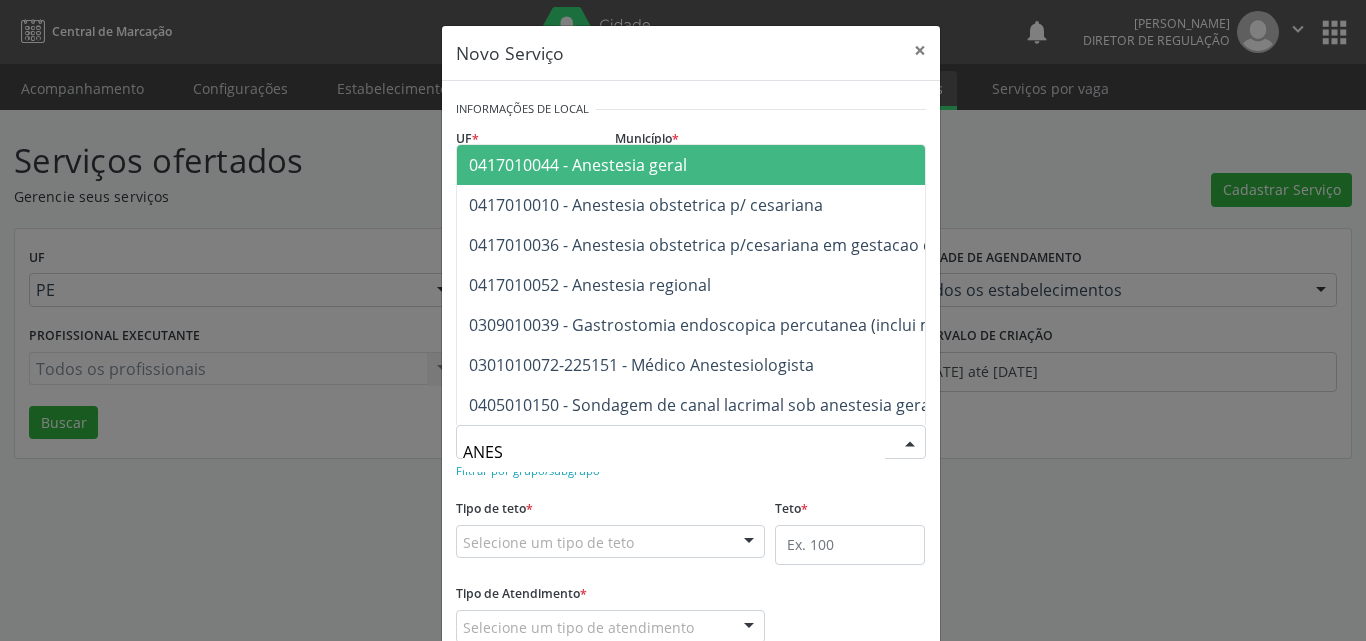 type on "ANEST" 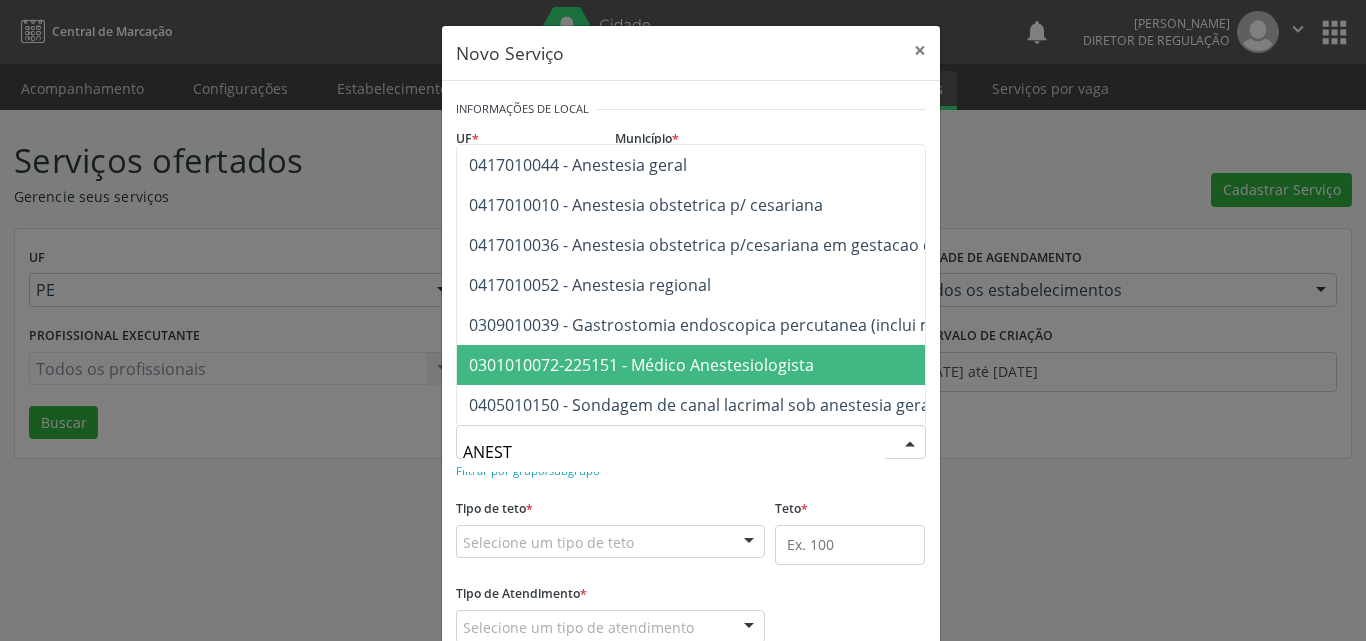 click on "0301010072-225151 - Médico Anestesiologista" at bounding box center (641, 365) 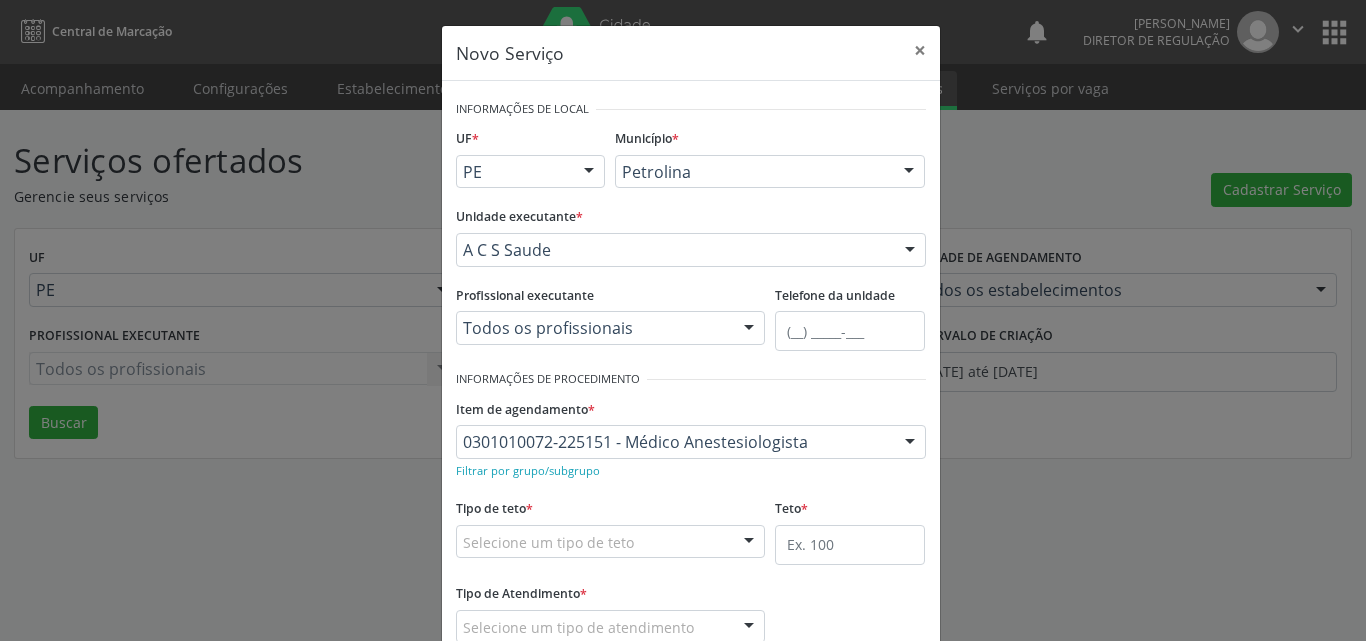 click on "Selecione um tipo de teto" at bounding box center (611, 542) 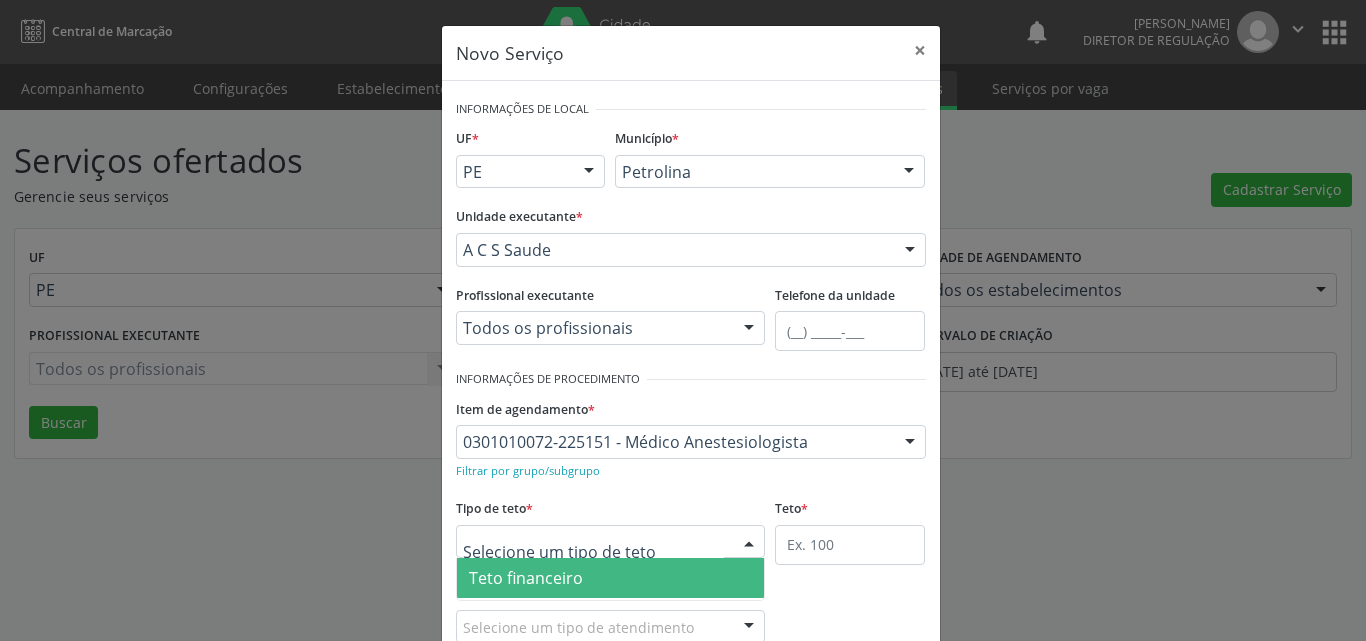 scroll, scrollTop: 38, scrollLeft: 0, axis: vertical 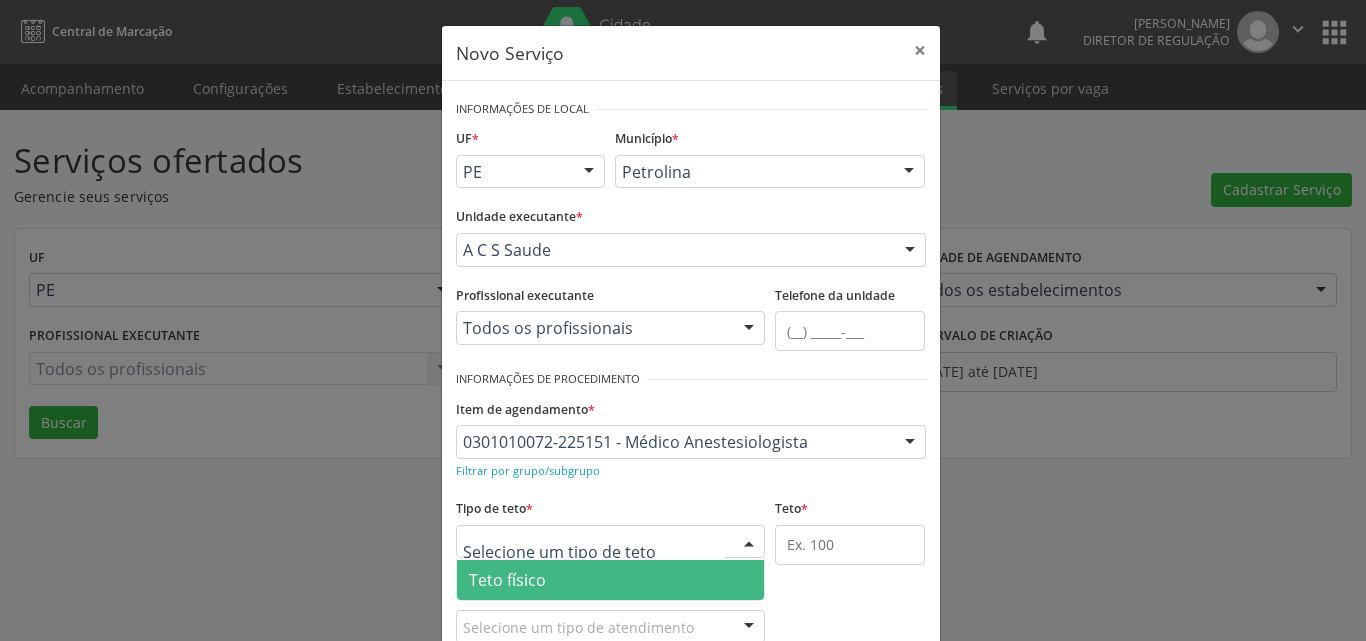 click on "Teto físico" at bounding box center (611, 580) 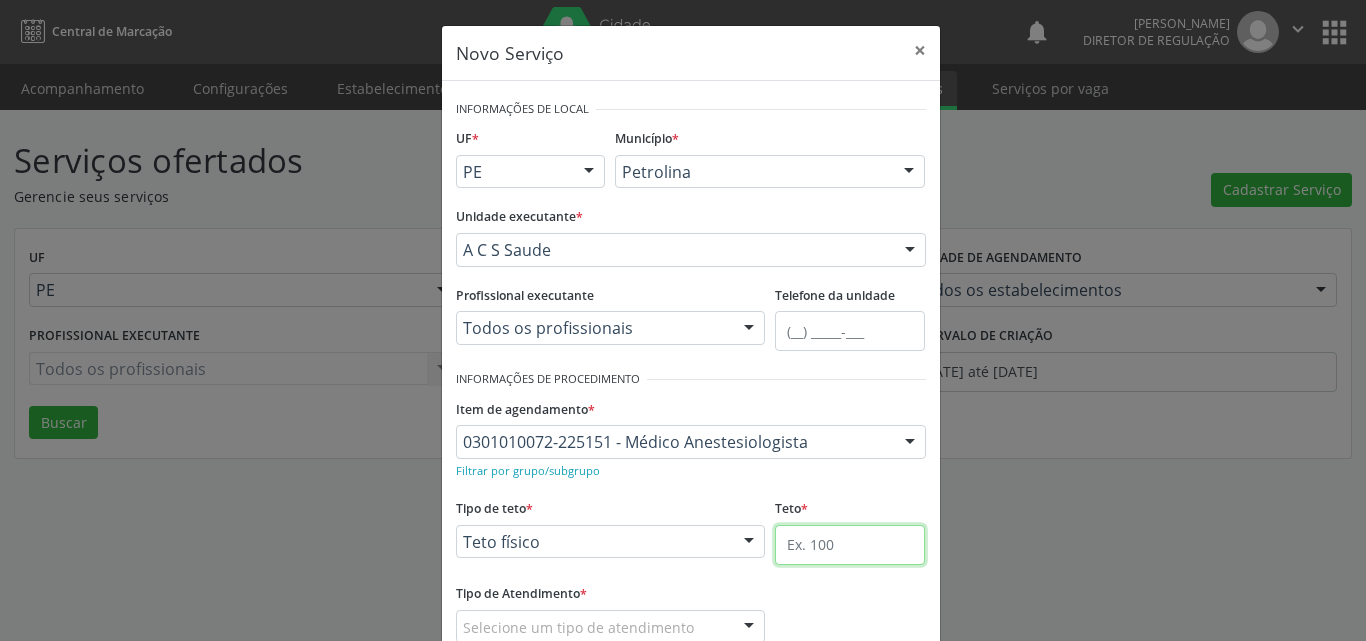 click at bounding box center [850, 545] 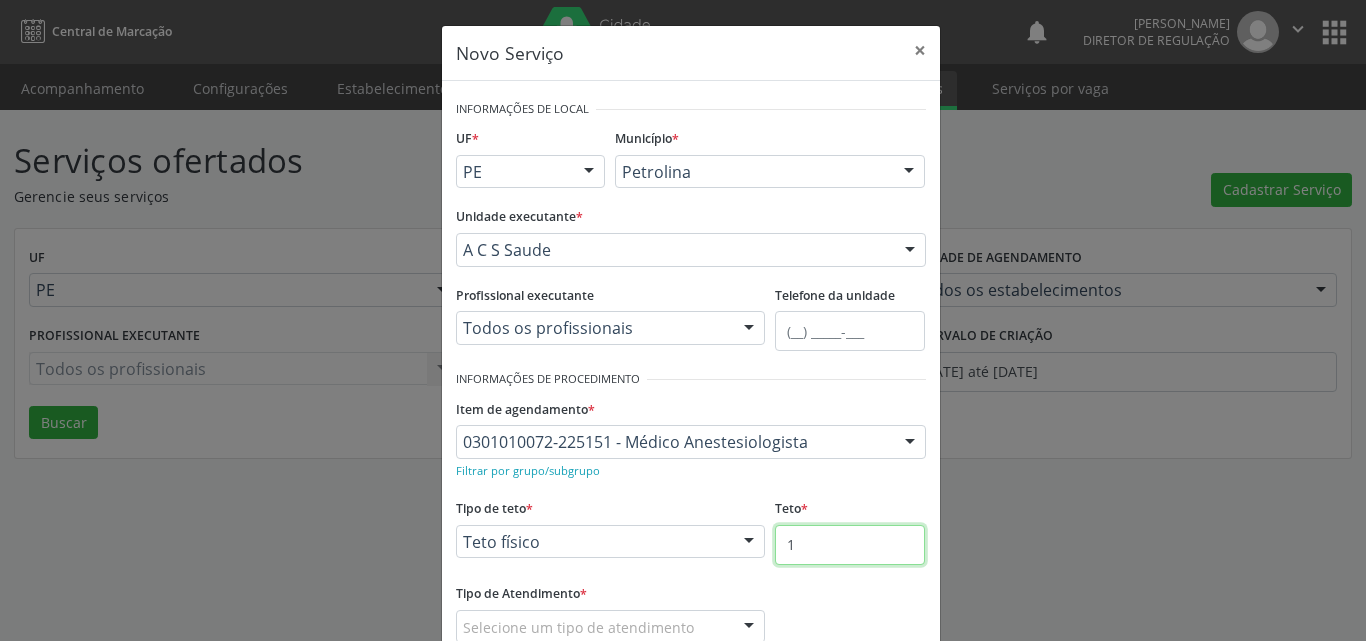 type on "1" 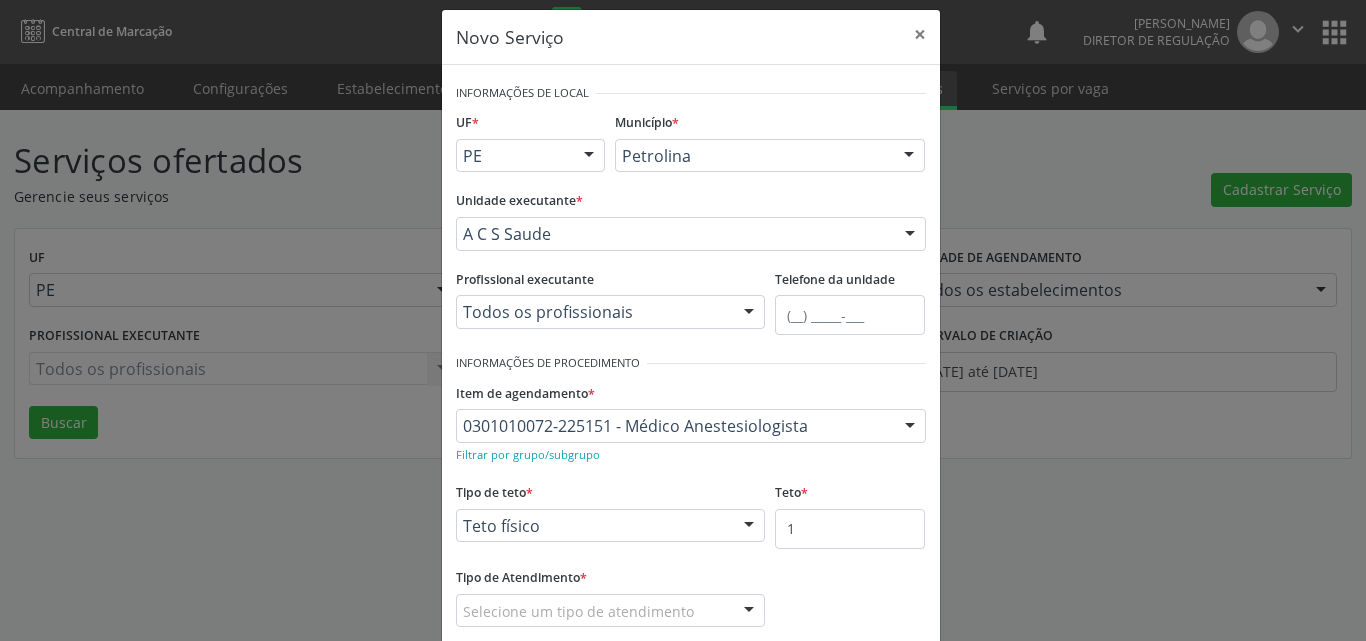 click on "Selecione um tipo de atendimento" at bounding box center (611, 611) 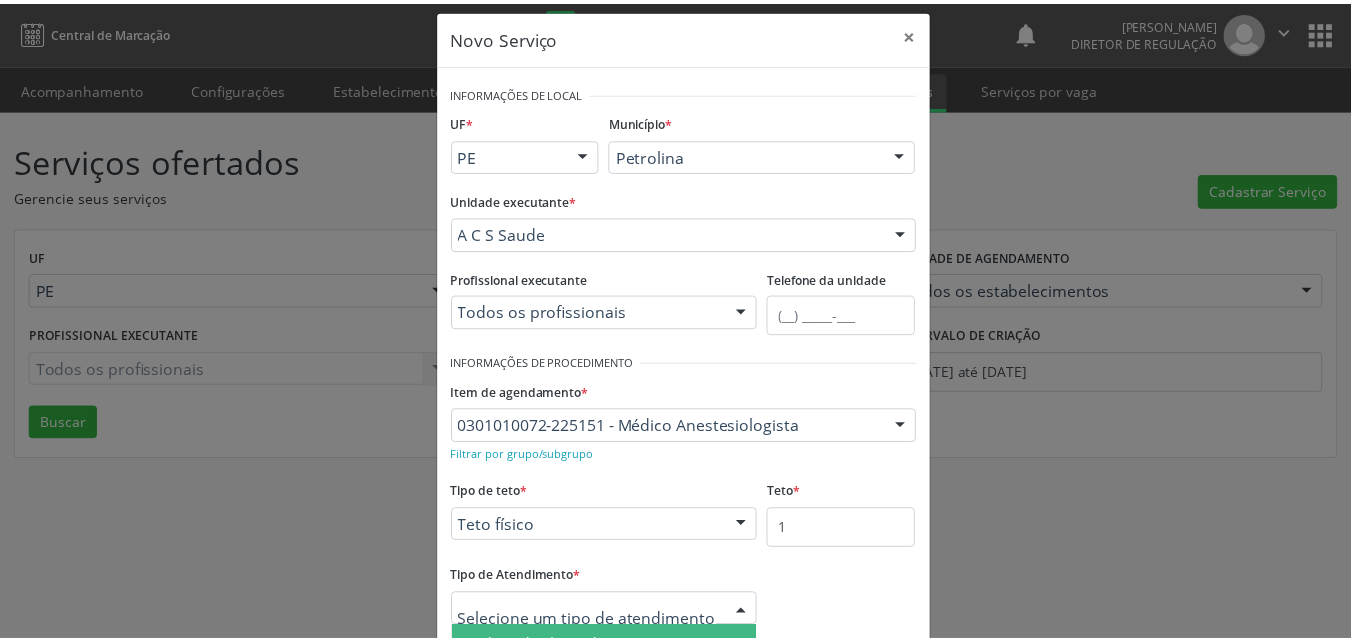 scroll, scrollTop: 132, scrollLeft: 0, axis: vertical 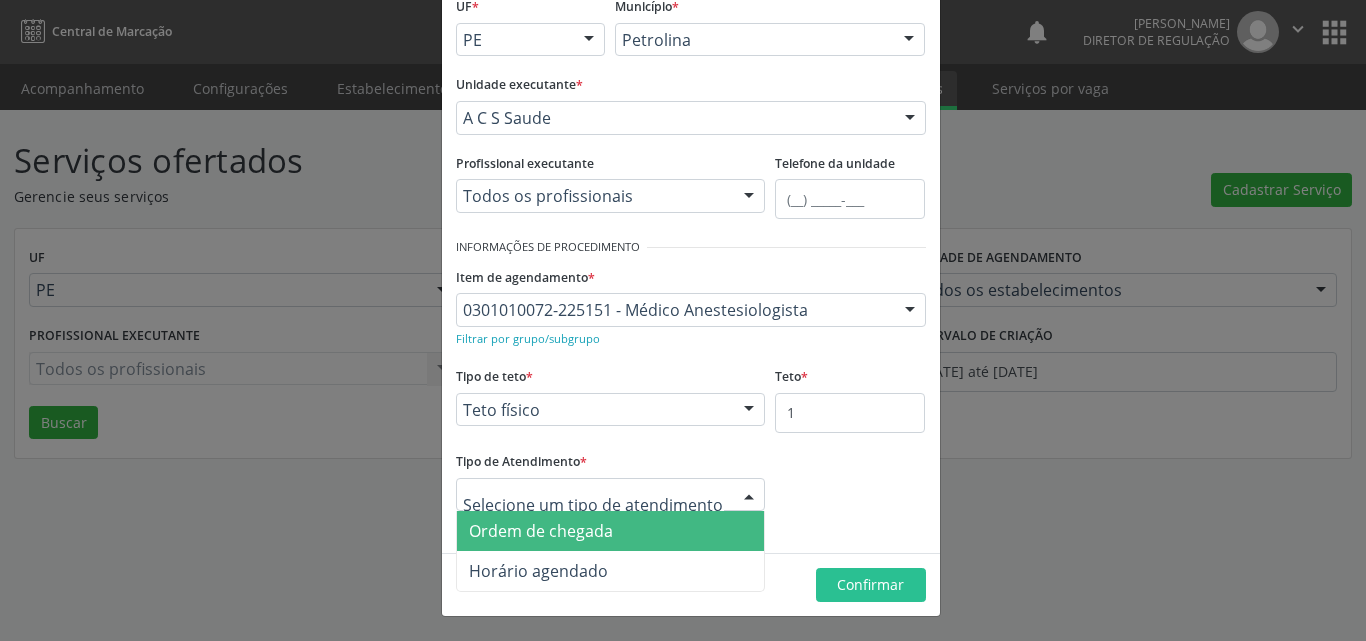 click on "Ordem de chegada" at bounding box center (611, 531) 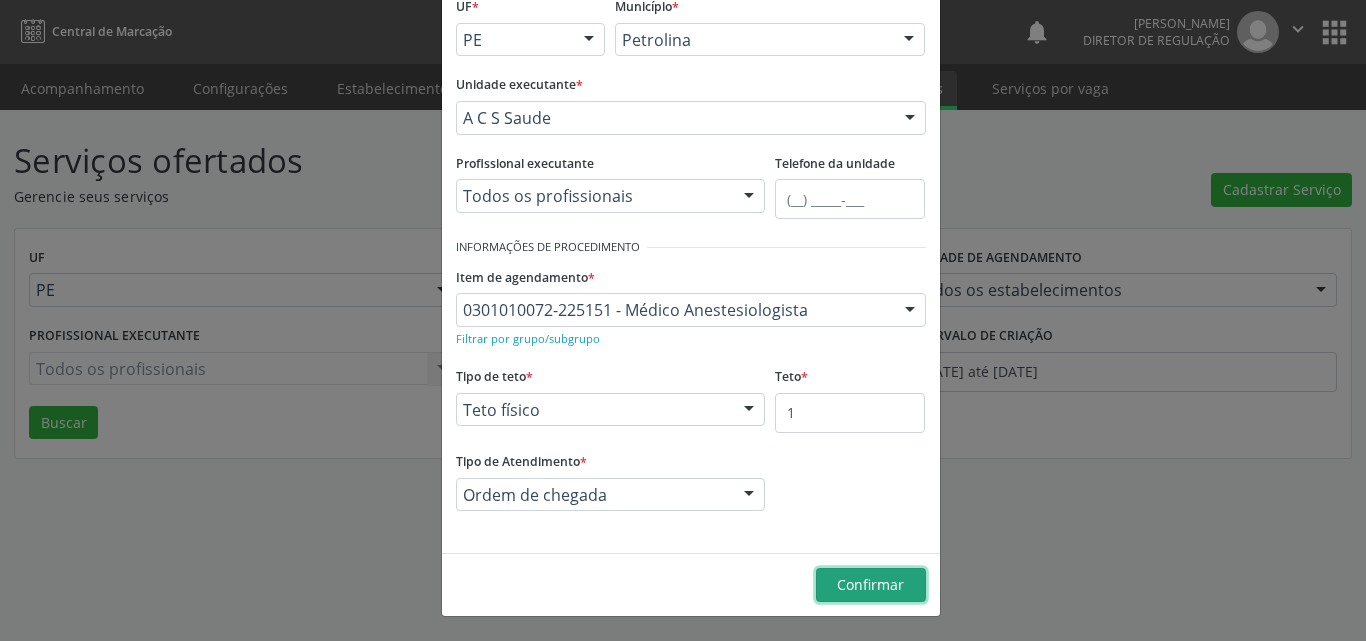 click on "Confirmar" at bounding box center [870, 584] 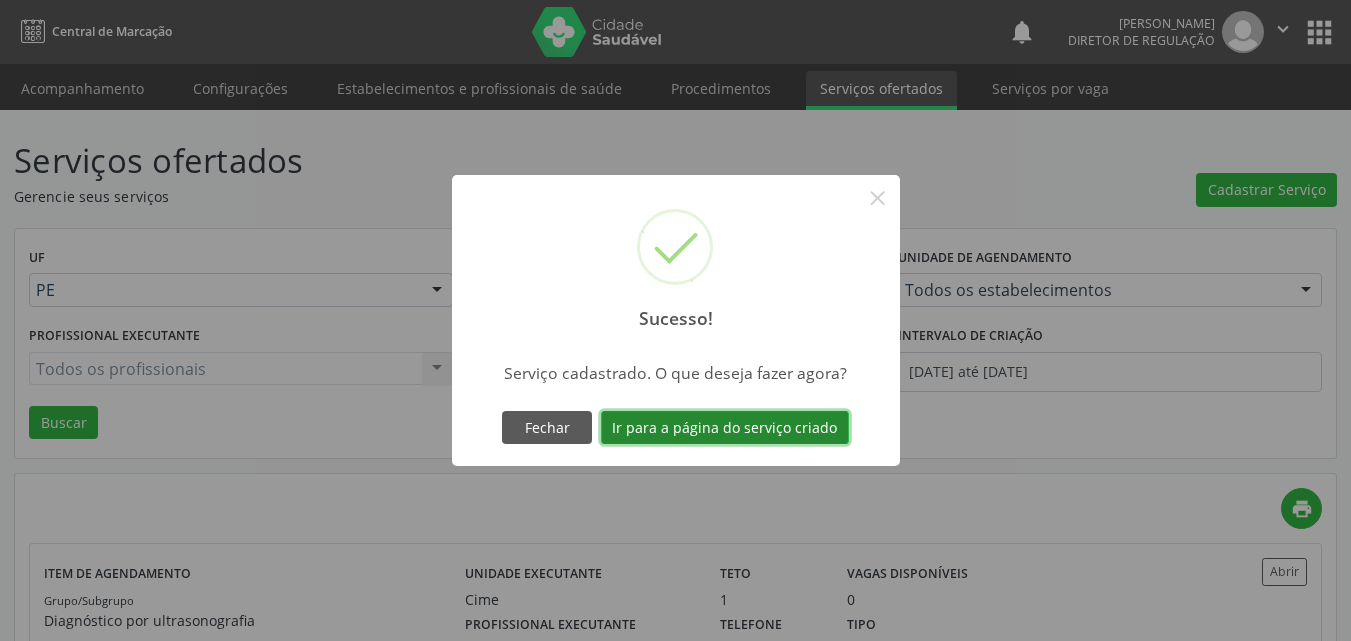 click on "Ir para a página do serviço criado" at bounding box center (725, 428) 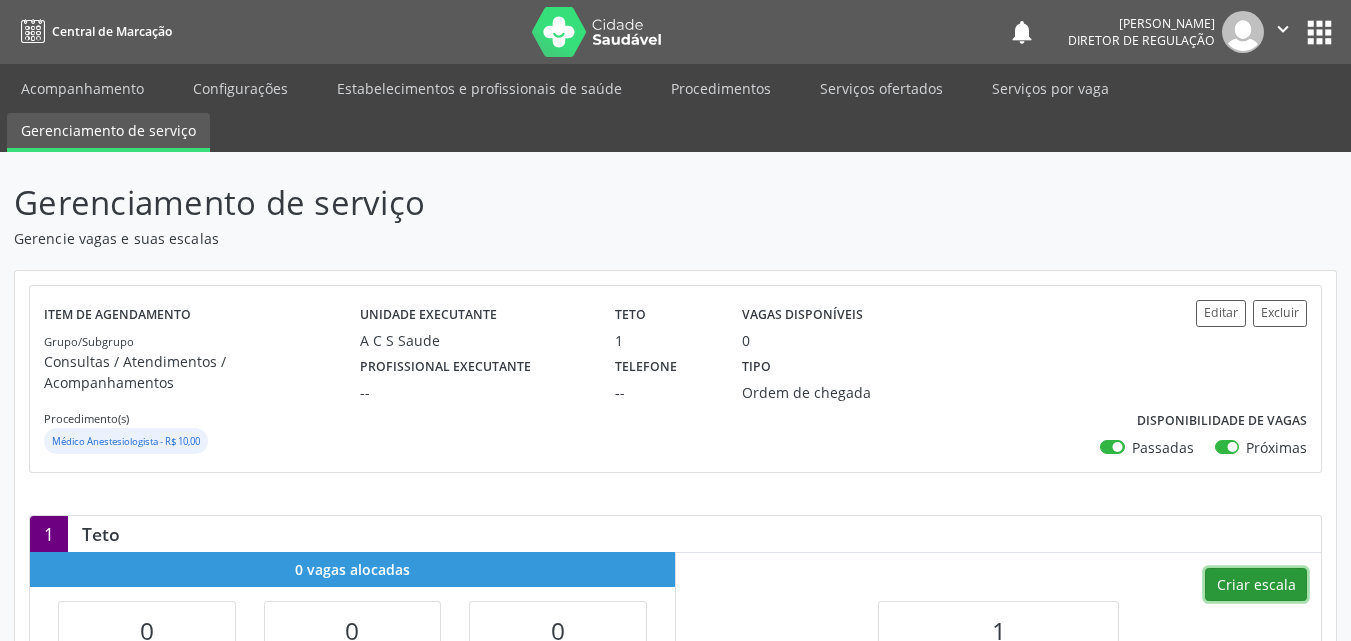 click on "Criar escala" at bounding box center [1256, 585] 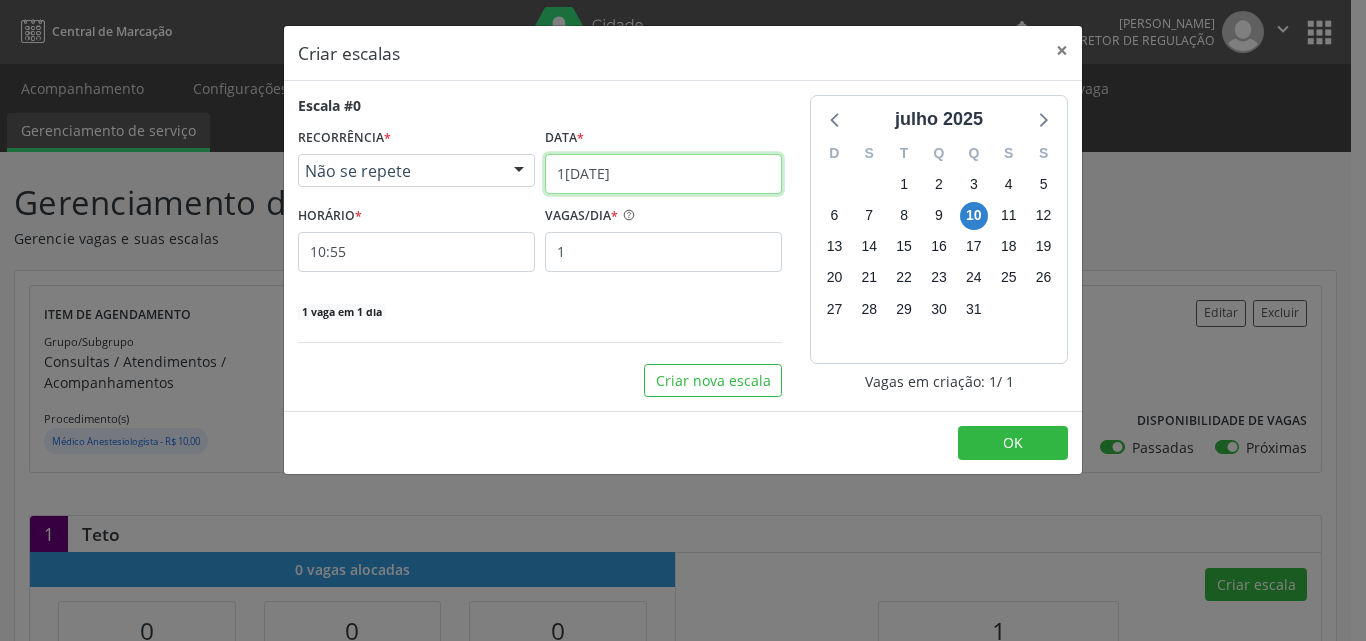 click on "10[DATE]" at bounding box center (663, 174) 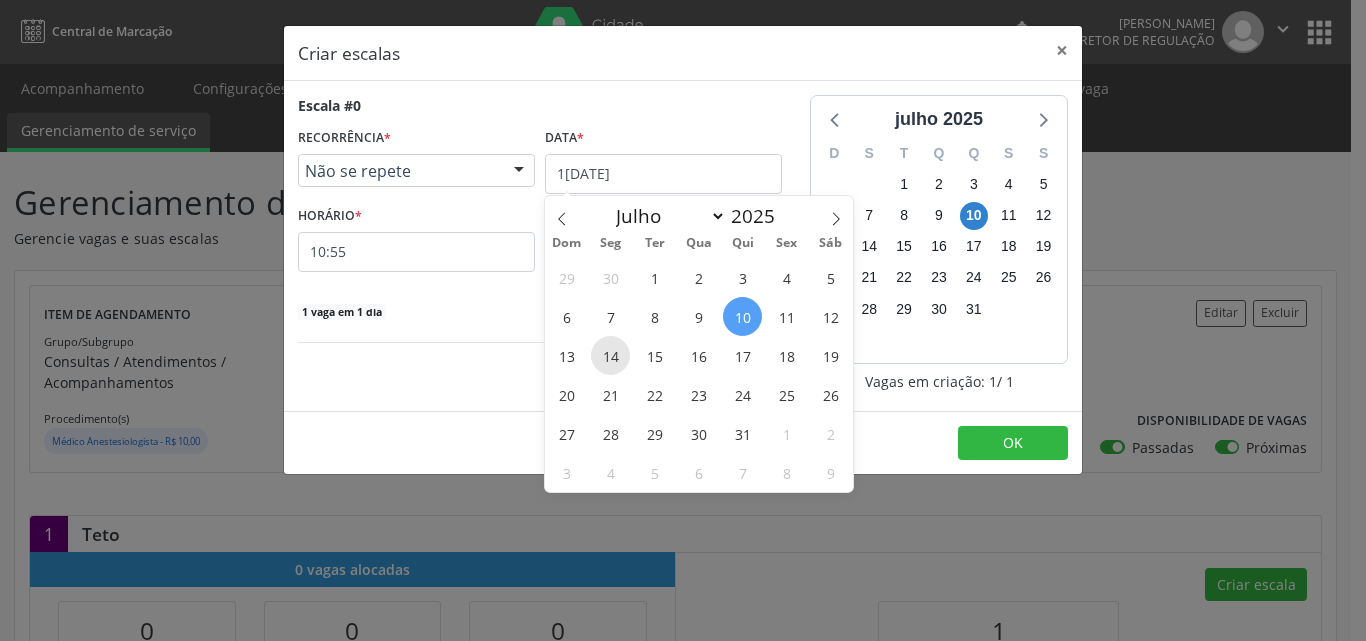 click on "14" at bounding box center (610, 355) 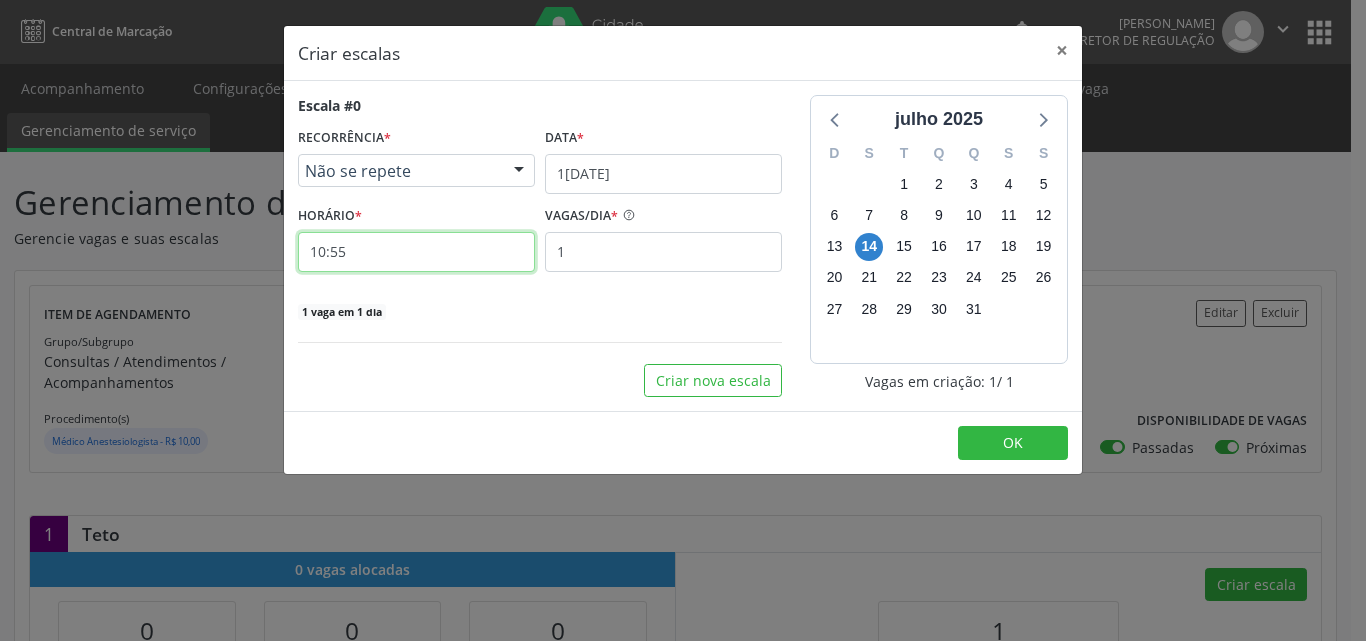 click on "10:55" at bounding box center [416, 252] 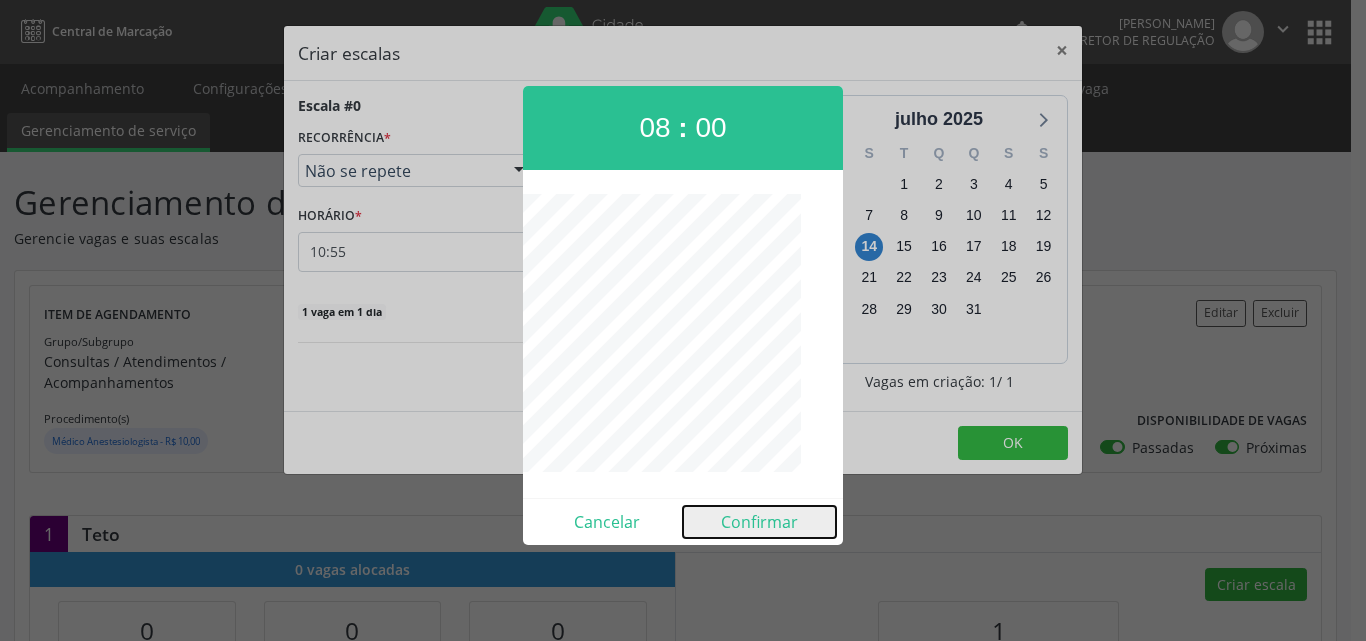 click on "Confirmar" at bounding box center (759, 522) 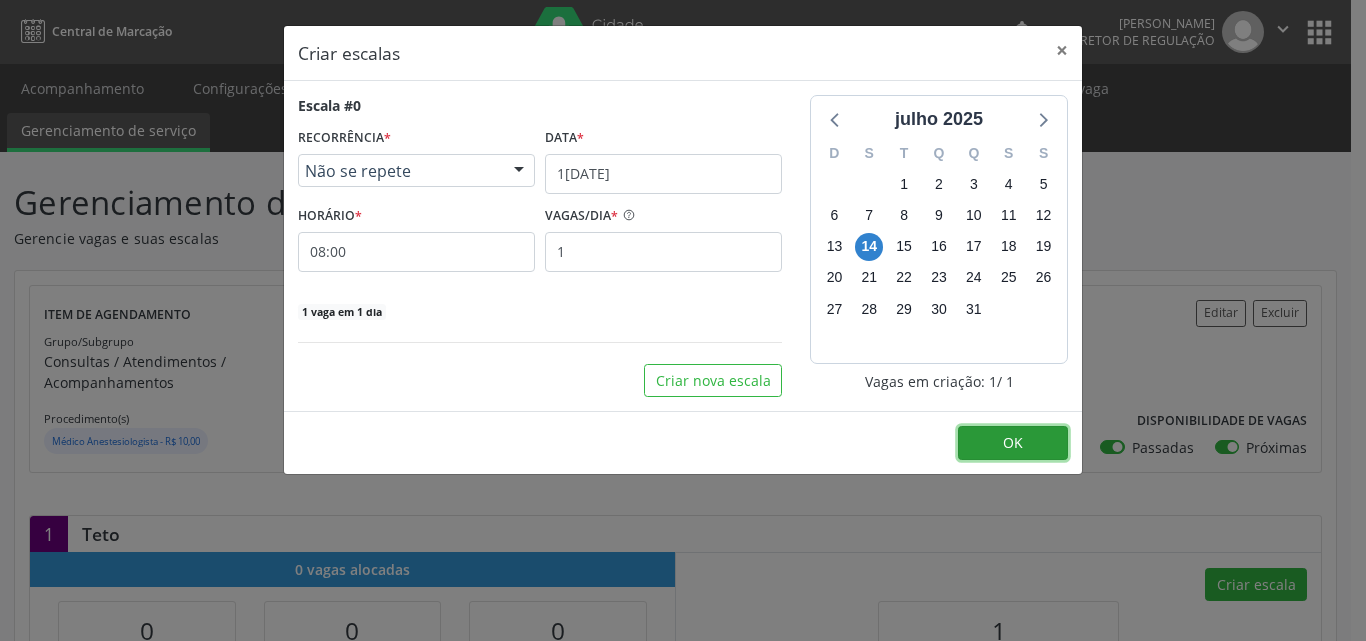 click on "OK" at bounding box center (1013, 442) 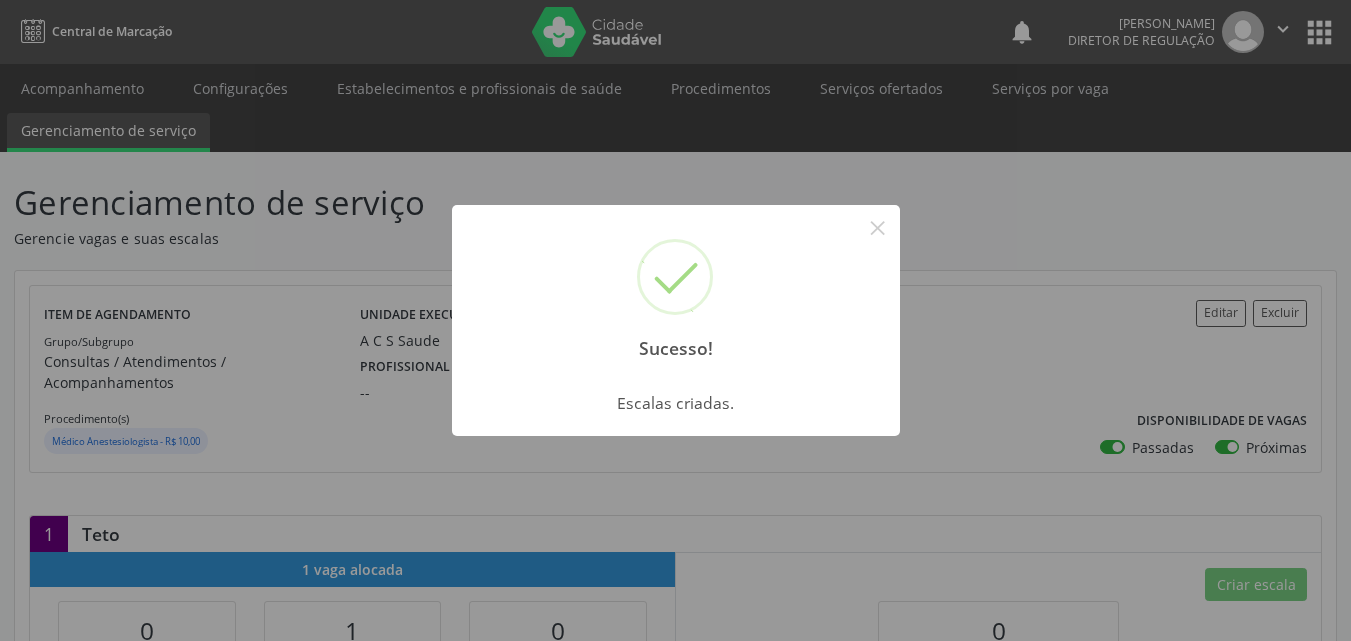 click on "Sucesso! ×" at bounding box center (676, 291) 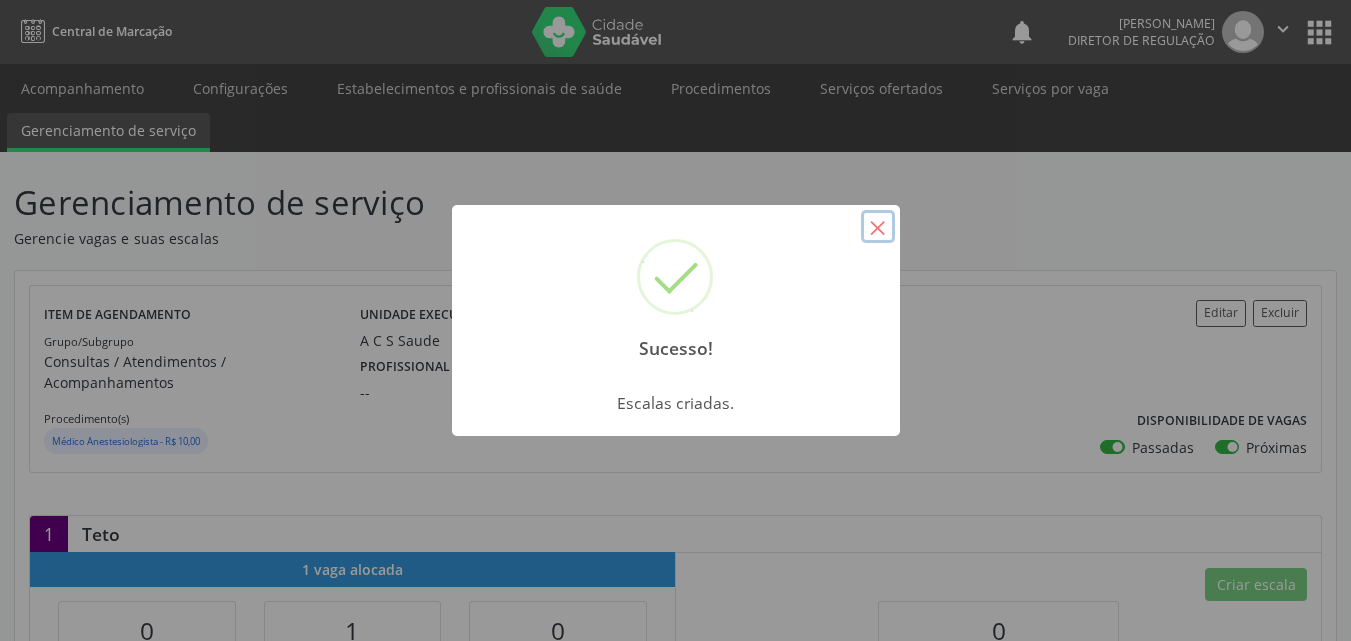 click on "×" at bounding box center (878, 227) 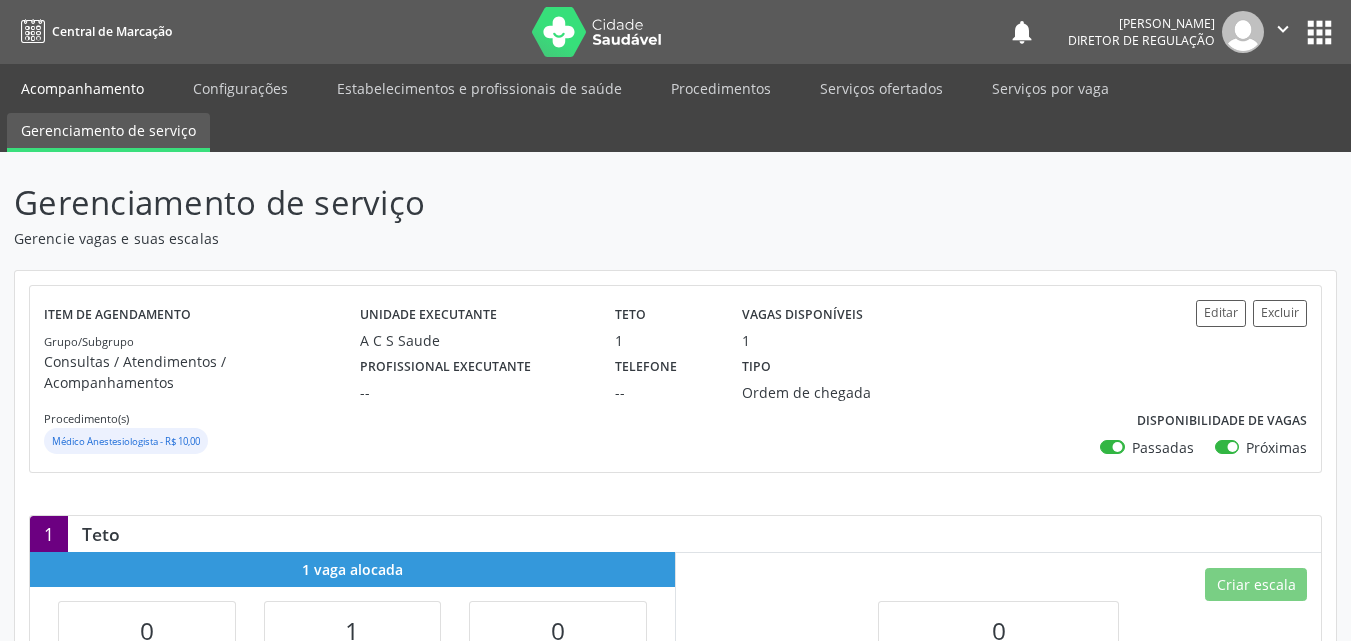 click on "Acompanhamento" at bounding box center [82, 88] 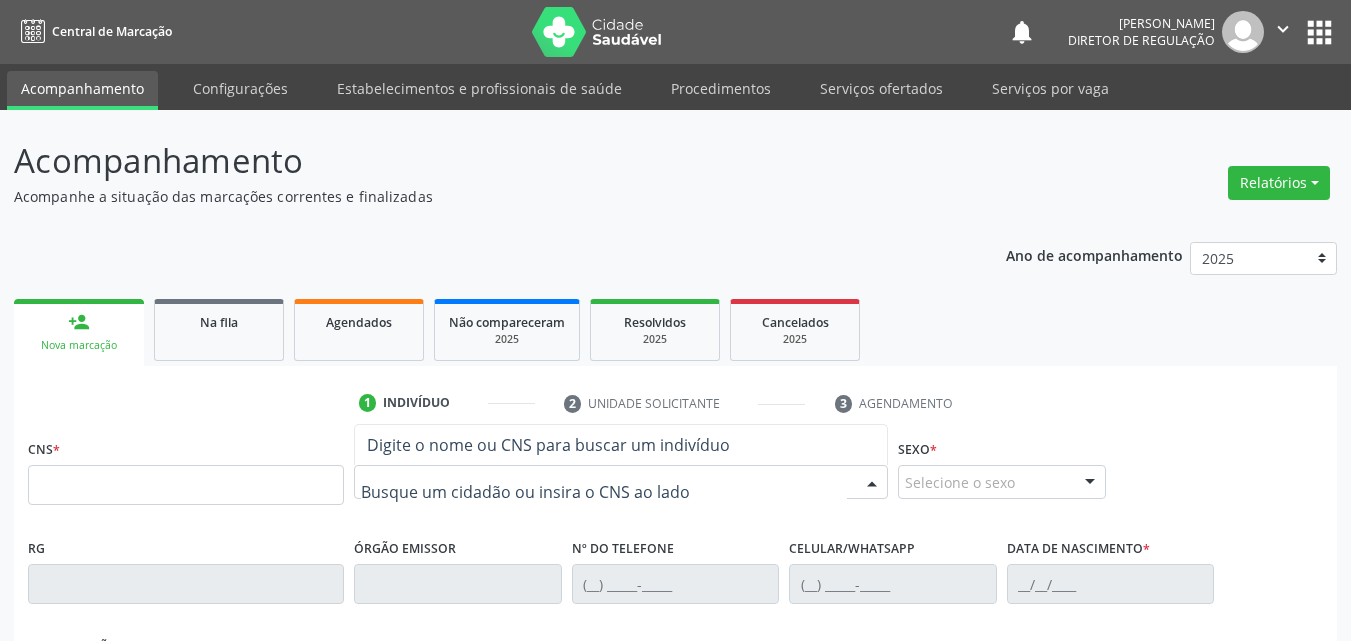 drag, startPoint x: 412, startPoint y: 485, endPoint x: 419, endPoint y: 459, distance: 26.925823 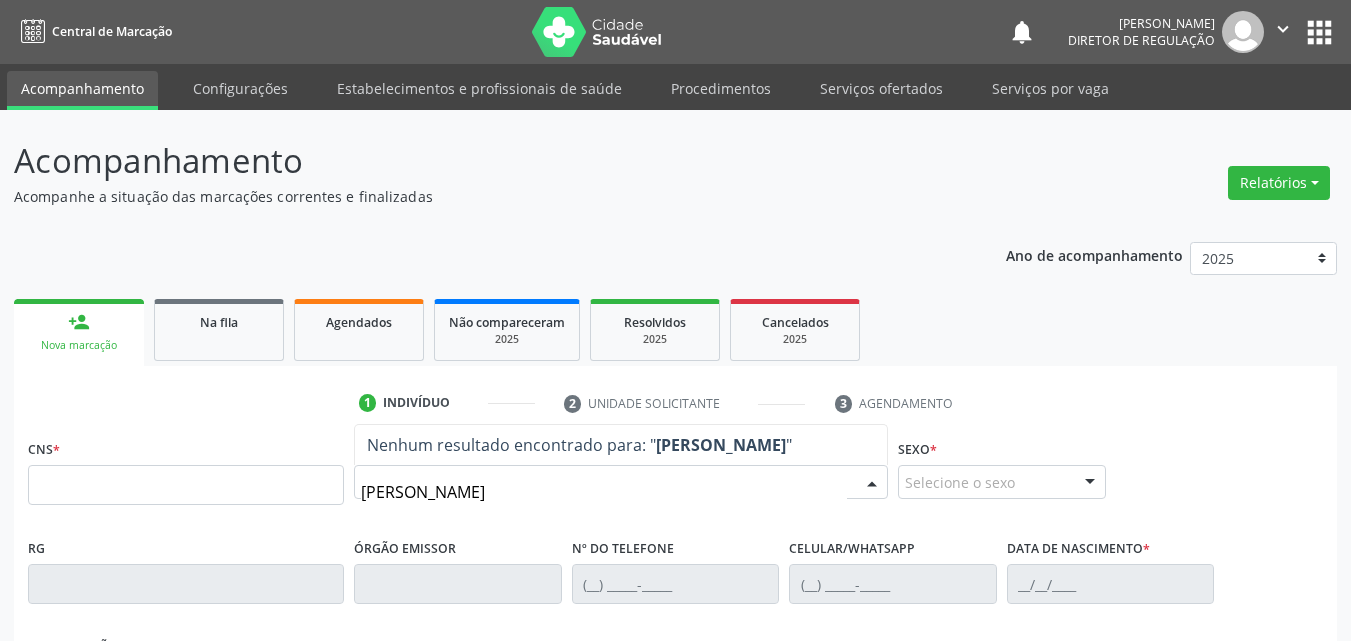 type on "MARIA JOSE PEREIRA" 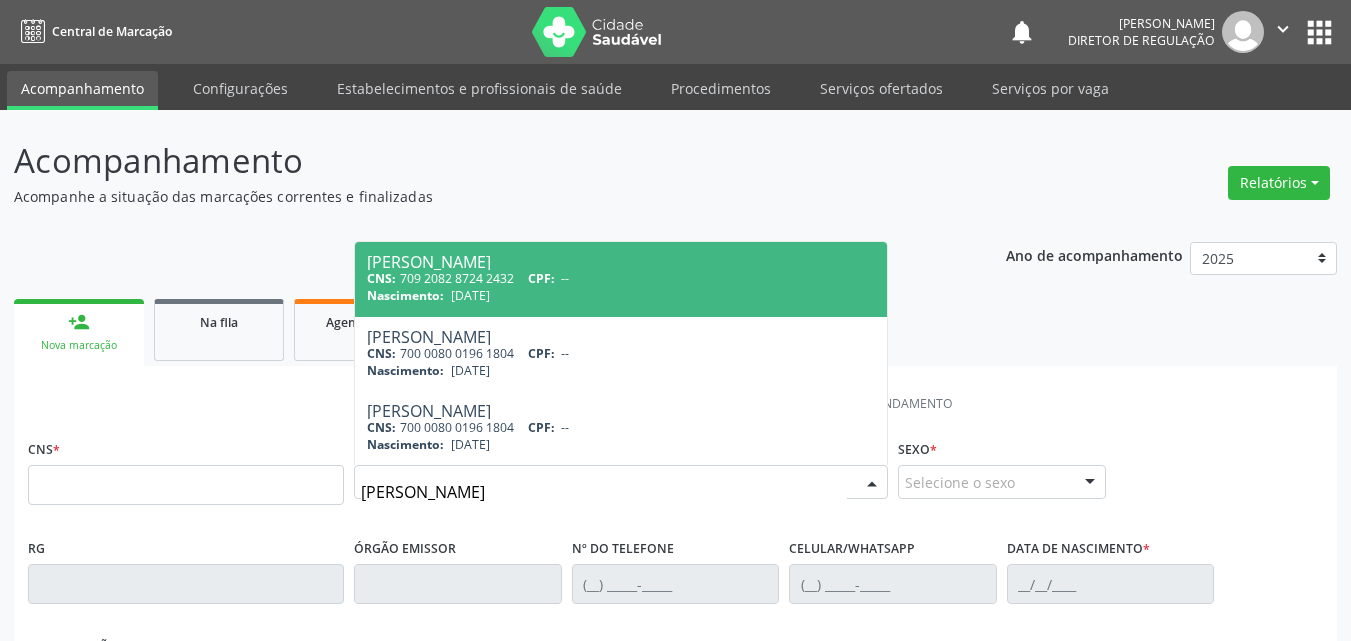 click on "CPF:" at bounding box center (541, 278) 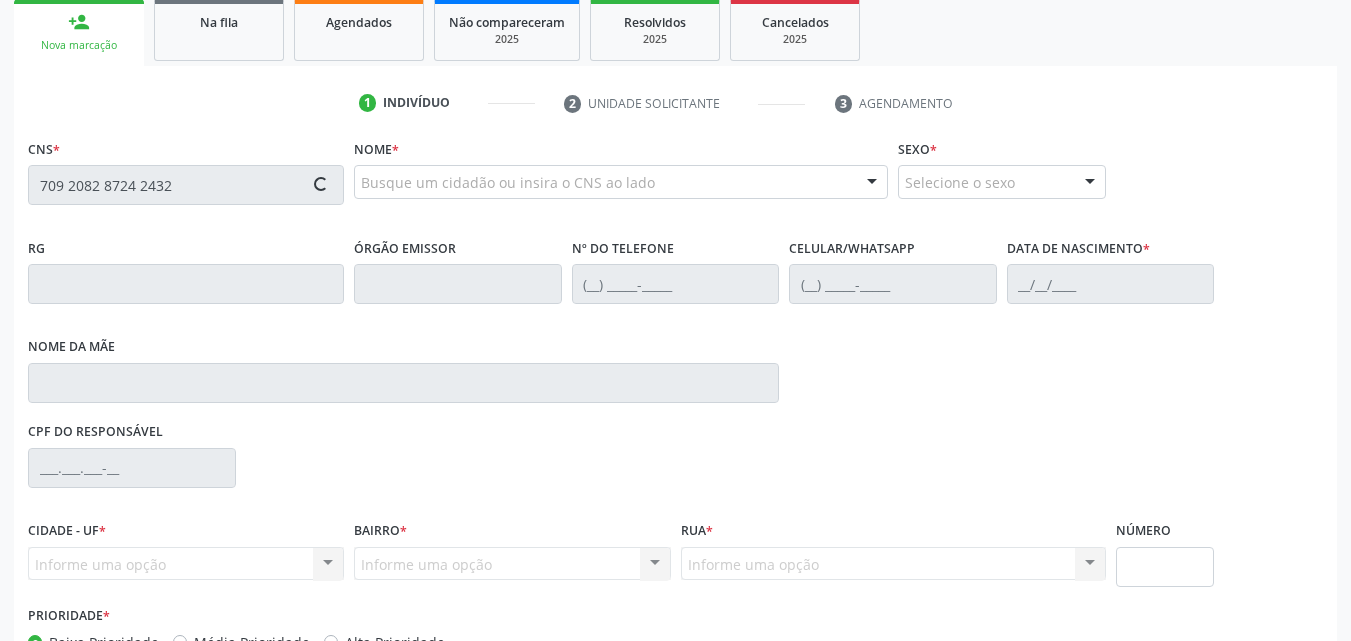 type on "709 2082 8724 2432" 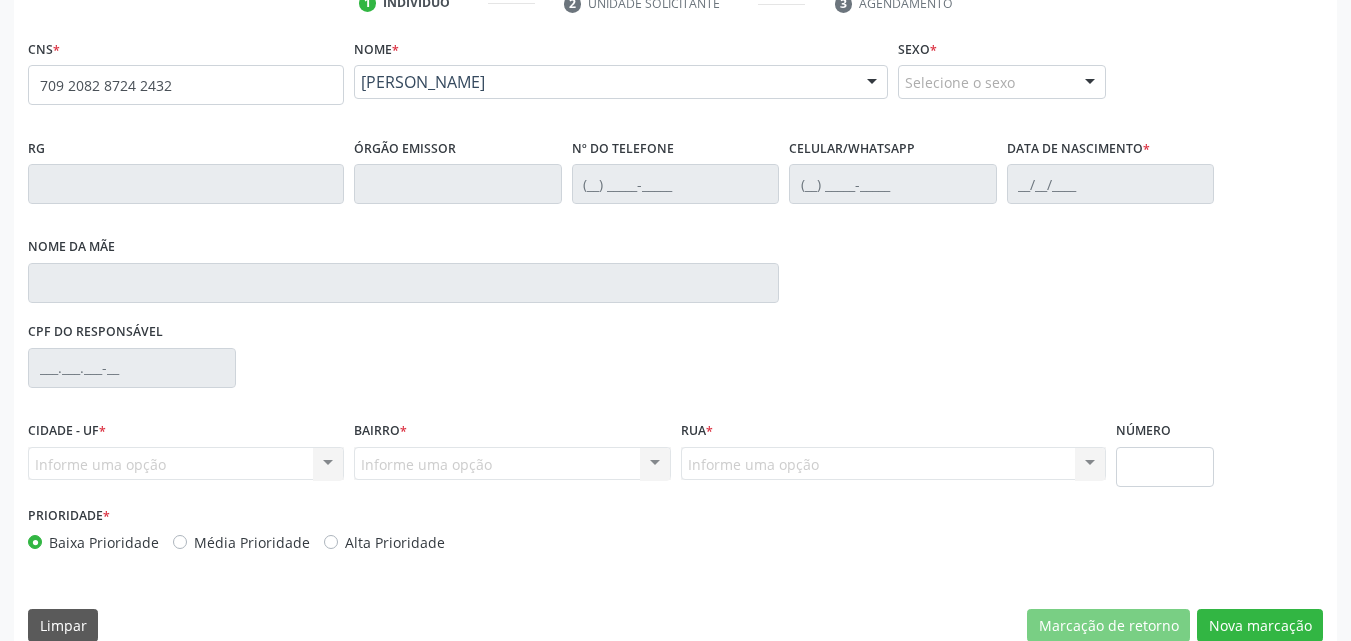 scroll, scrollTop: 429, scrollLeft: 0, axis: vertical 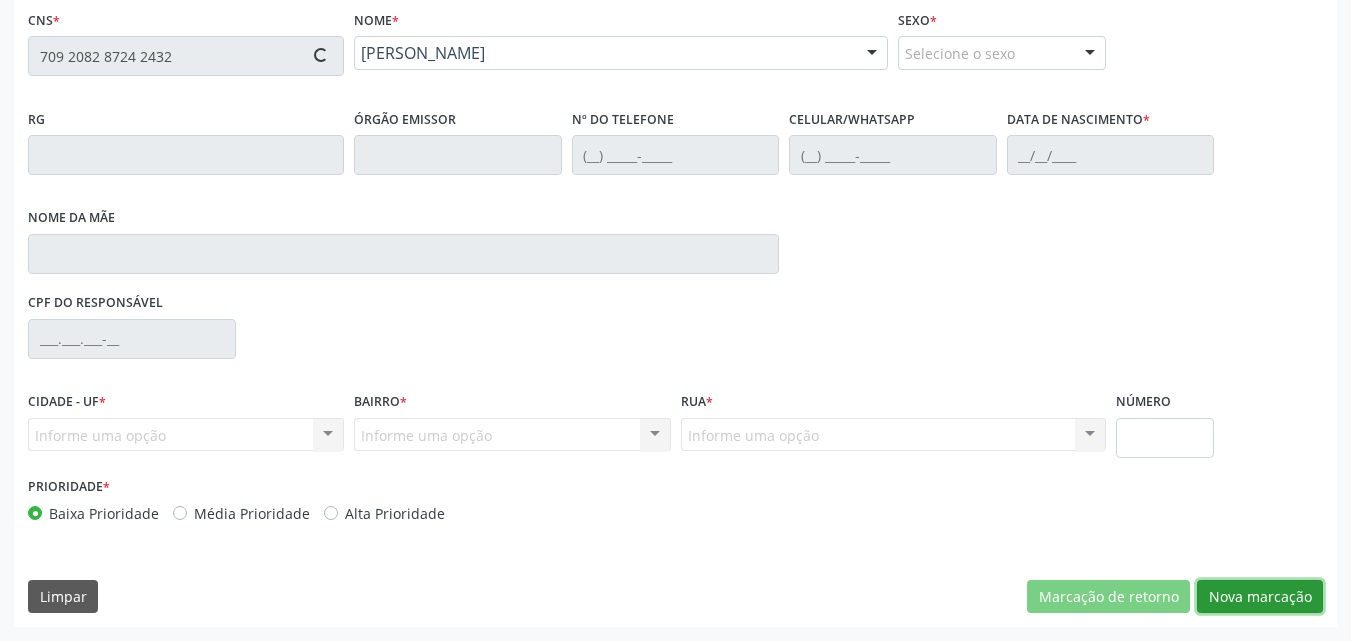 type on "(87) 98833-4572" 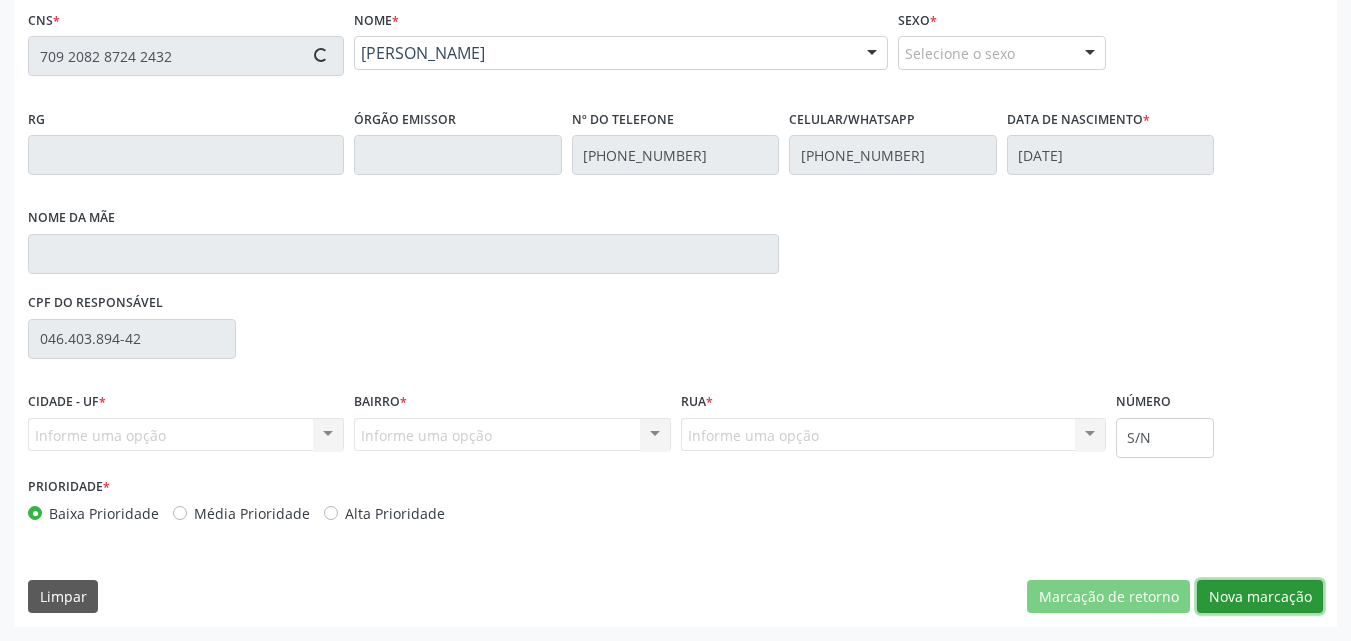 click on "Nova marcação" at bounding box center [1260, 597] 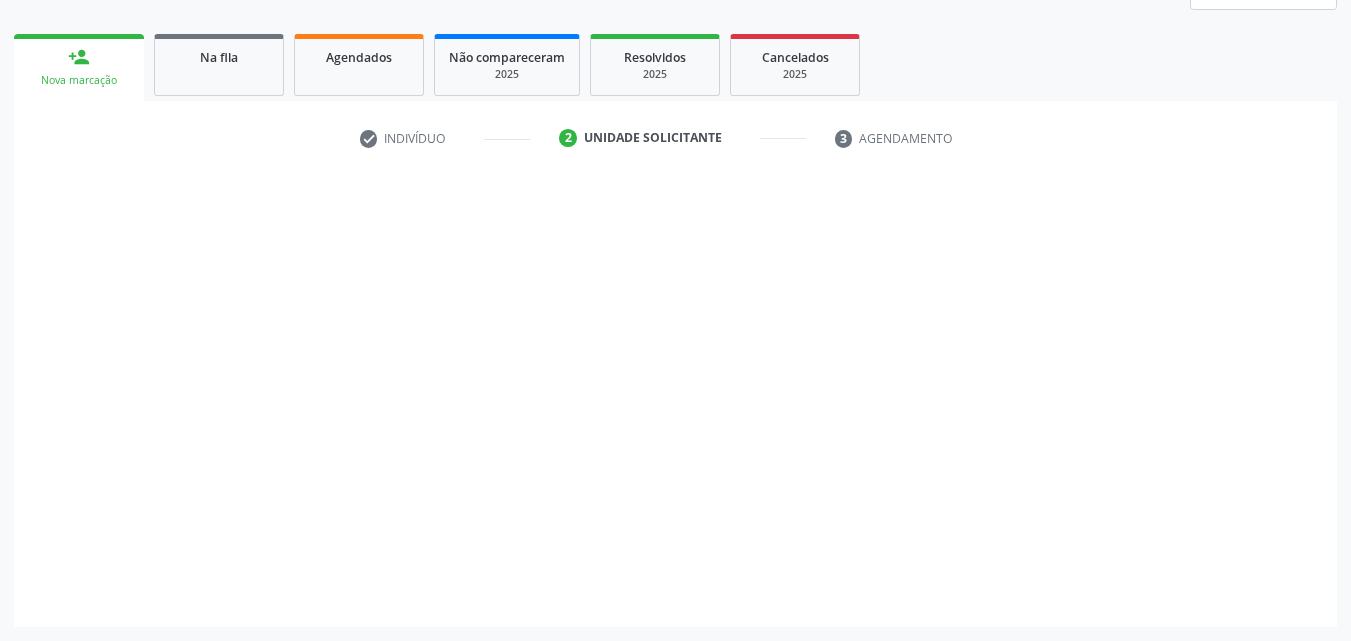 scroll, scrollTop: 265, scrollLeft: 0, axis: vertical 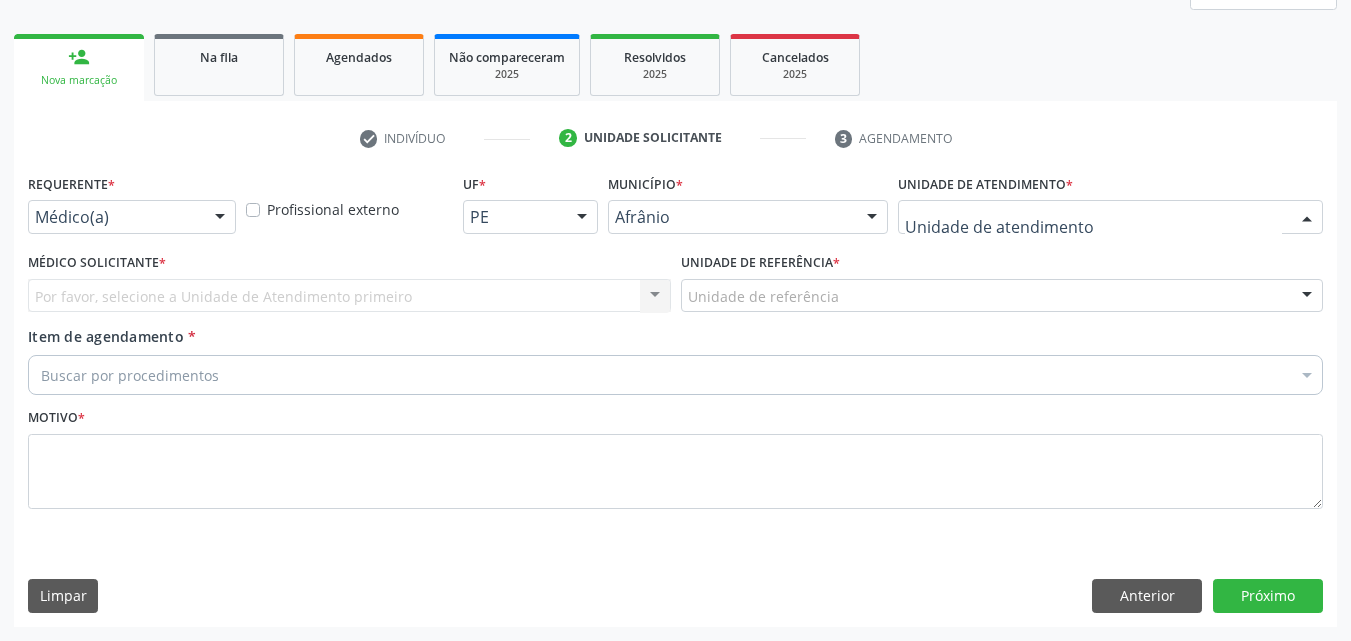 click at bounding box center [1110, 217] 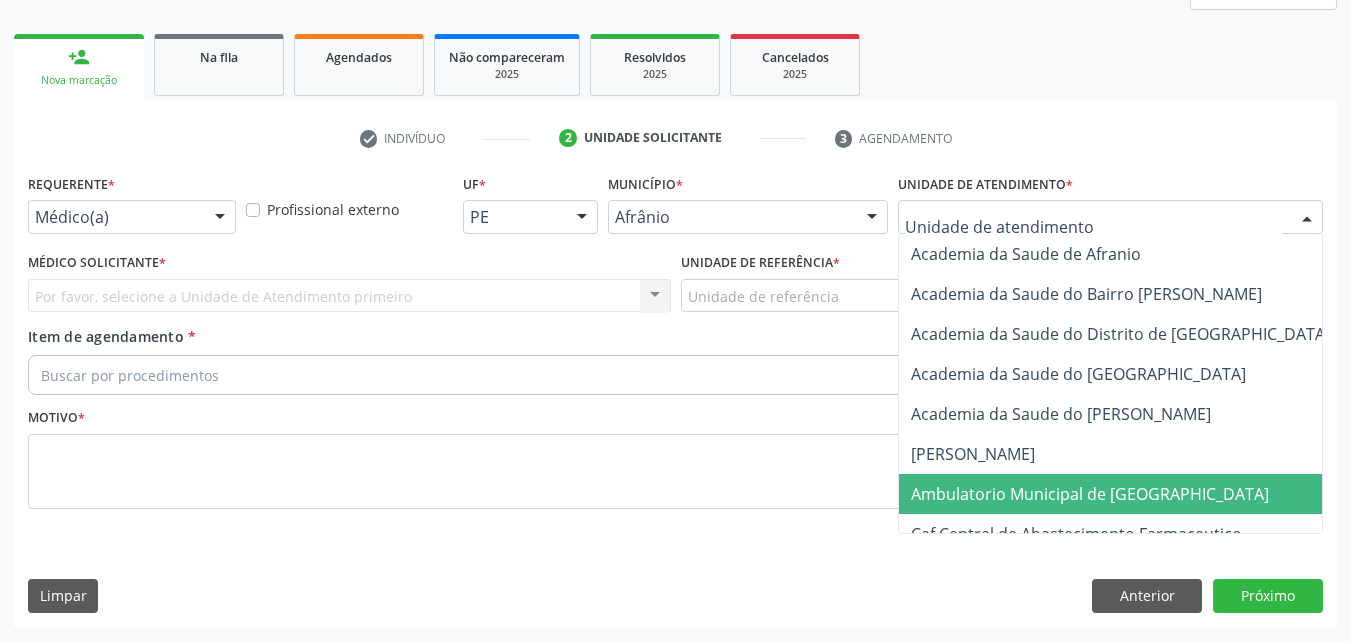 click on "Ambulatorio Municipal de [GEOGRAPHIC_DATA]" at bounding box center [1090, 494] 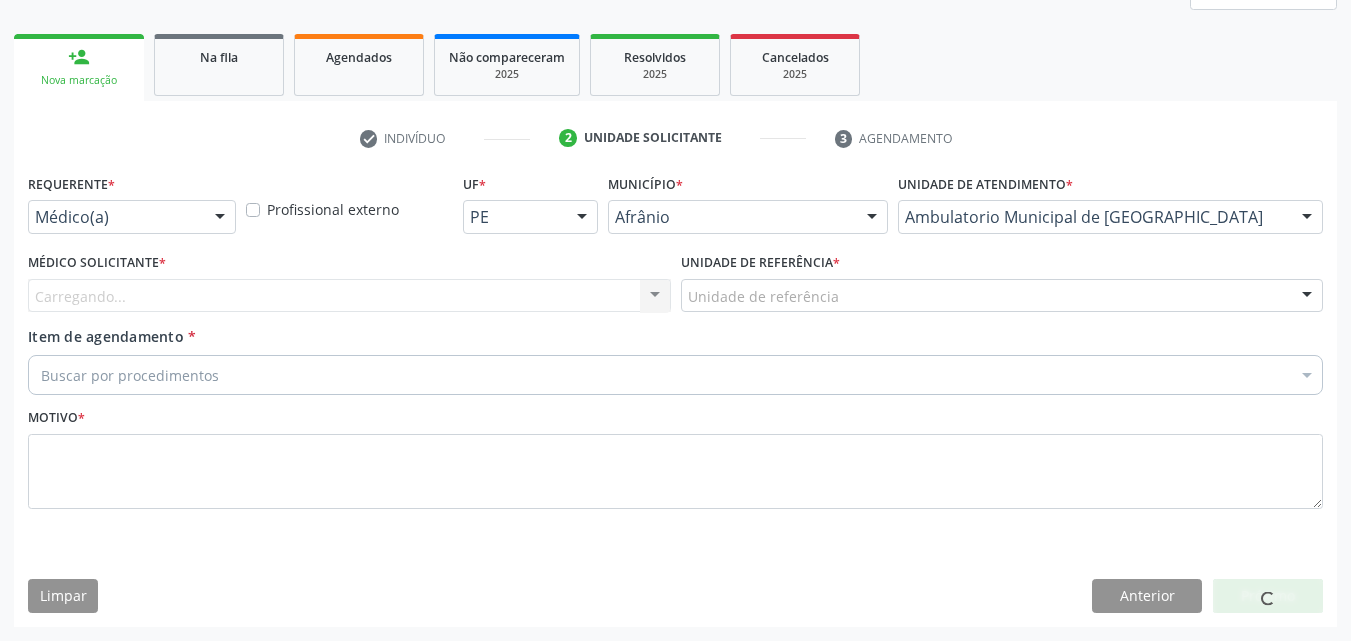 click on "Unidade de referência" at bounding box center (1002, 296) 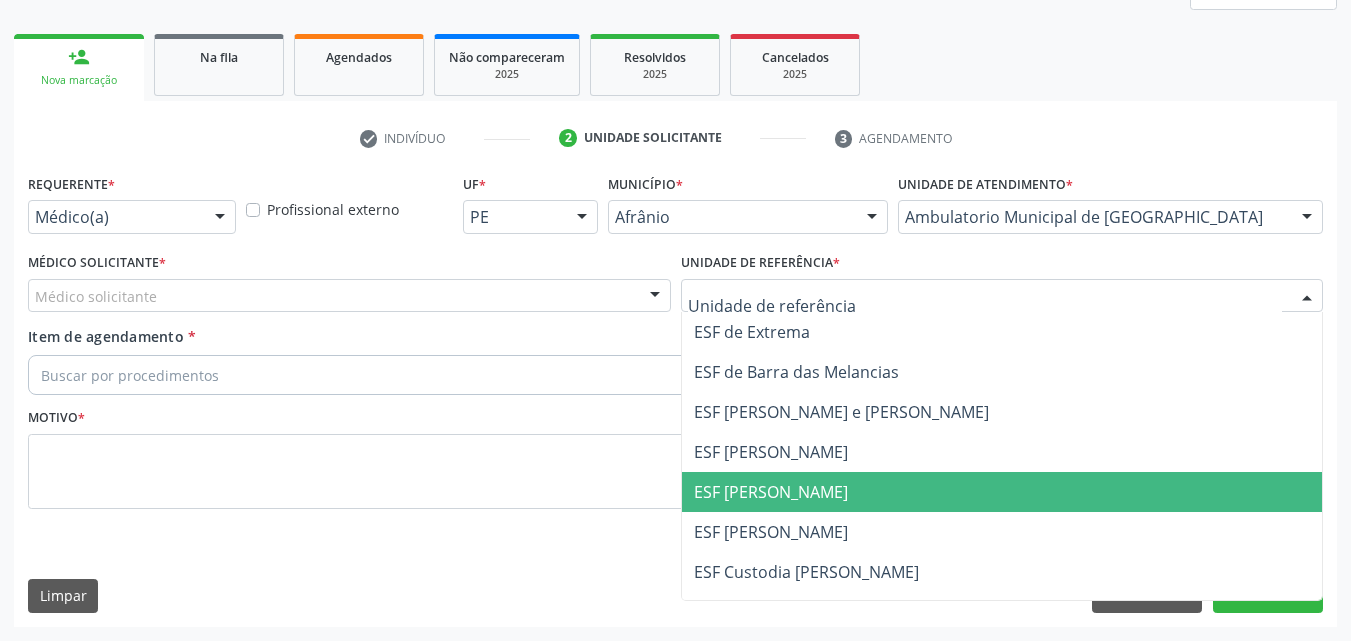drag, startPoint x: 861, startPoint y: 492, endPoint x: 661, endPoint y: 449, distance: 204.57028 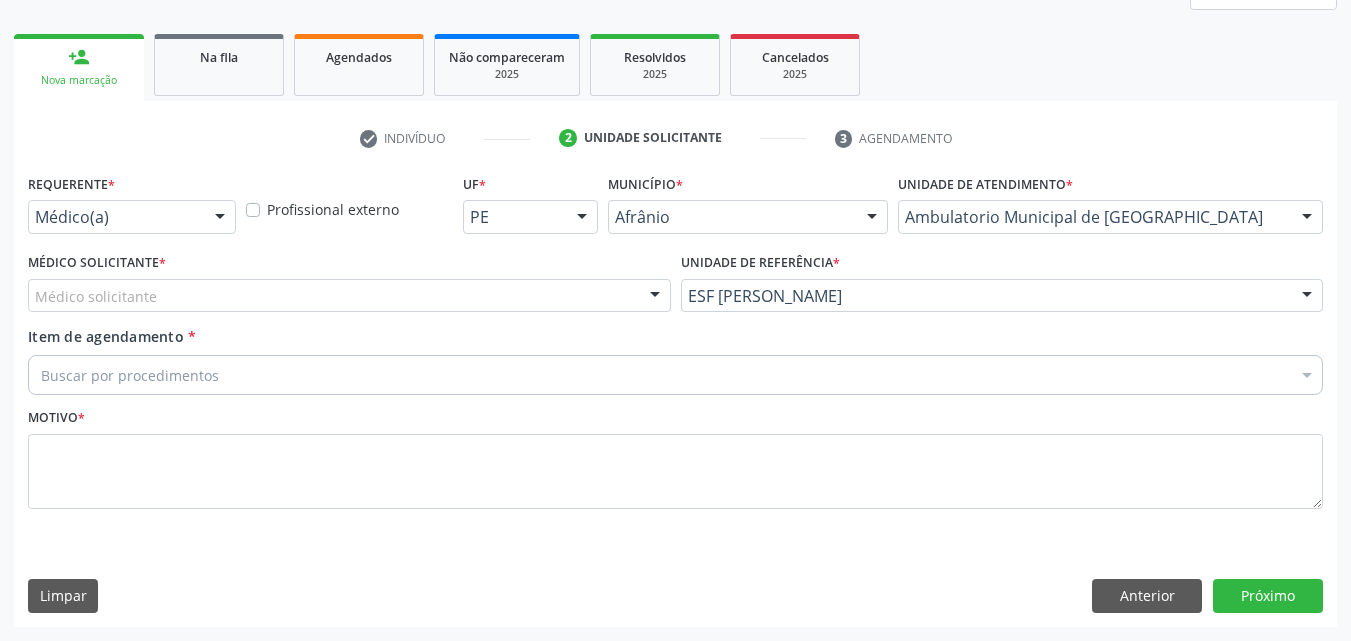 click on "Médico solicitante" at bounding box center [349, 296] 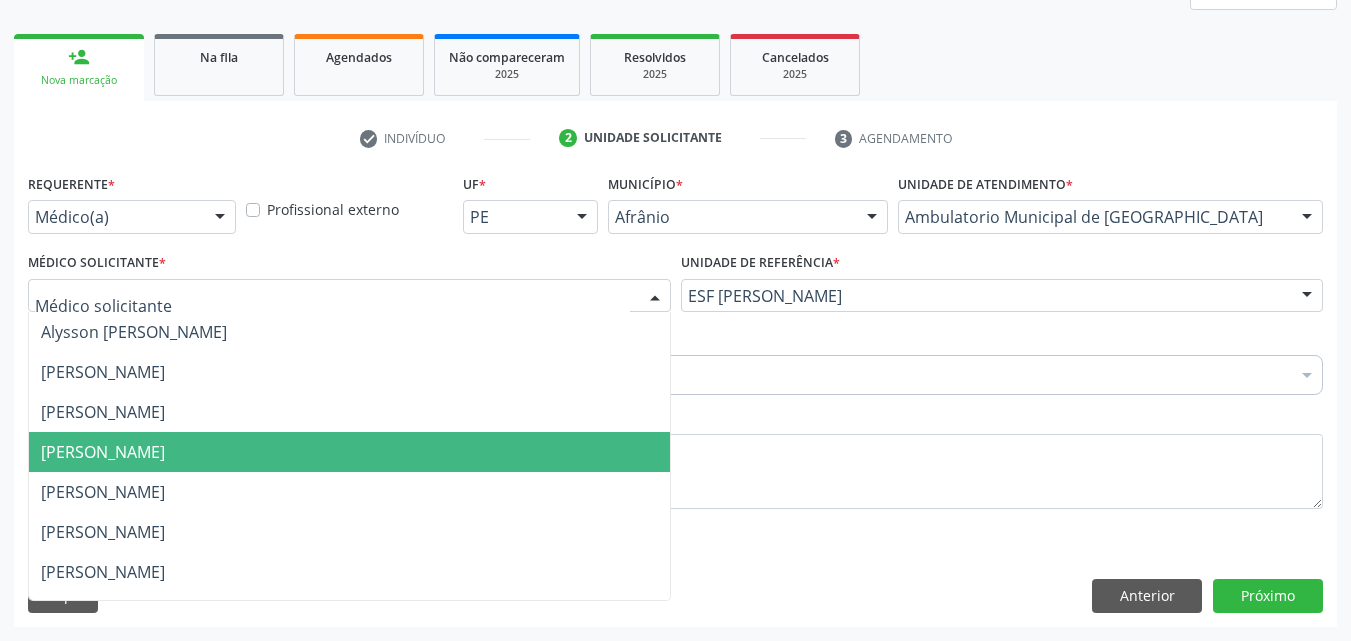 click on "[PERSON_NAME]" at bounding box center (349, 452) 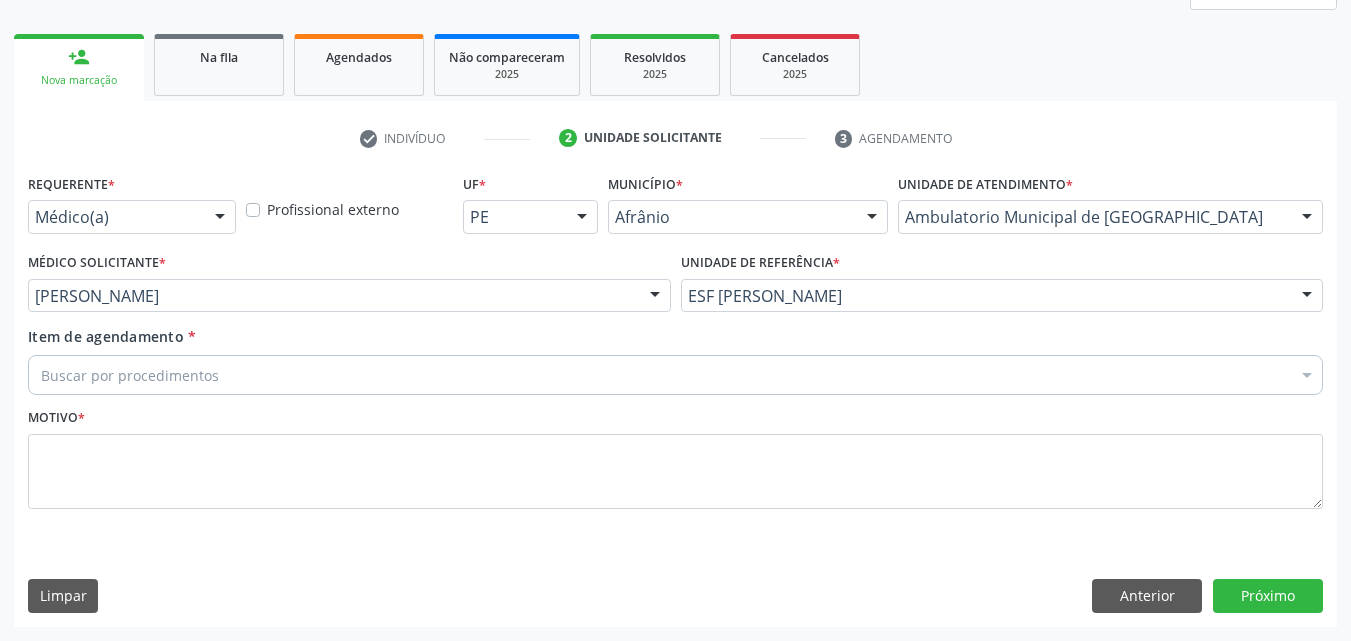 click on "Buscar por procedimentos" at bounding box center [675, 375] 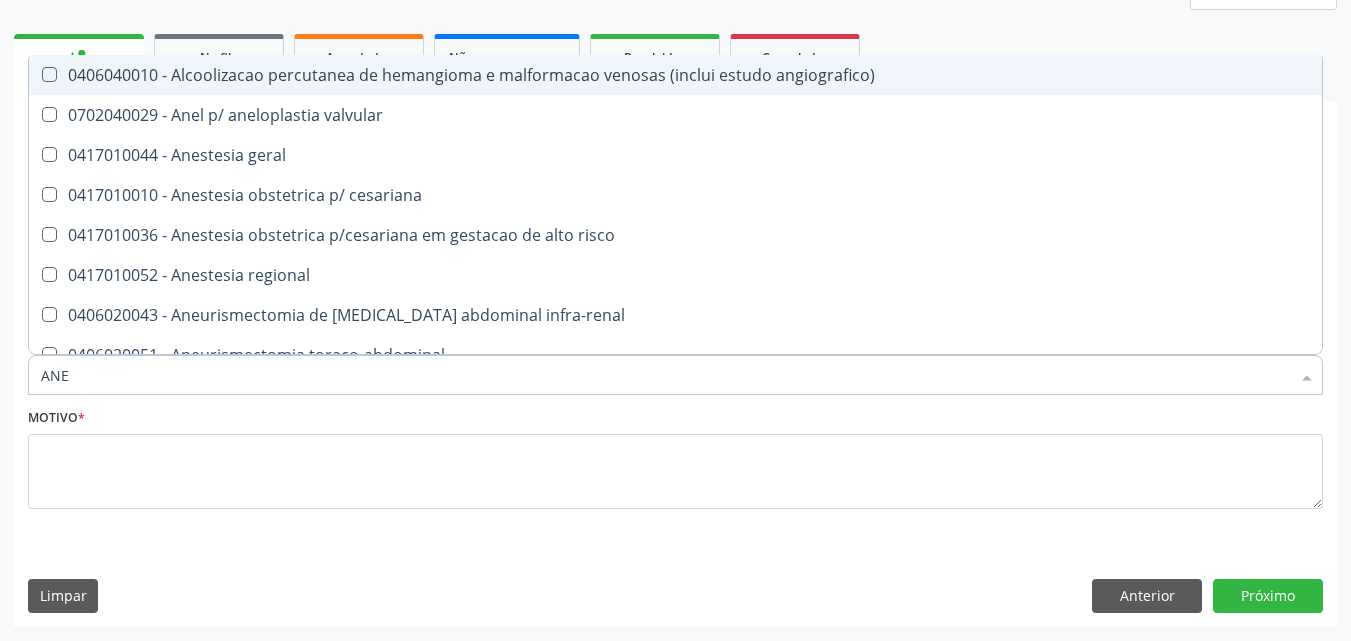 type on "ANES" 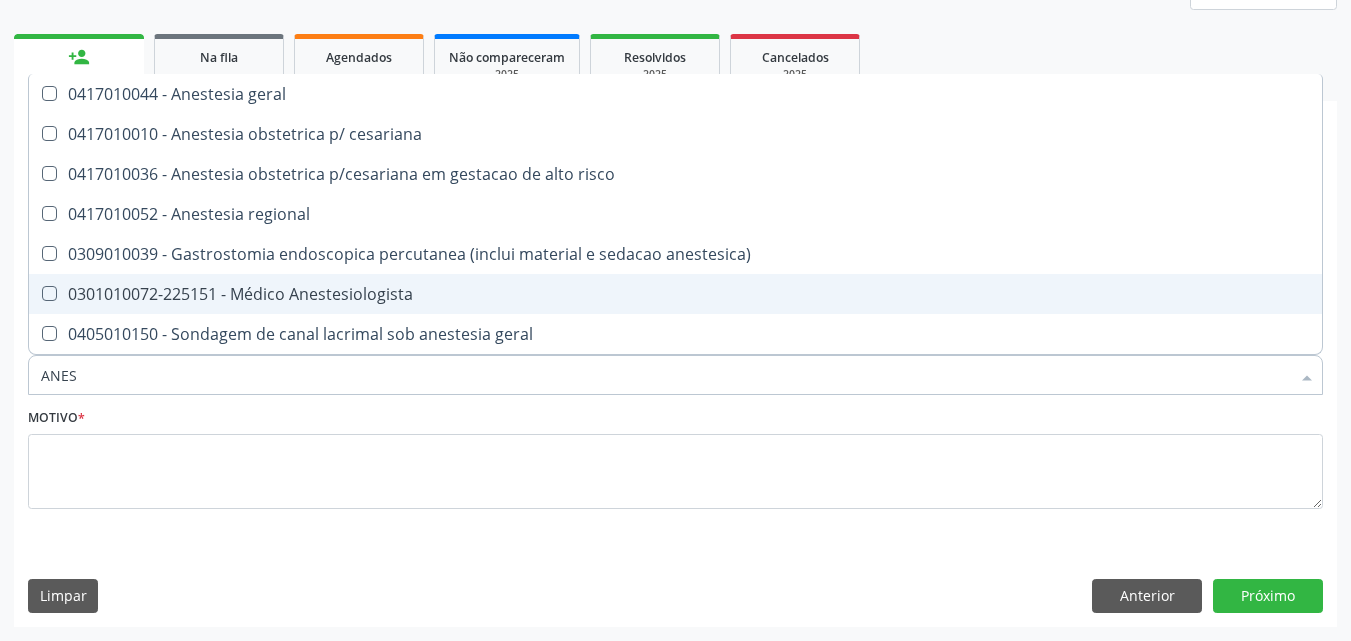 click on "0301010072-225151 - Médico Anestesiologista" at bounding box center (675, 294) 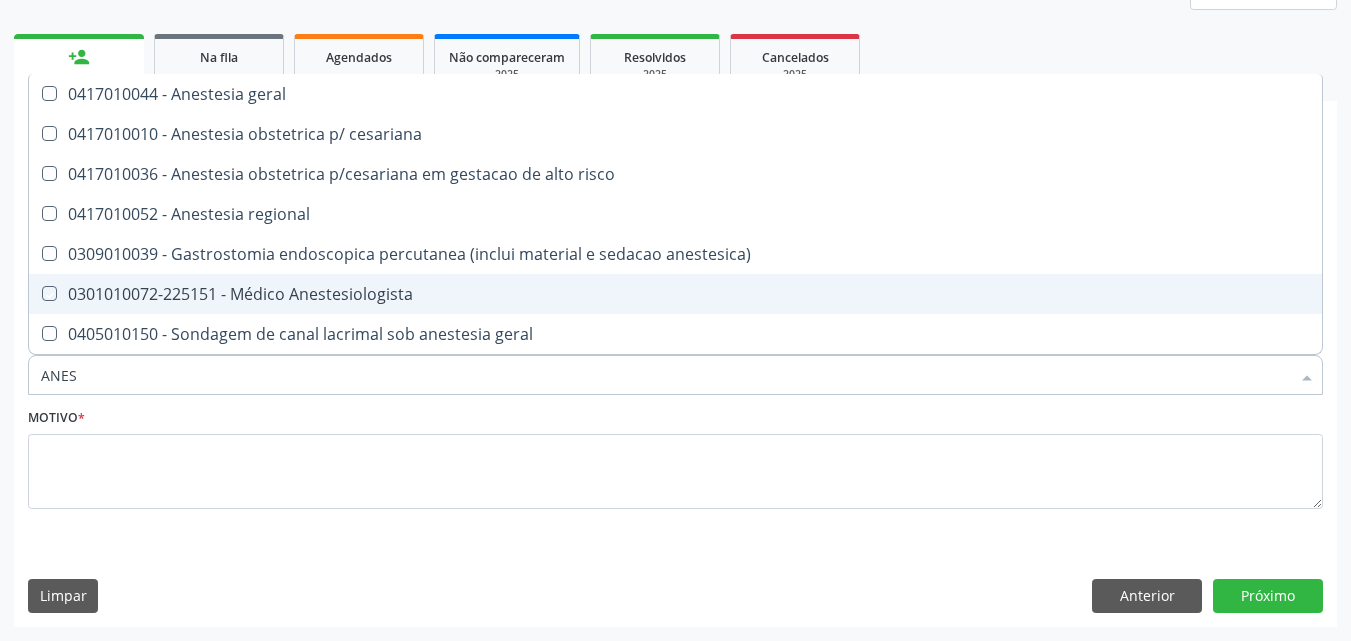 checkbox on "true" 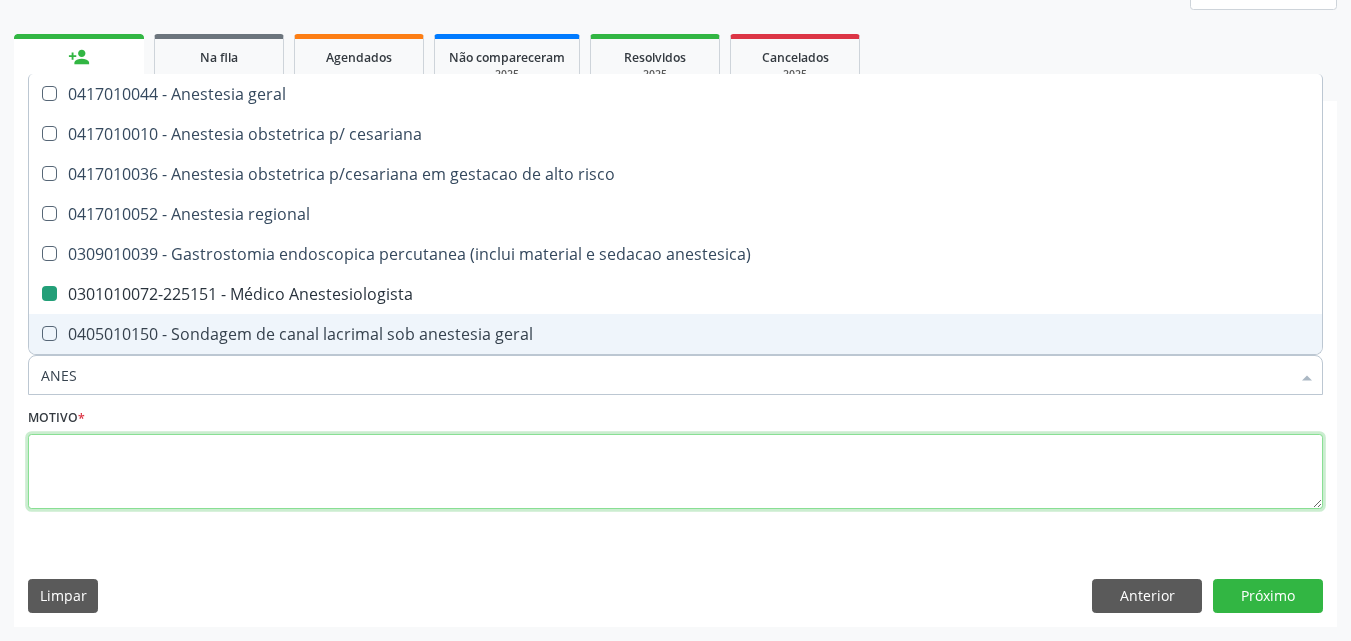 click at bounding box center [675, 472] 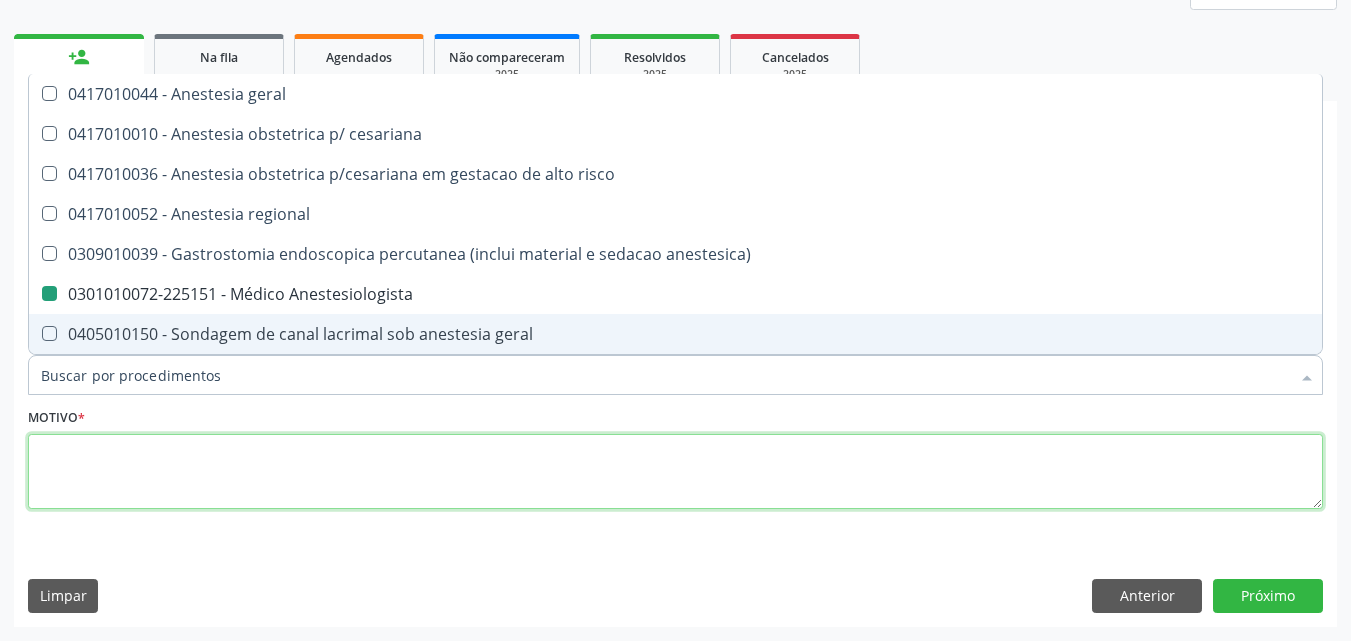 checkbox on "true" 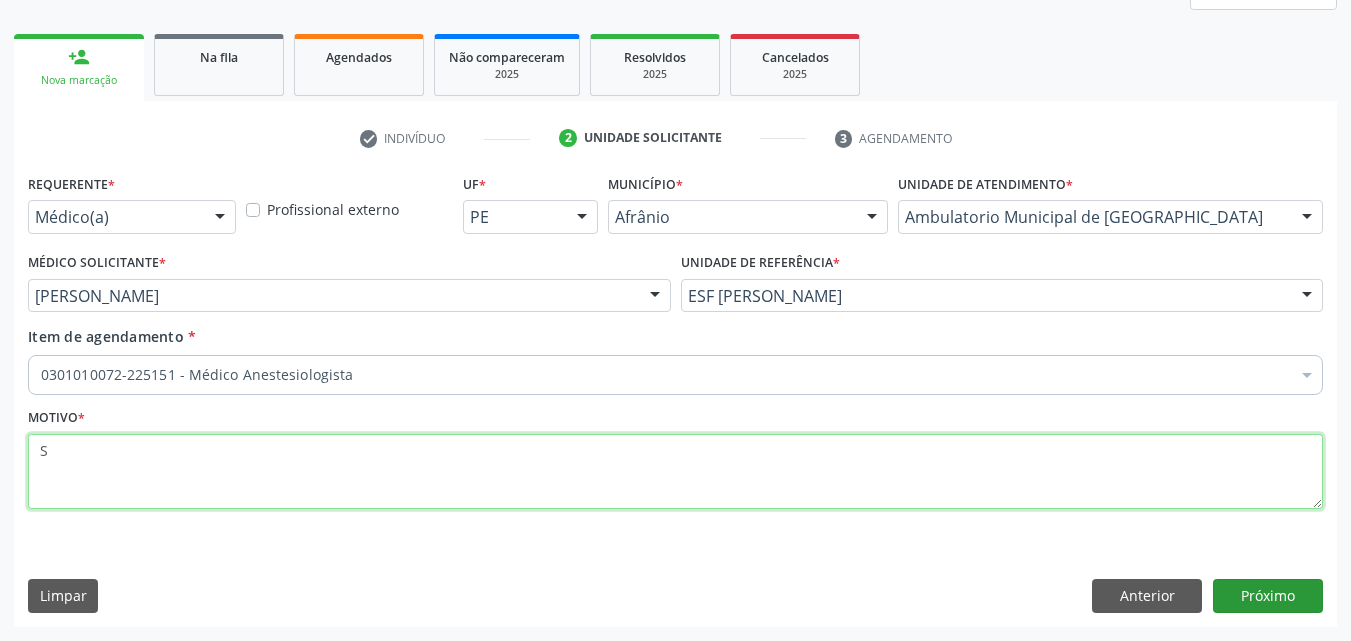 type on "S" 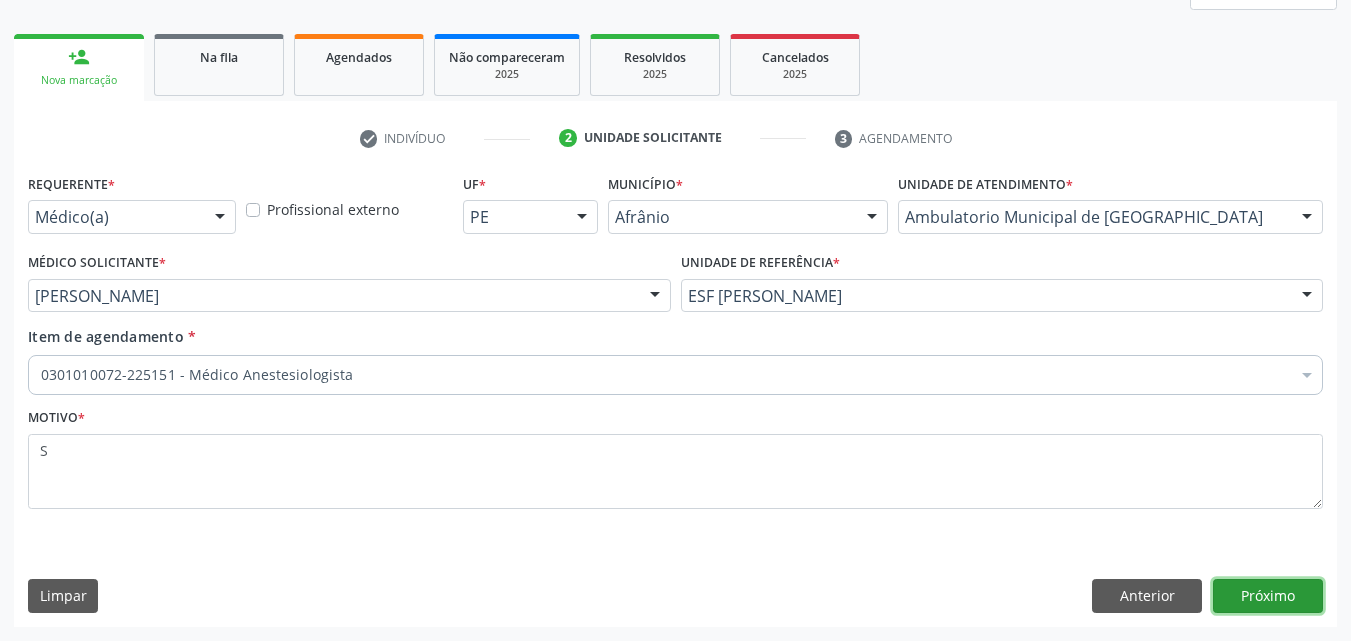 click on "Próximo" at bounding box center [1268, 596] 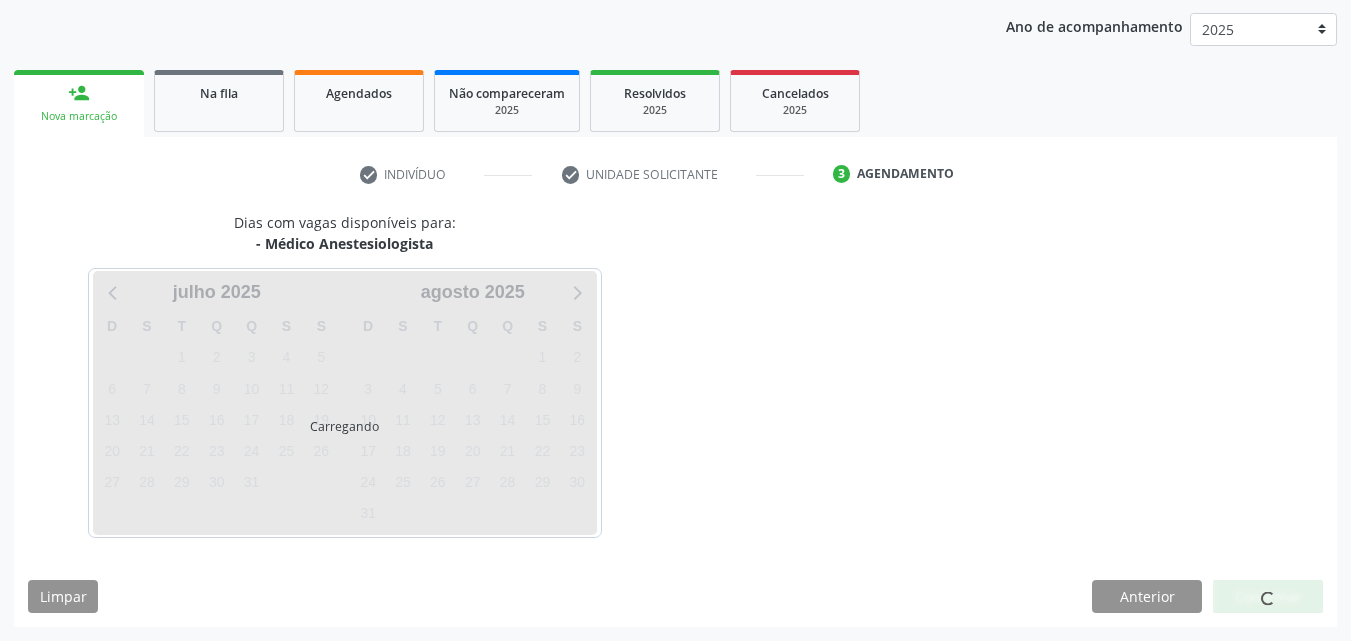 scroll, scrollTop: 229, scrollLeft: 0, axis: vertical 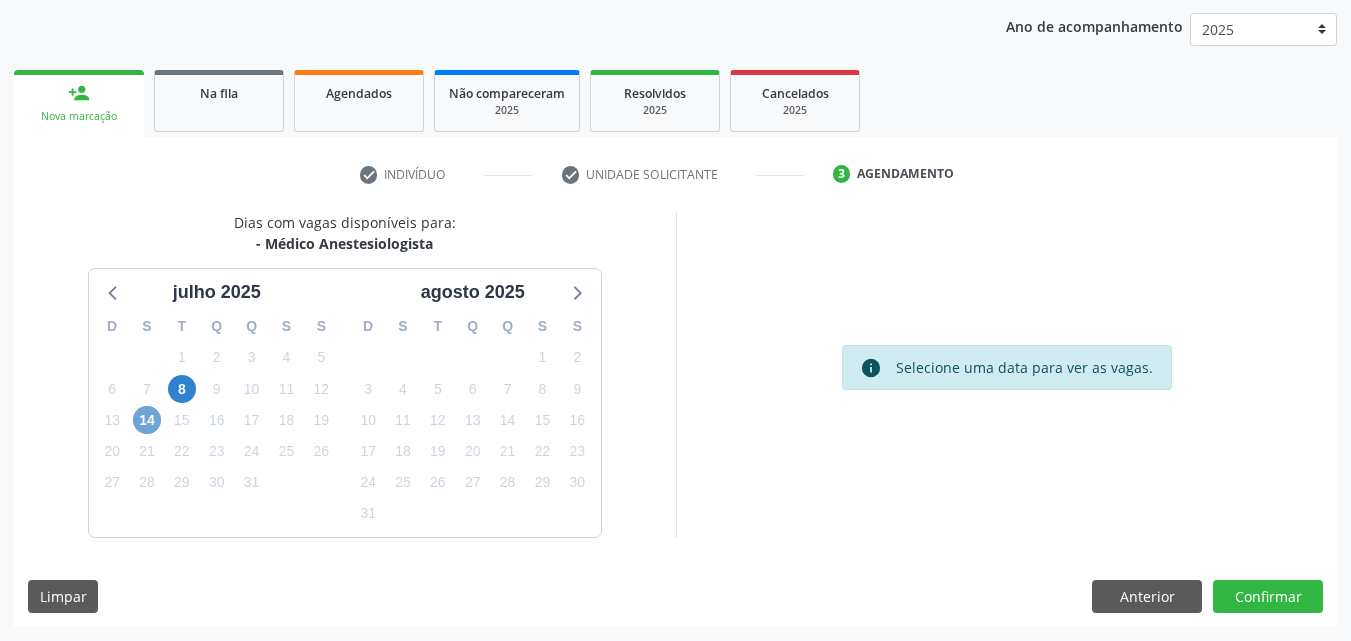 click on "14" at bounding box center (147, 420) 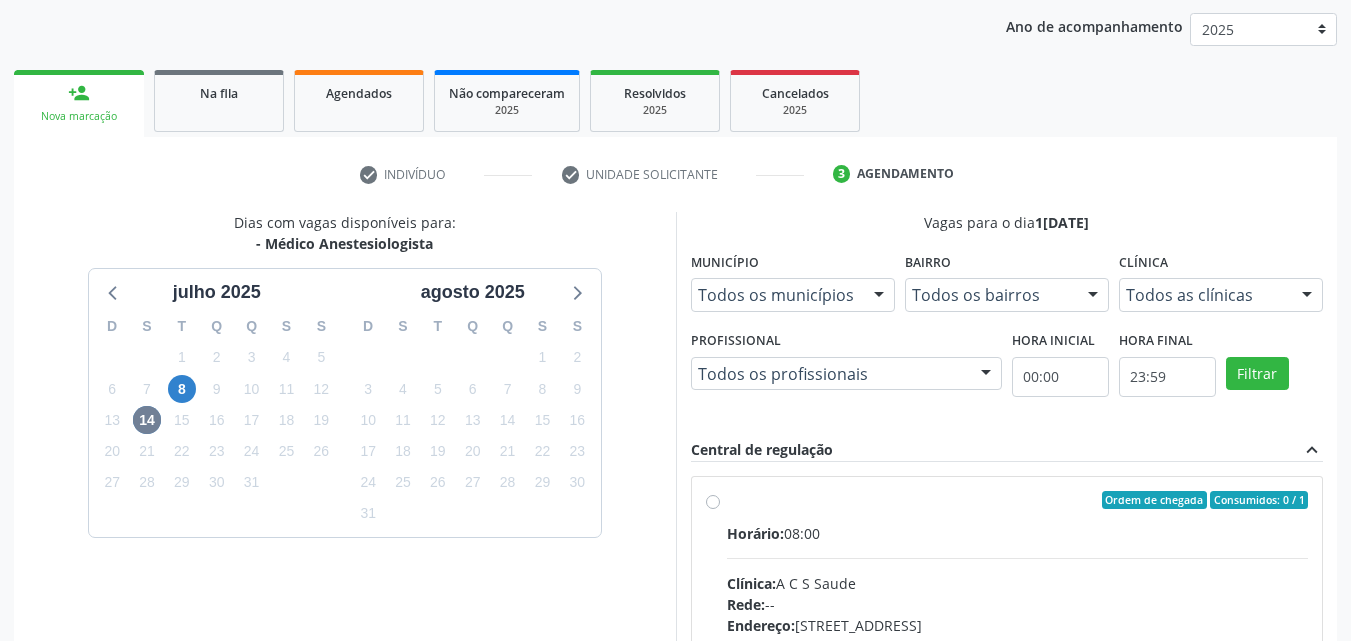 click on "Ordem de chegada
Consumidos: 0 / 1" at bounding box center (1018, 500) 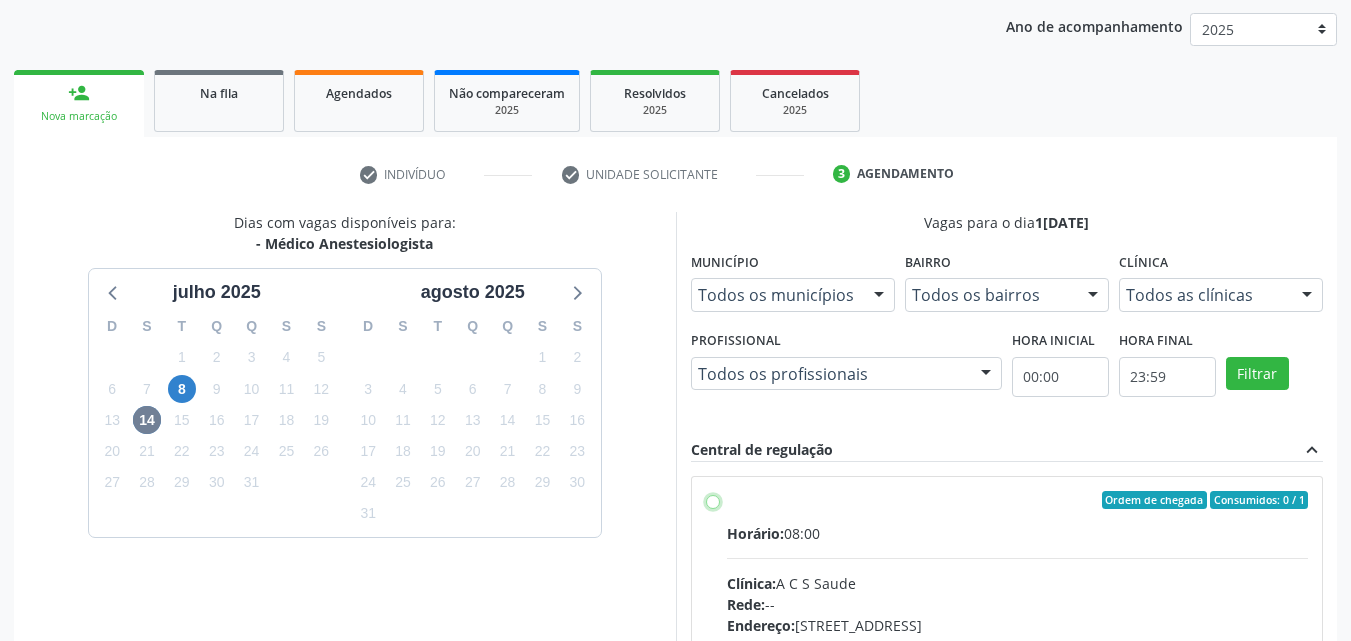click on "Ordem de chegada
Consumidos: 0 / 1
Horário:   08:00
Clínica:  A C S Saude
Rede:
--
Endereço:   Apt 1501, nº 870, Sao Jose, Petrolina - PE
Telefone:   (74) 91344061
Profissional:
--
Informações adicionais sobre o atendimento
Idade de atendimento:
Sem restrição
Gênero(s) atendido(s):
Sem restrição
Informações adicionais:
--" at bounding box center [713, 500] 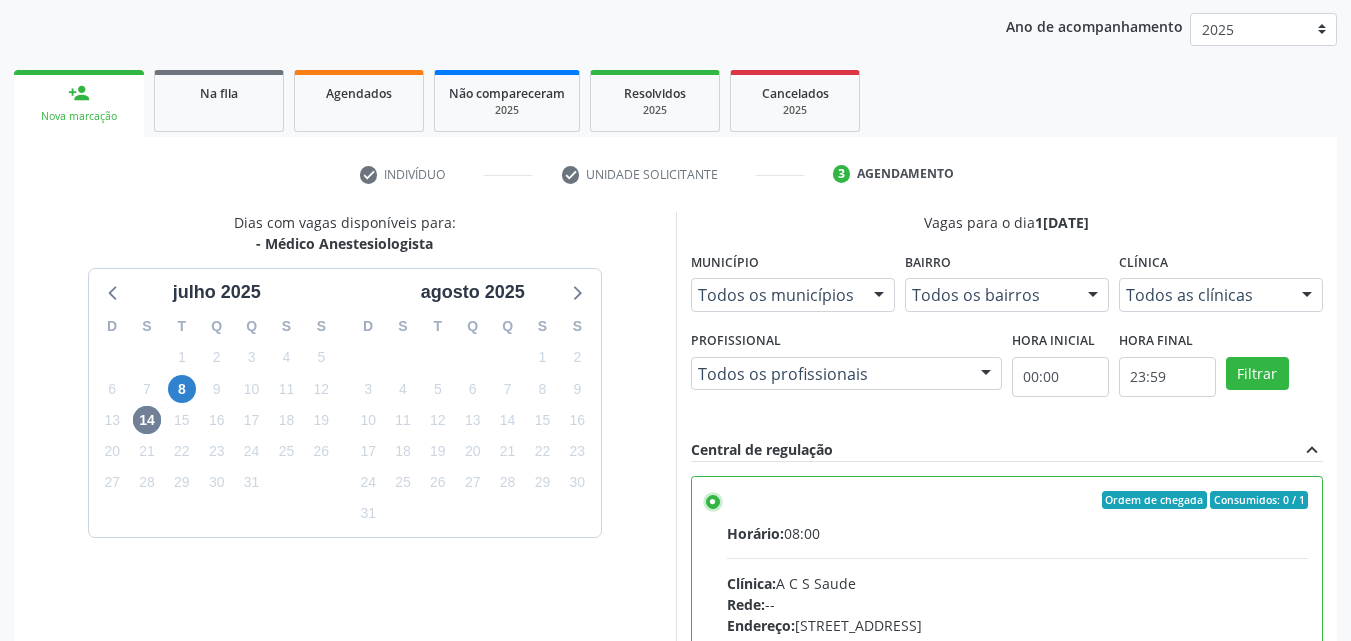 scroll, scrollTop: 99, scrollLeft: 0, axis: vertical 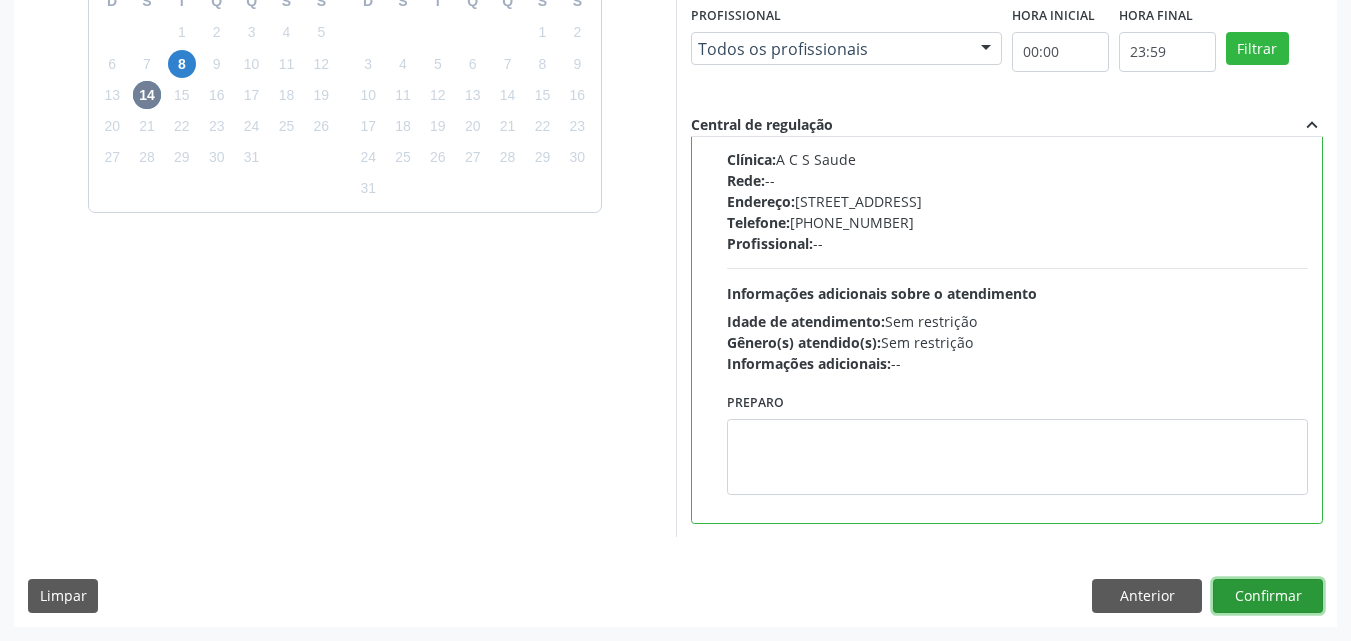 click on "Confirmar" at bounding box center [1268, 596] 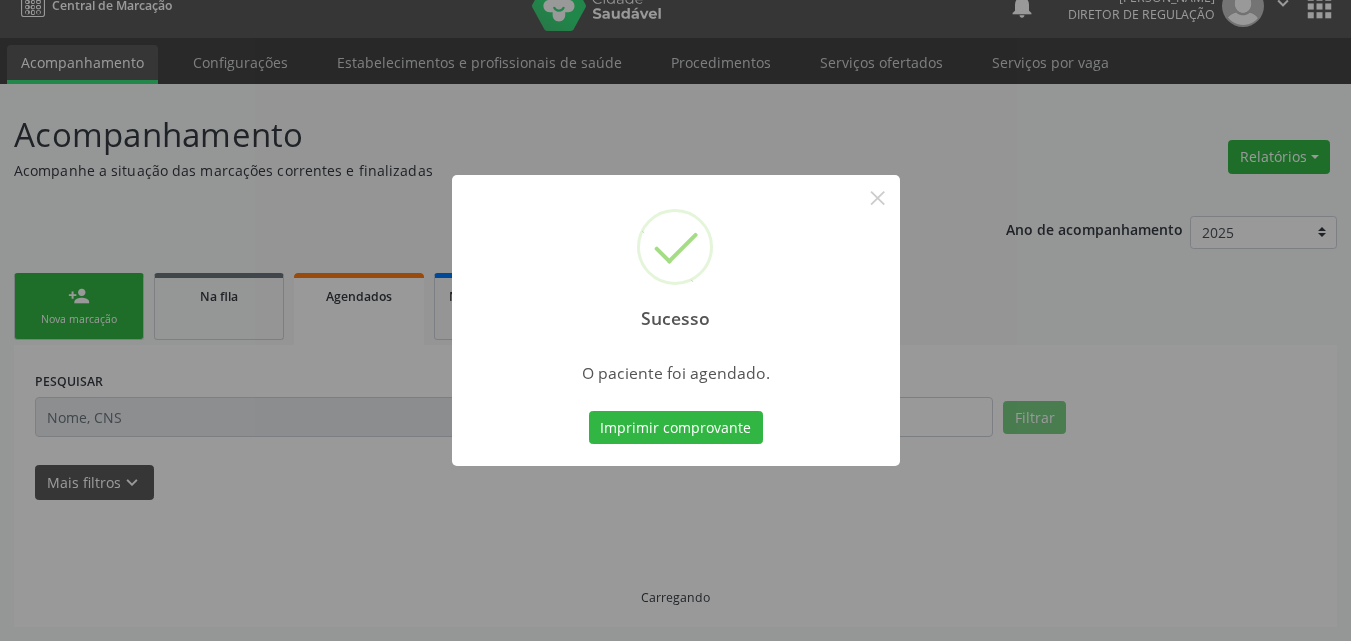 scroll, scrollTop: 26, scrollLeft: 0, axis: vertical 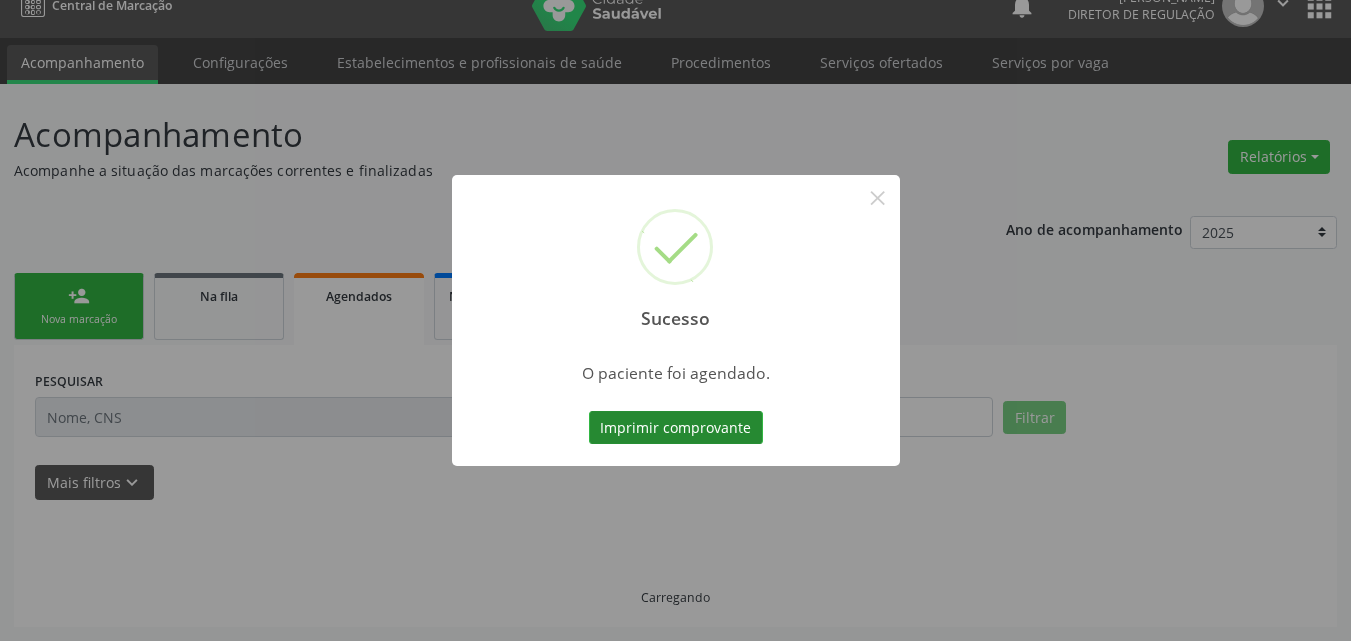 click on "Imprimir comprovante" at bounding box center [676, 428] 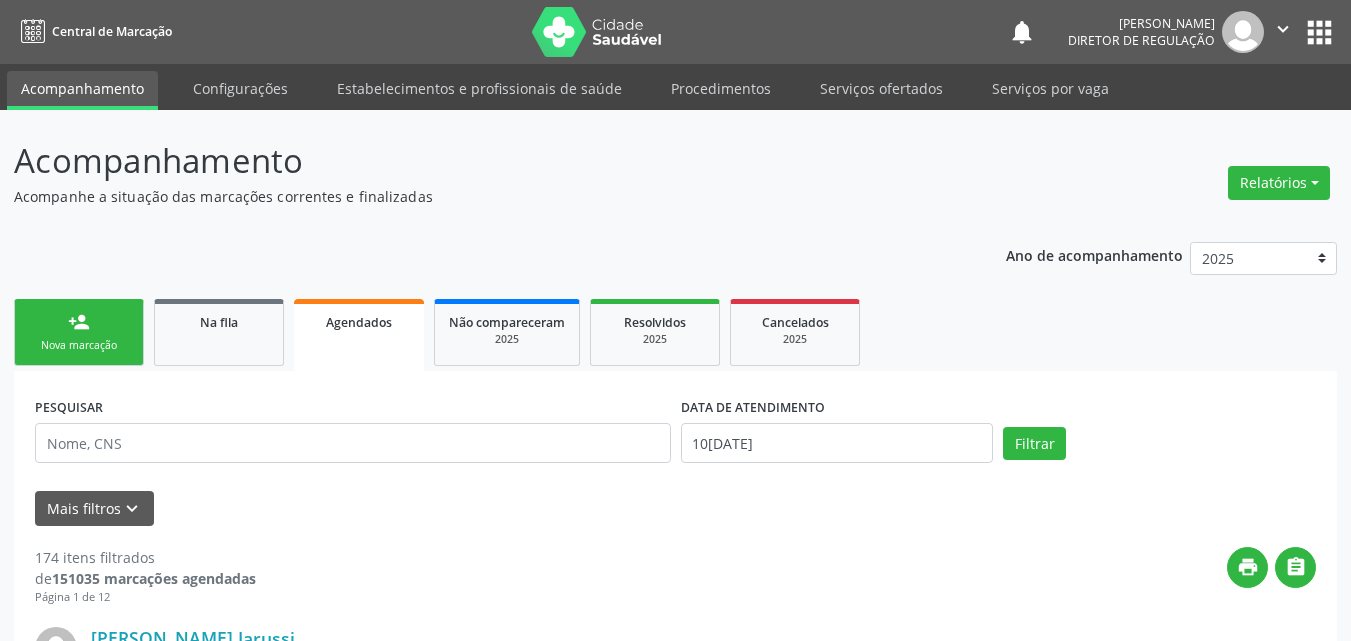 scroll, scrollTop: 26, scrollLeft: 0, axis: vertical 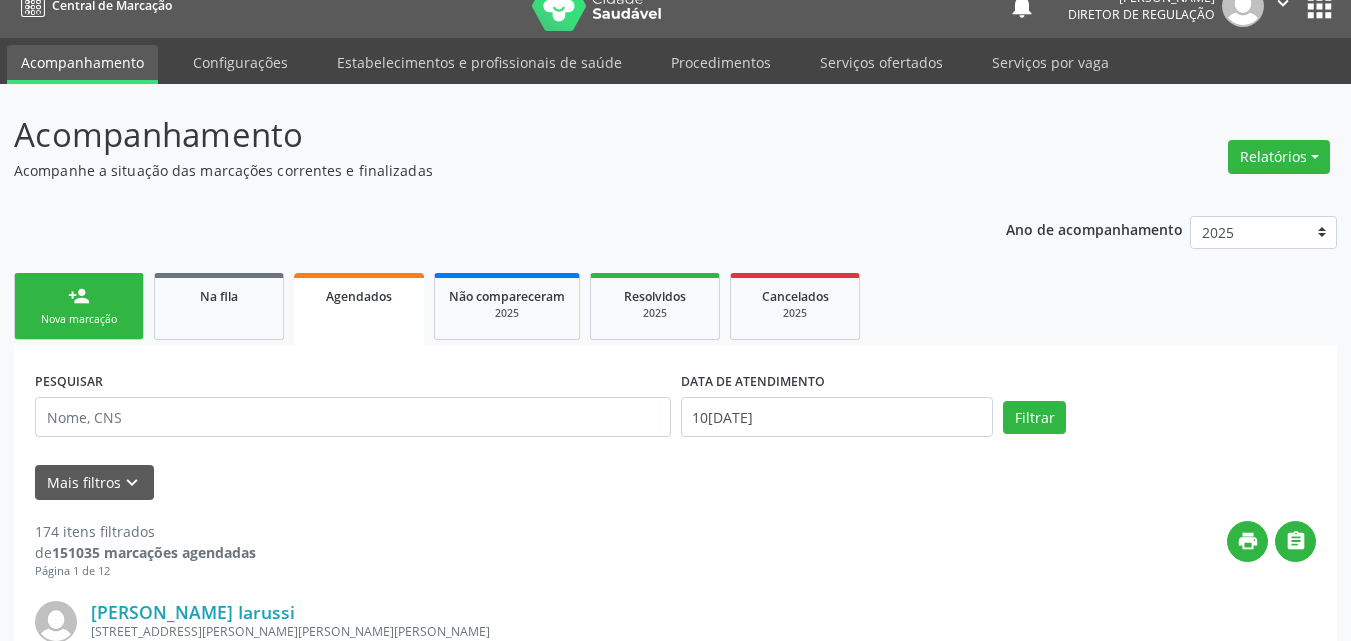 click on "person_add
Nova marcação" at bounding box center [79, 306] 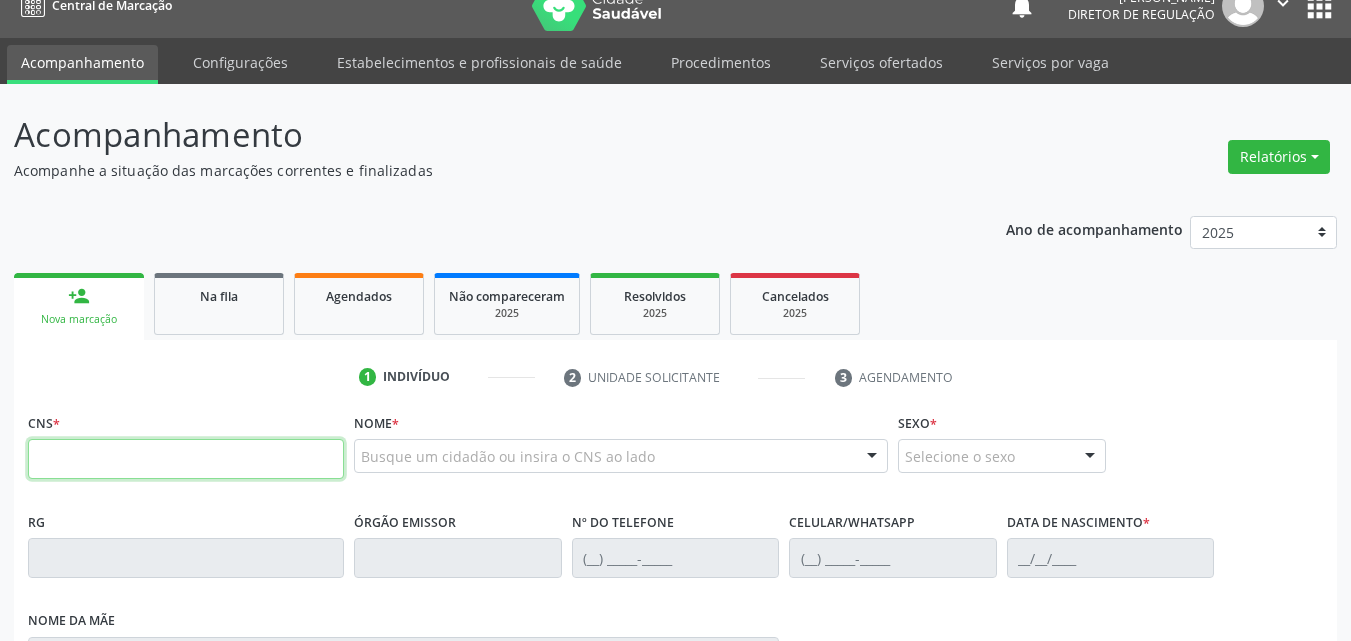drag, startPoint x: 269, startPoint y: 464, endPoint x: 275, endPoint y: 454, distance: 11.661903 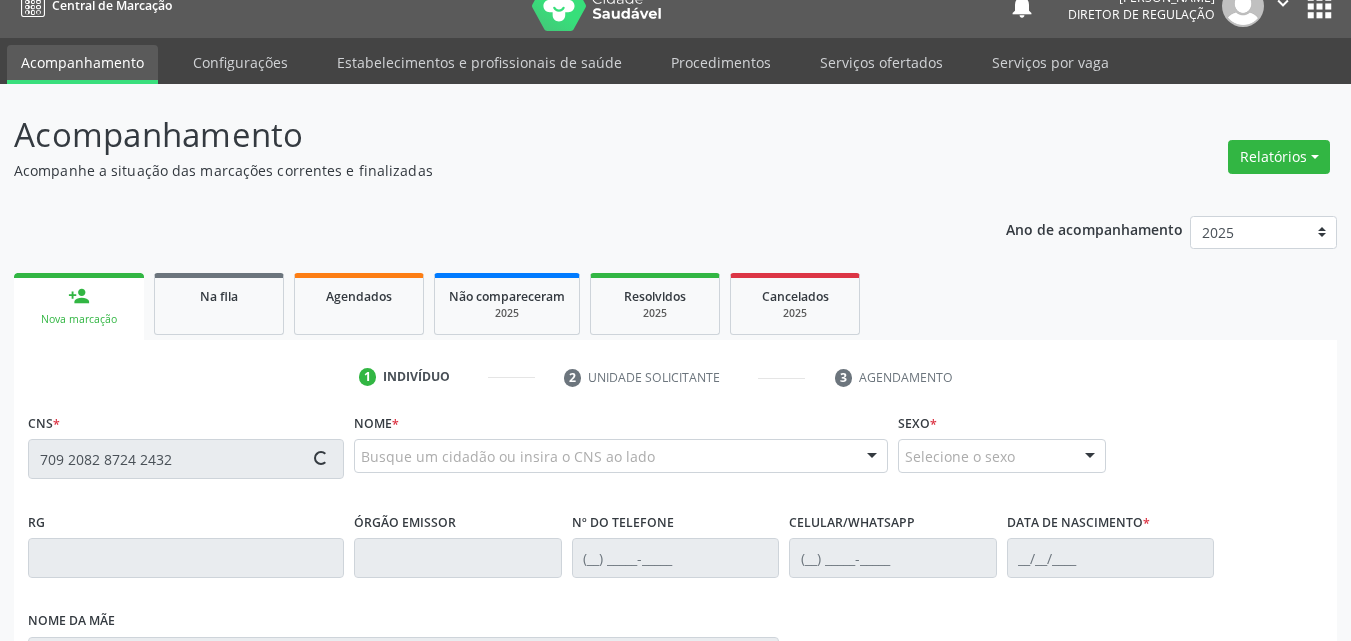 type on "709 2082 8724 2432" 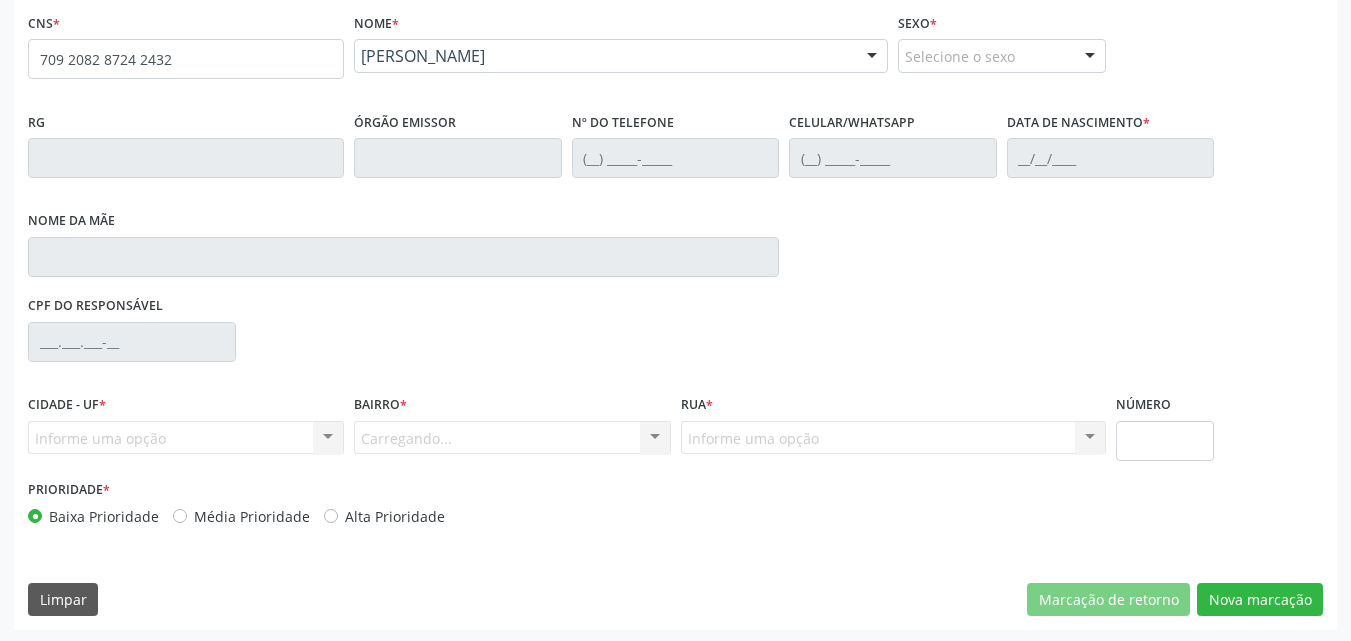 scroll, scrollTop: 429, scrollLeft: 0, axis: vertical 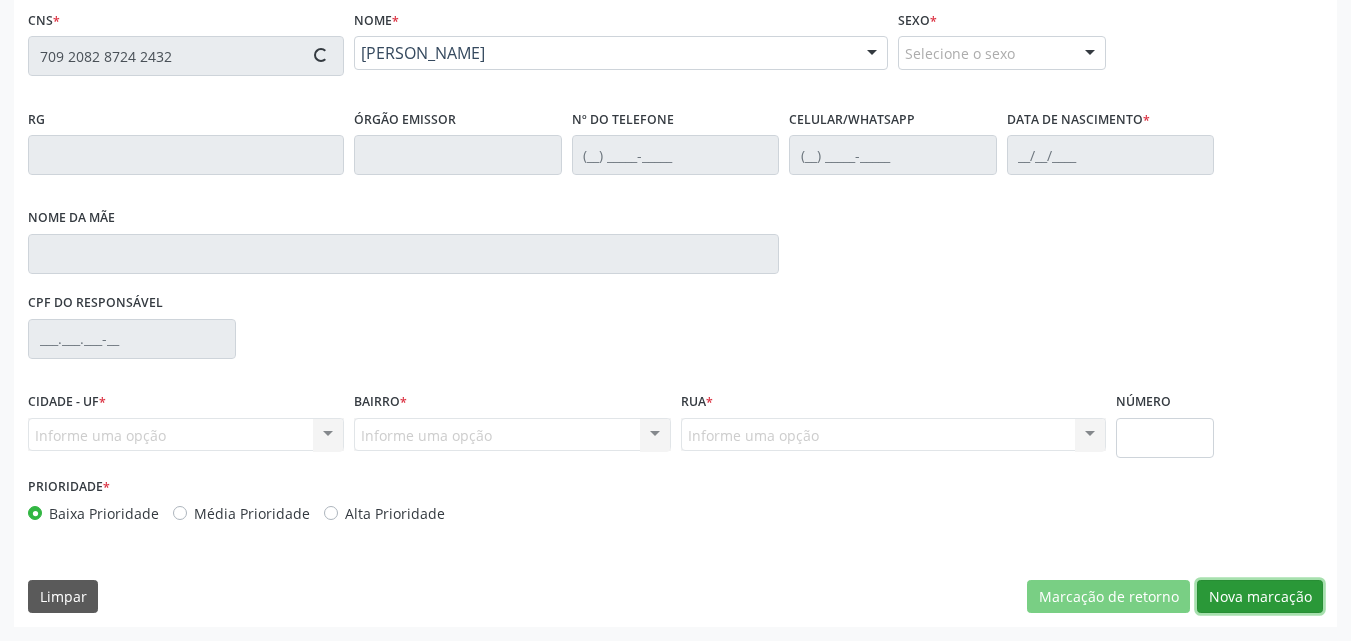click on "Nova marcação" at bounding box center [1260, 597] 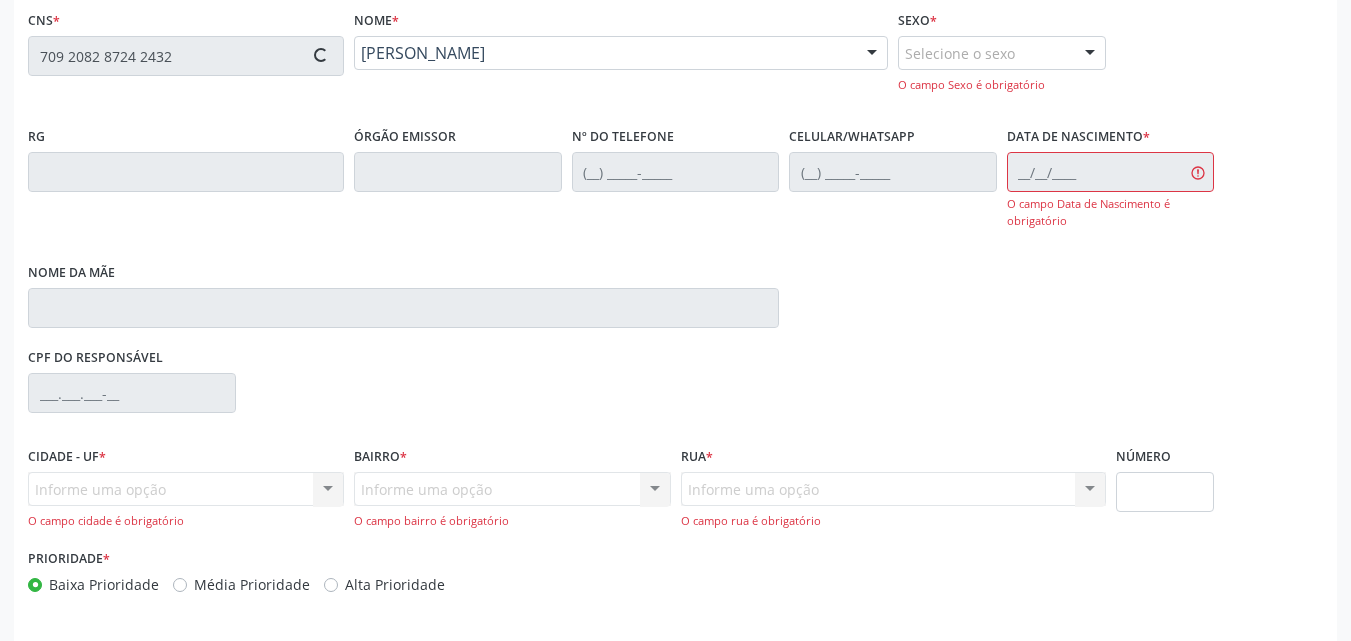 type on "(87) 98833-4572" 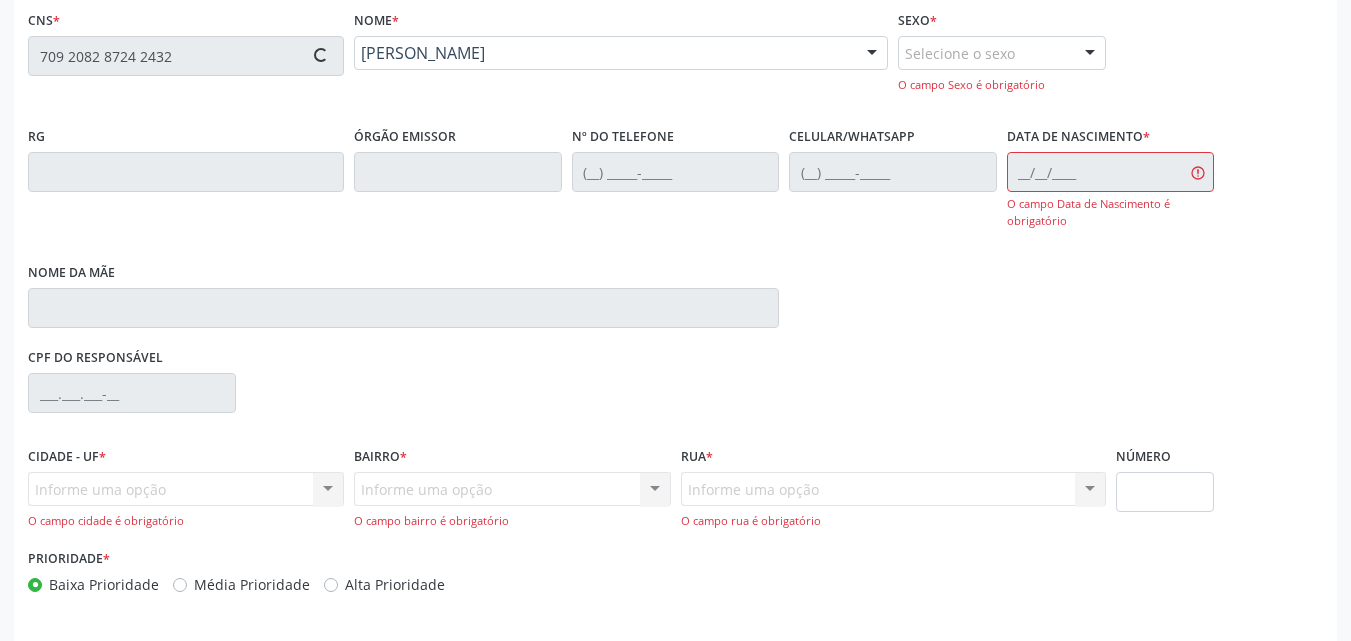 type on "(87) 98833-4572" 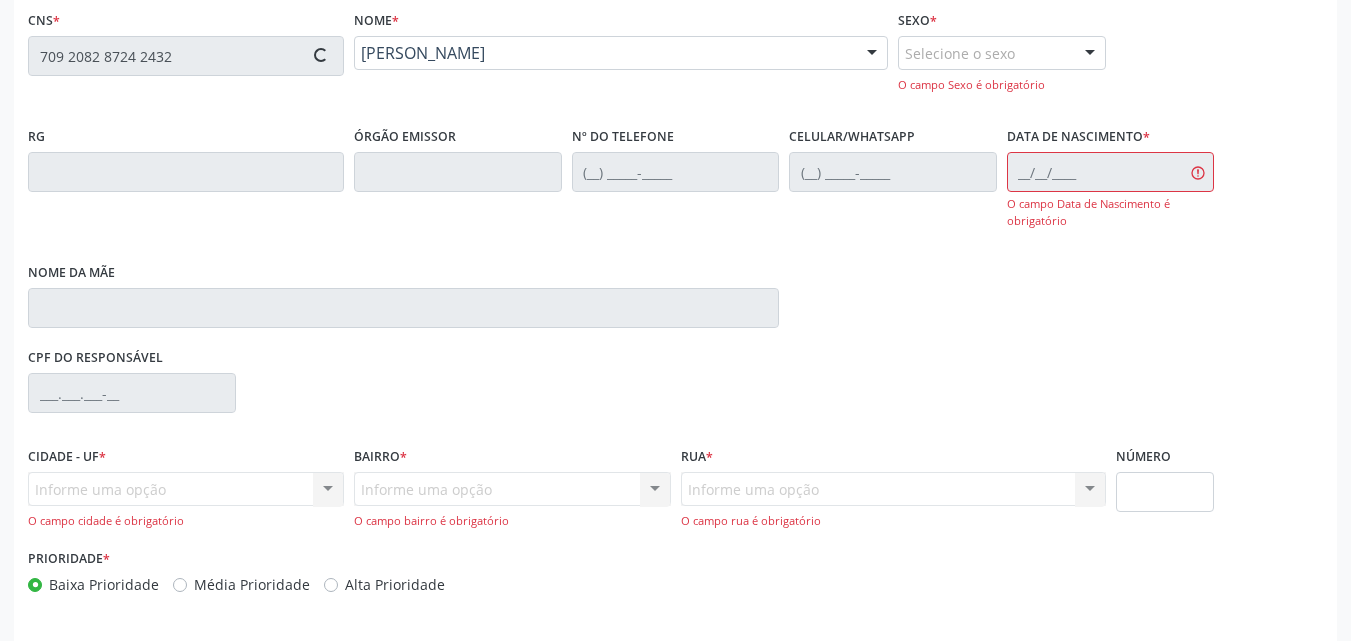 type on "046.403.894-42" 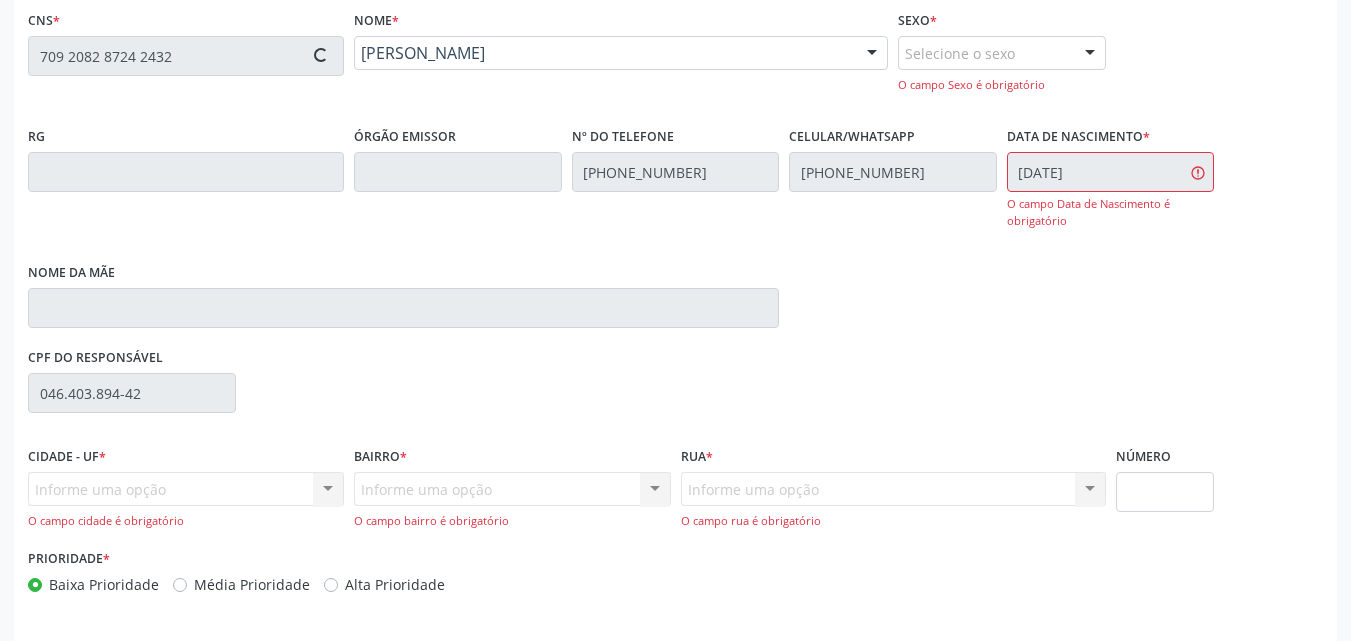 type on "S/N" 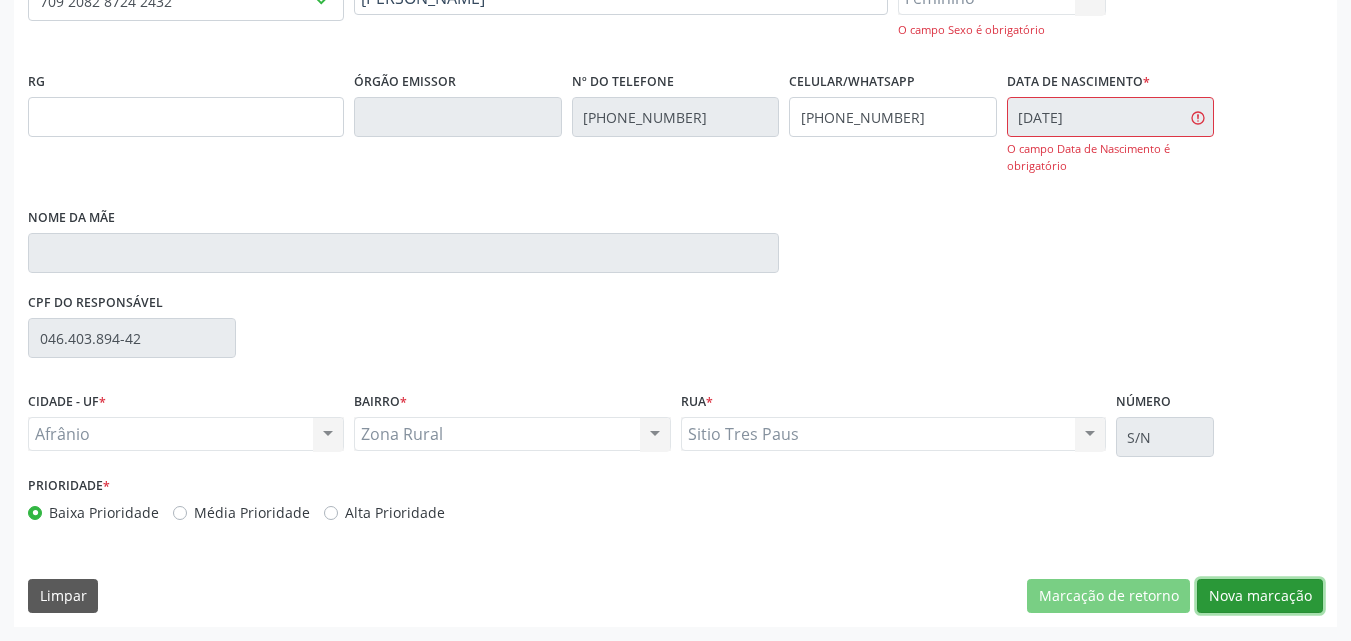 click on "Nova marcação" at bounding box center (1260, 596) 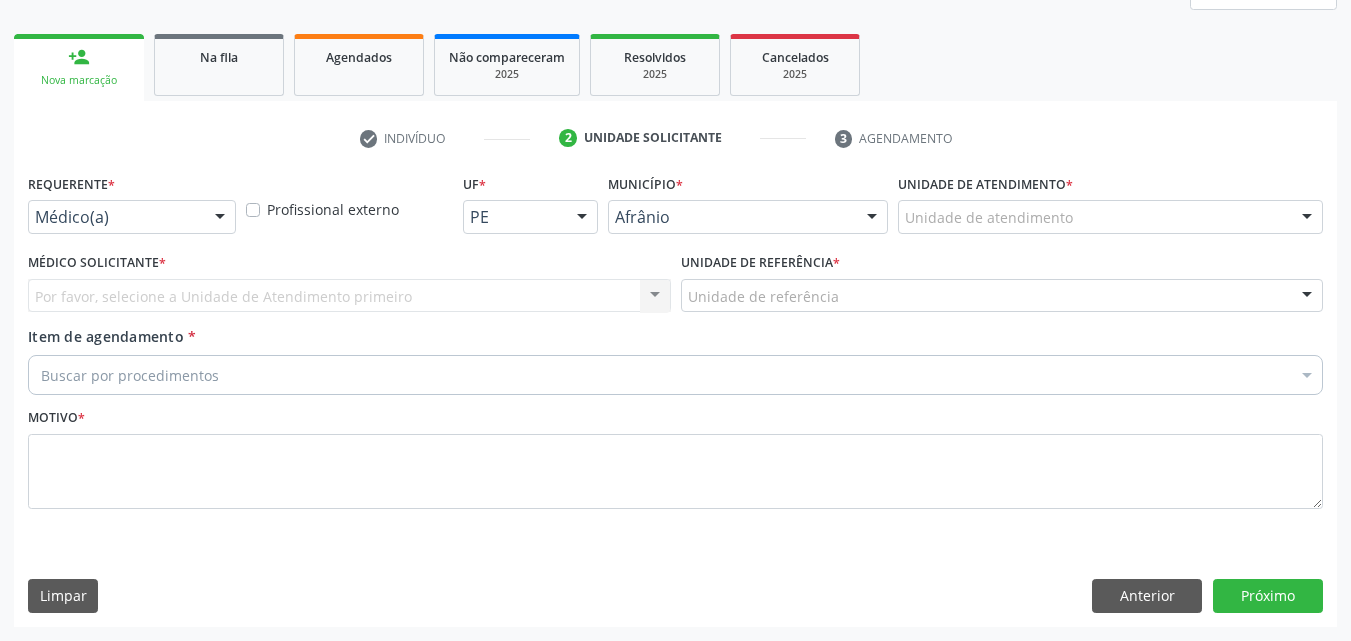 scroll, scrollTop: 265, scrollLeft: 0, axis: vertical 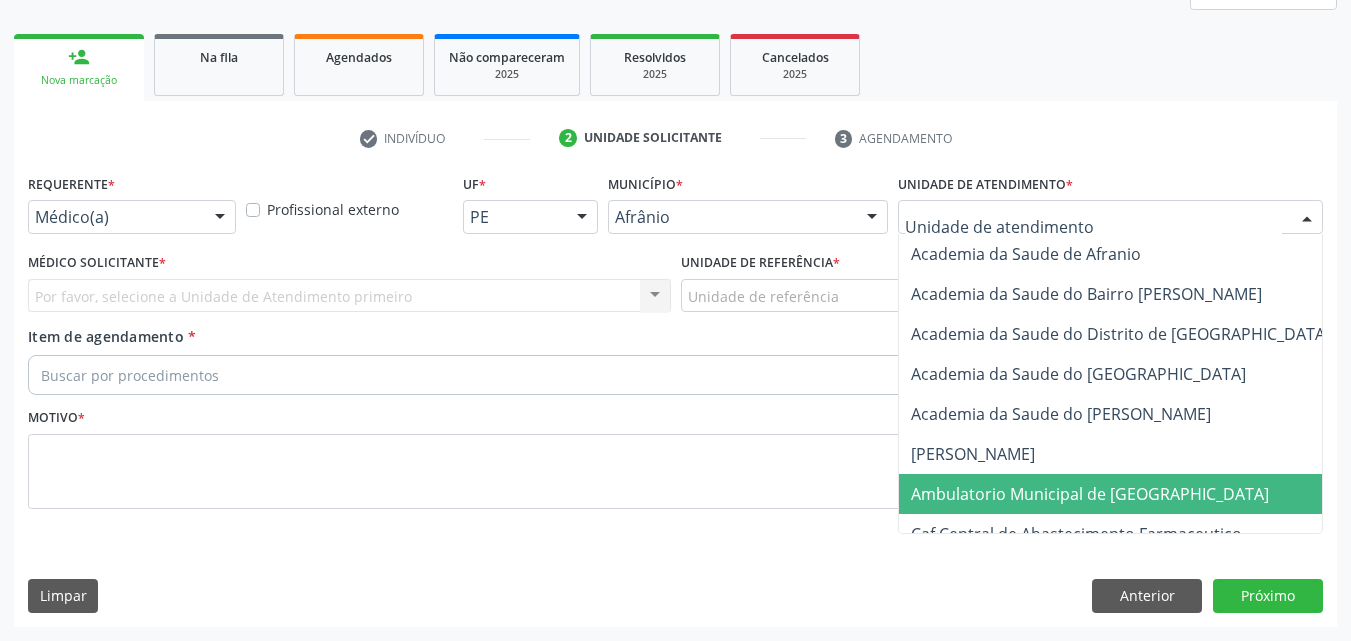 click on "Ambulatorio Municipal de [GEOGRAPHIC_DATA]" at bounding box center (1090, 494) 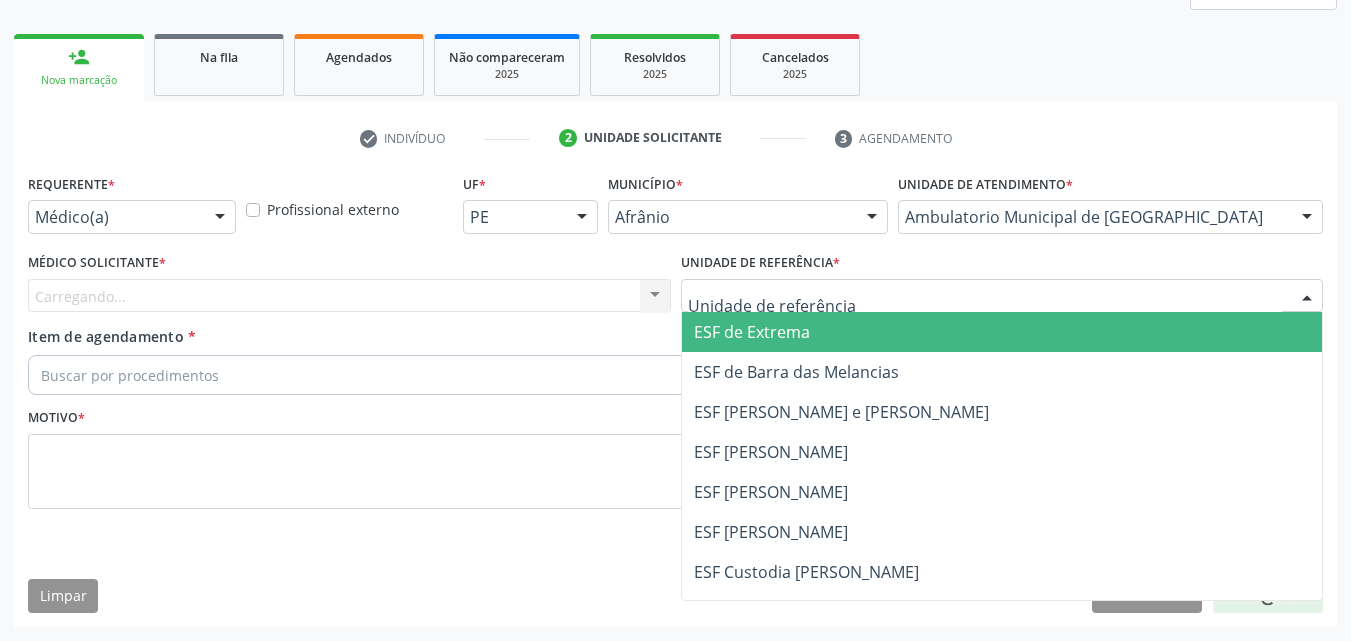 click at bounding box center [1002, 296] 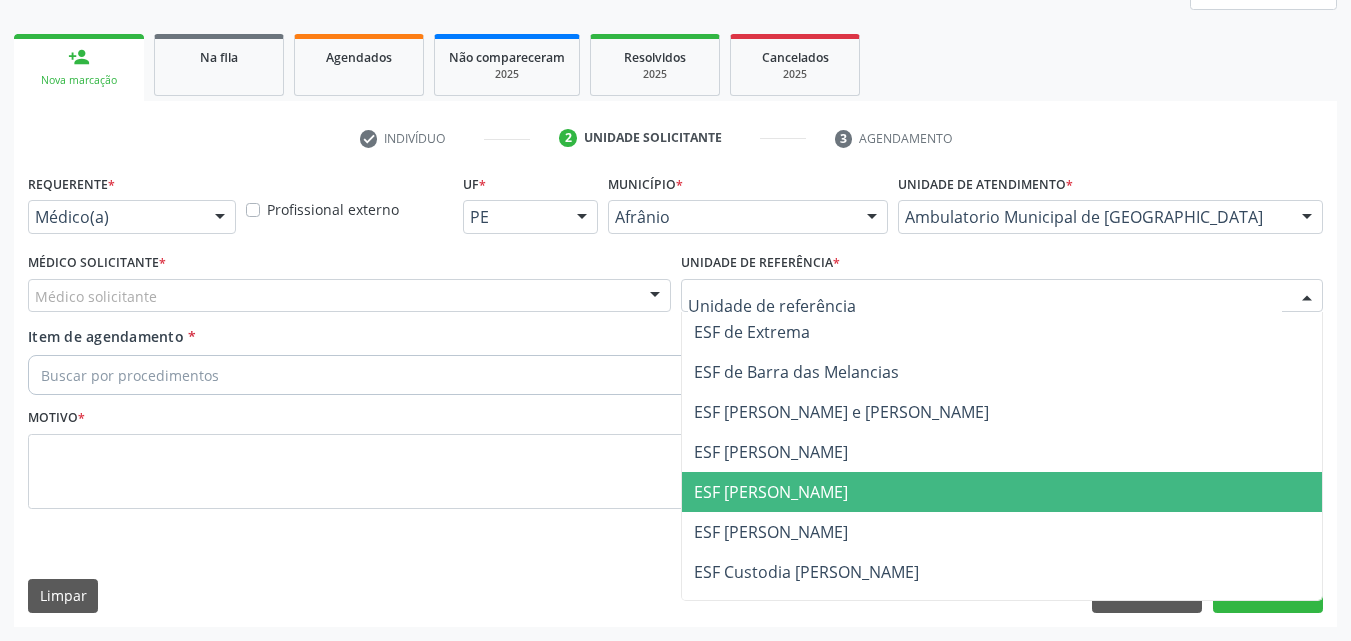 click on "ESF [PERSON_NAME]" at bounding box center (1002, 492) 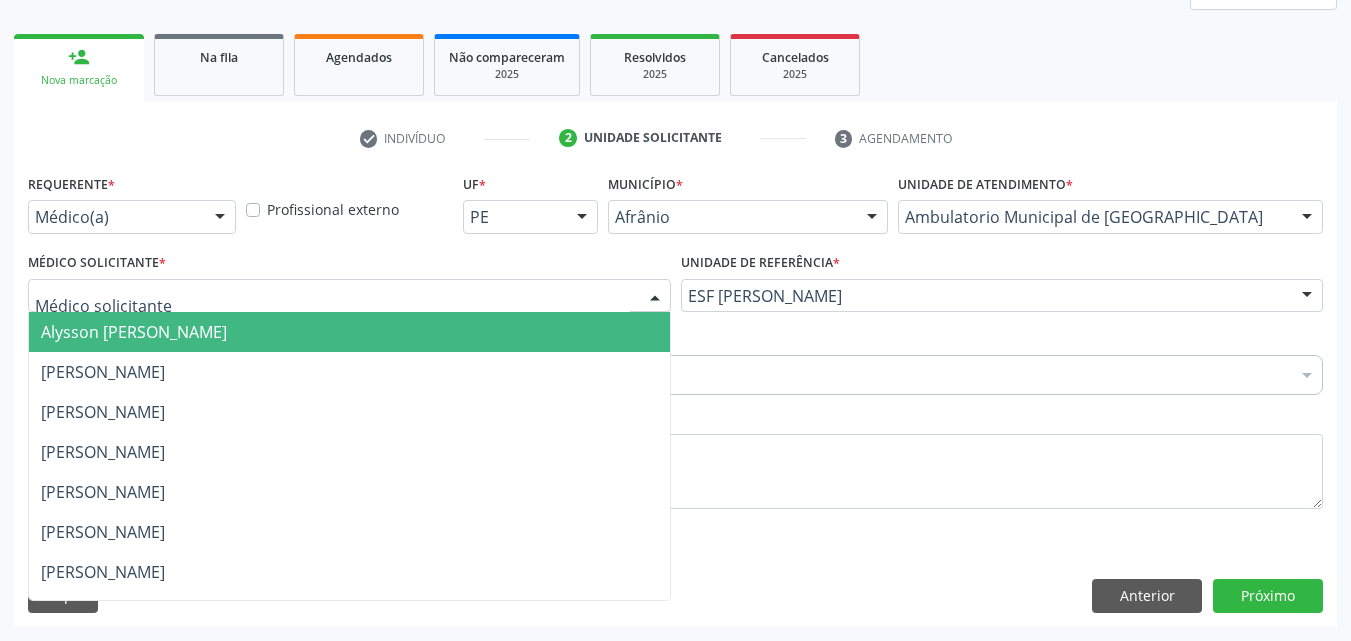 click at bounding box center [349, 296] 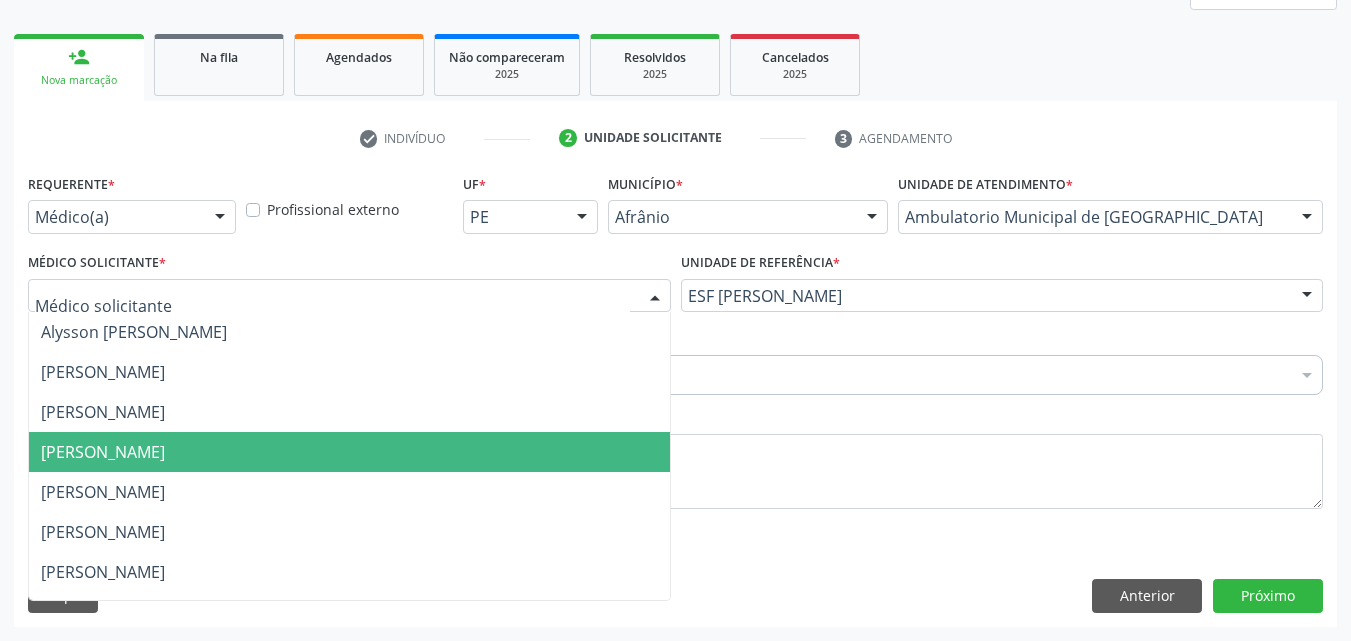 click on "[PERSON_NAME]" at bounding box center [349, 452] 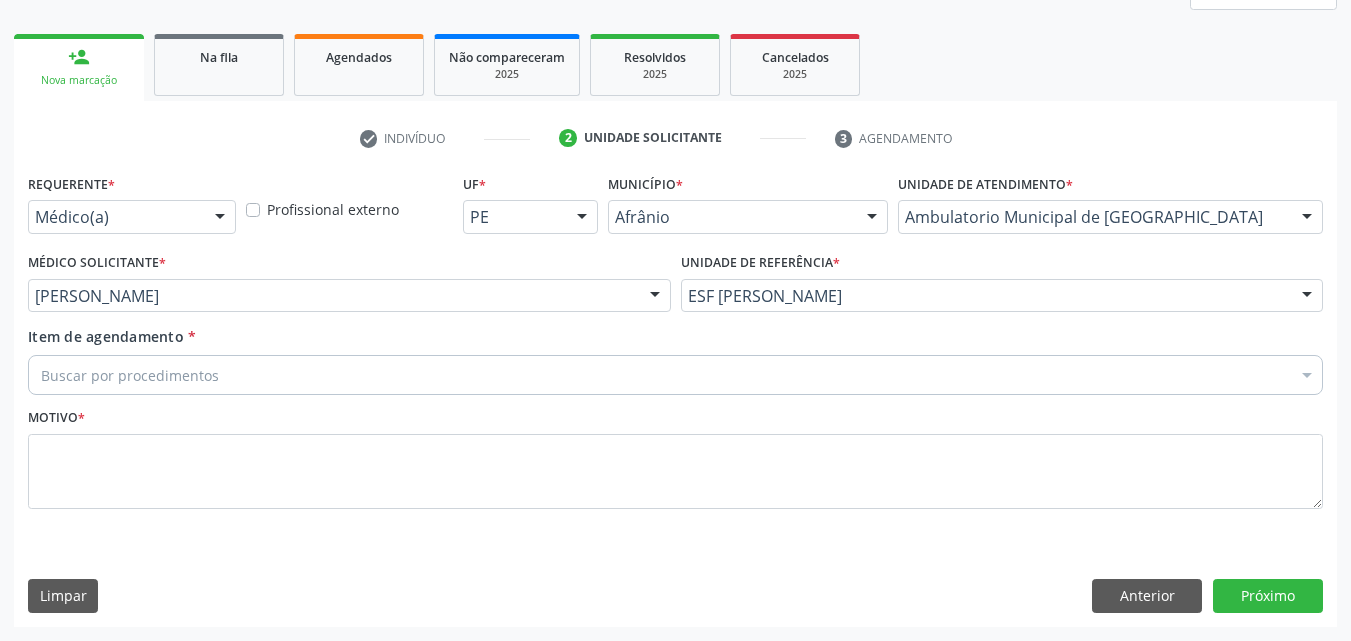 click on "Buscar por procedimentos" at bounding box center (675, 375) 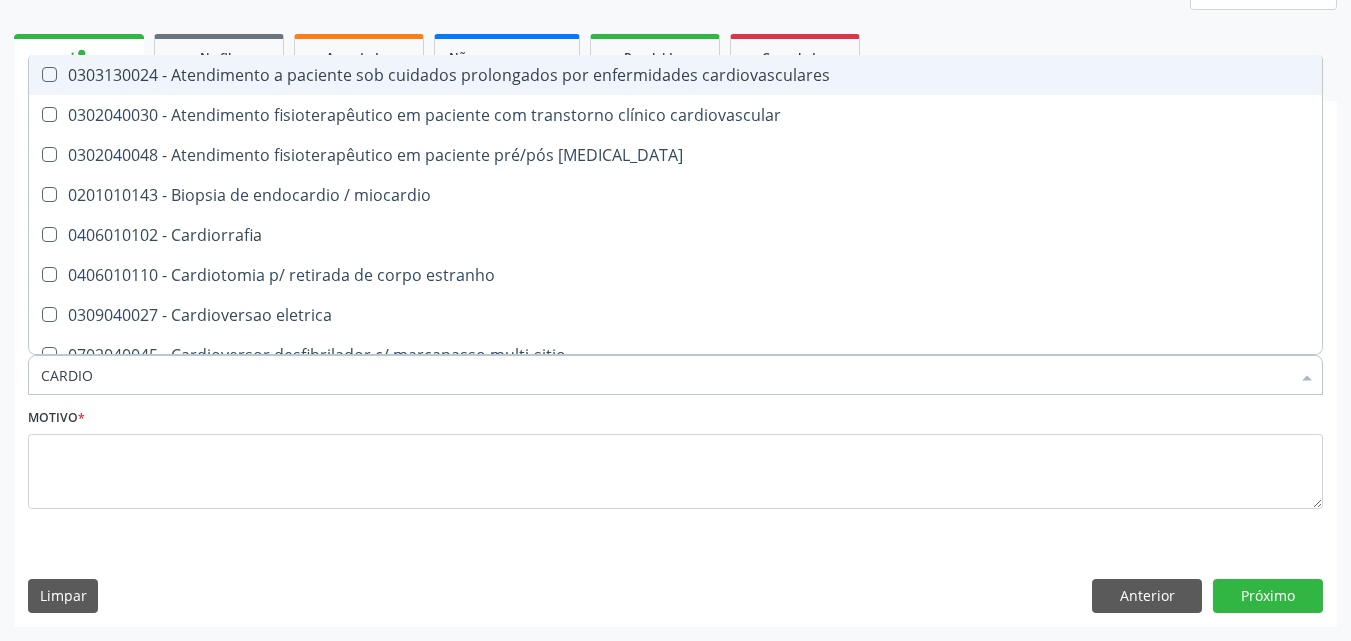 type on "CARDIOL" 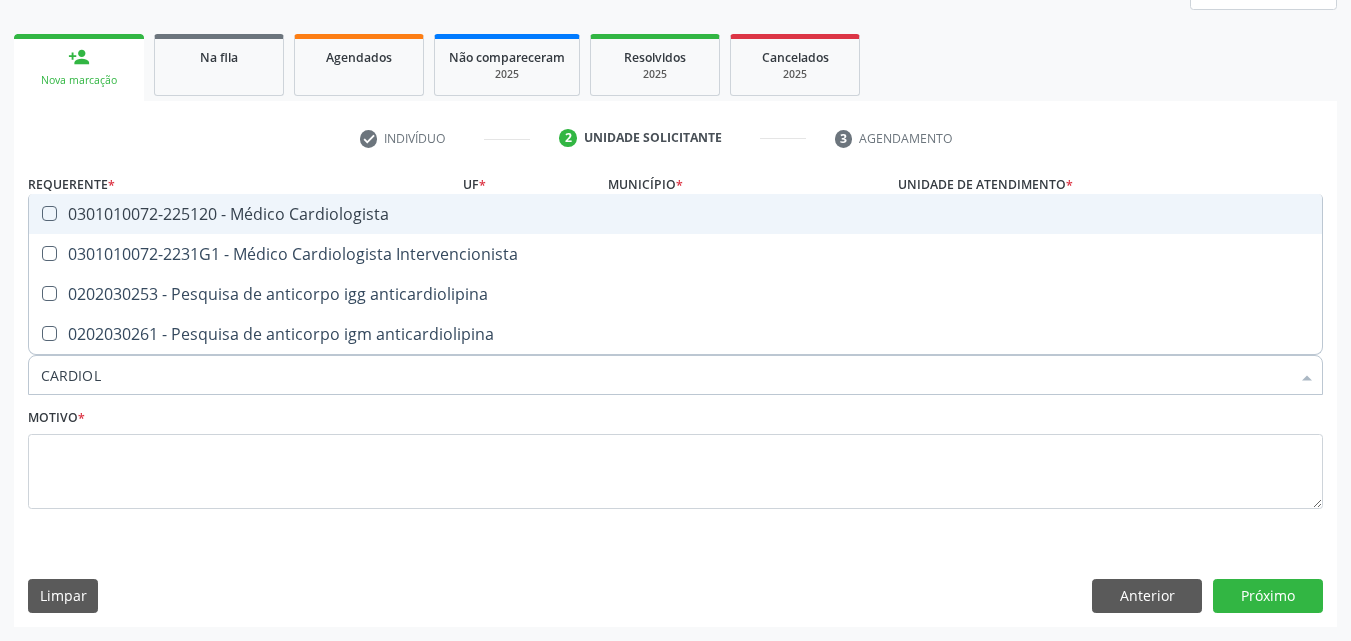 click on "0301010072-225120 - Médico Cardiologista" at bounding box center (675, 214) 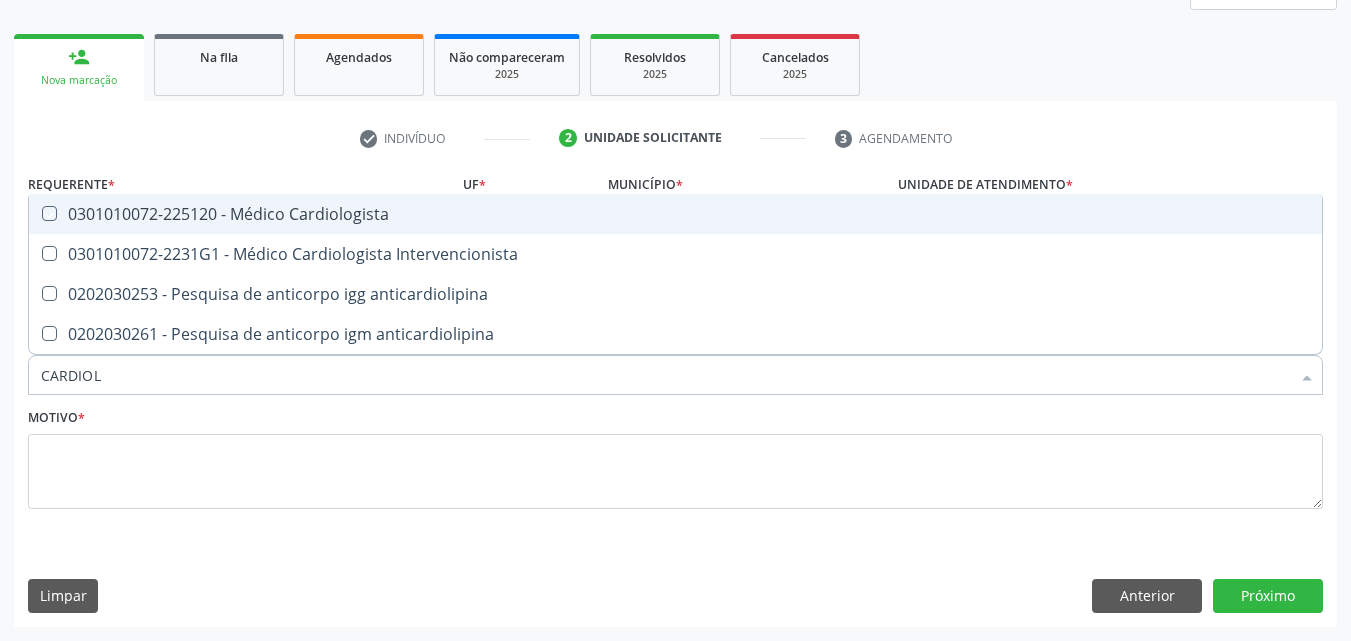 checkbox on "true" 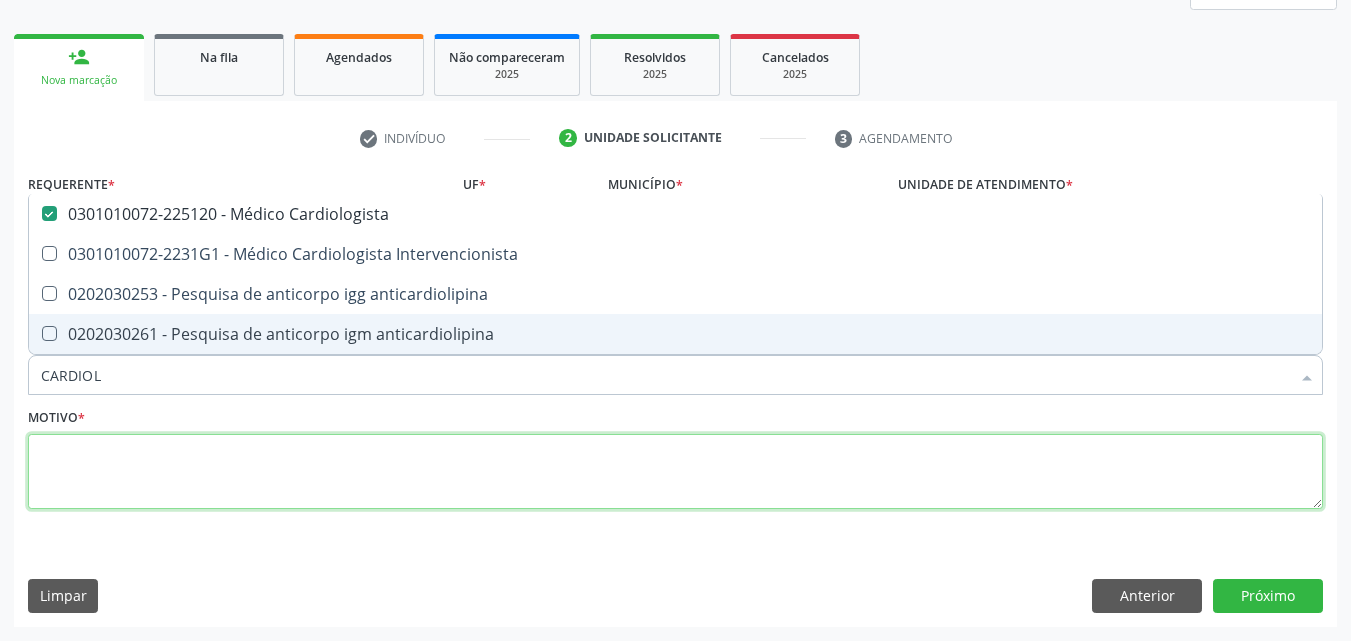 click at bounding box center (675, 472) 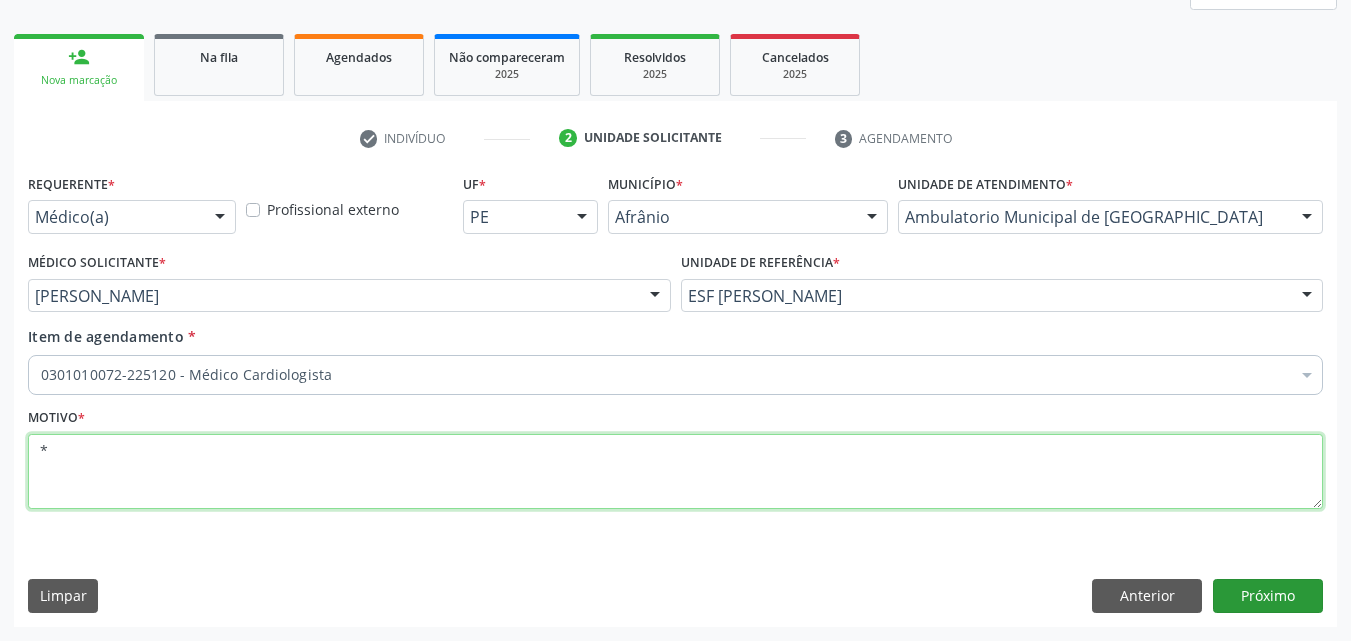 type on "*" 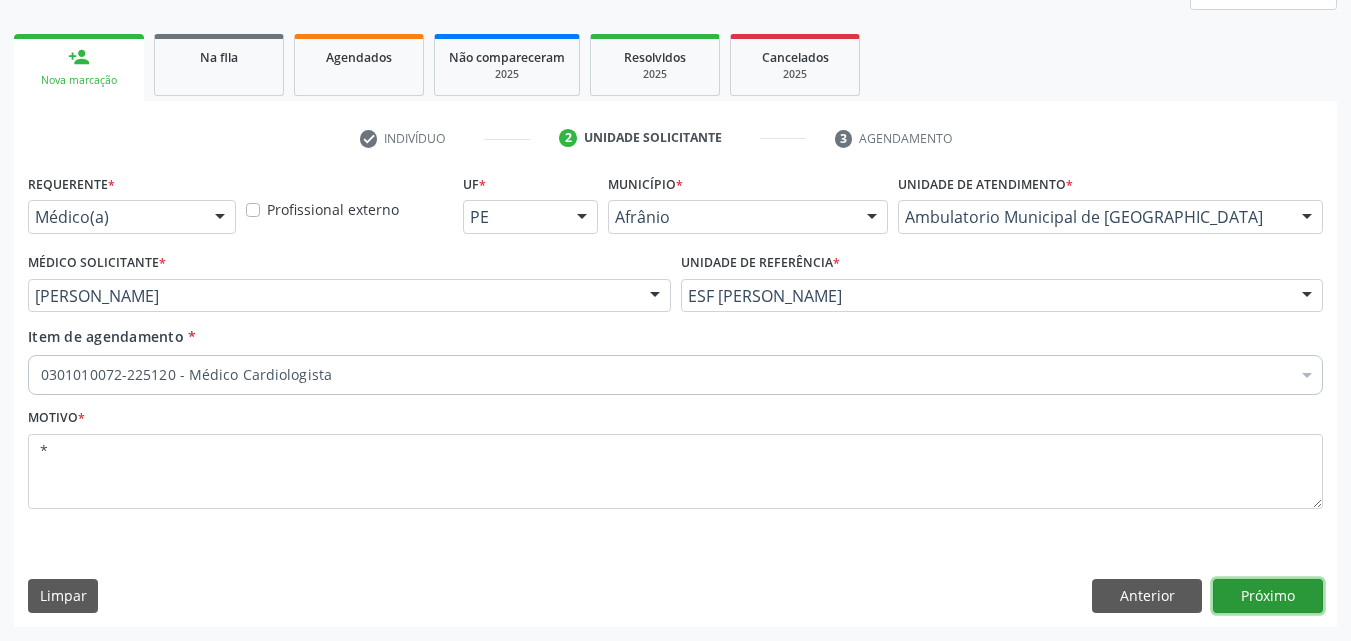 click on "Próximo" at bounding box center [1268, 596] 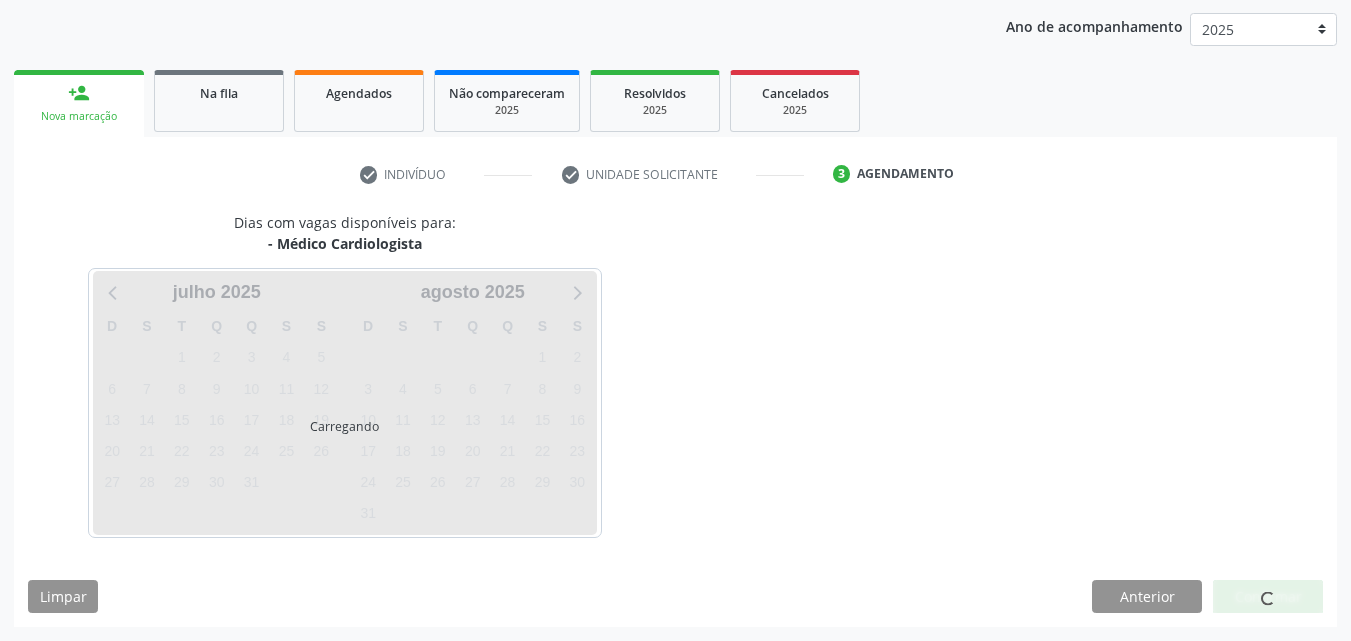 scroll, scrollTop: 229, scrollLeft: 0, axis: vertical 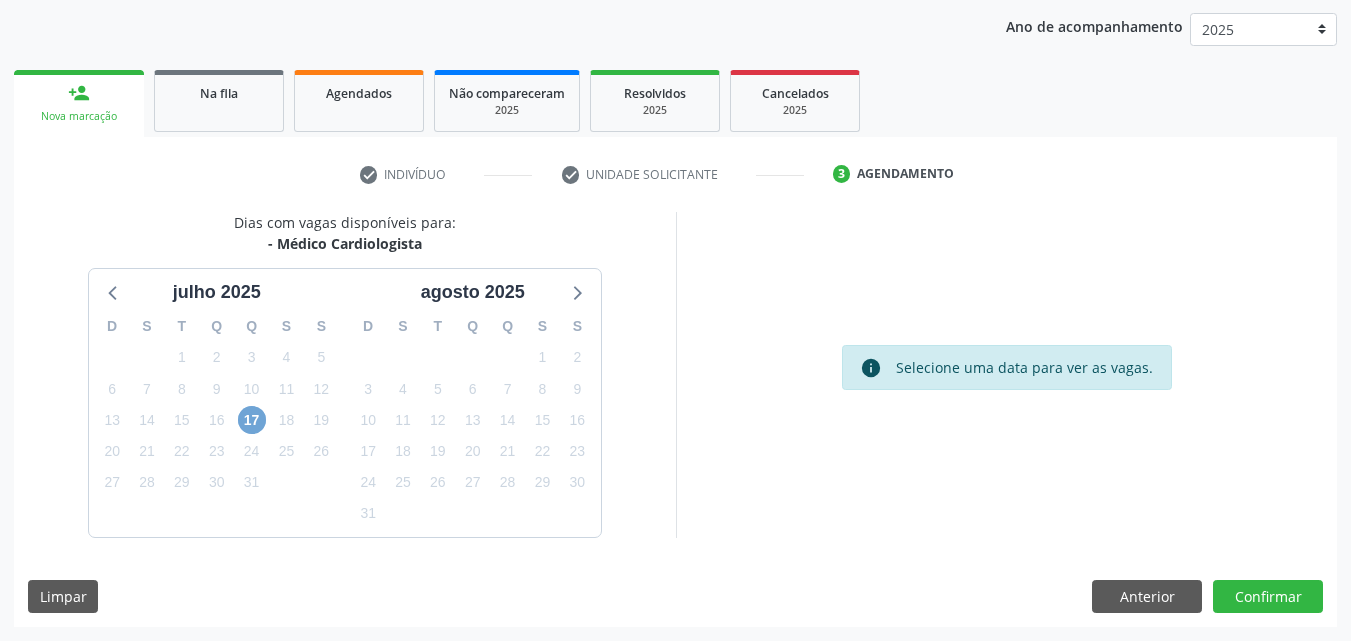 click on "17" at bounding box center (252, 420) 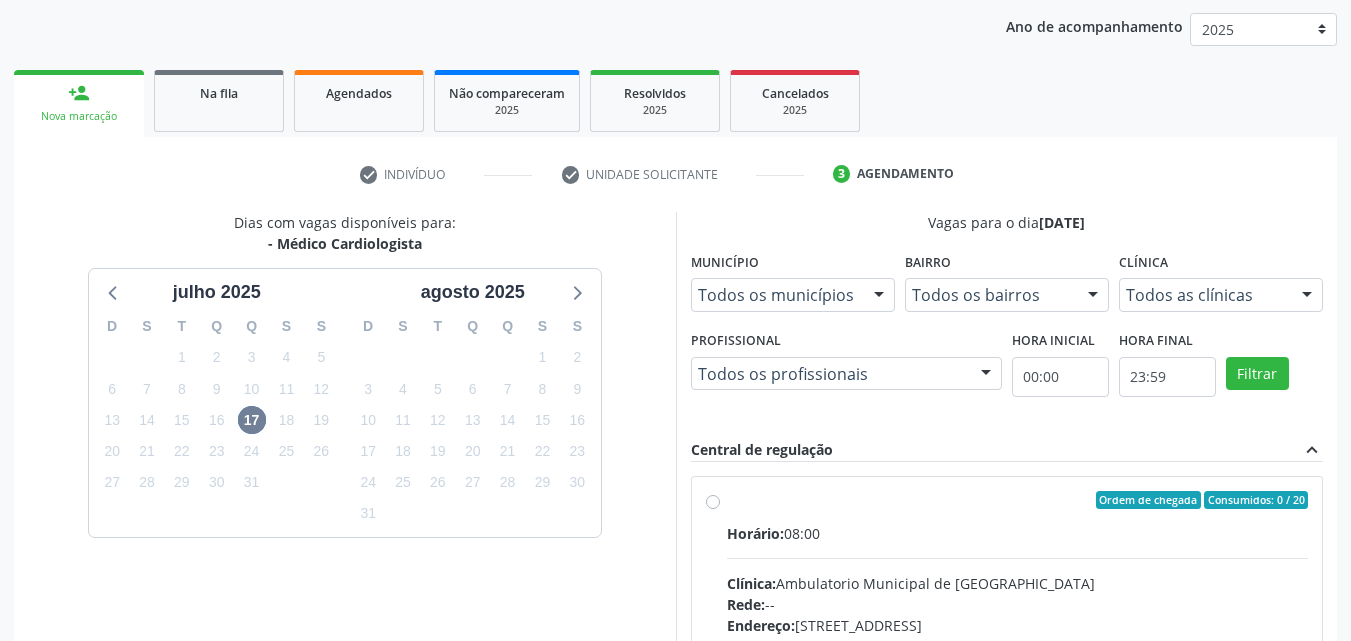 click on "Ordem de chegada
Consumidos: 0 / 20" at bounding box center [1018, 500] 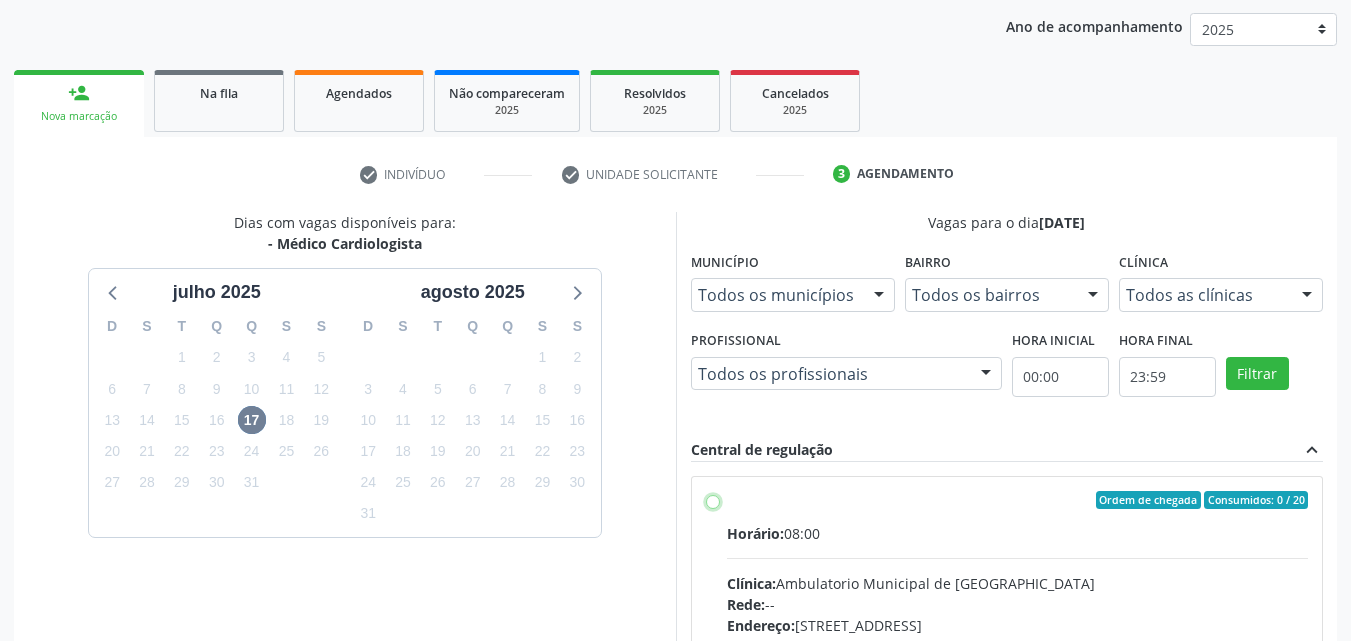 click on "Ordem de chegada
Consumidos: 0 / 20
Horário:   08:00
Clínica:  Ambulatorio Municipal de Saude
Rede:
--
Endereço:   A, nº 78, Centro, Afrânio - PE
Telefone:   --
Profissional:
--
Informações adicionais sobre o atendimento
Idade de atendimento:
Sem restrição
Gênero(s) atendido(s):
Sem restrição
Informações adicionais:
--" at bounding box center [713, 500] 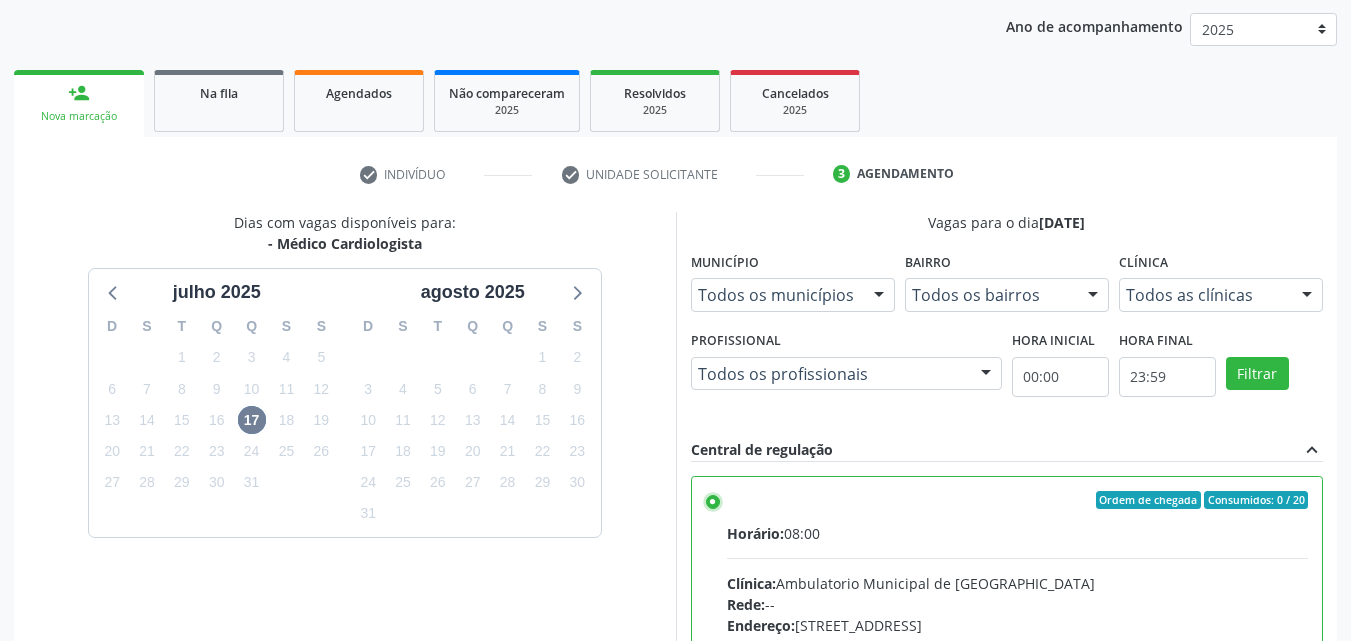 scroll, scrollTop: 99, scrollLeft: 0, axis: vertical 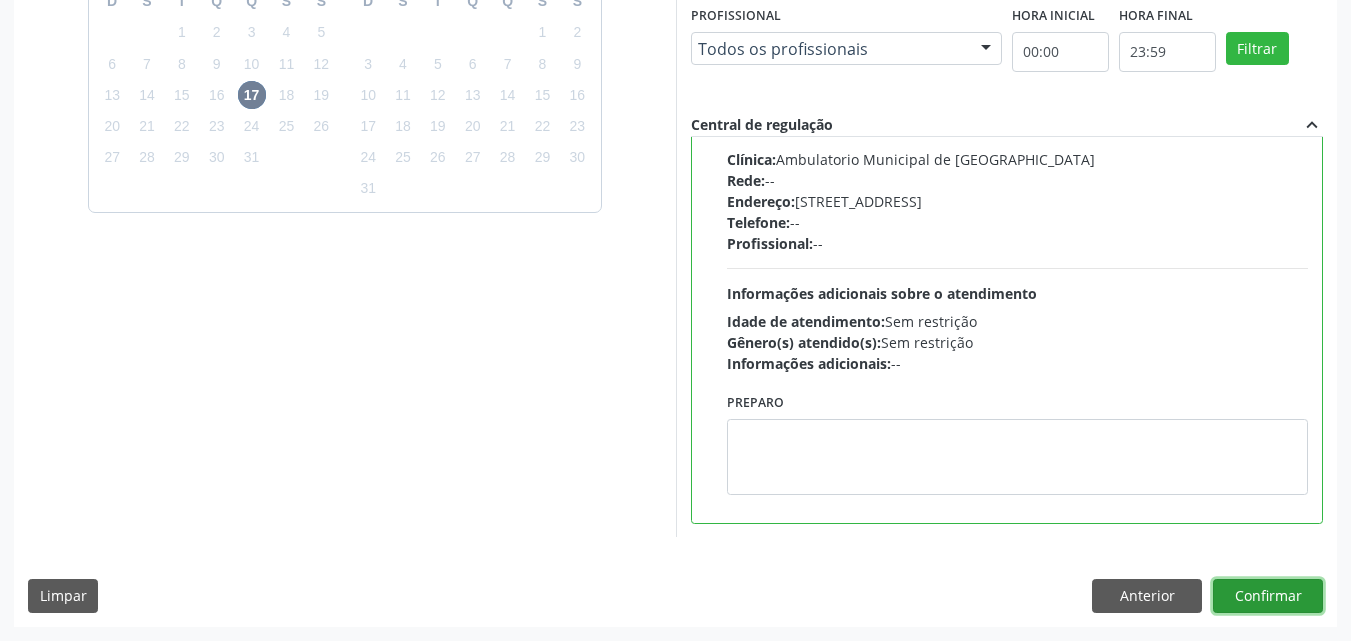 click on "Confirmar" at bounding box center [1268, 596] 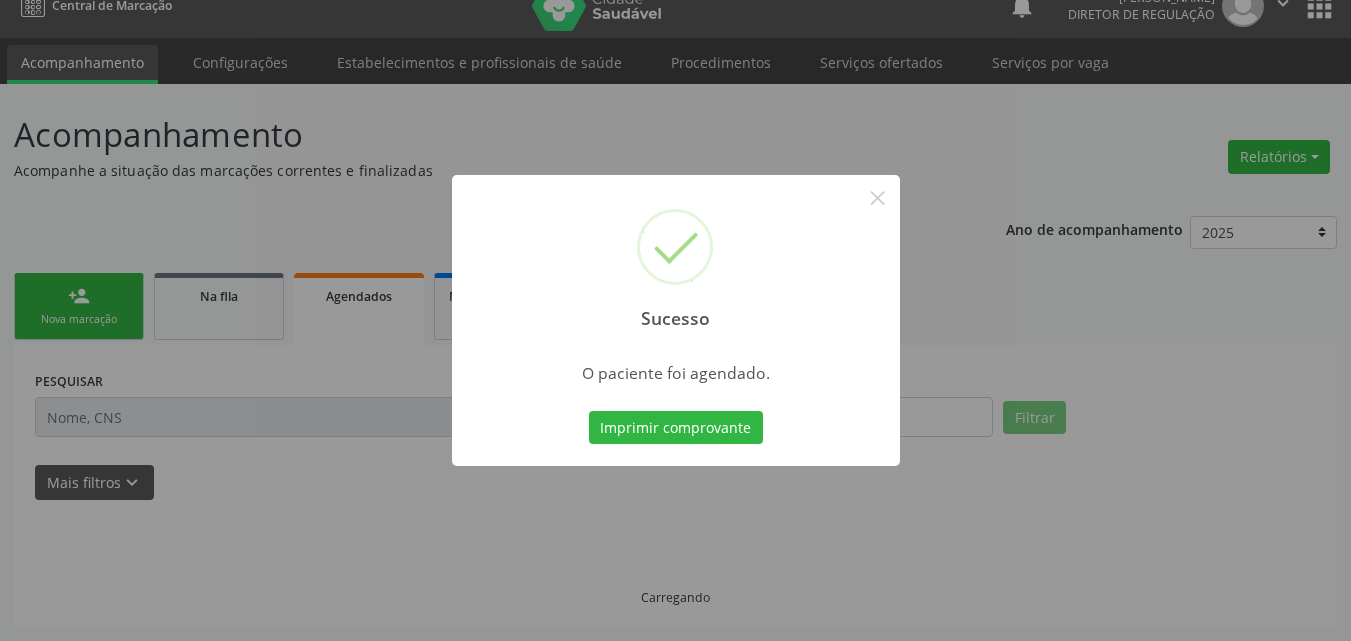 scroll, scrollTop: 26, scrollLeft: 0, axis: vertical 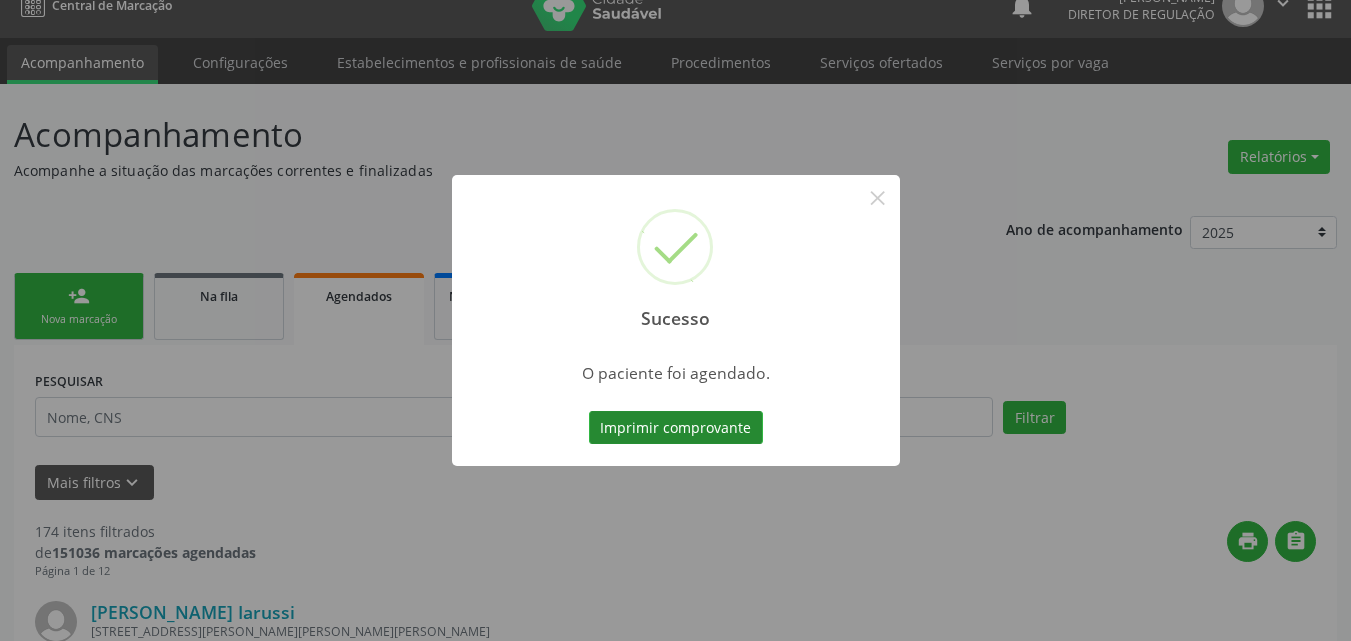 click on "Imprimir comprovante" at bounding box center [676, 428] 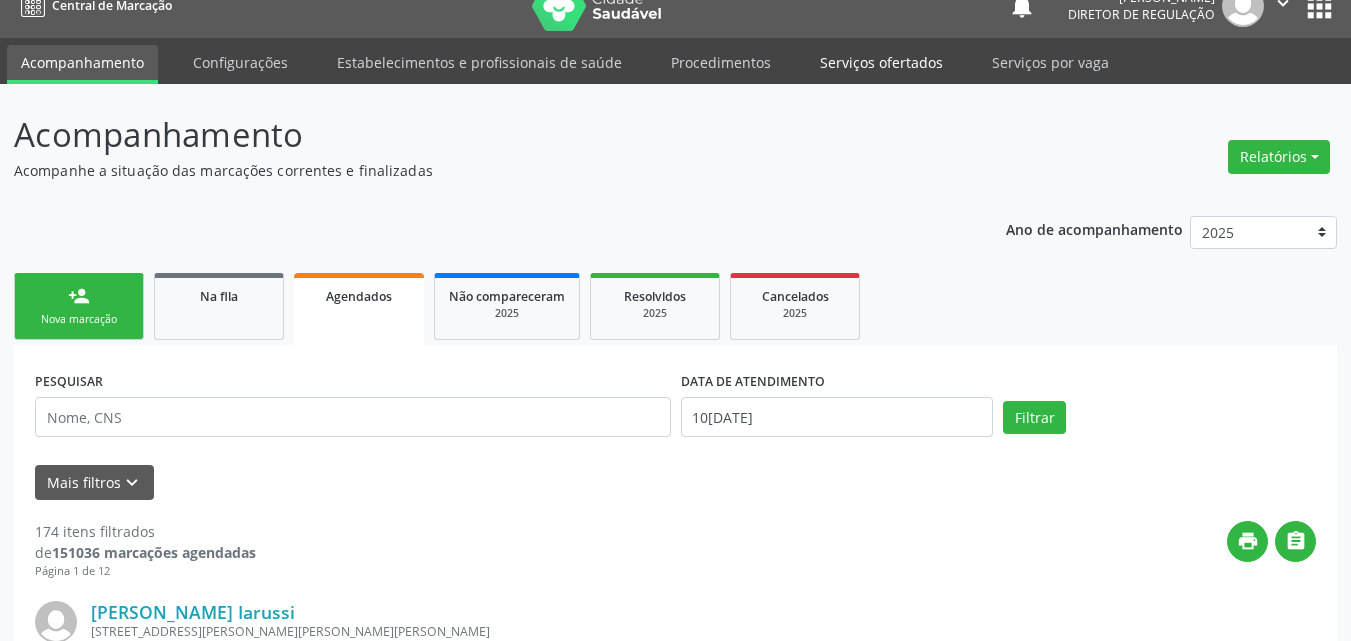 click on "Serviços ofertados" at bounding box center [881, 62] 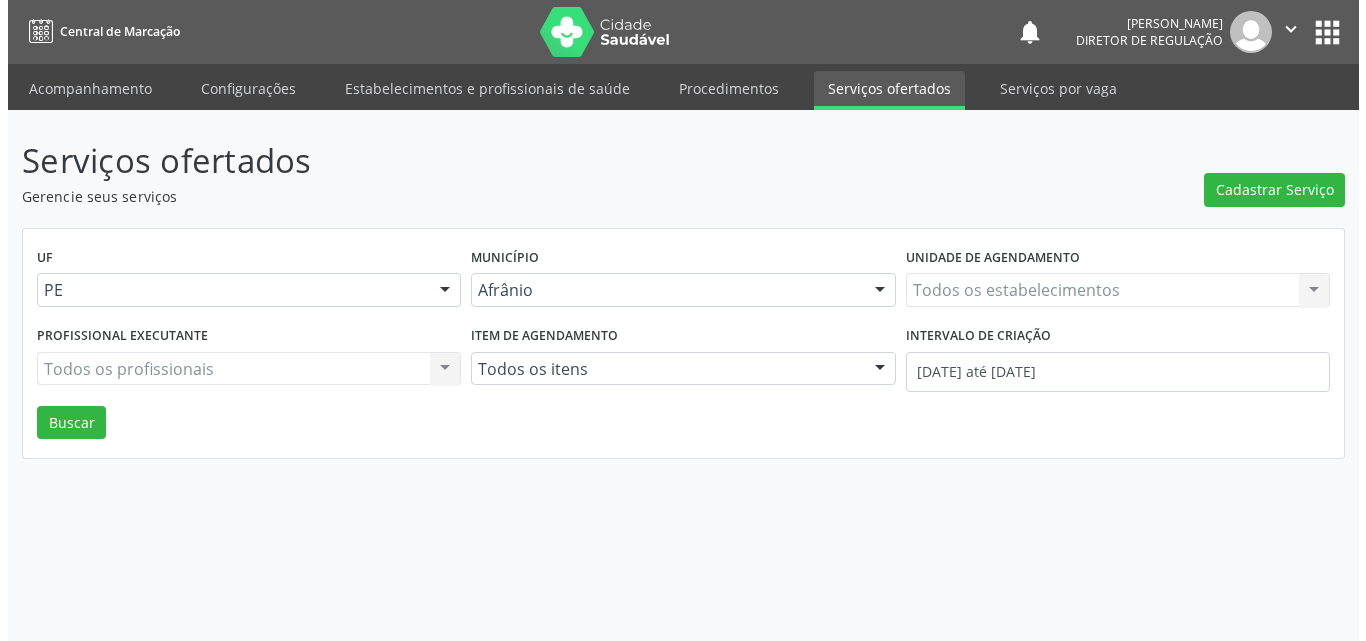 scroll, scrollTop: 0, scrollLeft: 0, axis: both 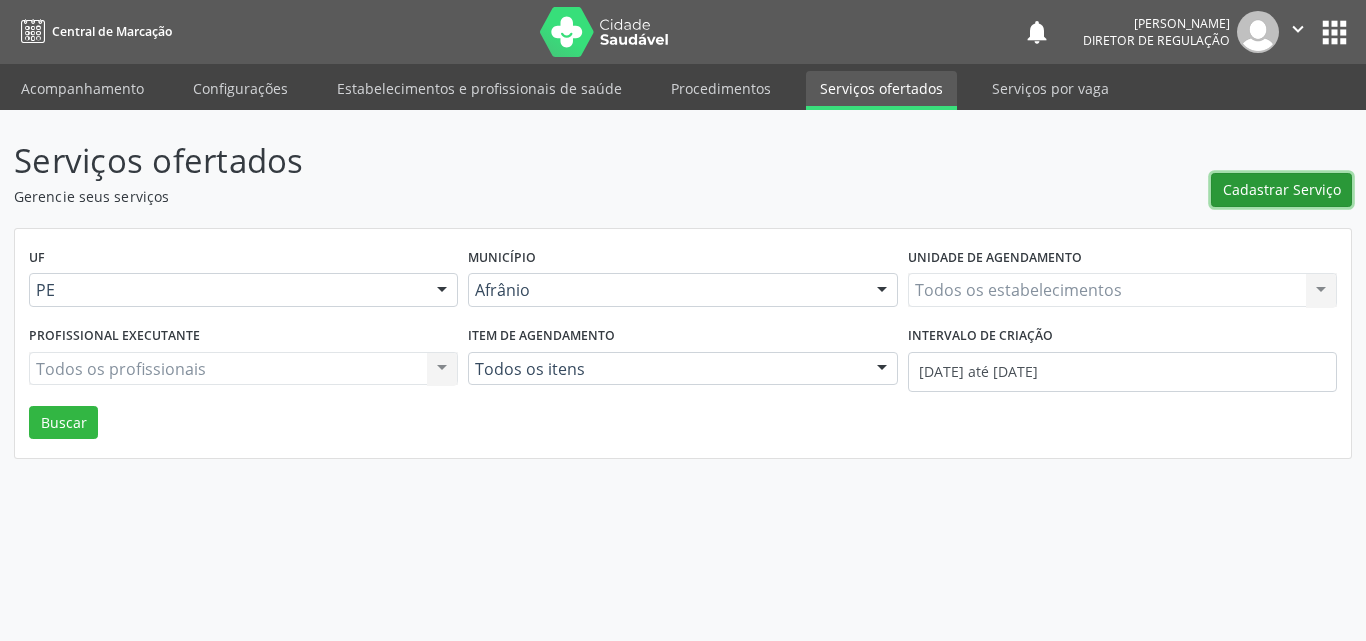 click on "Cadastrar Serviço" at bounding box center (1282, 189) 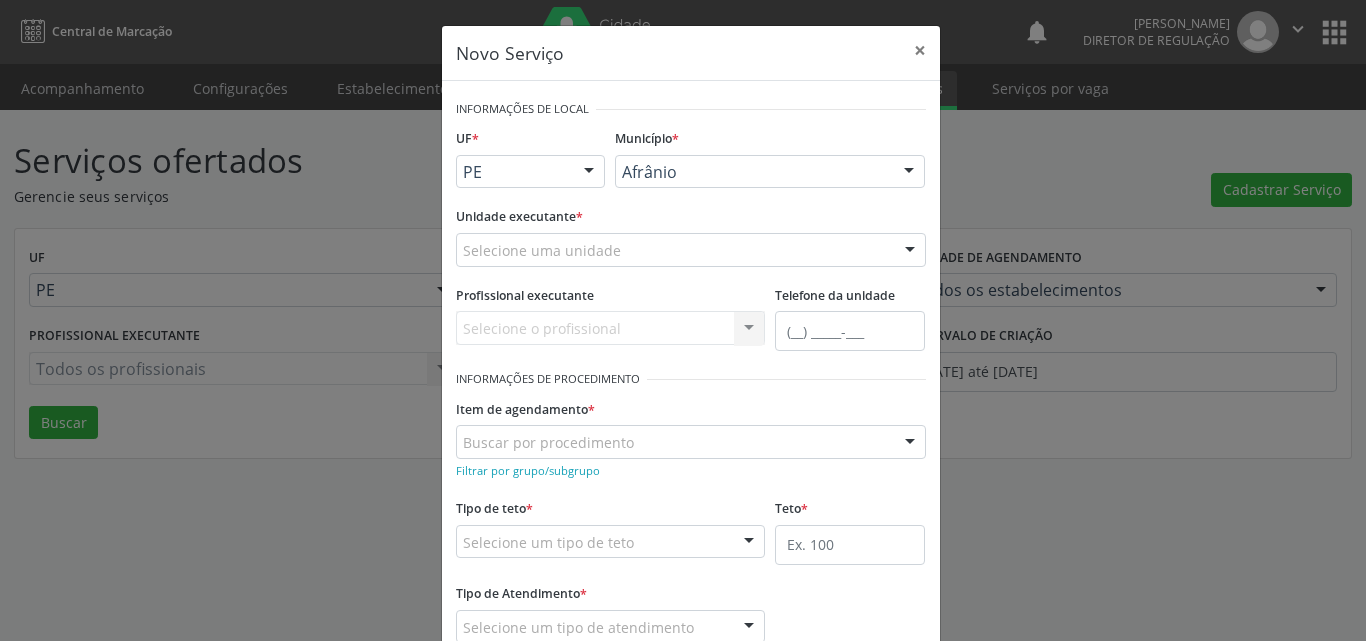 scroll, scrollTop: 0, scrollLeft: 0, axis: both 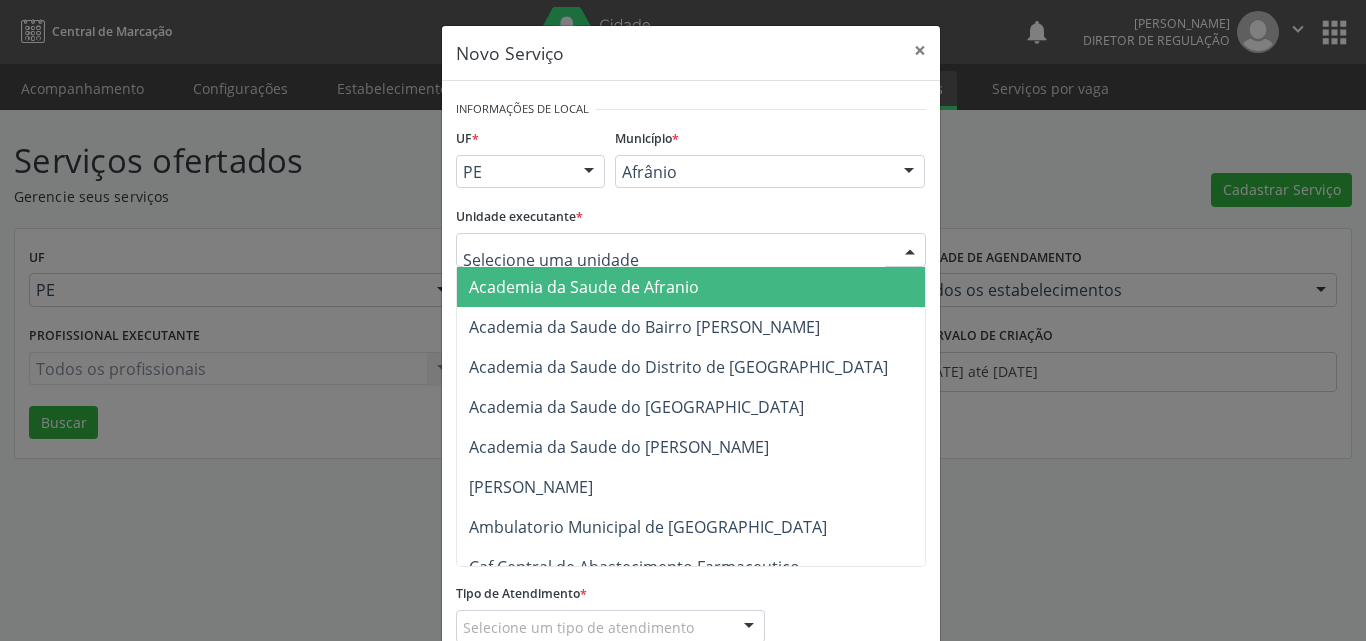 click at bounding box center (691, 250) 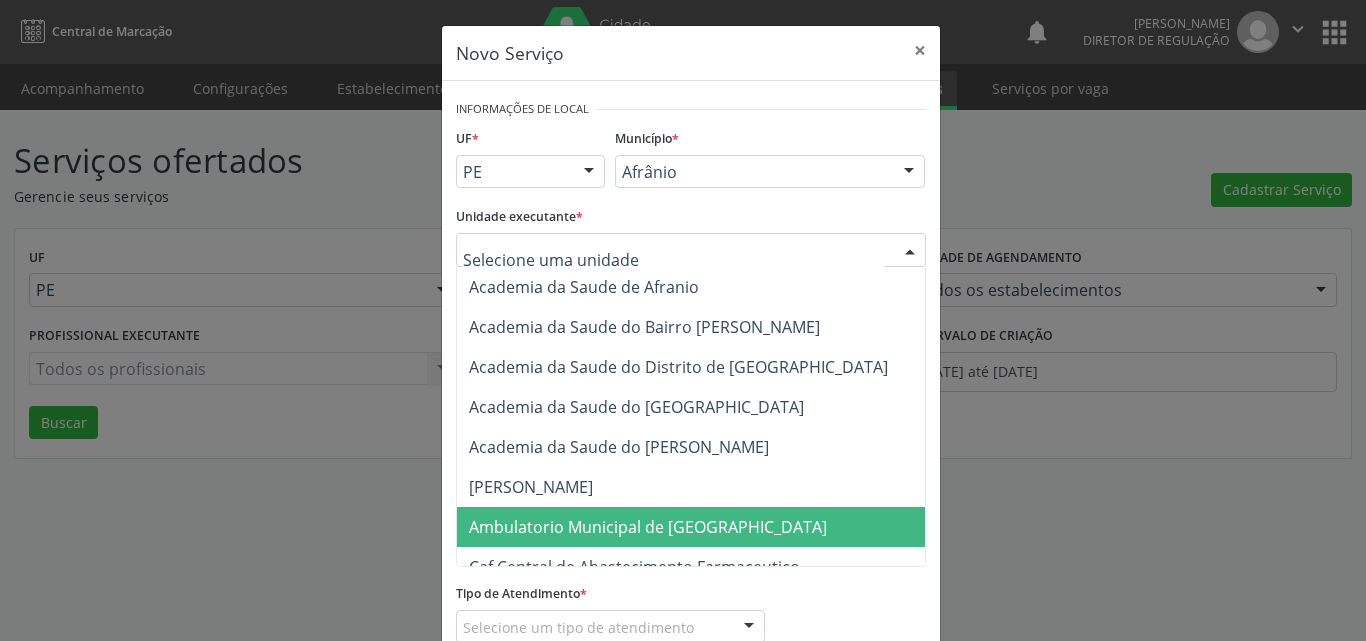 click on "Ambulatorio Municipal de [GEOGRAPHIC_DATA]" at bounding box center (648, 527) 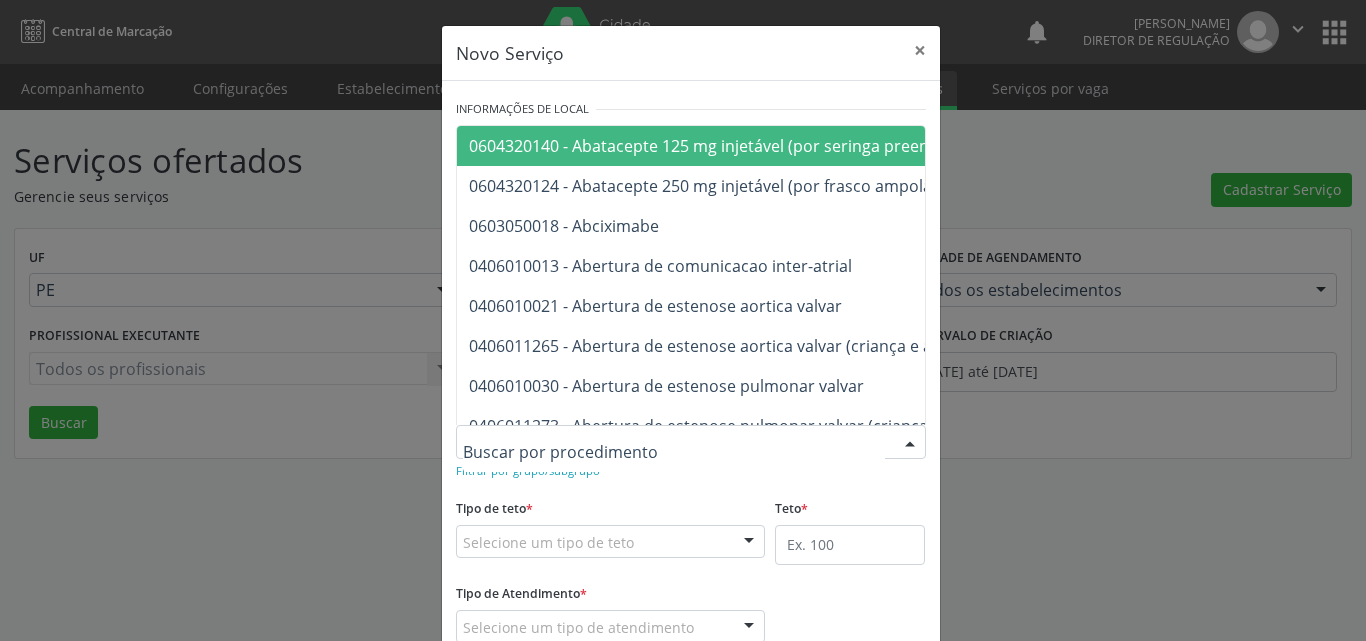 click at bounding box center (691, 442) 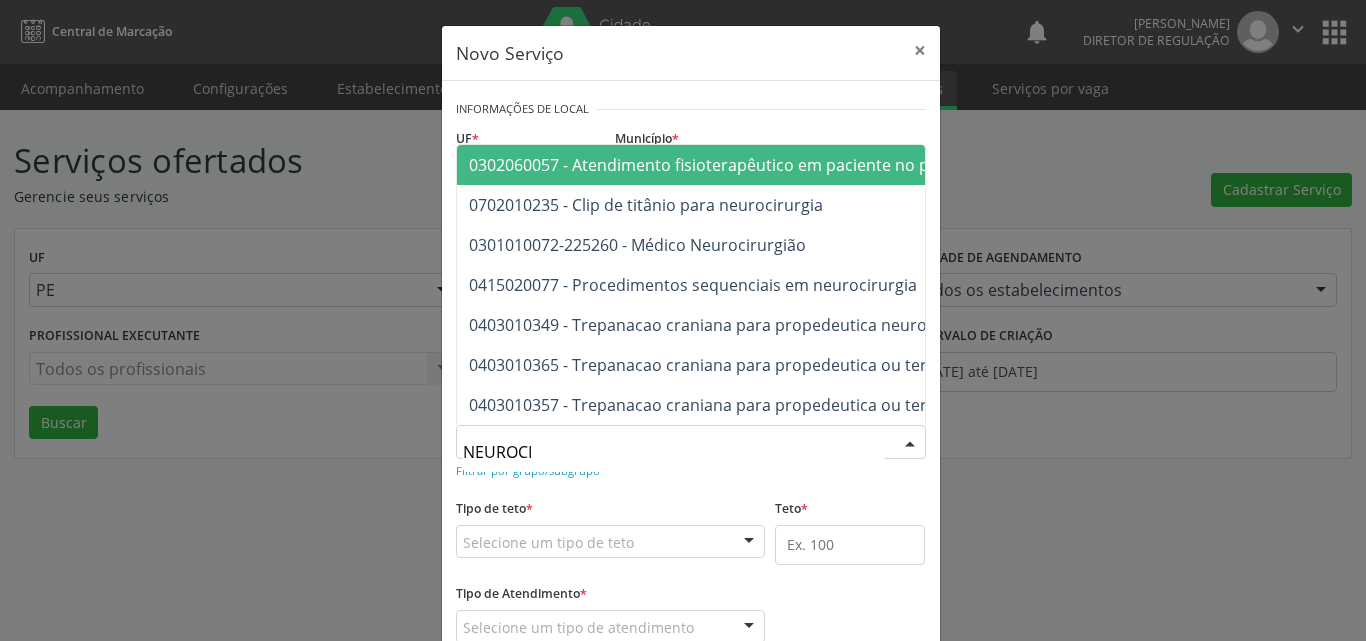 type on "NEUROCIR" 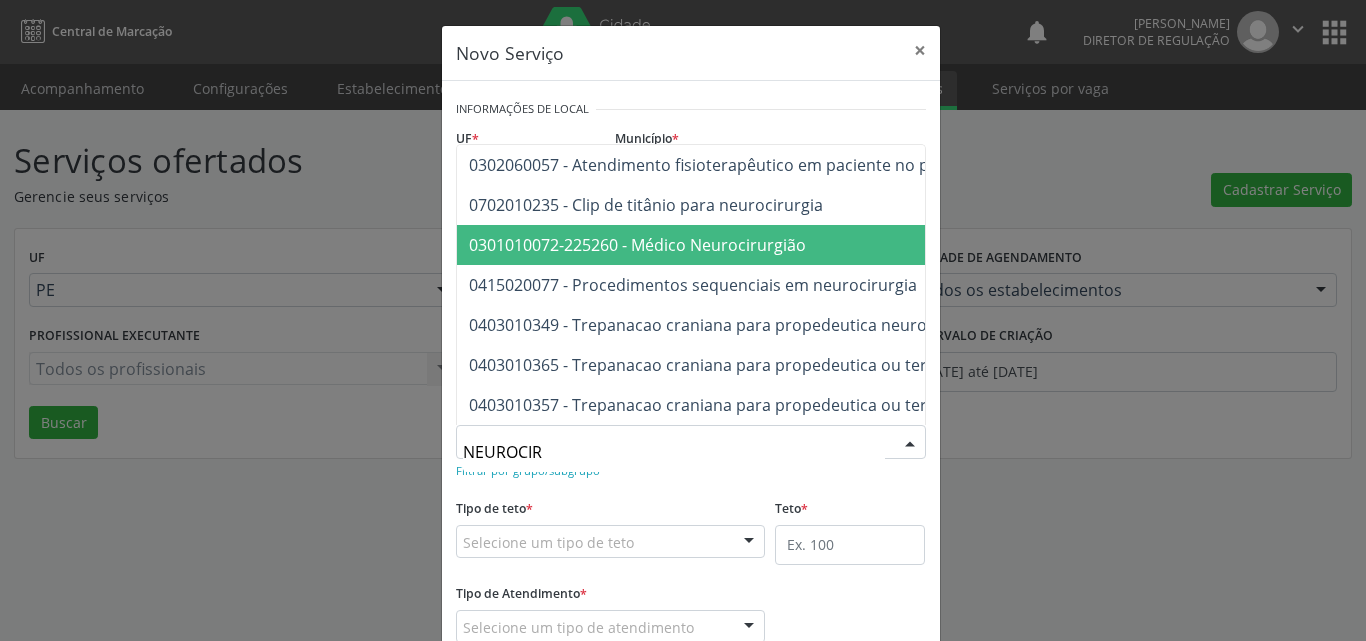 click on "0301010072-225260 - Médico Neurocirurgião" at bounding box center (637, 245) 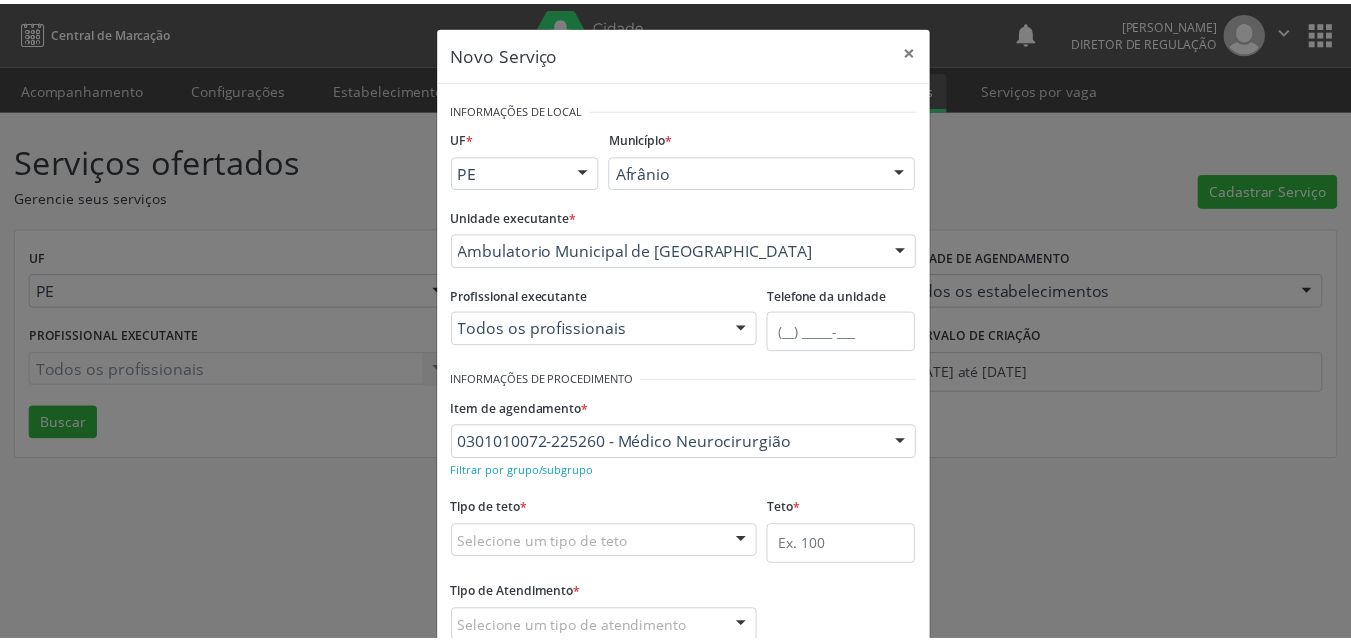 scroll, scrollTop: 132, scrollLeft: 0, axis: vertical 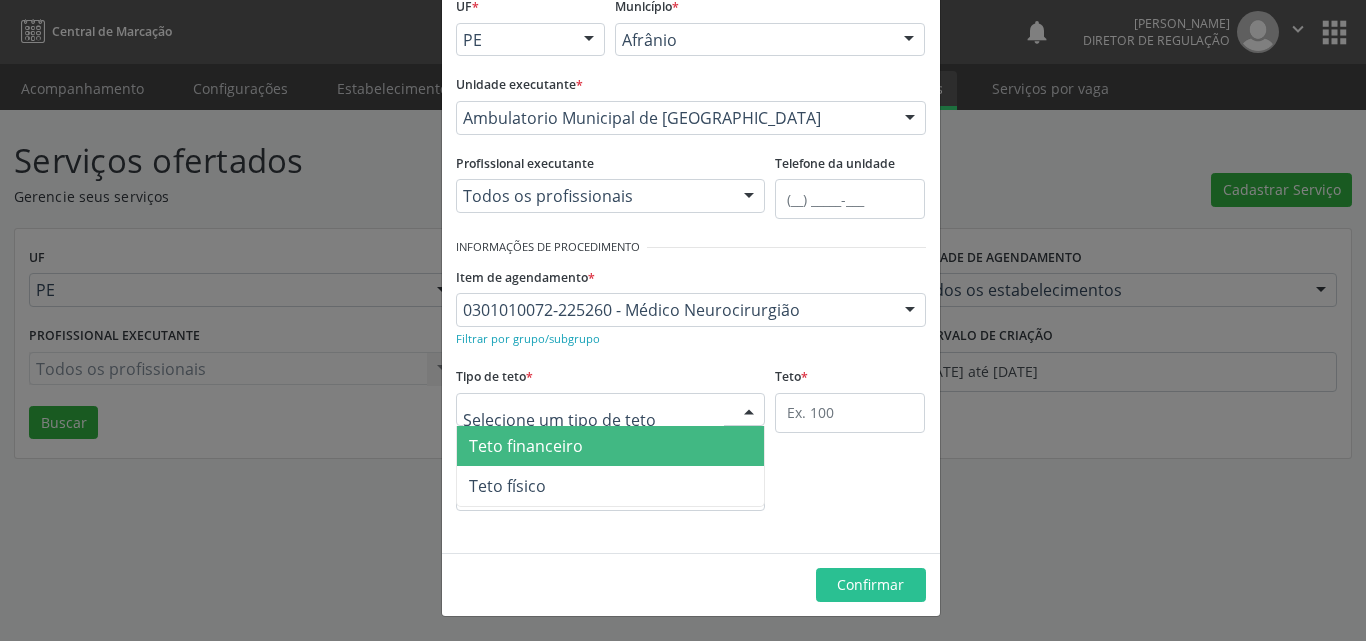 click at bounding box center (611, 410) 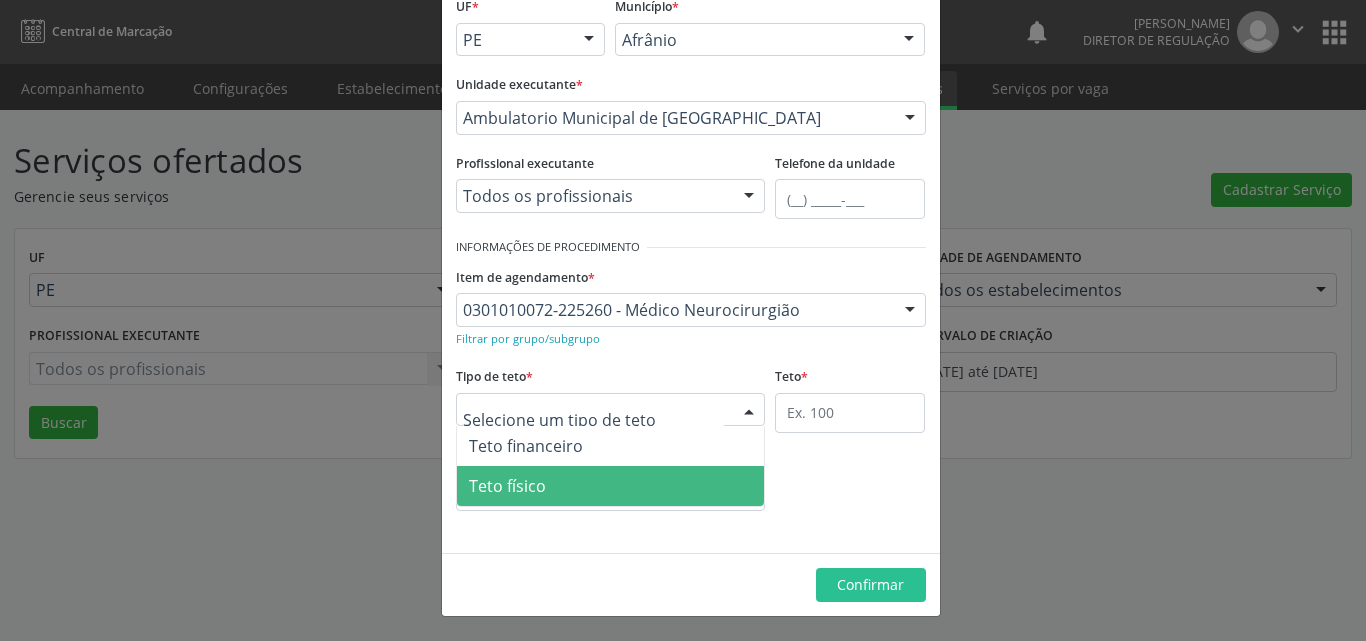 click on "Teto físico" at bounding box center (611, 486) 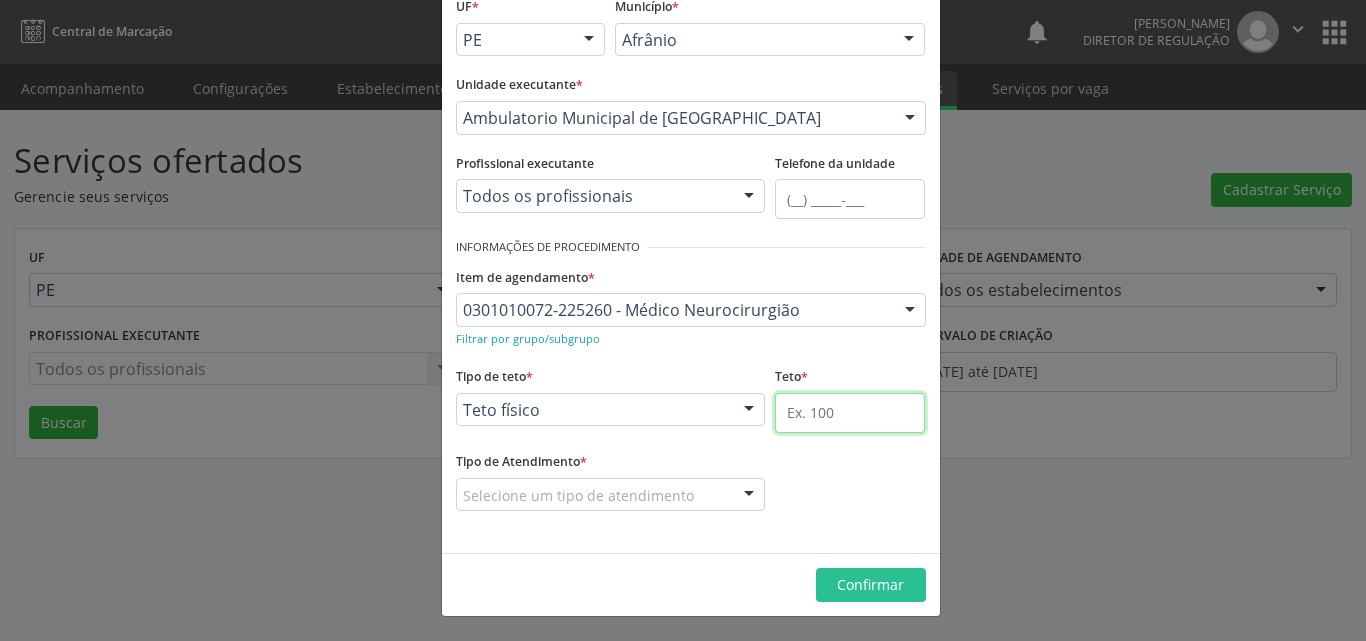 click at bounding box center [850, 413] 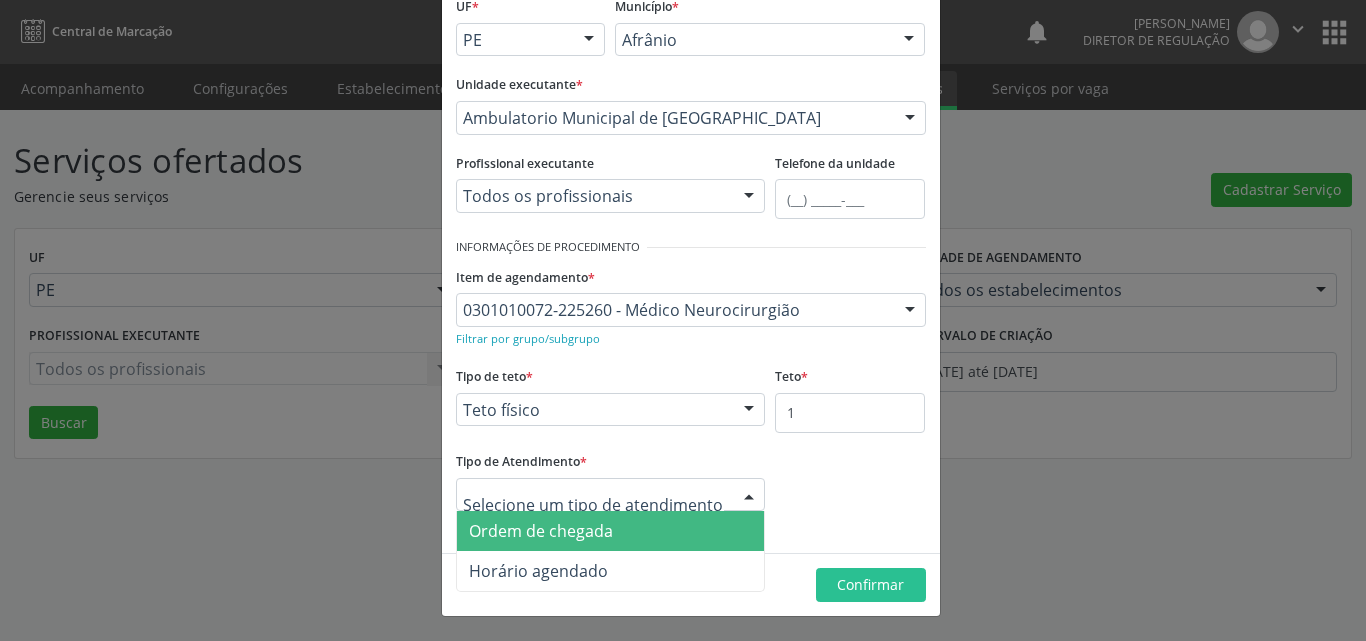 click at bounding box center (611, 495) 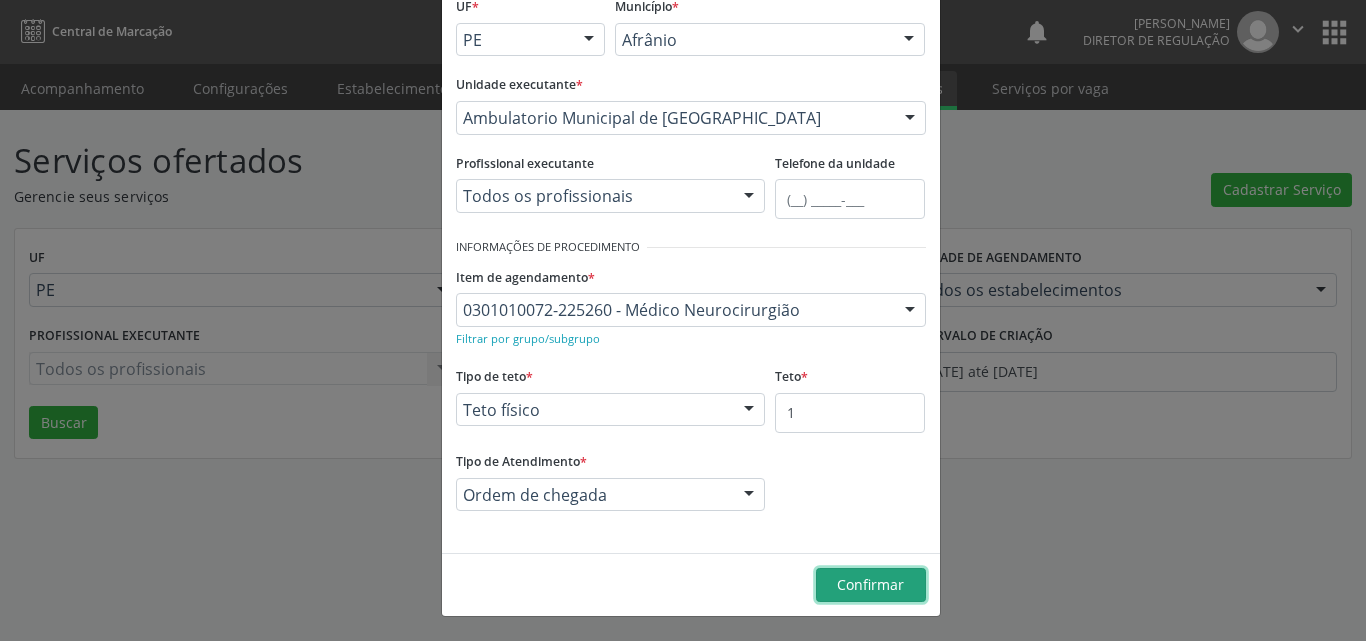 click on "Confirmar" at bounding box center (870, 584) 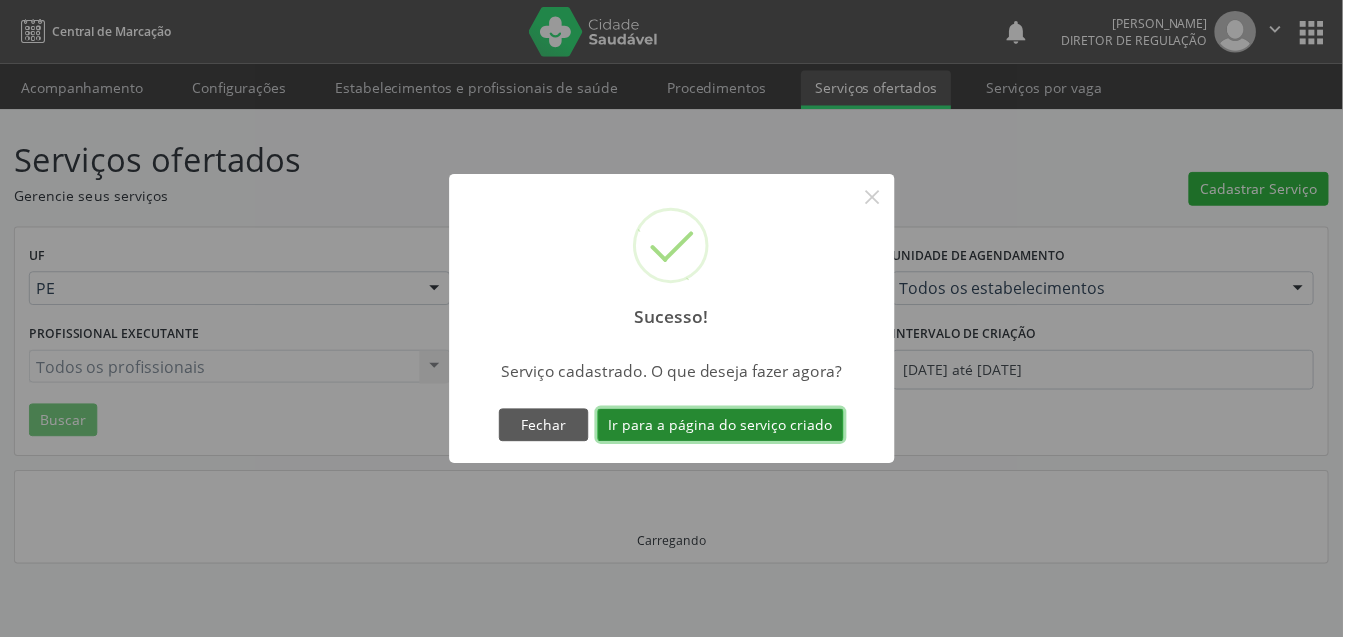 click on "Ir para a página do serviço criado" at bounding box center (725, 428) 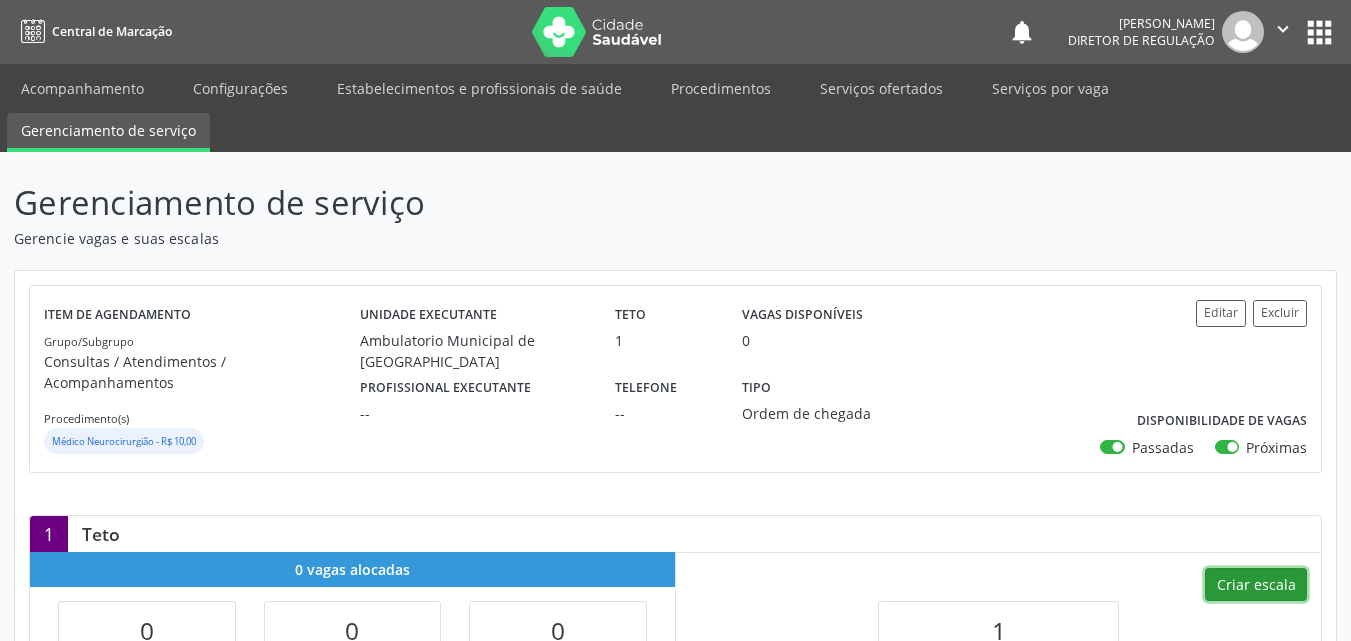 click on "Criar escala" at bounding box center (1256, 585) 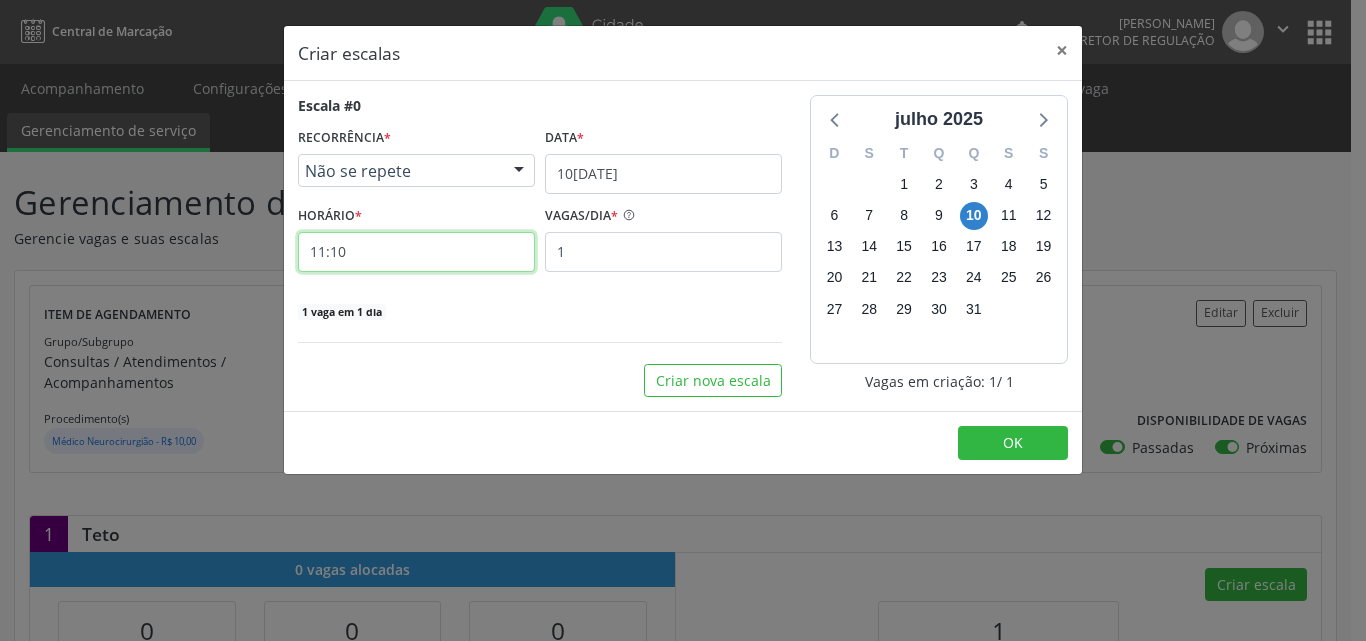 click on "11:10" at bounding box center [416, 252] 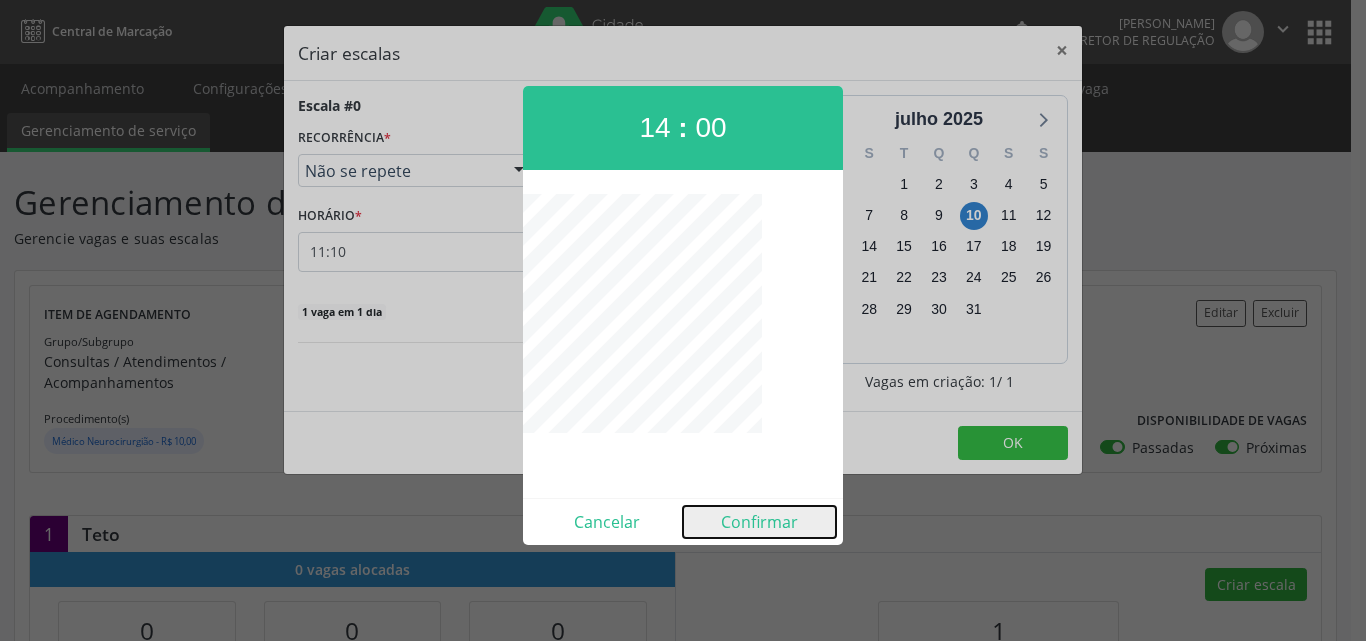 click on "Confirmar" at bounding box center (759, 522) 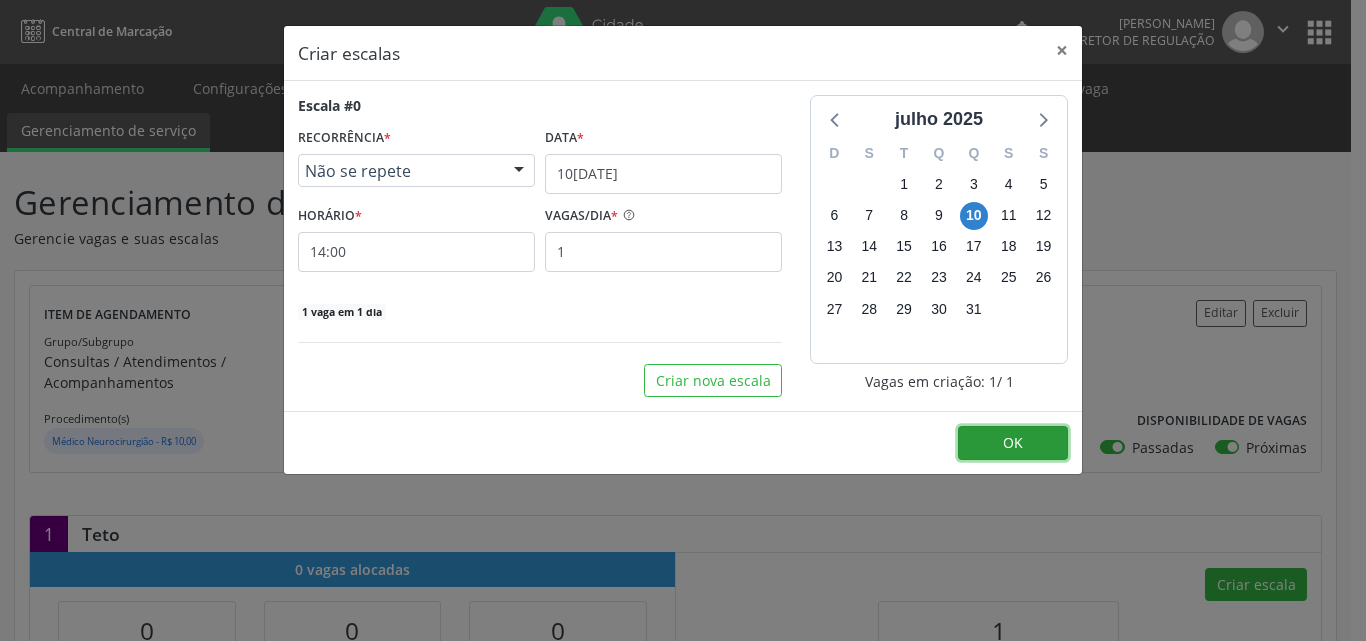 click on "OK" at bounding box center (1013, 443) 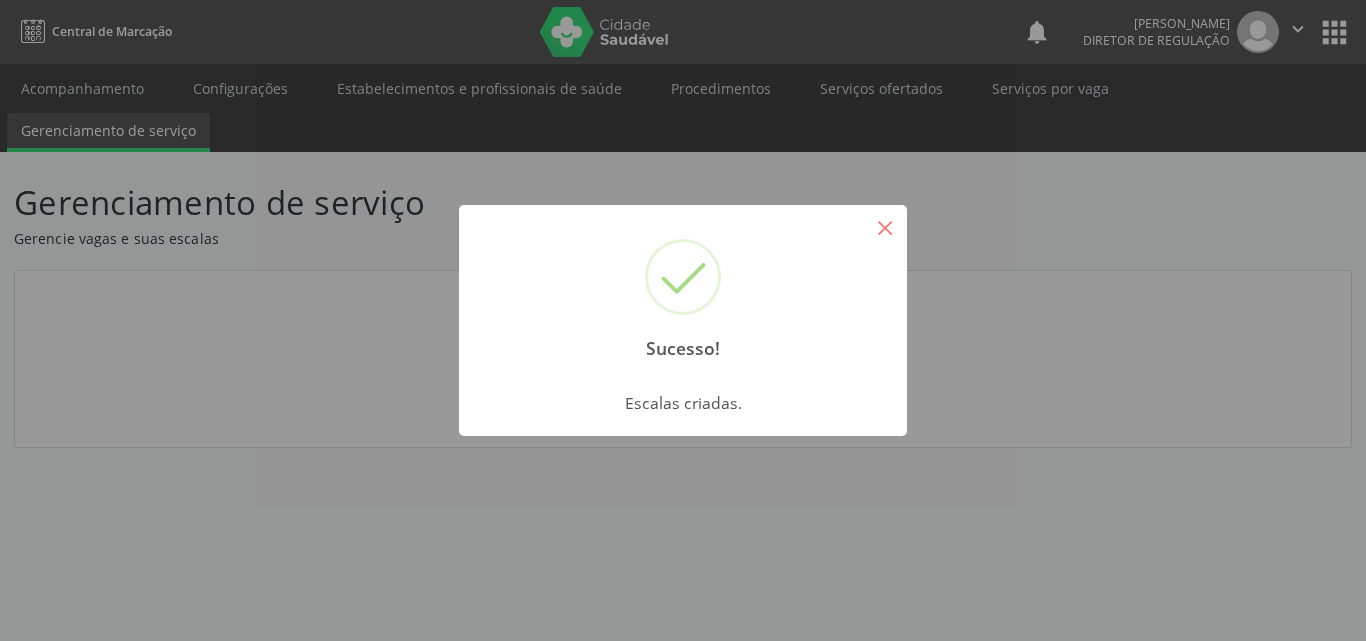 click on "×" at bounding box center (885, 227) 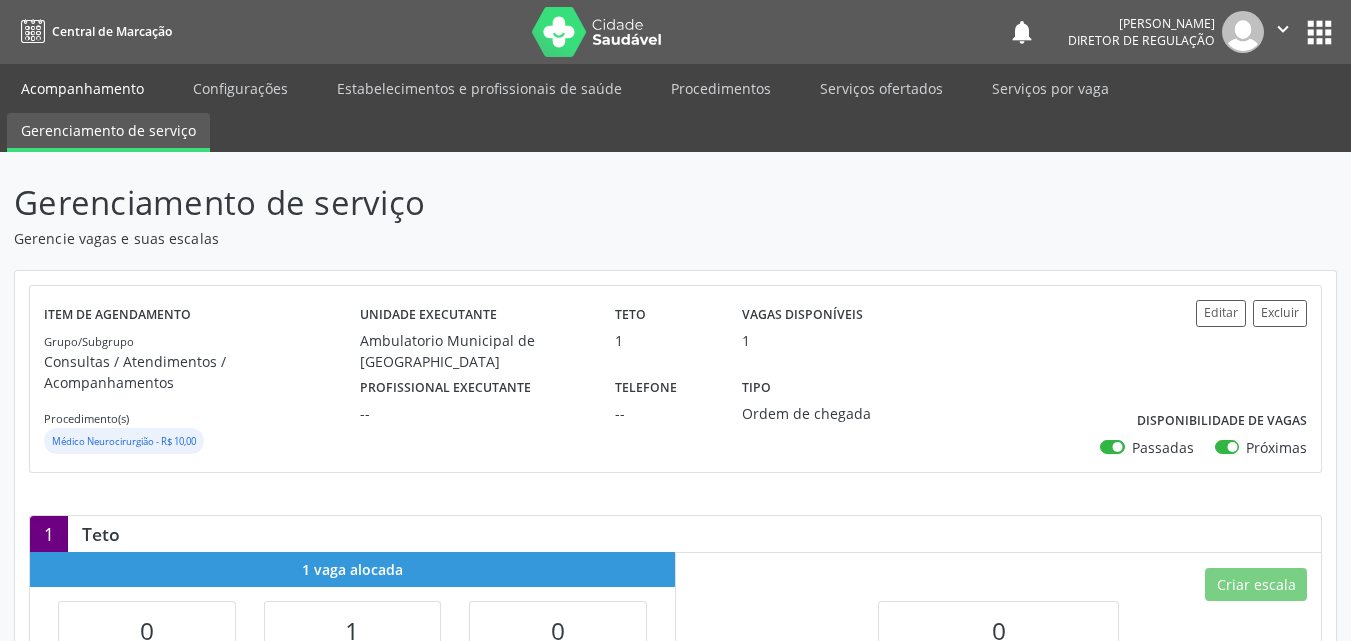 click on "Acompanhamento" at bounding box center (82, 88) 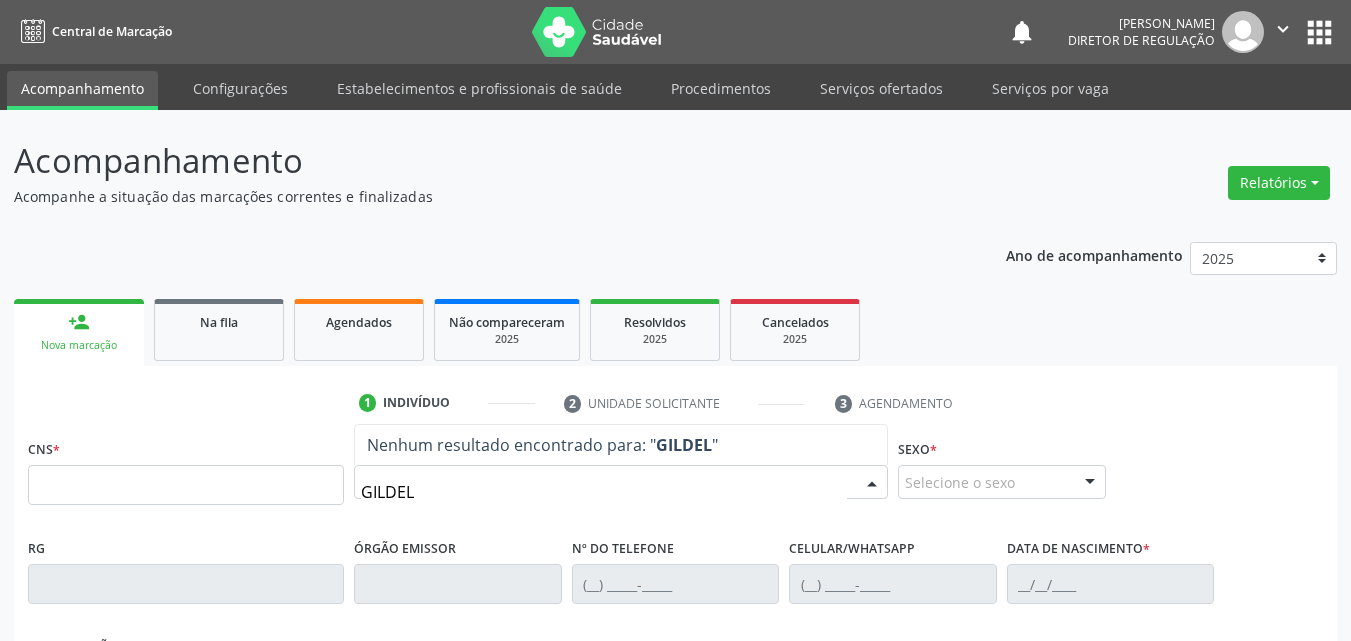 type on "GILDELI" 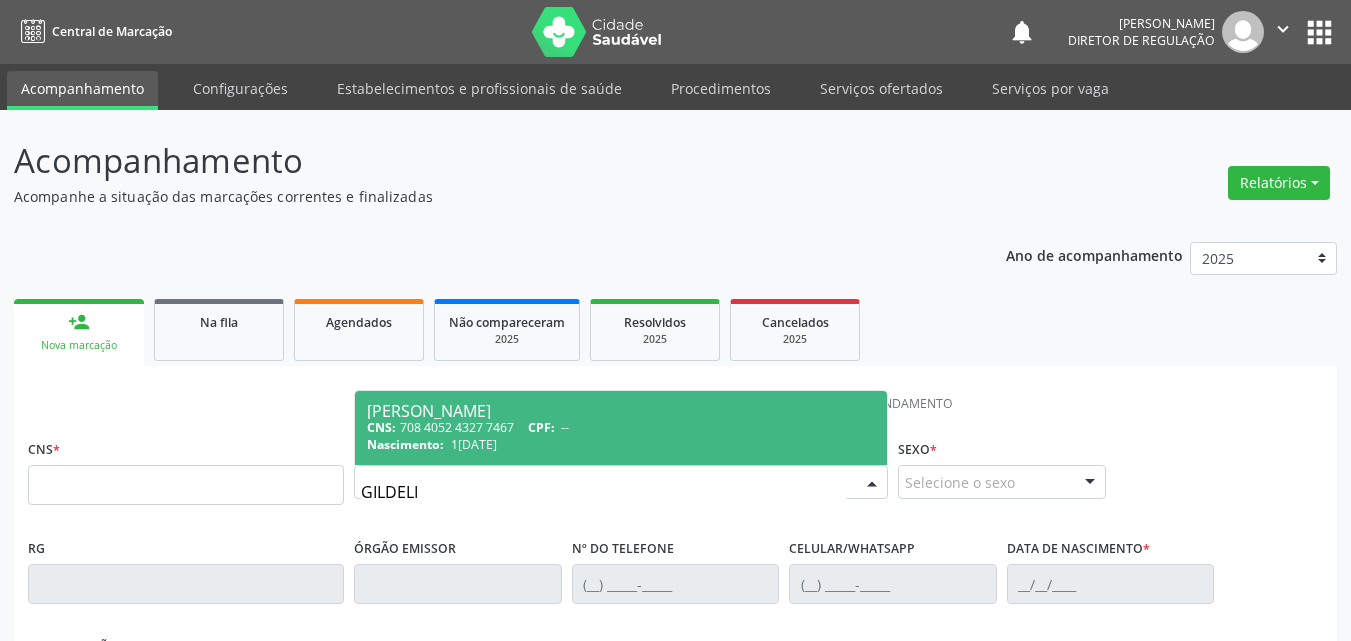 click on "16/01/1977" at bounding box center [474, 444] 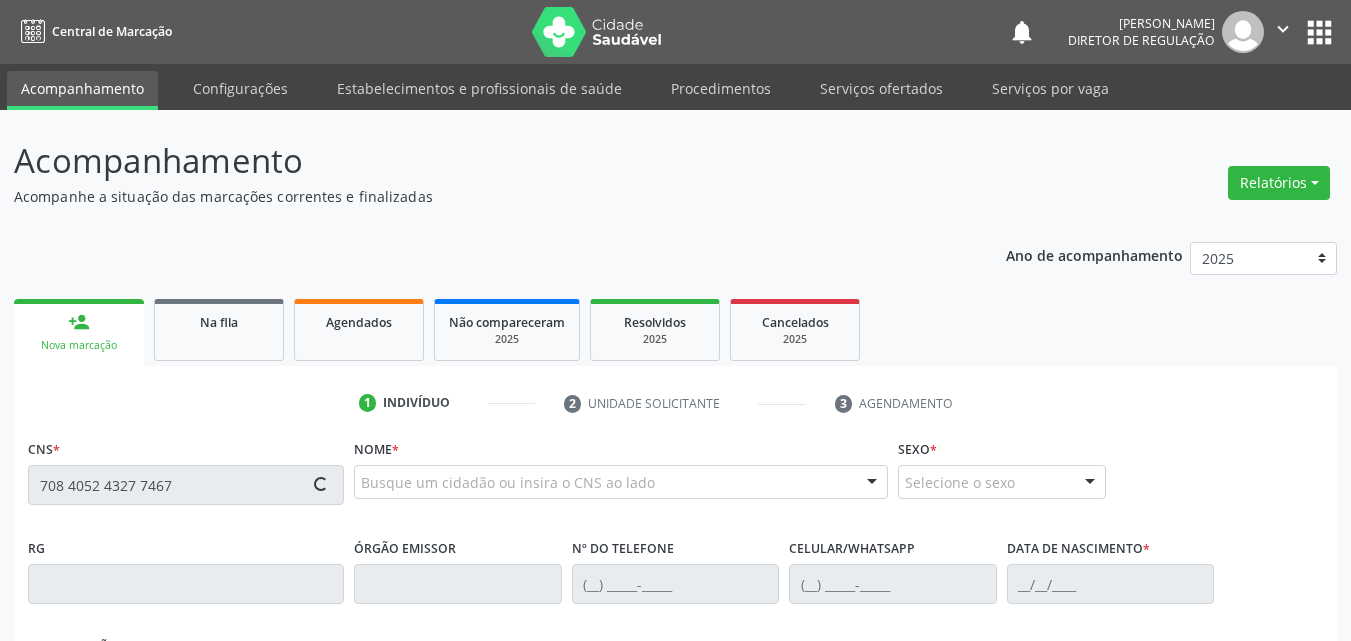 type on "708 4052 4327 7467" 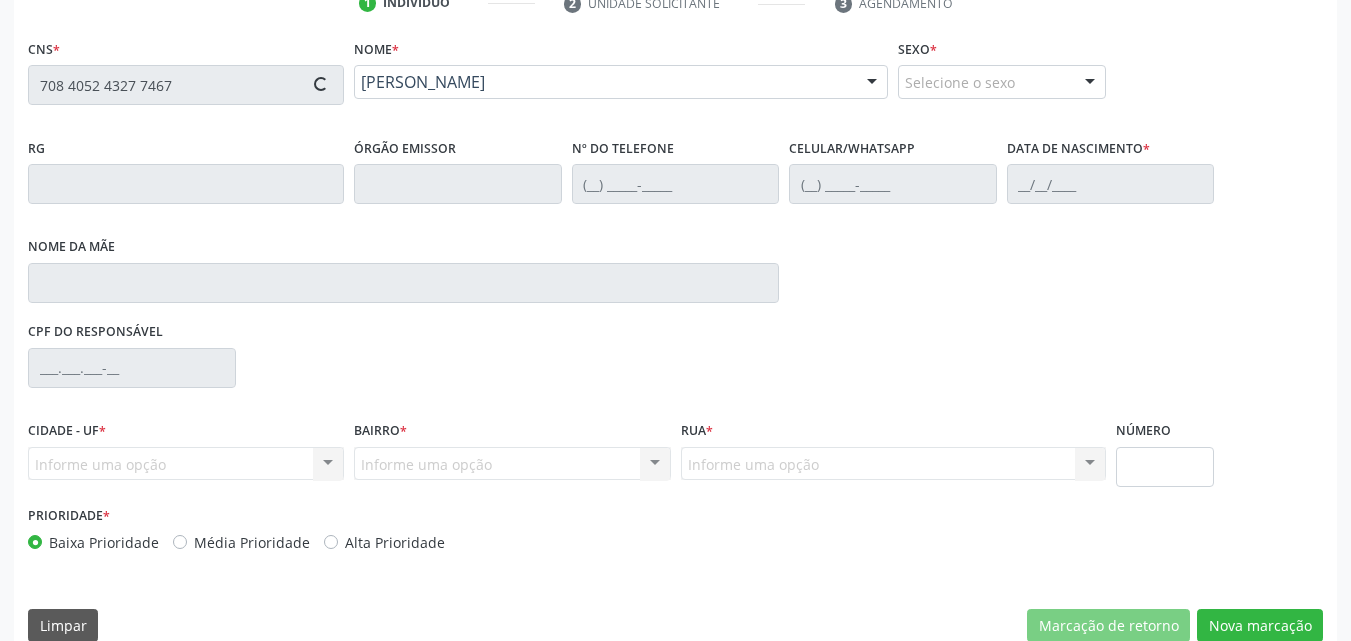 scroll, scrollTop: 429, scrollLeft: 0, axis: vertical 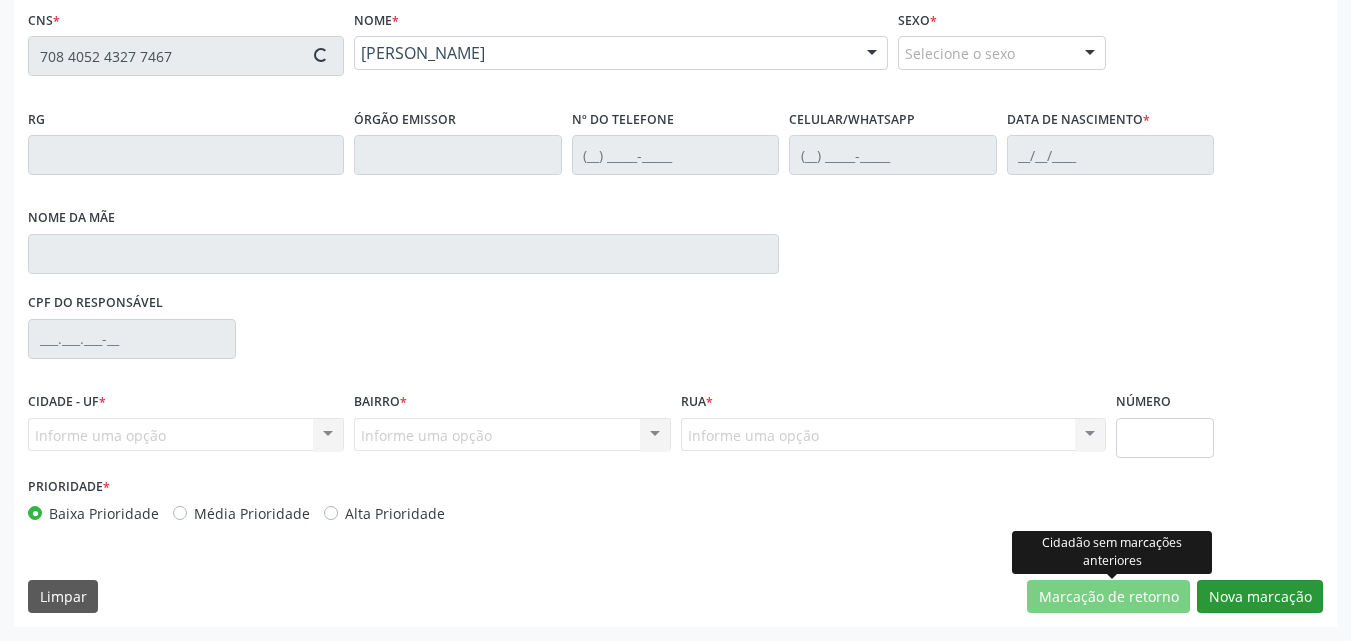 type on "(87) 8862-3671" 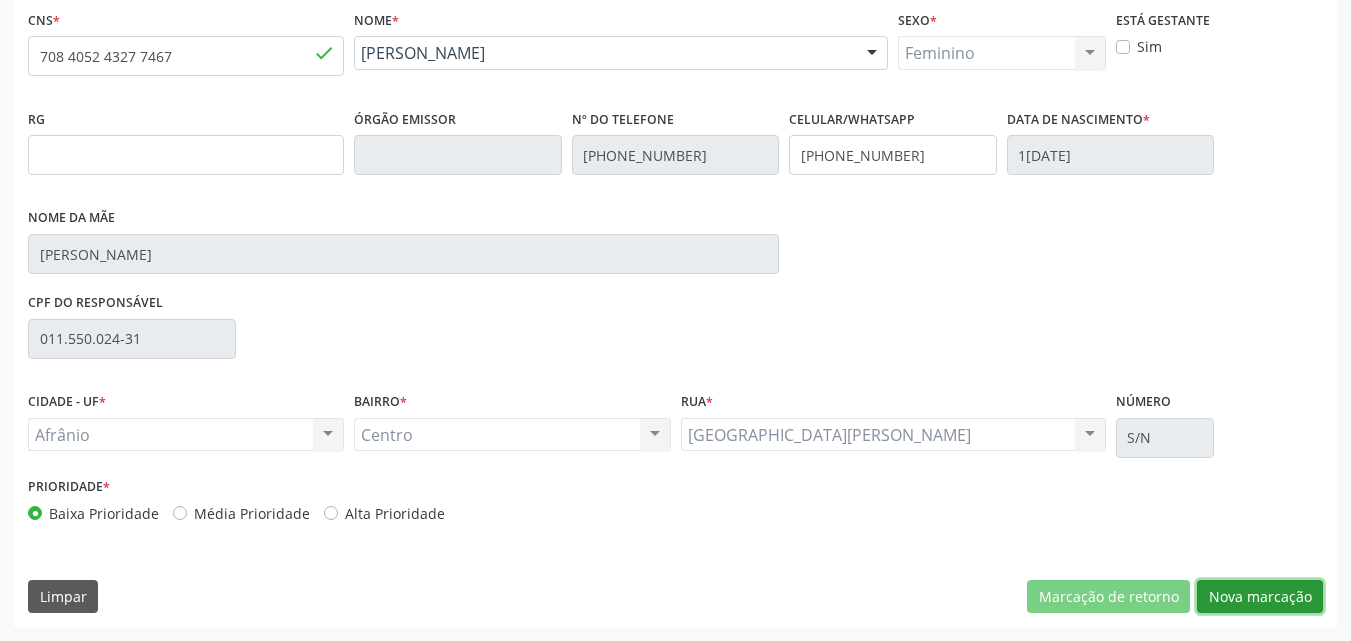 click on "Nova marcação" at bounding box center (1260, 597) 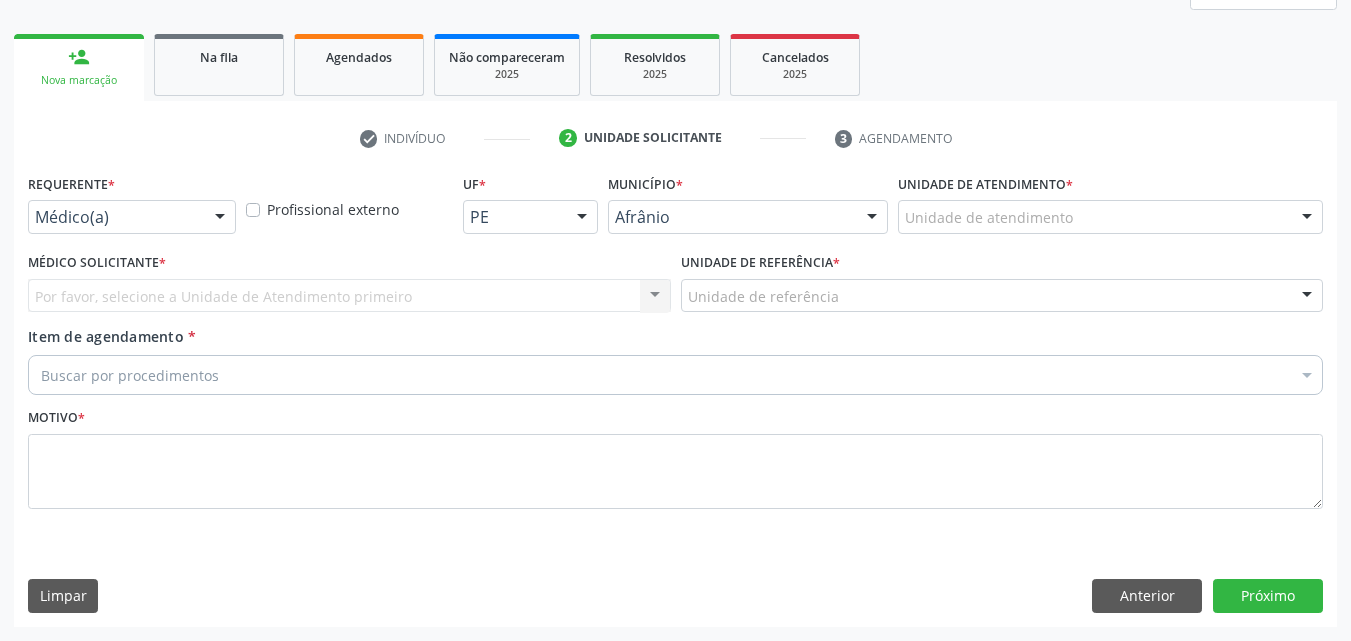 scroll, scrollTop: 265, scrollLeft: 0, axis: vertical 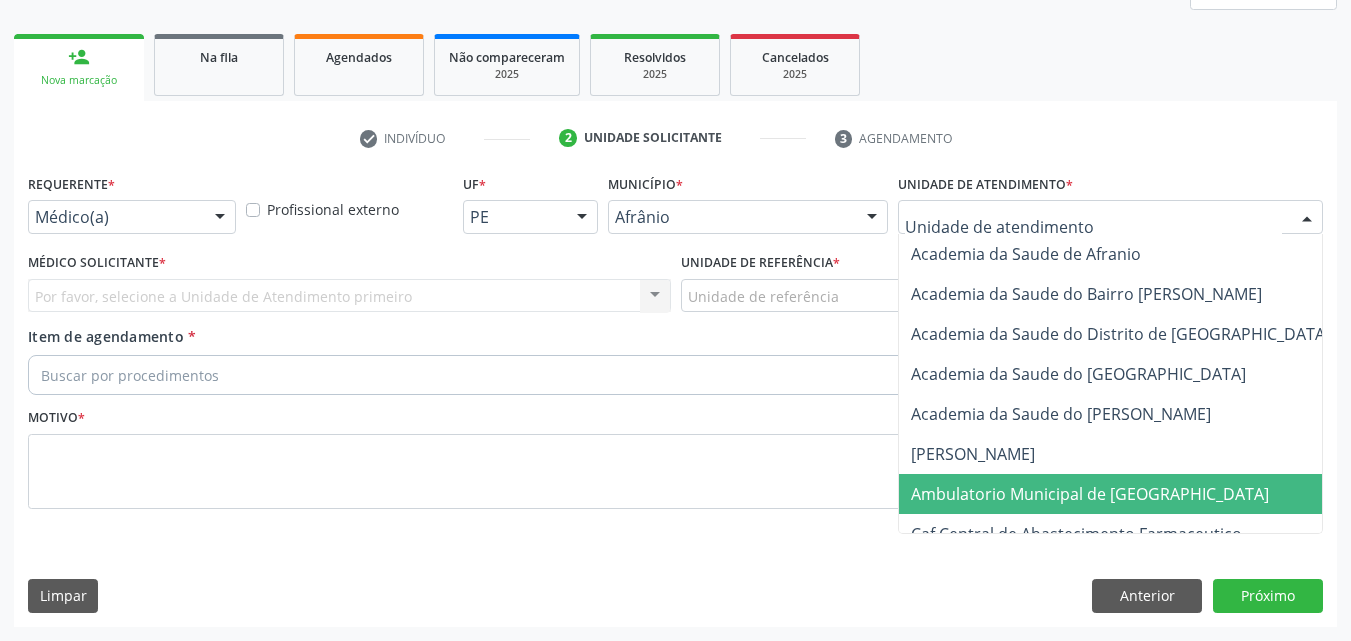 click on "Ambulatorio Municipal de [GEOGRAPHIC_DATA]" at bounding box center (1090, 494) 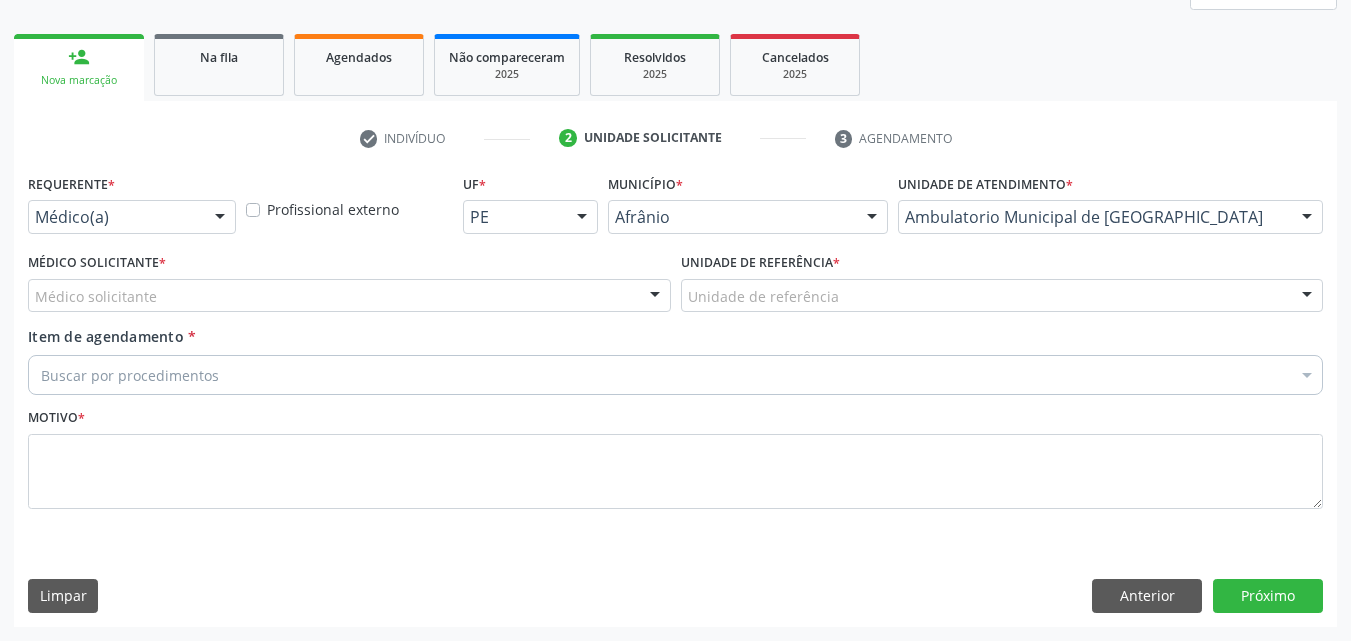click on "Unidade de referência" at bounding box center (1002, 296) 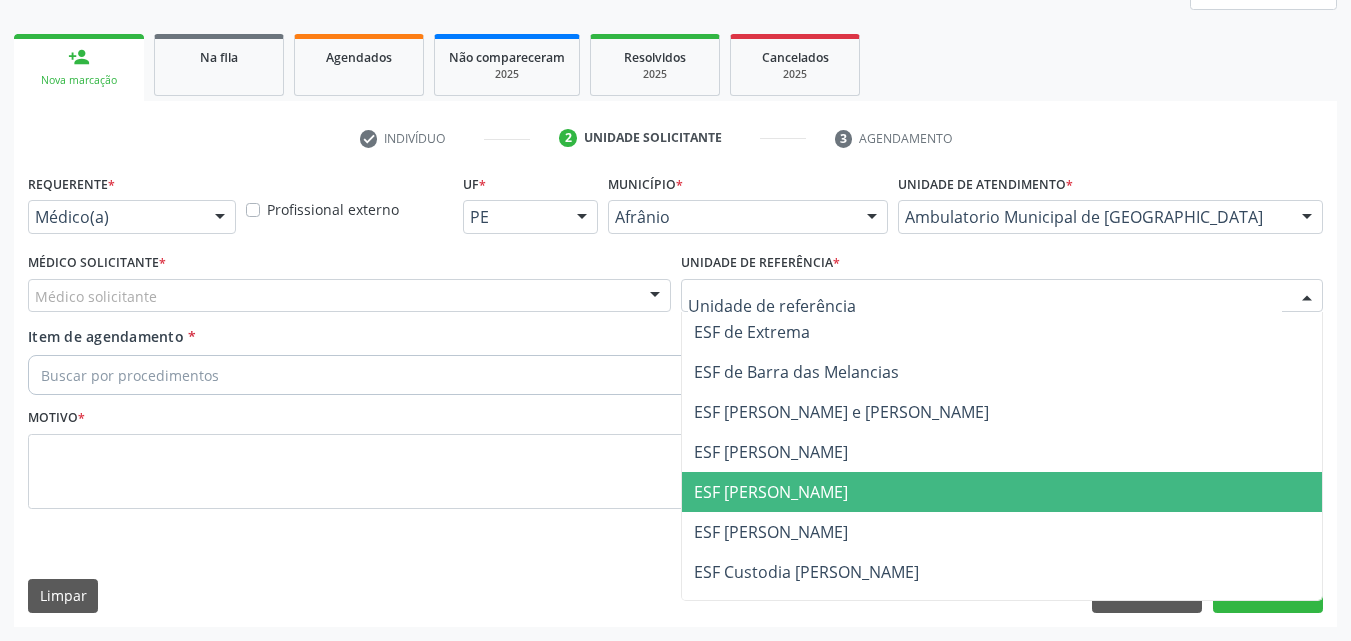 click on "ESF [PERSON_NAME]" at bounding box center [1002, 492] 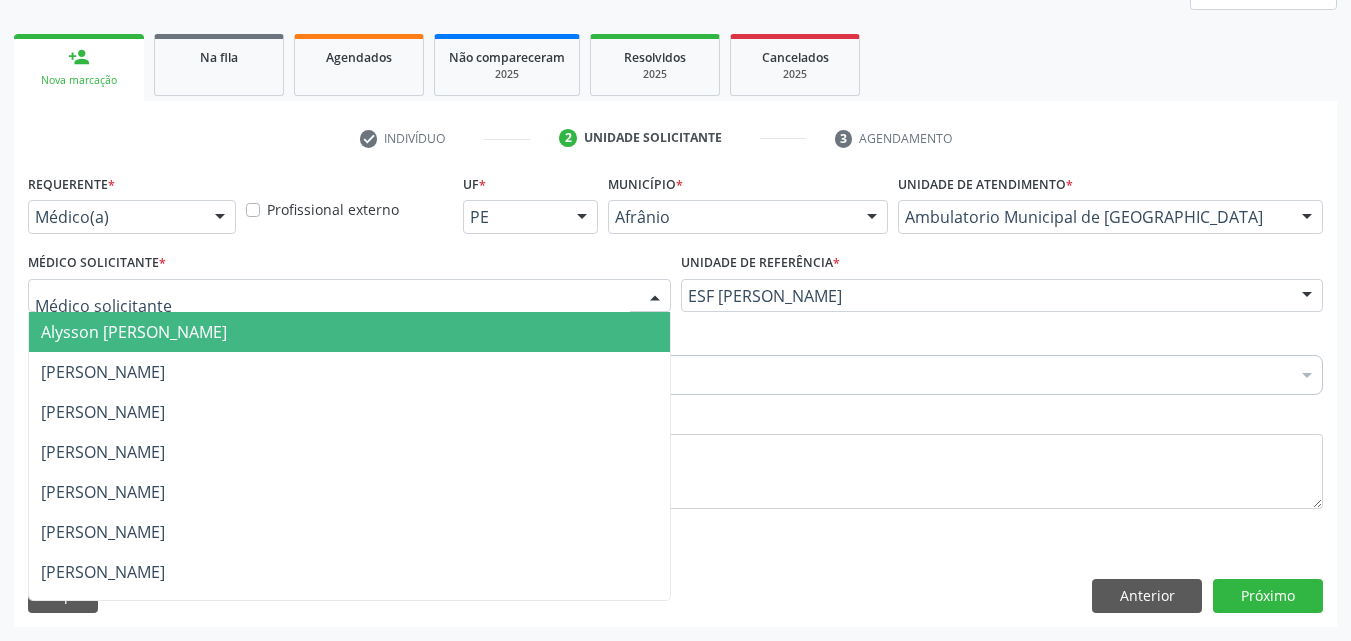 click at bounding box center (349, 296) 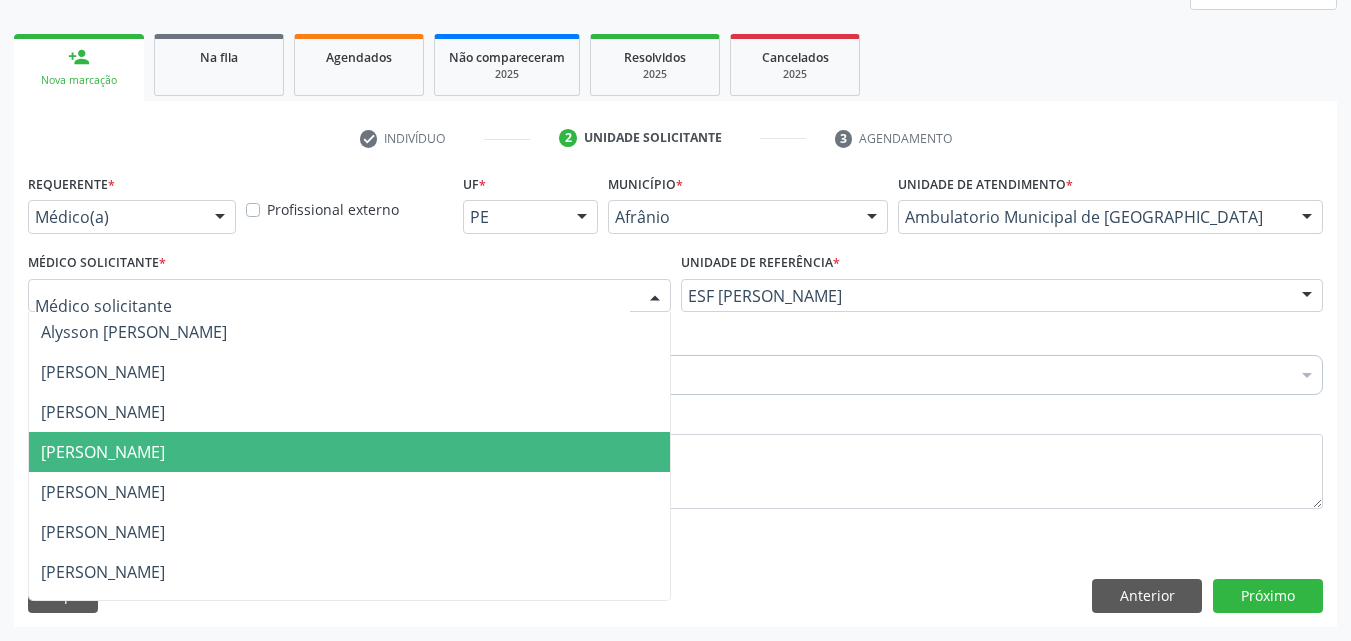 click on "[PERSON_NAME]" at bounding box center [349, 452] 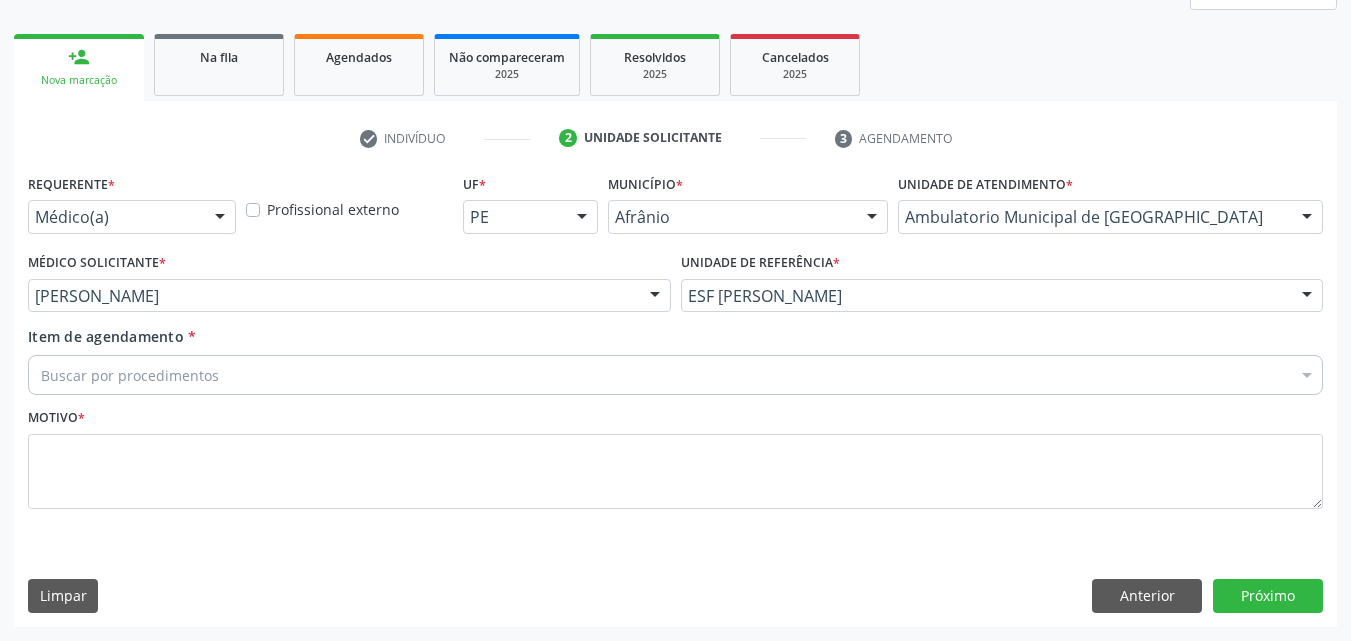 click on "Buscar por procedimentos" at bounding box center (675, 375) 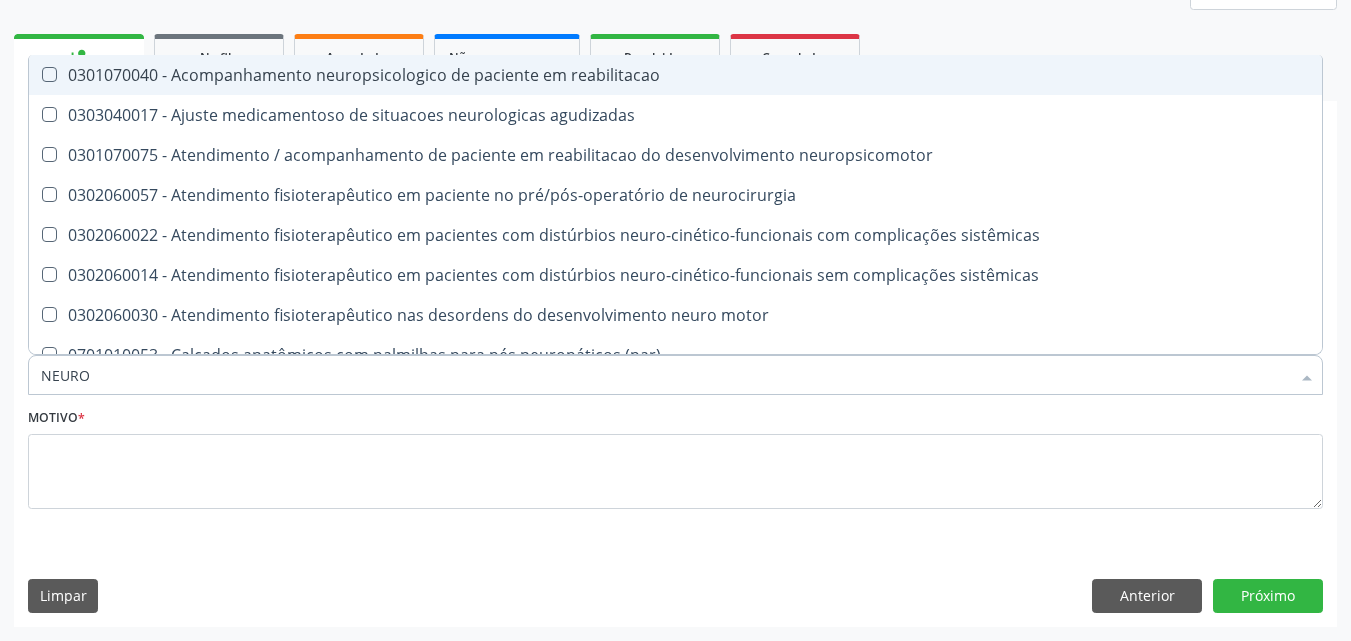 type on "NEUROC" 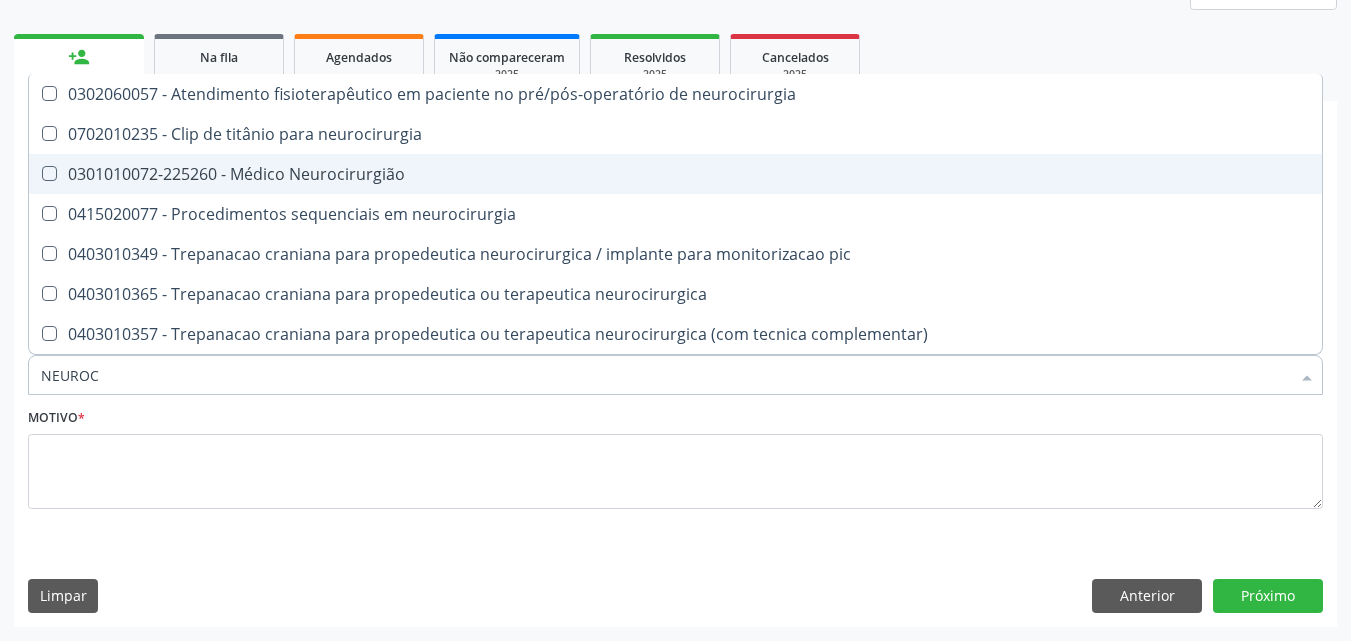click on "0301010072-225260 - Médico Neurocirurgião" at bounding box center [675, 174] 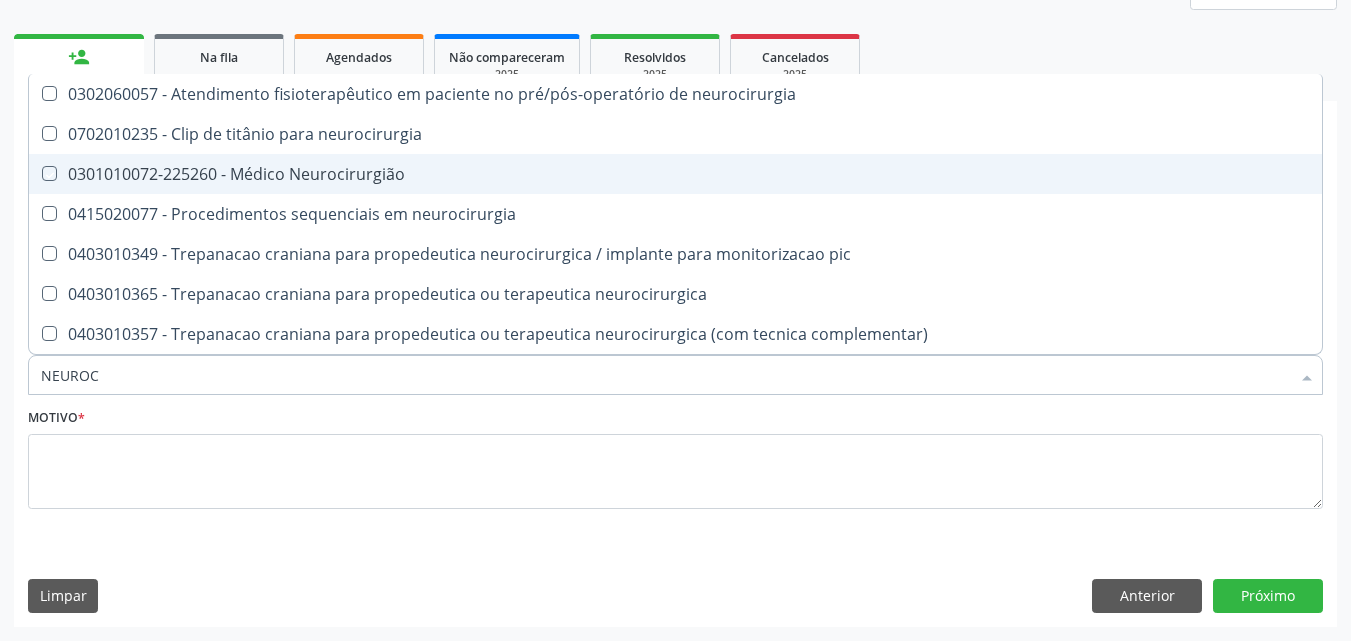 checkbox on "true" 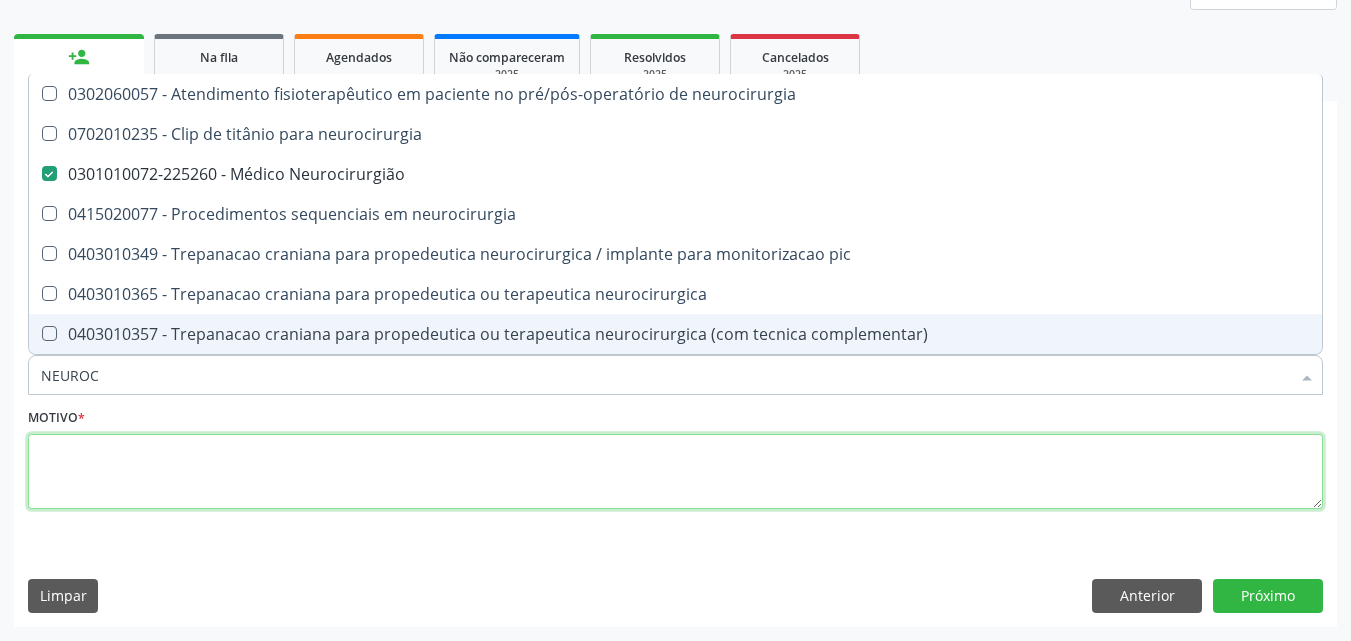click at bounding box center [675, 472] 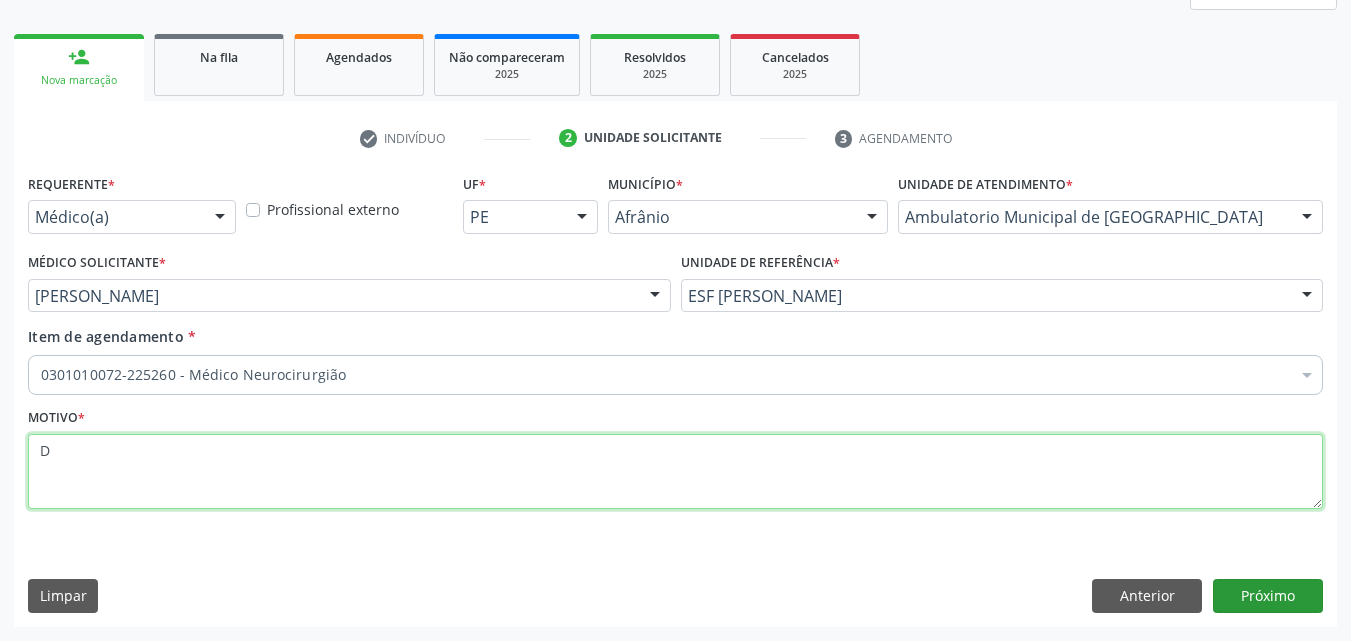 type on "D" 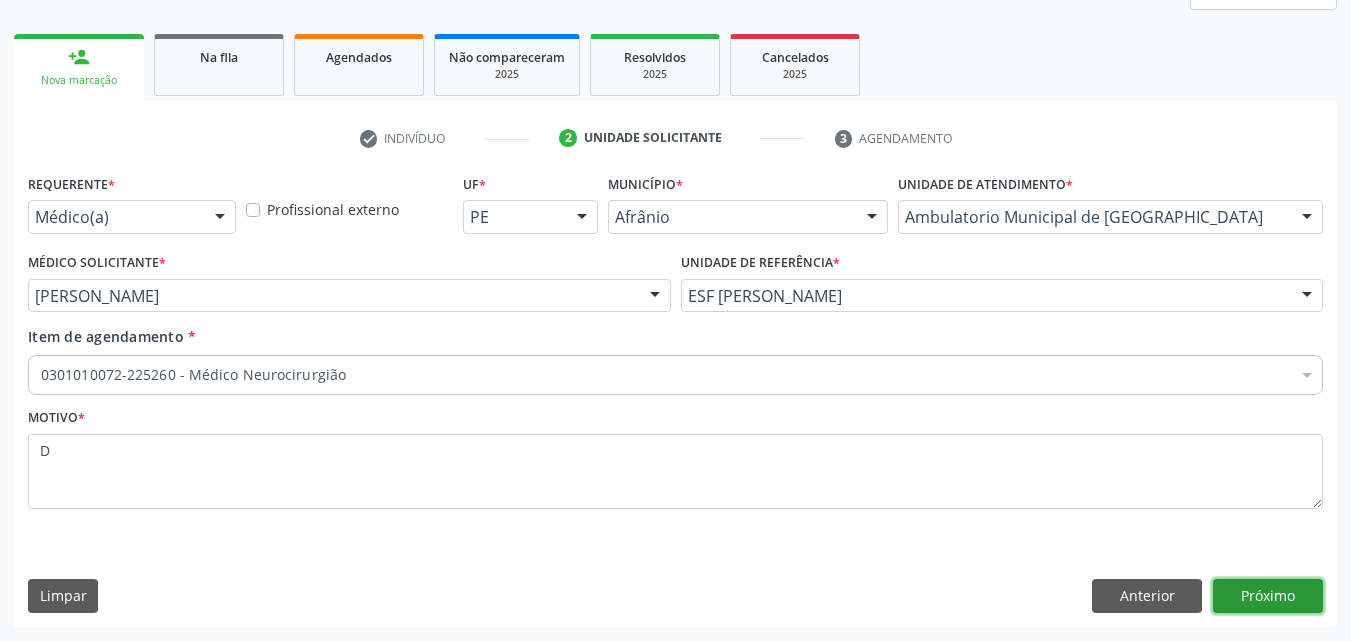 click on "Próximo" at bounding box center (1268, 596) 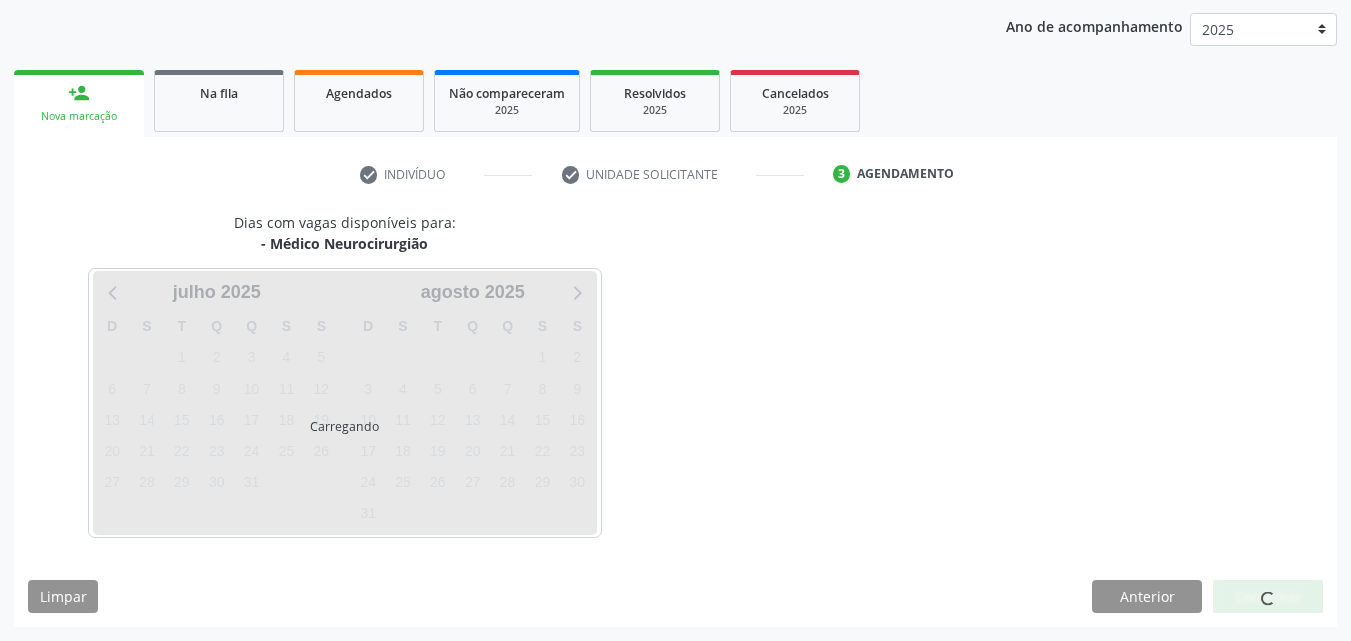 scroll, scrollTop: 229, scrollLeft: 0, axis: vertical 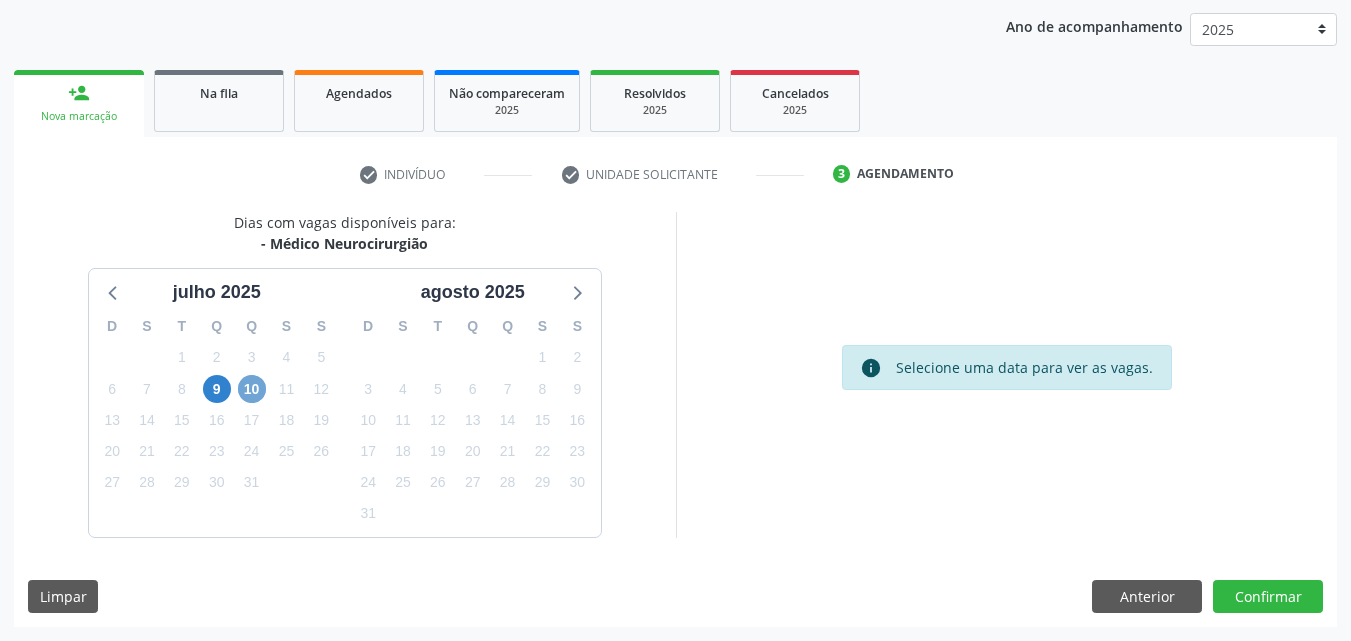 click on "10" at bounding box center [252, 389] 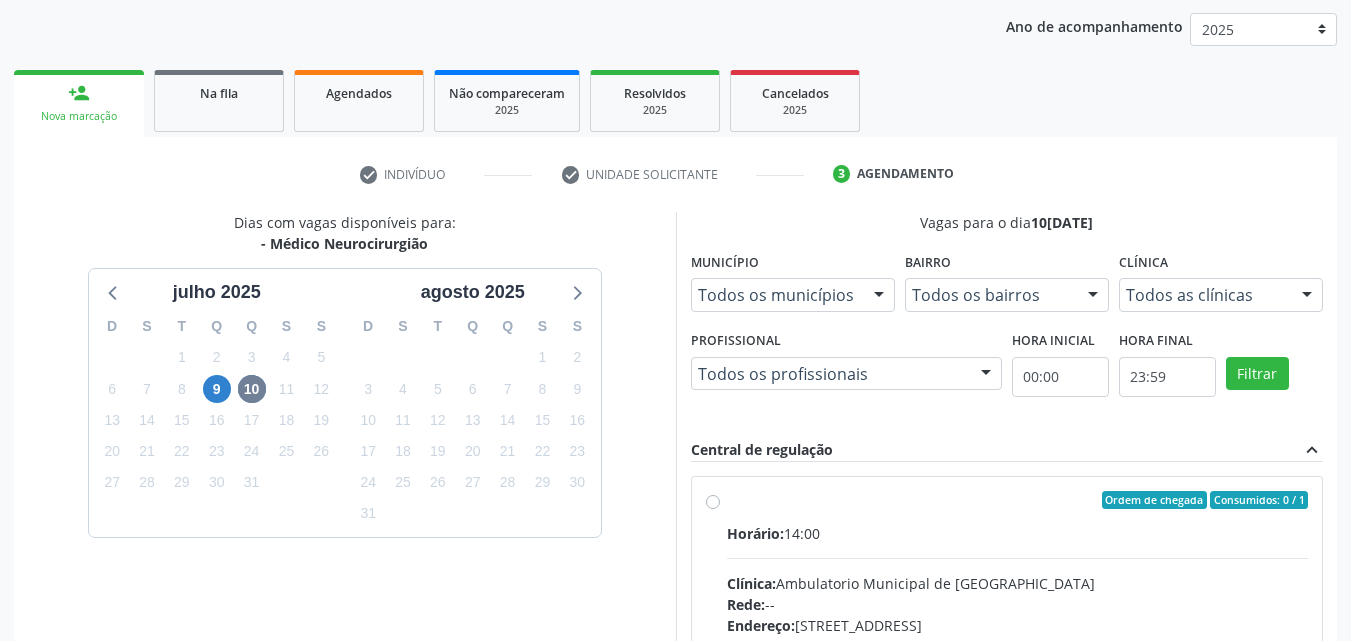 click on "Horário:   14:00" at bounding box center [1018, 533] 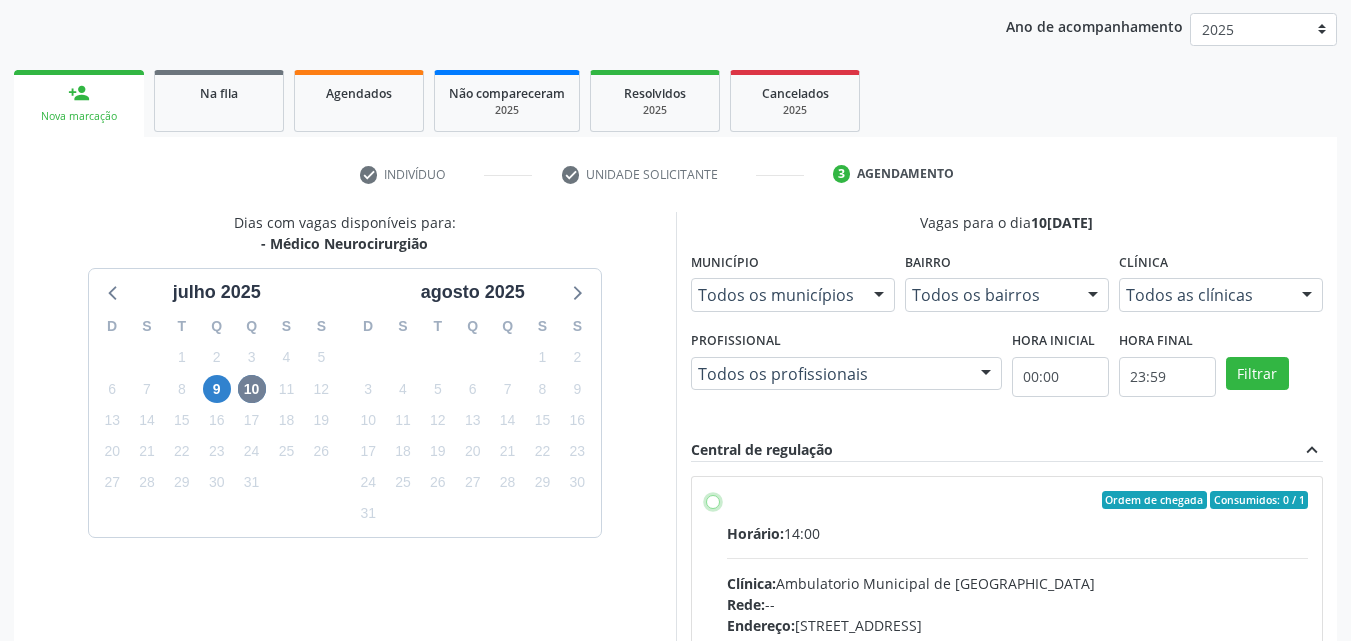 click on "Ordem de chegada
Consumidos: 0 / 1
Horário:   14:00
Clínica:  Ambulatorio Municipal de Saude
Rede:
--
Endereço:   A, nº 78, Centro, Afrânio - PE
Telefone:   --
Profissional:
--
Informações adicionais sobre o atendimento
Idade de atendimento:
Sem restrição
Gênero(s) atendido(s):
Sem restrição
Informações adicionais:
--" at bounding box center [713, 500] 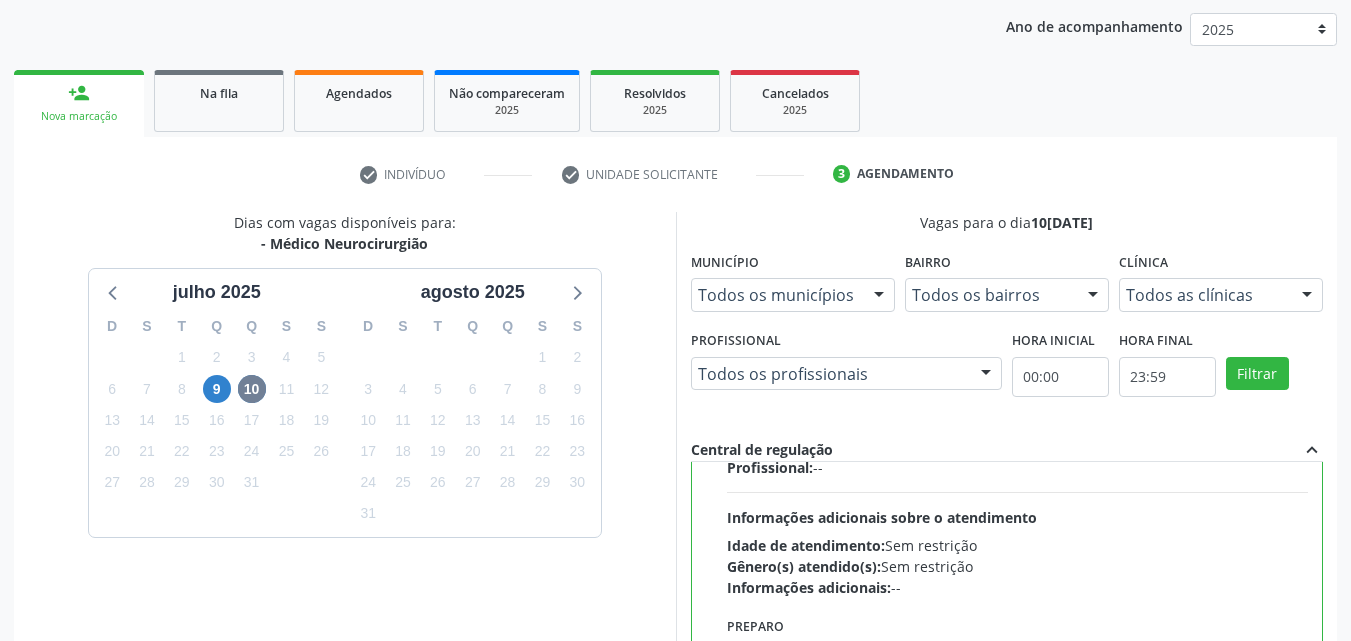 scroll, scrollTop: 450, scrollLeft: 0, axis: vertical 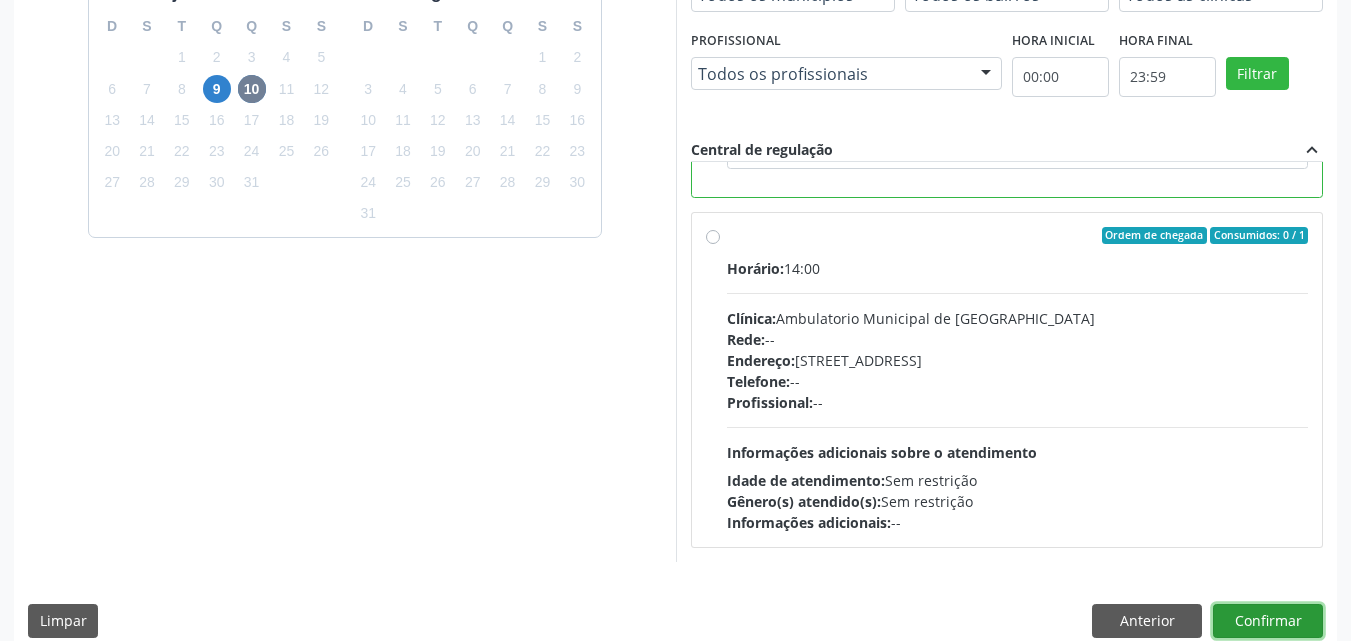 click on "Confirmar" at bounding box center (1268, 621) 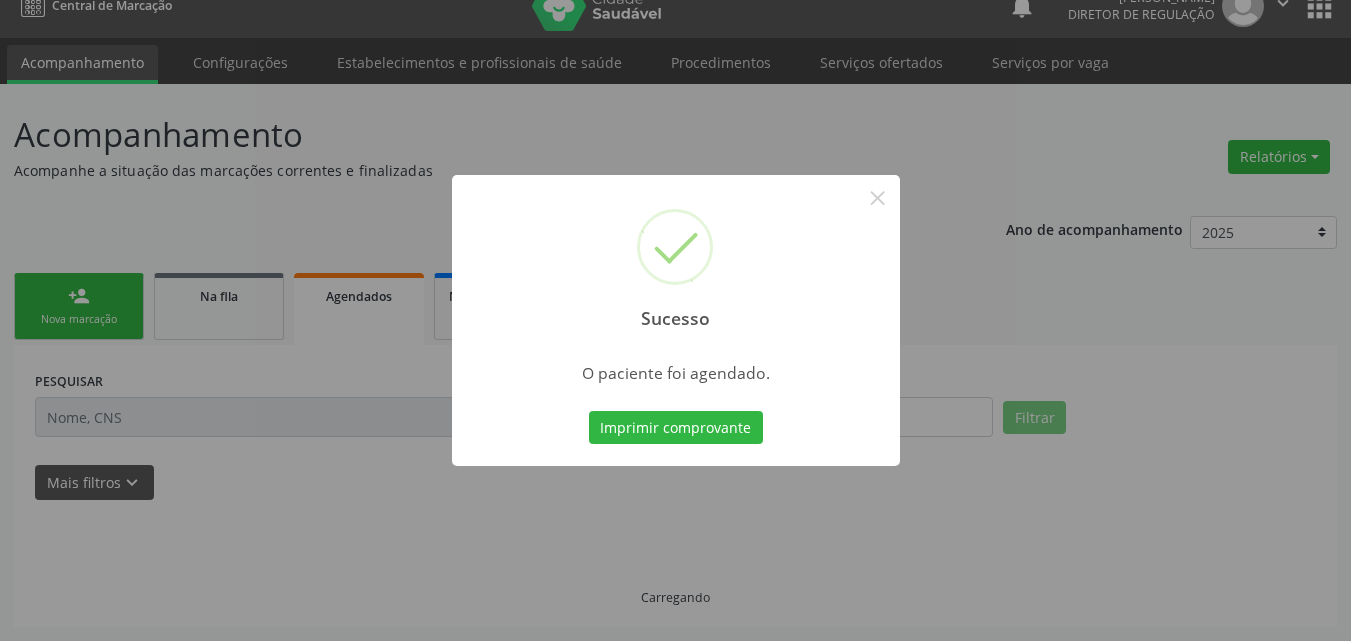 scroll, scrollTop: 26, scrollLeft: 0, axis: vertical 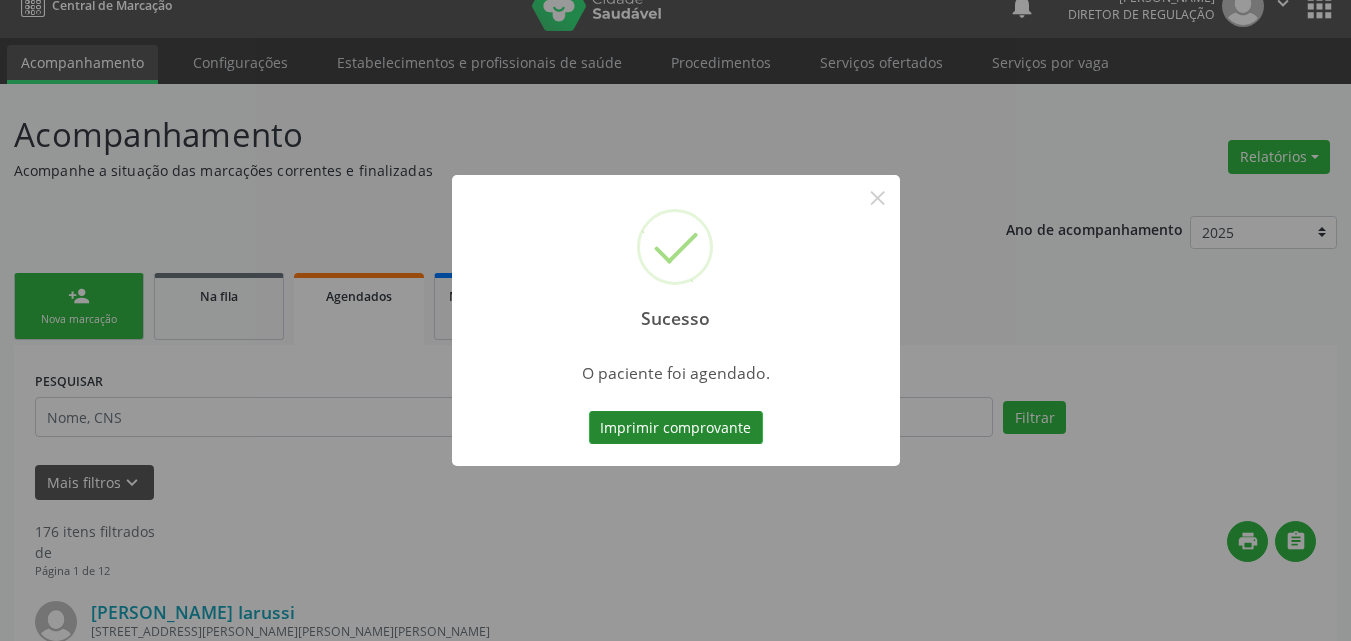 click on "Imprimir comprovante" at bounding box center [676, 428] 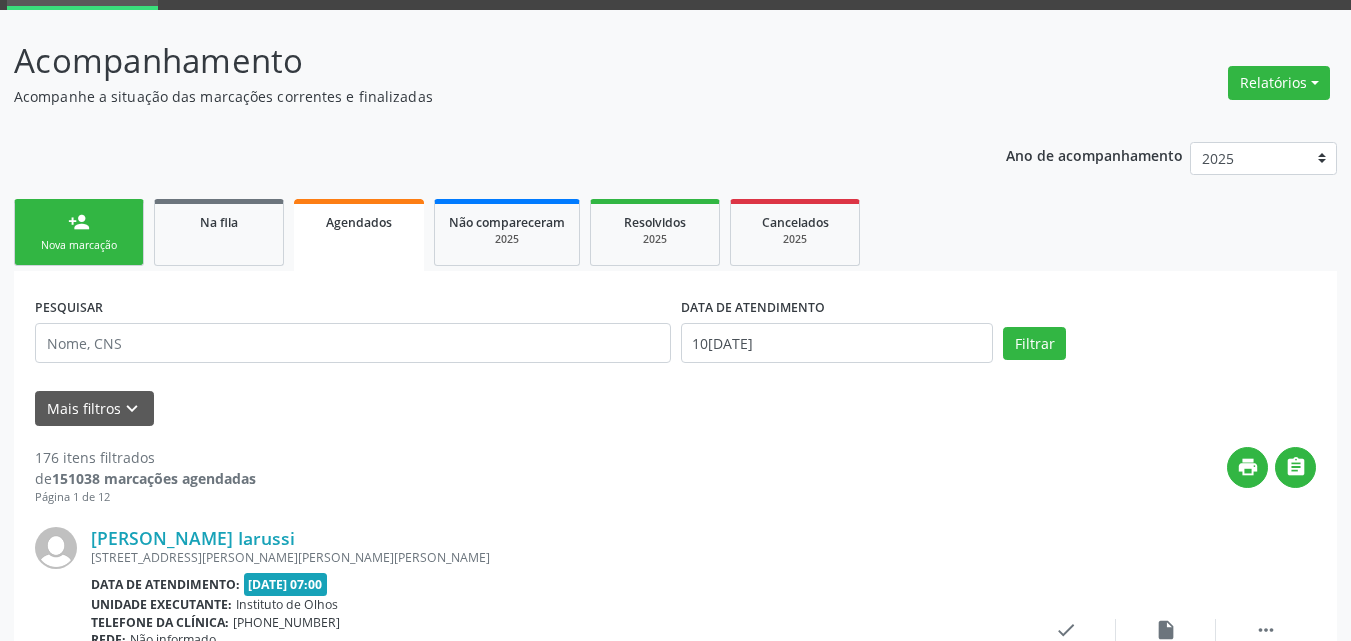 scroll, scrollTop: 0, scrollLeft: 0, axis: both 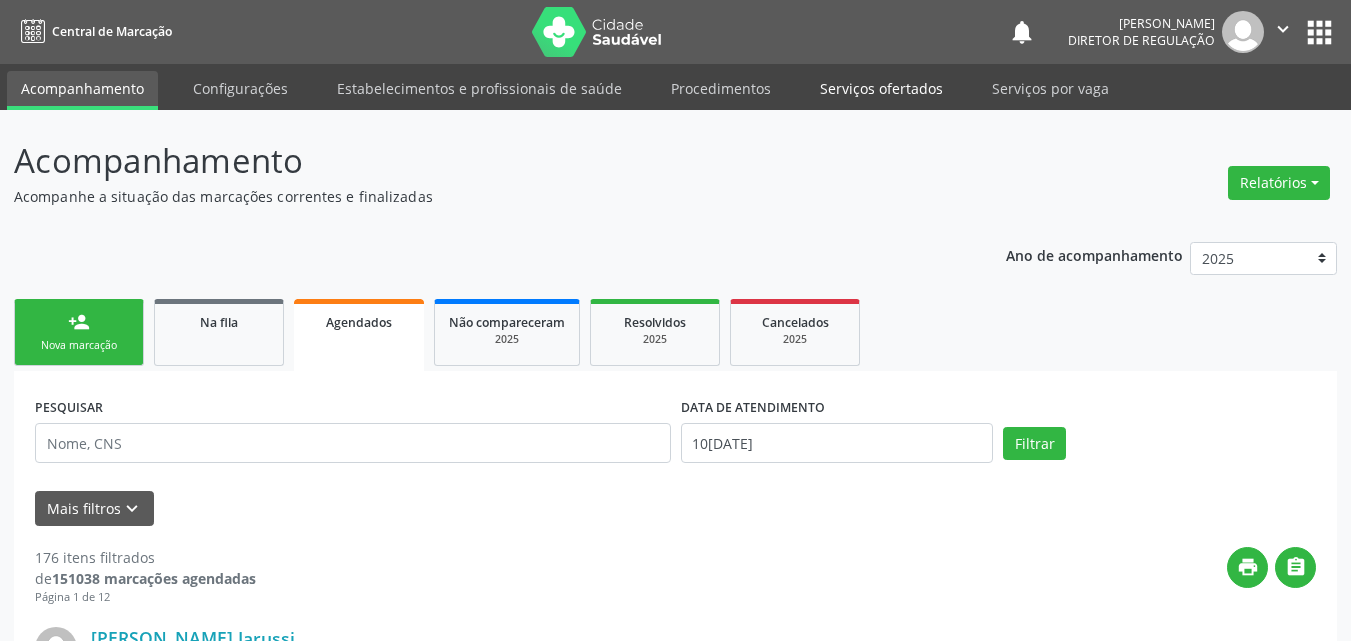 click on "Serviços ofertados" at bounding box center [881, 88] 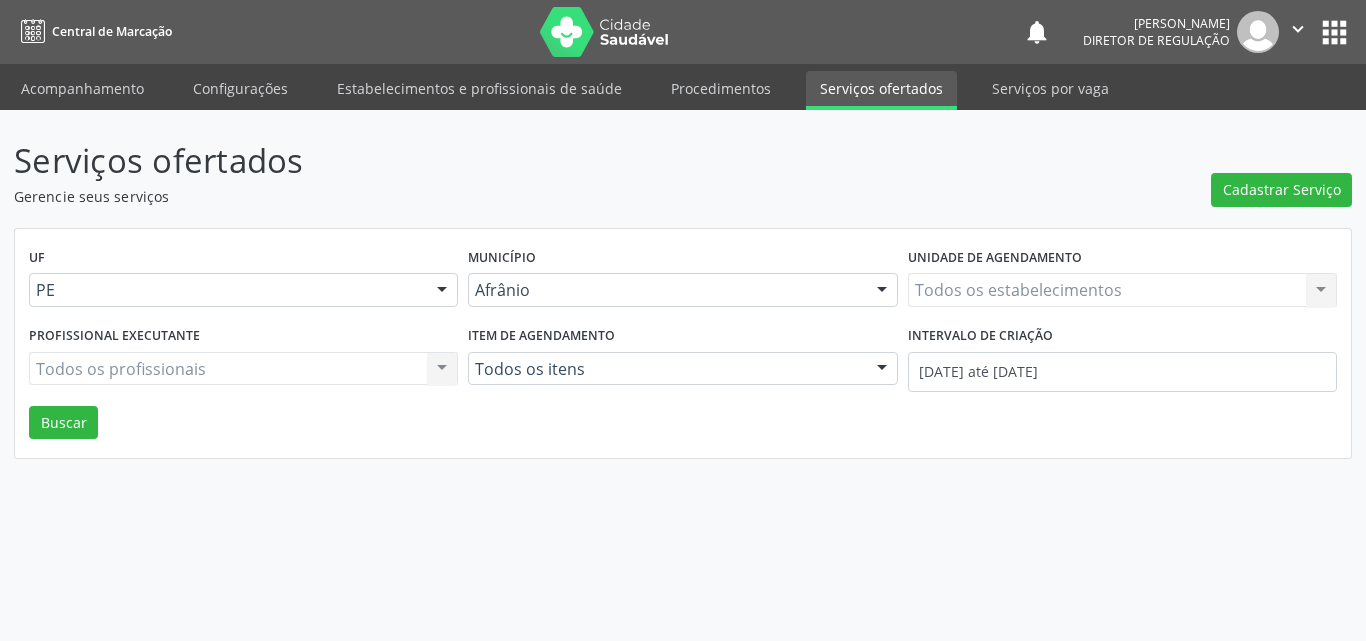 click on "Serviços ofertados" at bounding box center (482, 161) 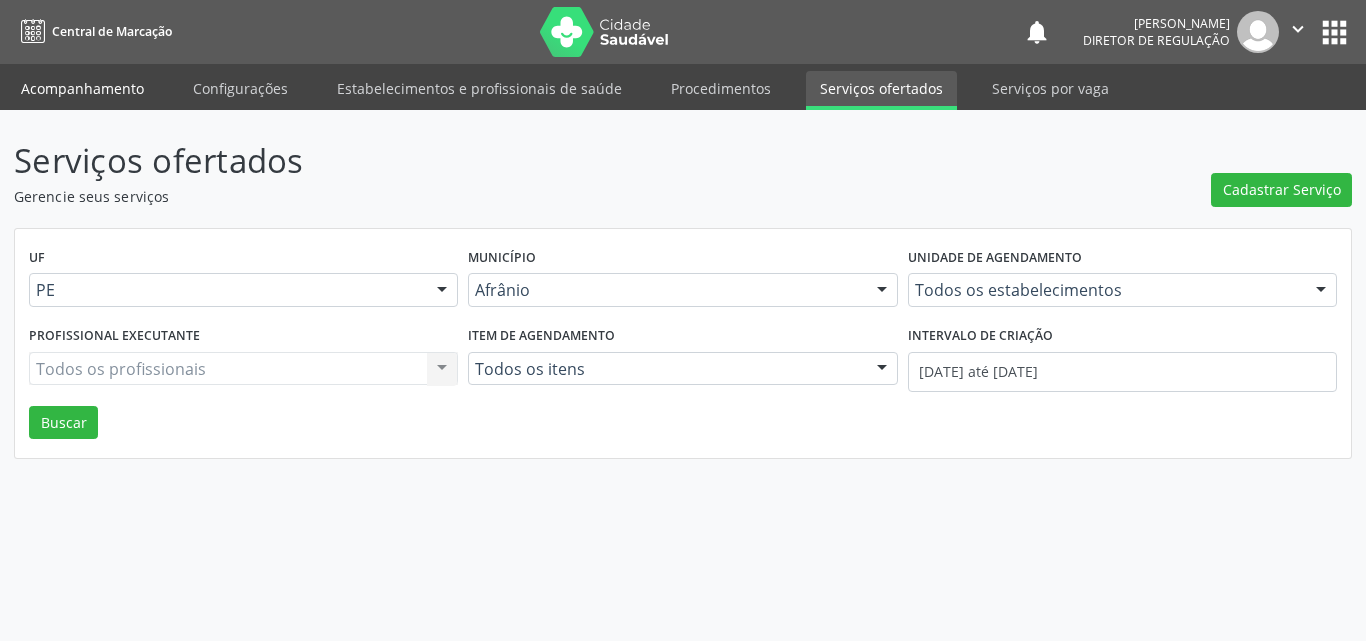click on "Acompanhamento" at bounding box center (82, 88) 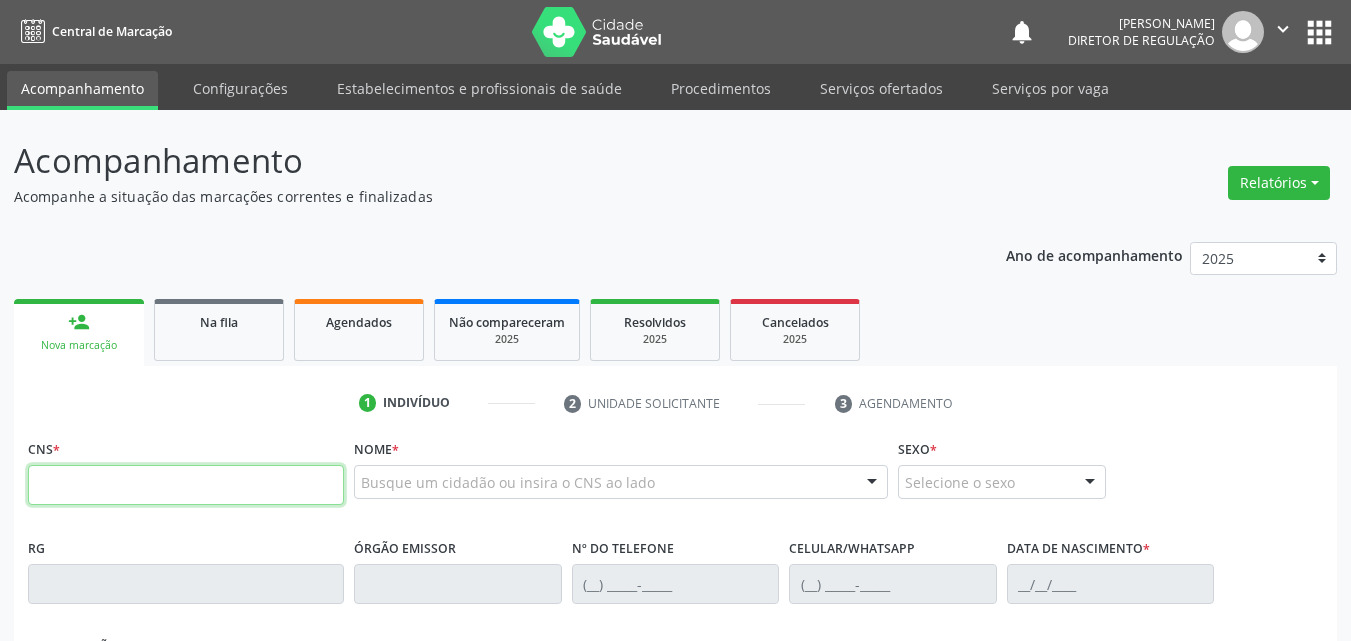 click at bounding box center (186, 485) 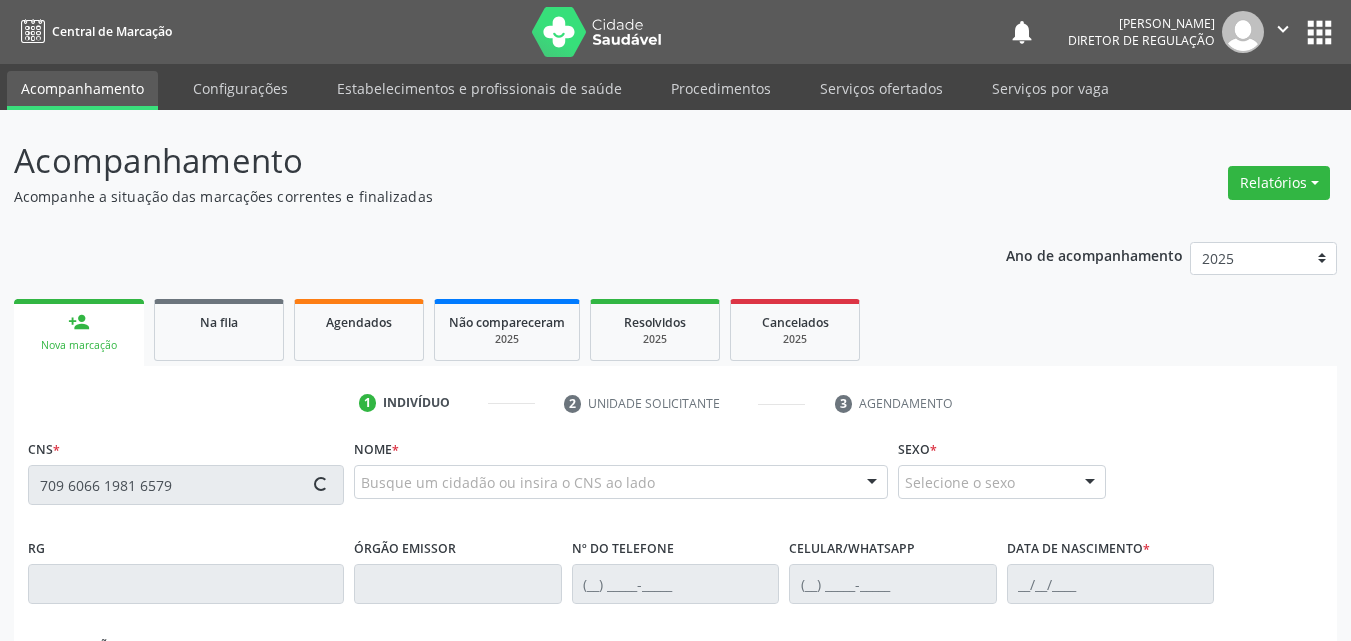 type on "709 6066 1981 6579" 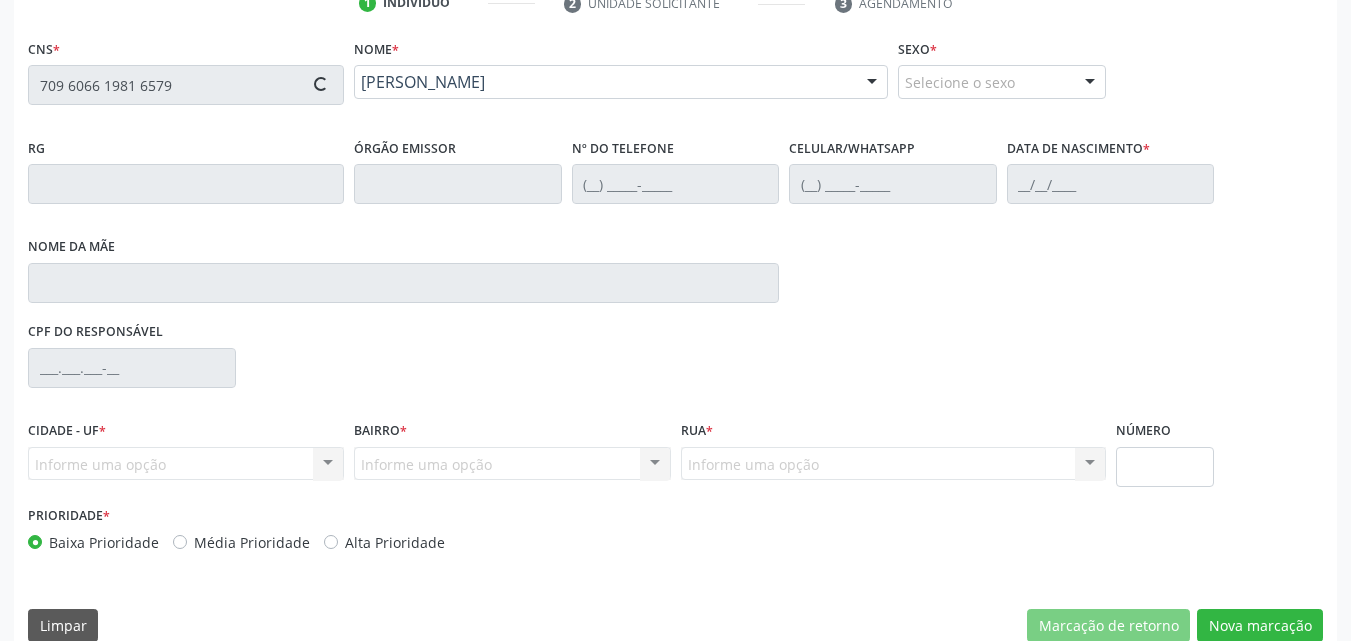 scroll, scrollTop: 429, scrollLeft: 0, axis: vertical 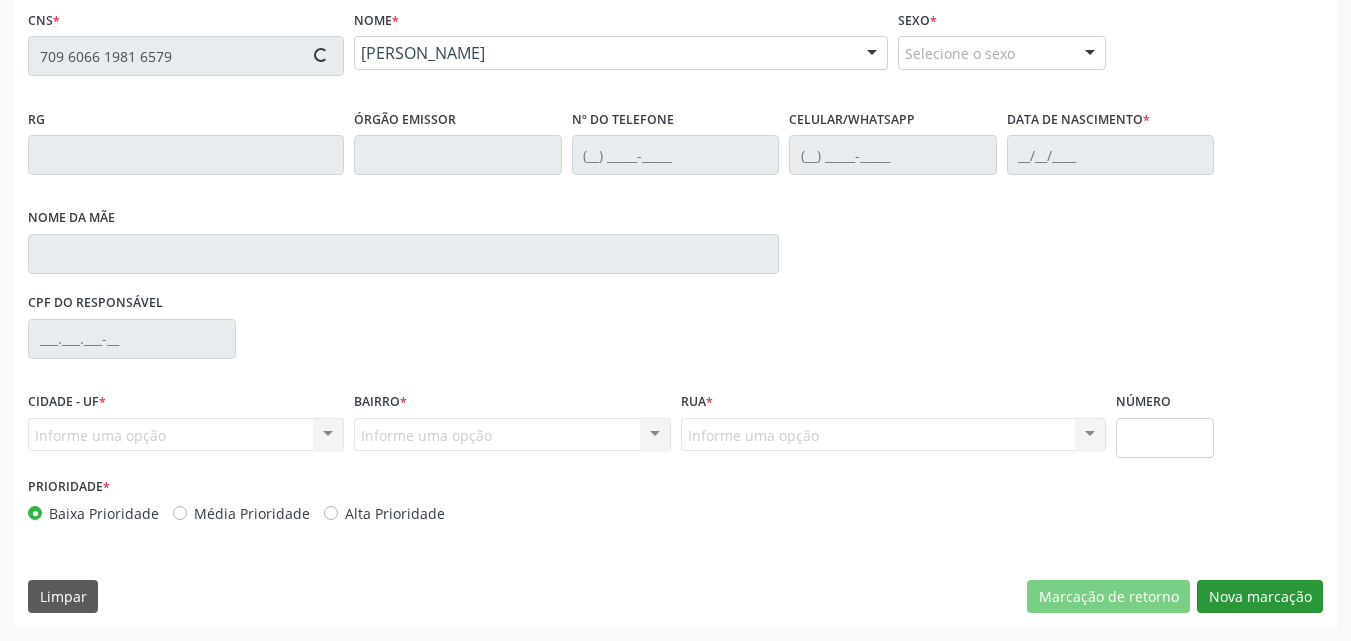 type on "(87) 98143-8357" 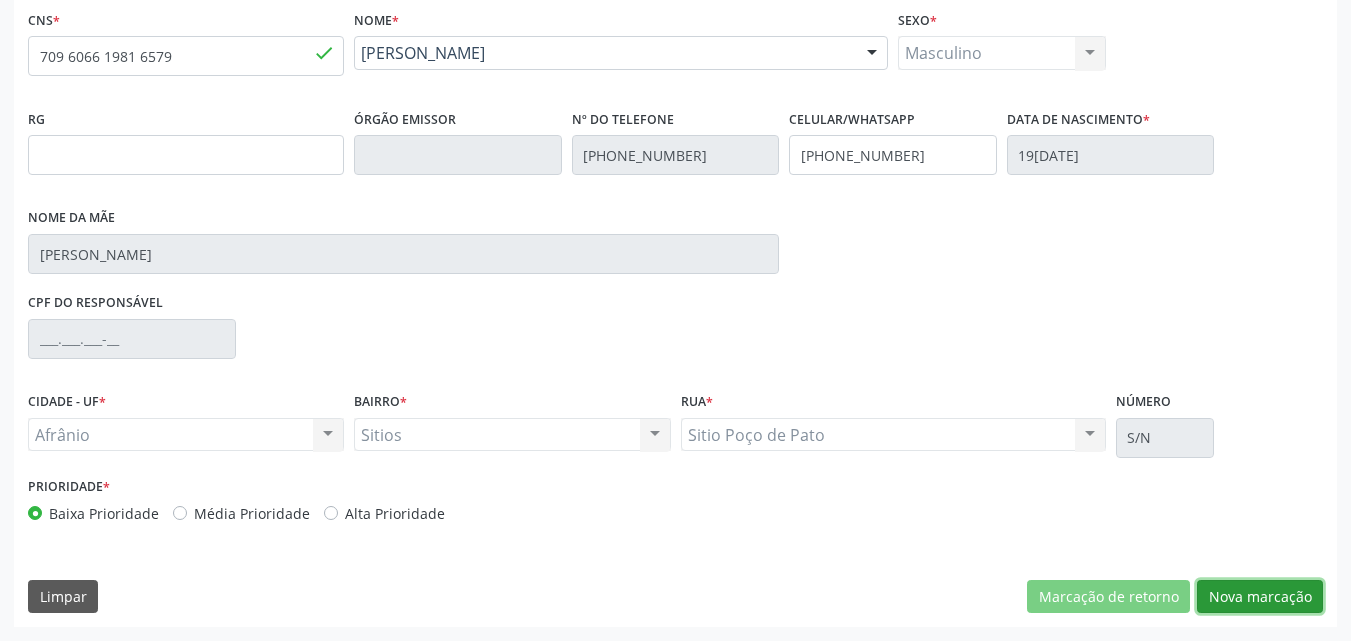 click on "Nova marcação" at bounding box center (1260, 597) 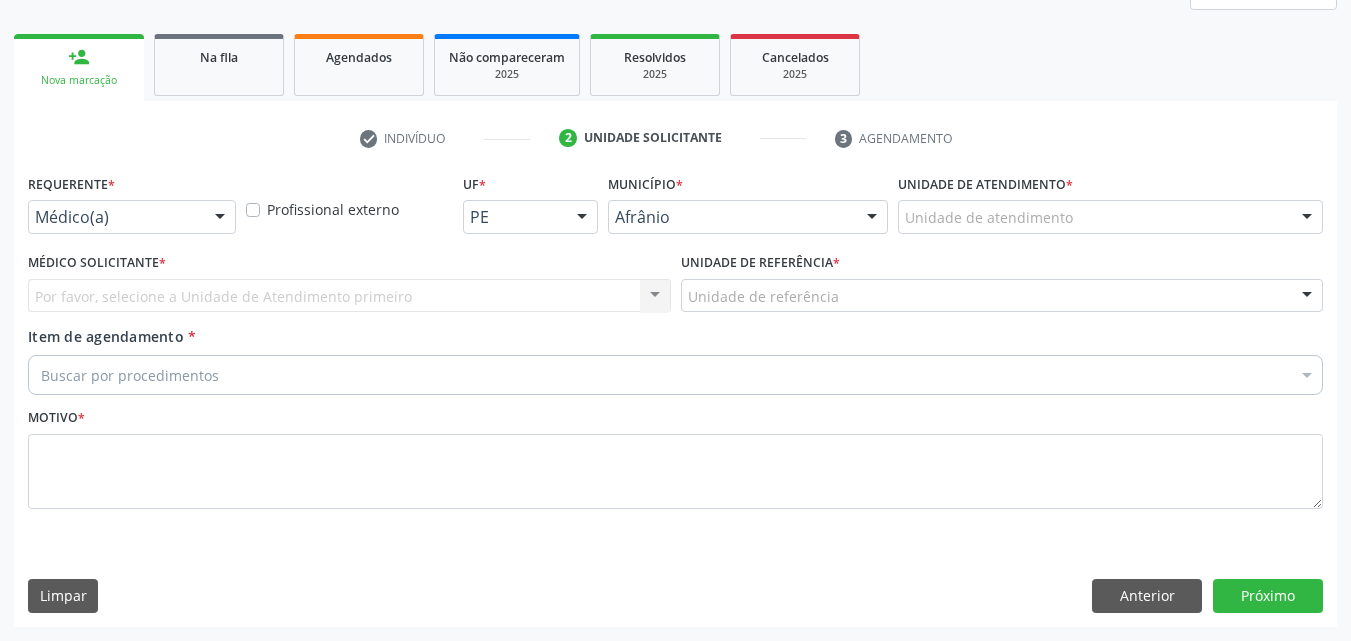 scroll, scrollTop: 265, scrollLeft: 0, axis: vertical 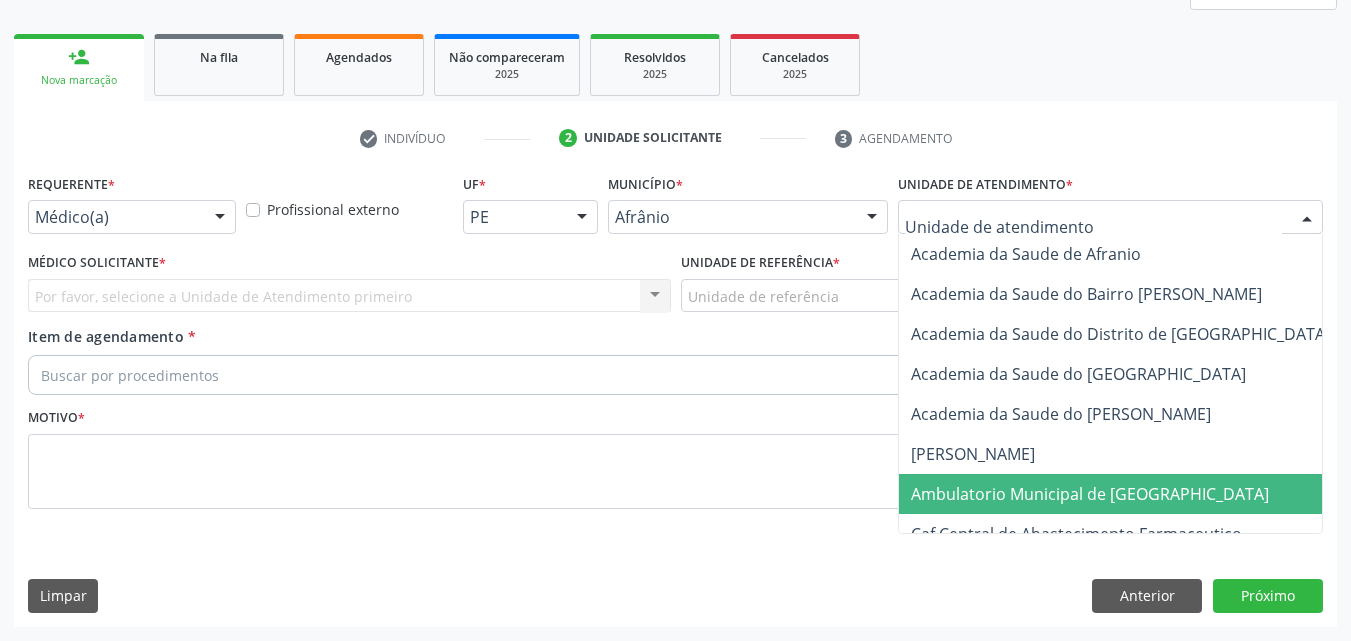 click on "Ambulatorio Municipal de [GEOGRAPHIC_DATA]" at bounding box center [1090, 494] 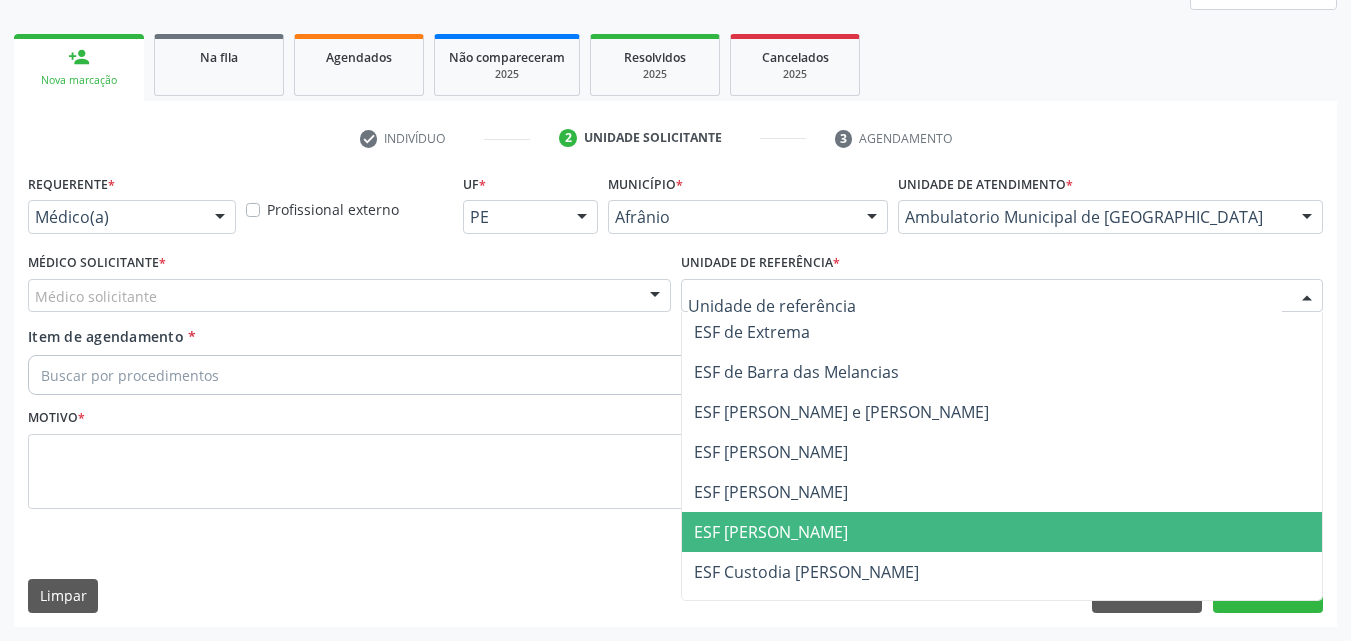click on "ESF [PERSON_NAME]" at bounding box center (771, 532) 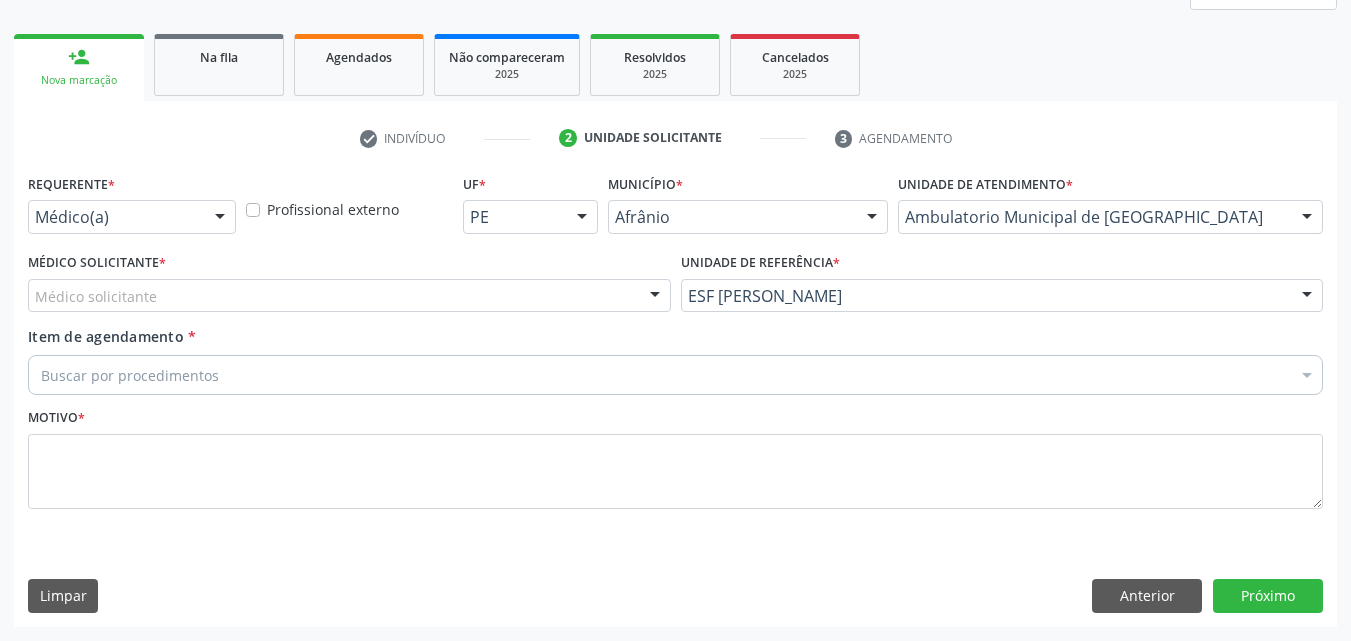 click on "Médico solicitante" at bounding box center [349, 296] 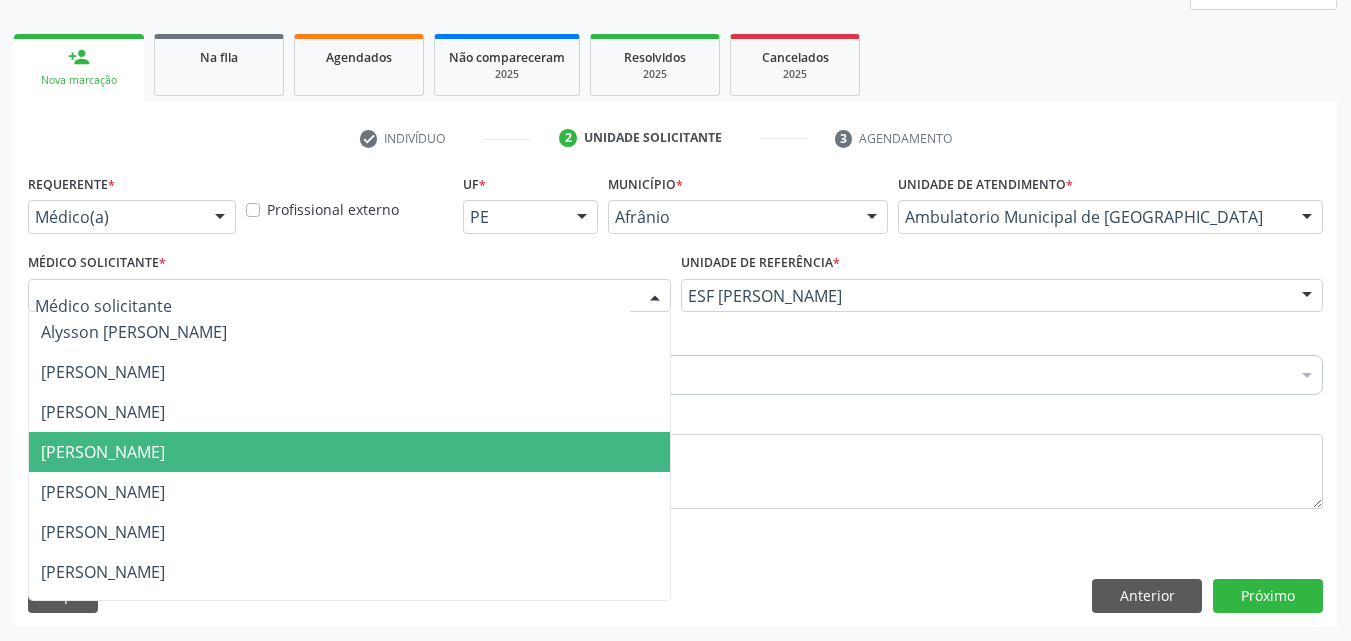 click on "[PERSON_NAME]" at bounding box center [349, 452] 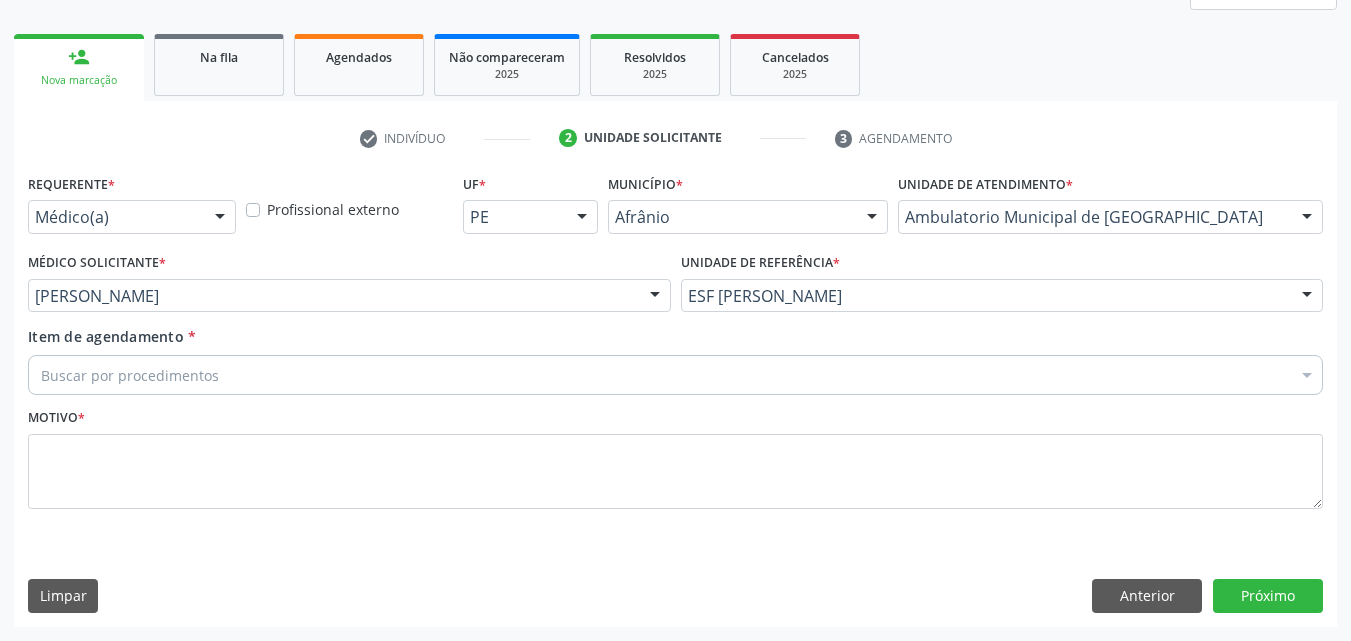click on "Buscar por procedimentos" at bounding box center (675, 375) 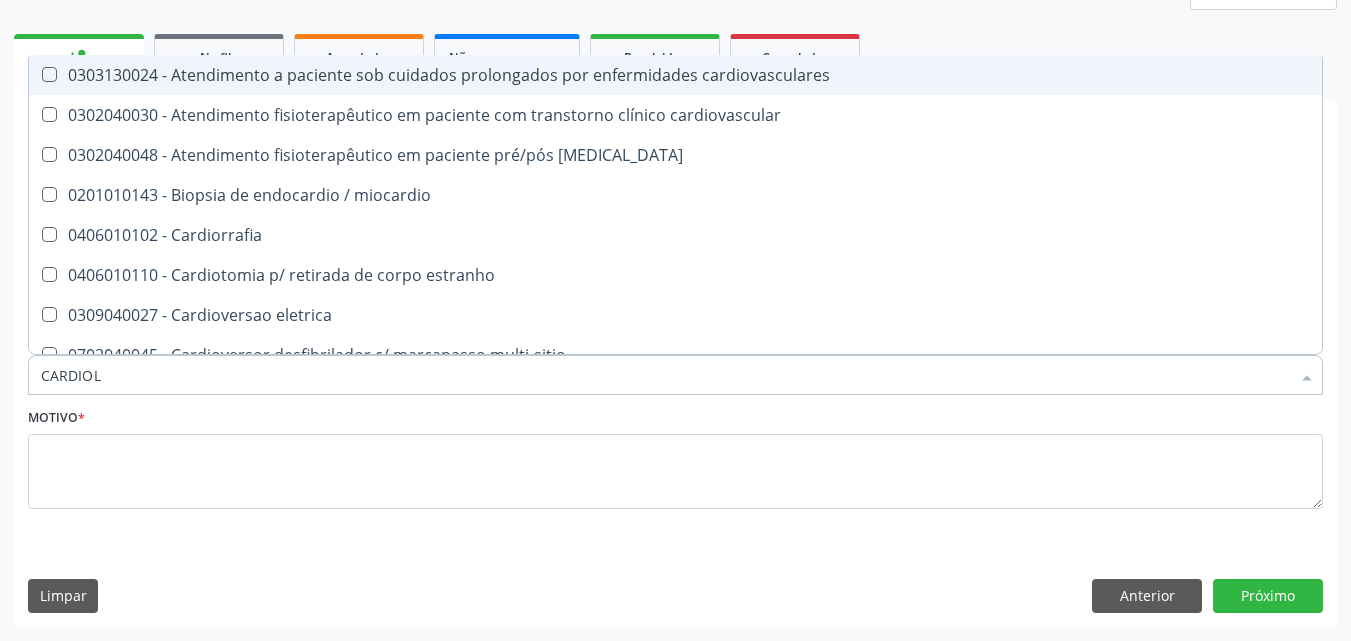 type on "CARDIOLO" 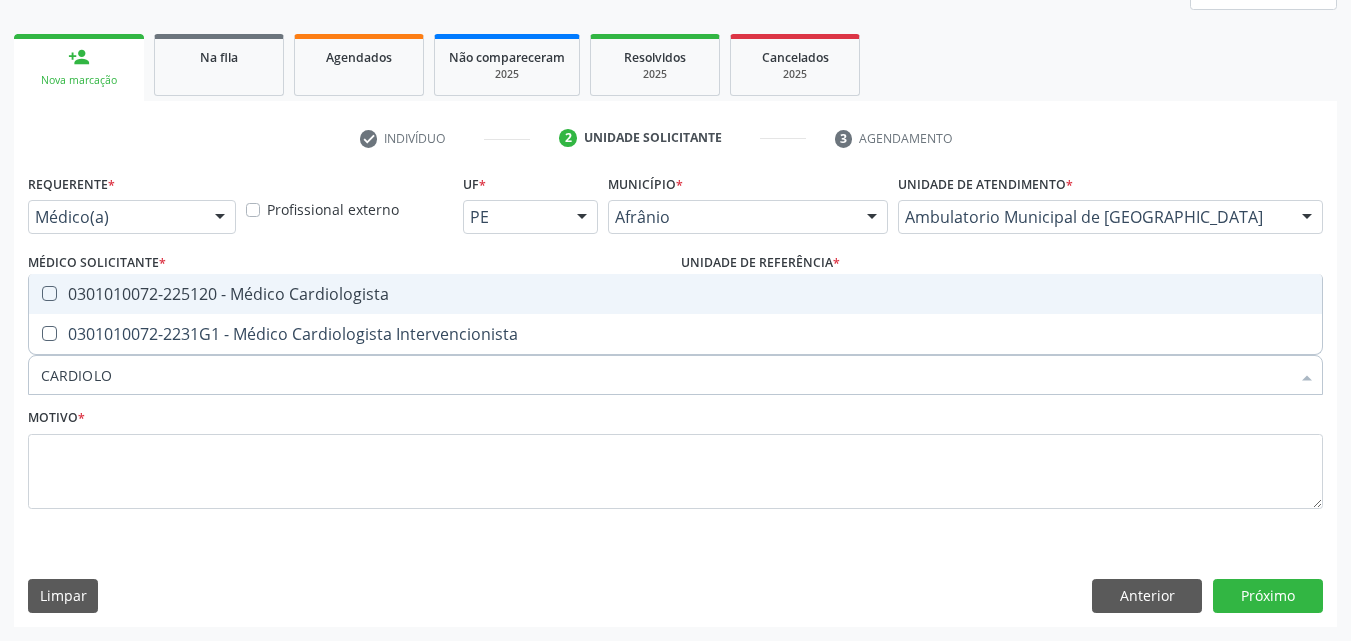 click on "0301010072-225120 - Médico Cardiologista" at bounding box center [675, 294] 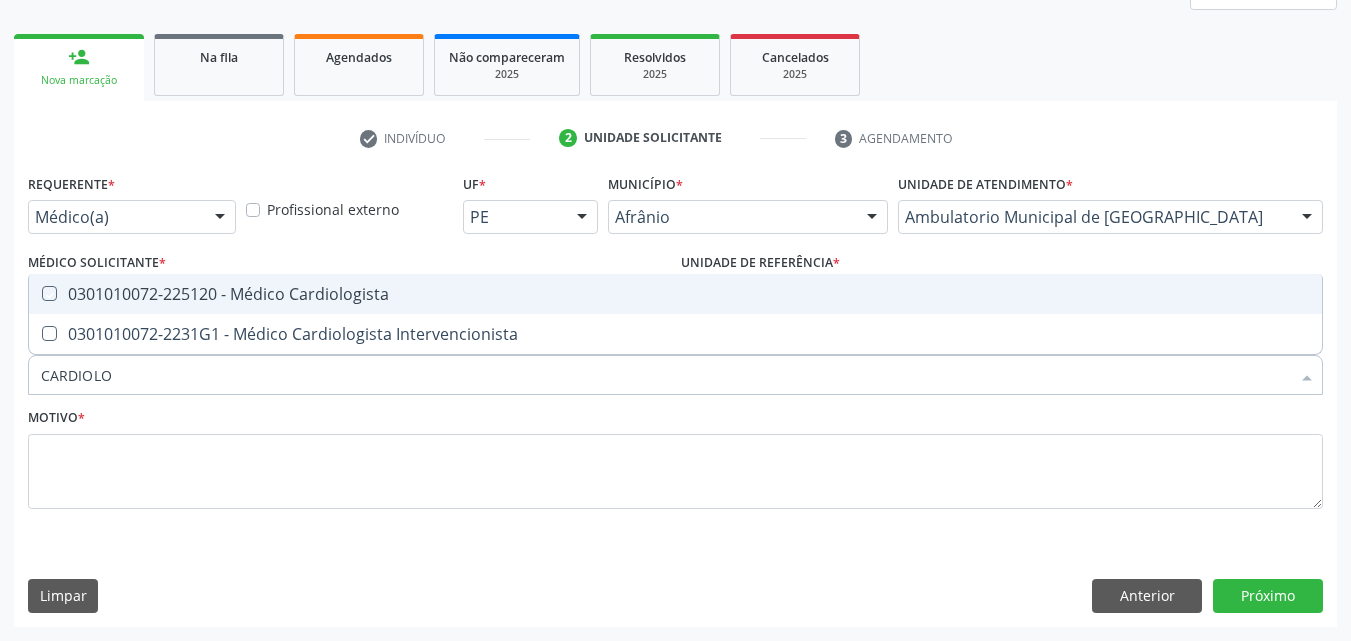 checkbox on "true" 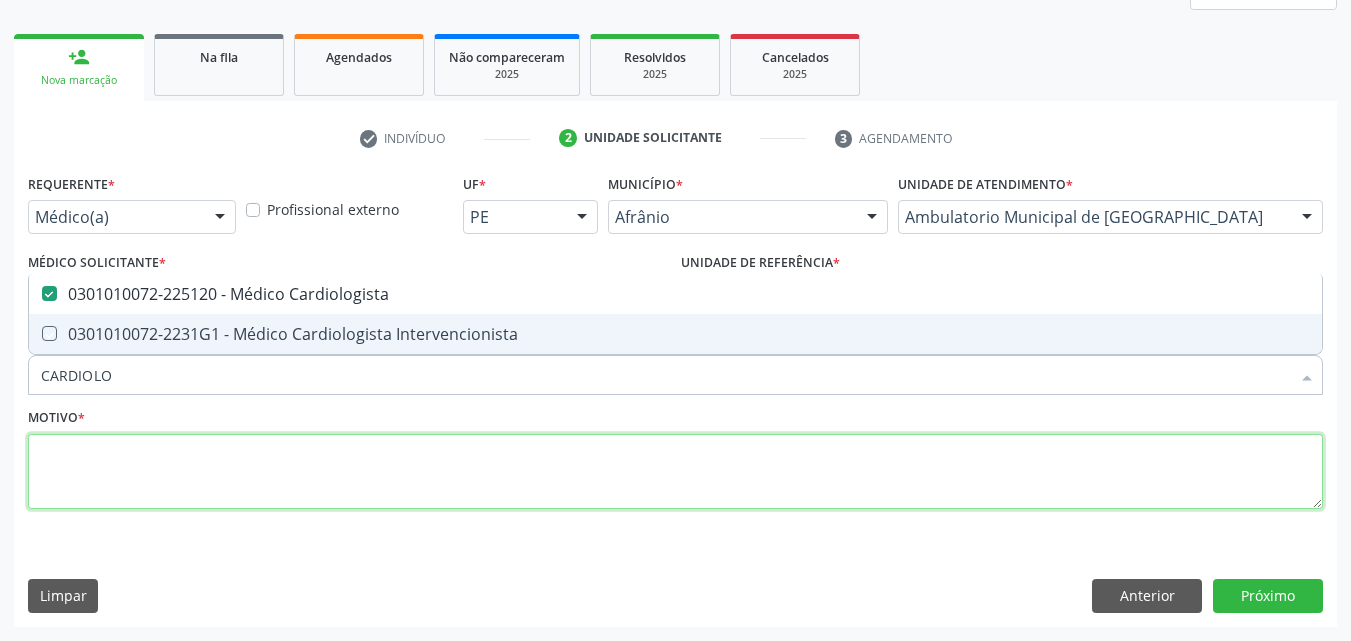 click at bounding box center [675, 472] 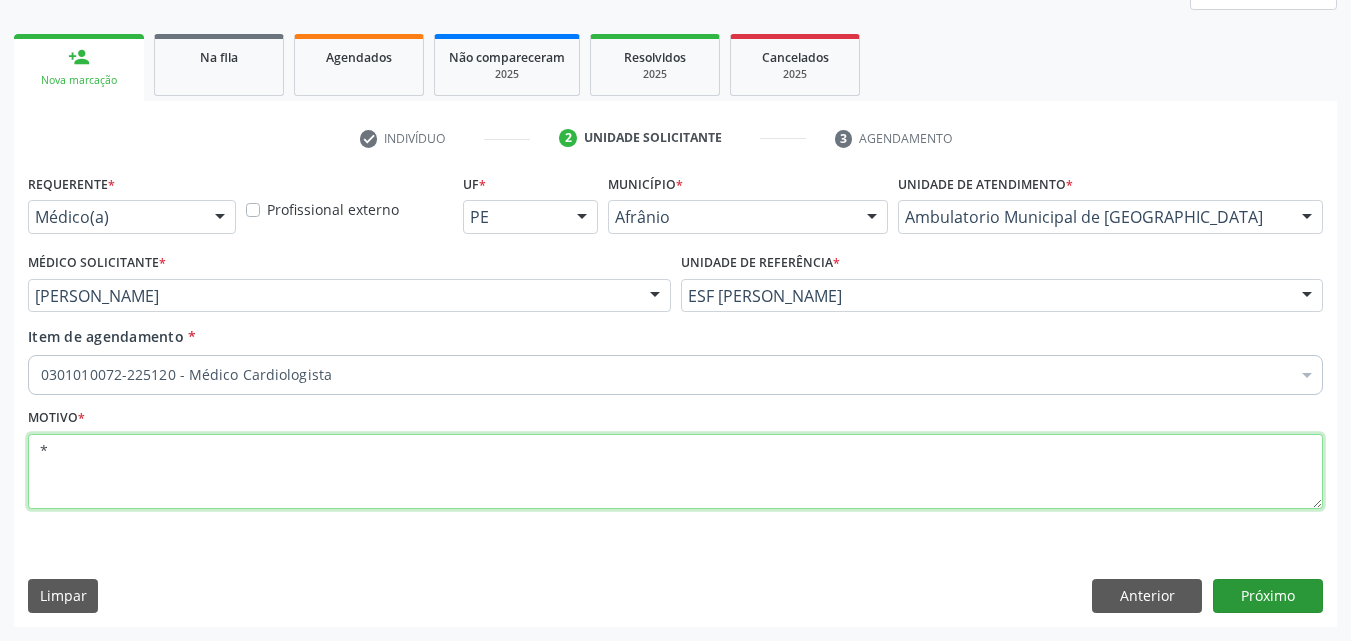 type on "*" 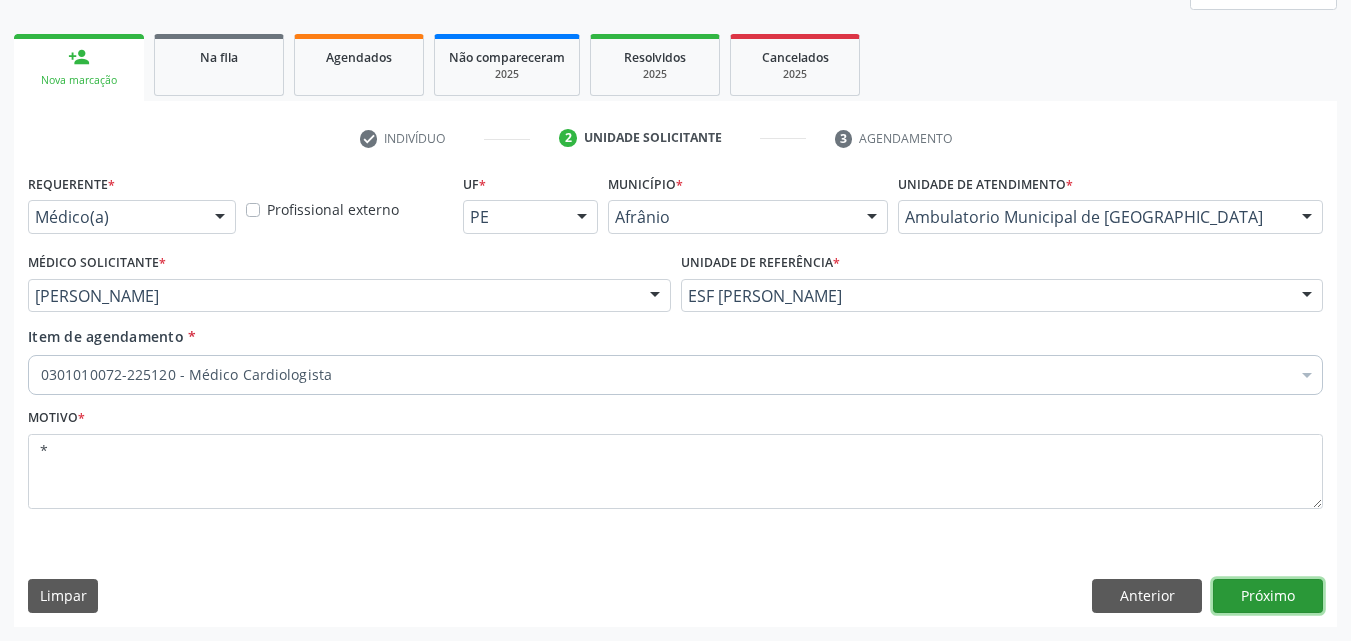 click on "Próximo" at bounding box center (1268, 596) 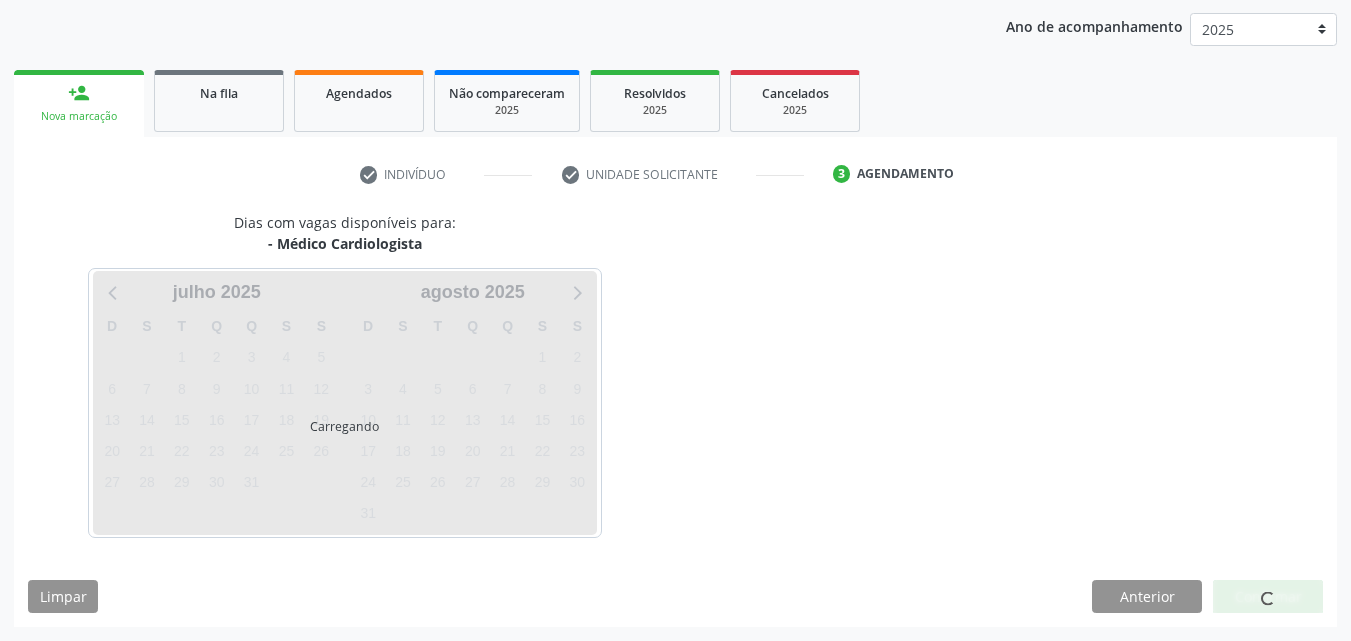 scroll, scrollTop: 229, scrollLeft: 0, axis: vertical 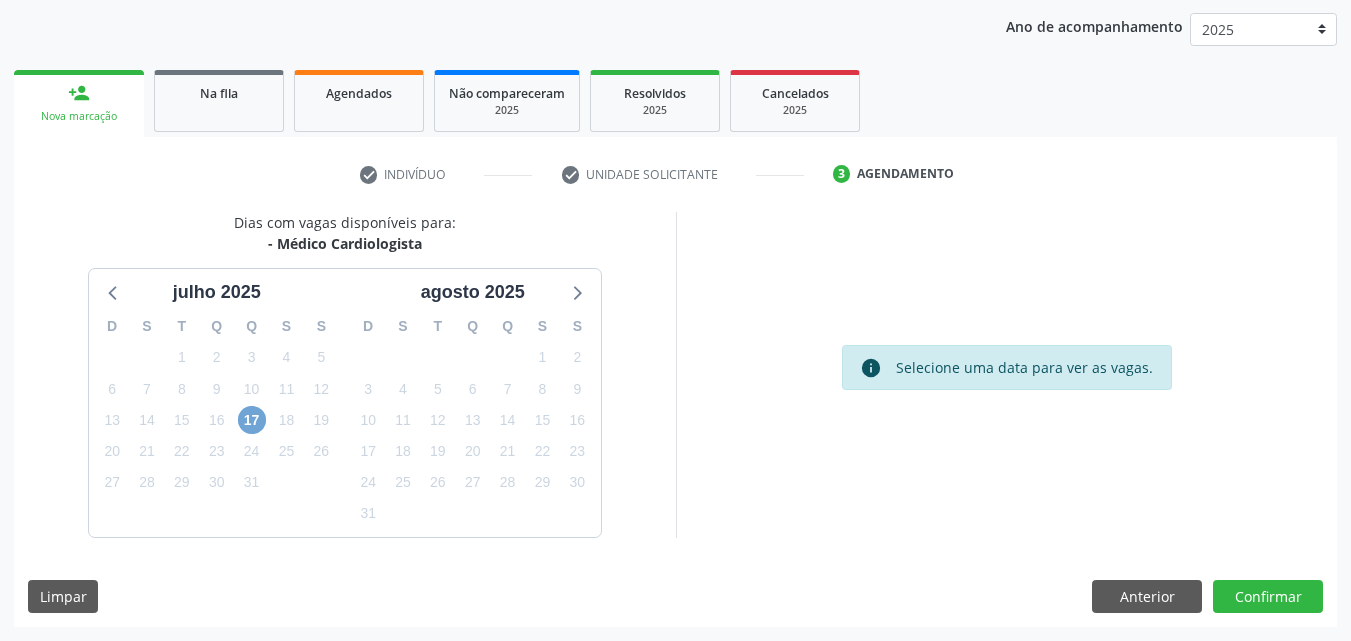 click on "17" at bounding box center [252, 420] 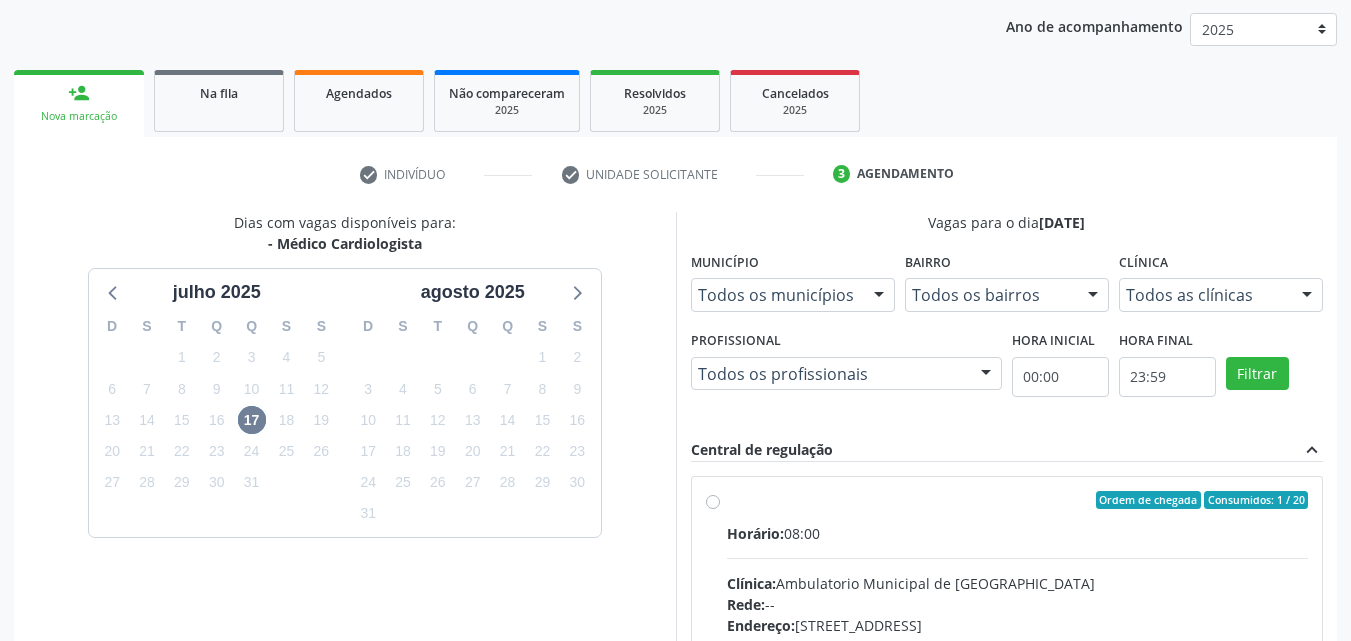 click on "Ordem de chegada
Consumidos: 1 / 20" at bounding box center [1018, 500] 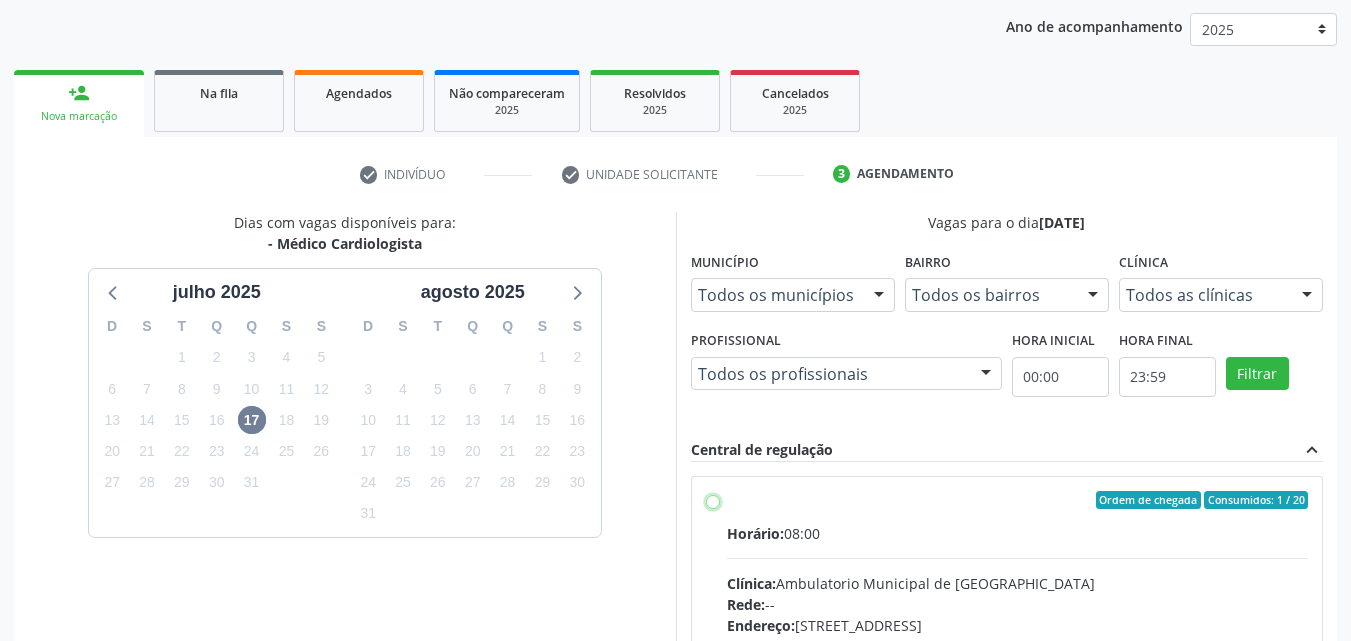 click on "Ordem de chegada
Consumidos: 1 / 20
Horário:   08:00
Clínica:  Ambulatorio Municipal de Saude
Rede:
--
Endereço:   A, nº 78, Centro, Afrânio - PE
Telefone:   --
Profissional:
--
Informações adicionais sobre o atendimento
Idade de atendimento:
Sem restrição
Gênero(s) atendido(s):
Sem restrição
Informações adicionais:
--" at bounding box center [713, 500] 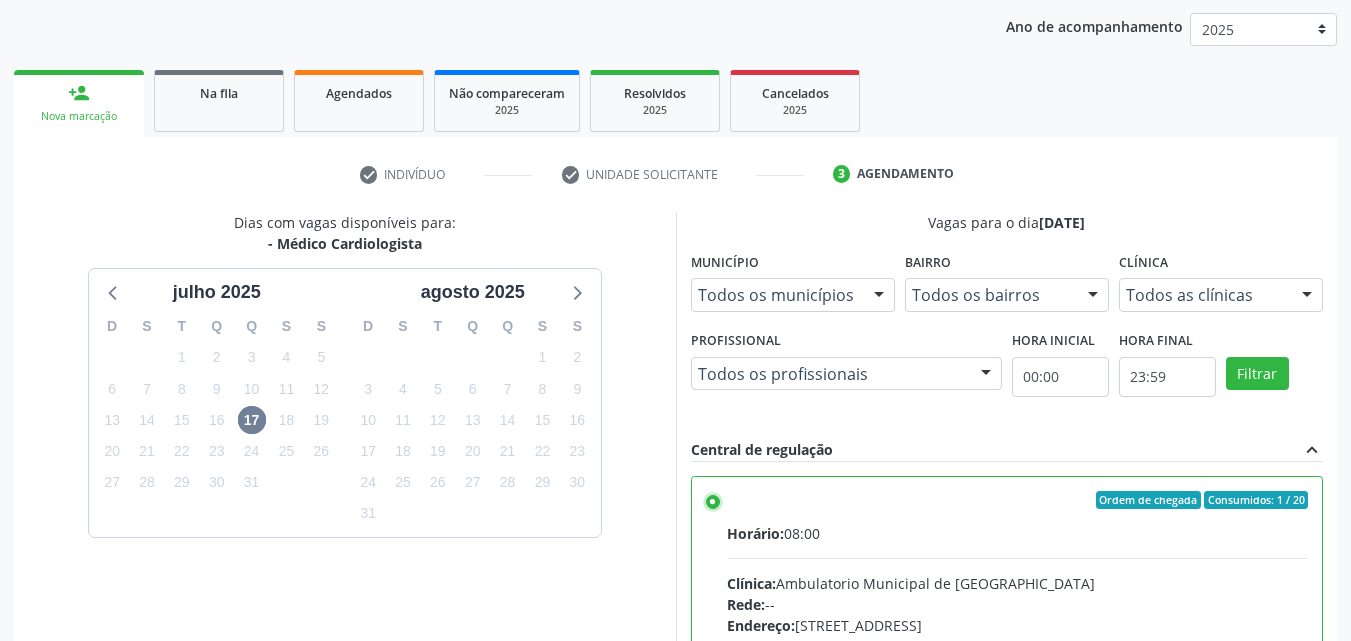 scroll, scrollTop: 99, scrollLeft: 0, axis: vertical 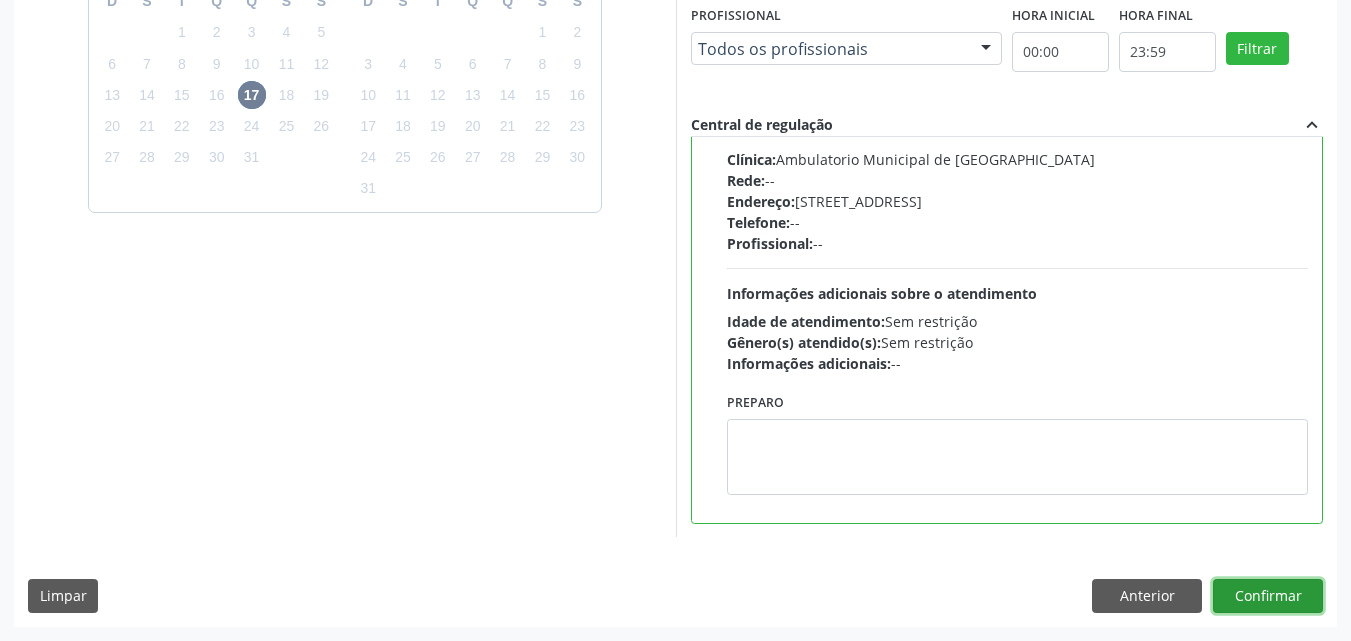 click on "Confirmar" at bounding box center (1268, 596) 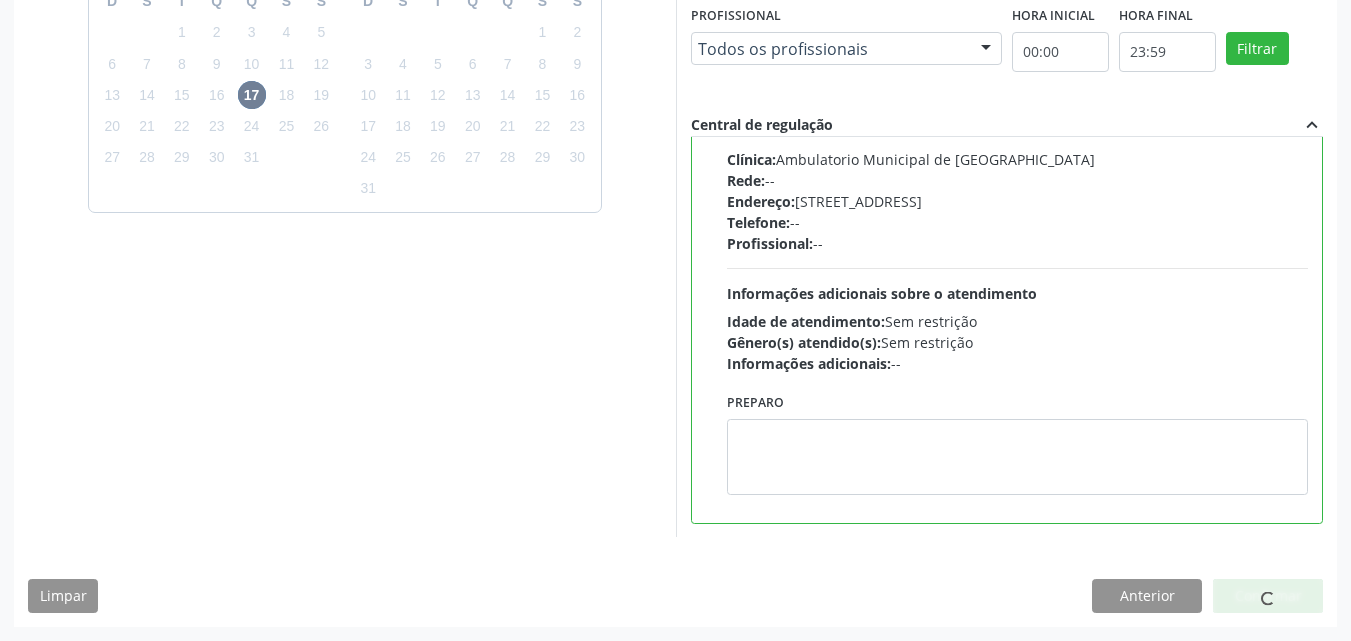 scroll, scrollTop: 26, scrollLeft: 0, axis: vertical 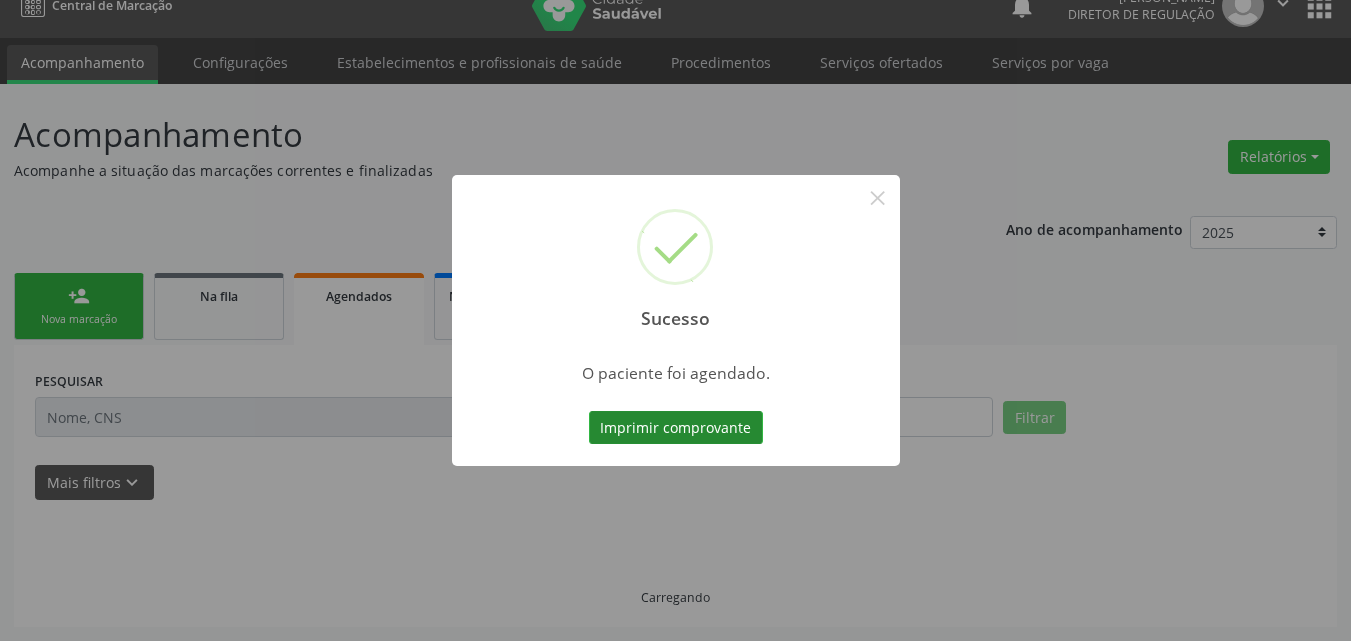 click on "Imprimir comprovante" at bounding box center (676, 428) 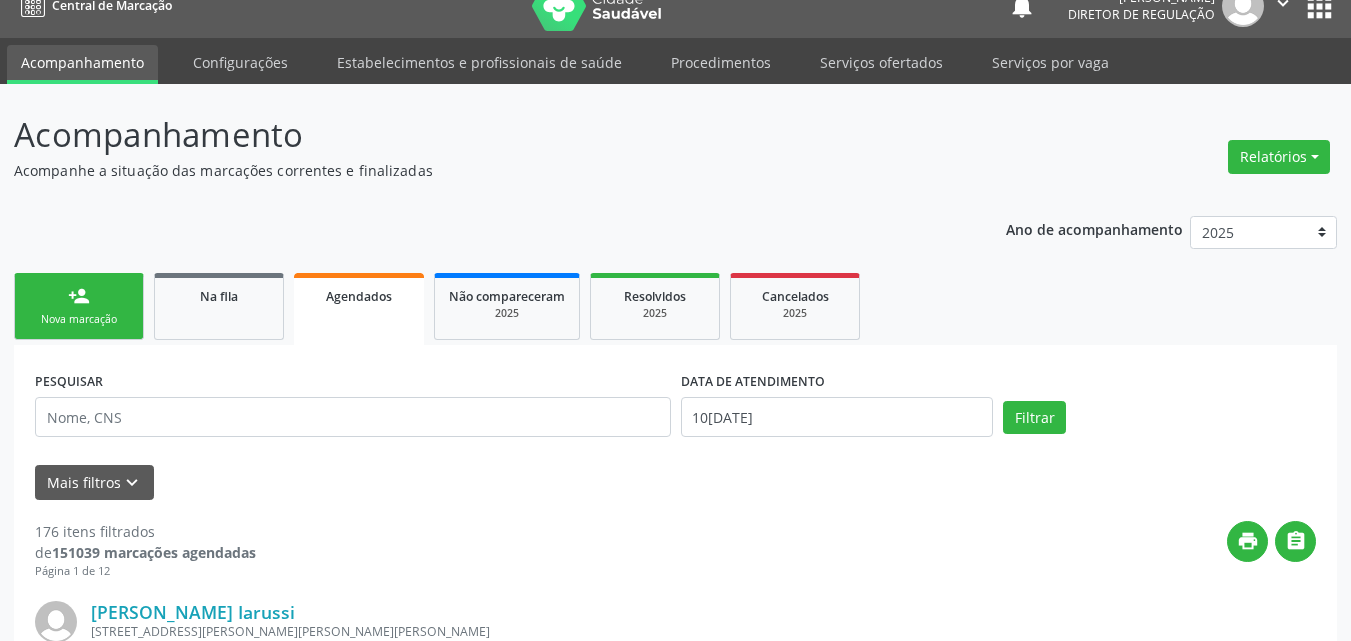 click on "Nova marcação" at bounding box center (79, 319) 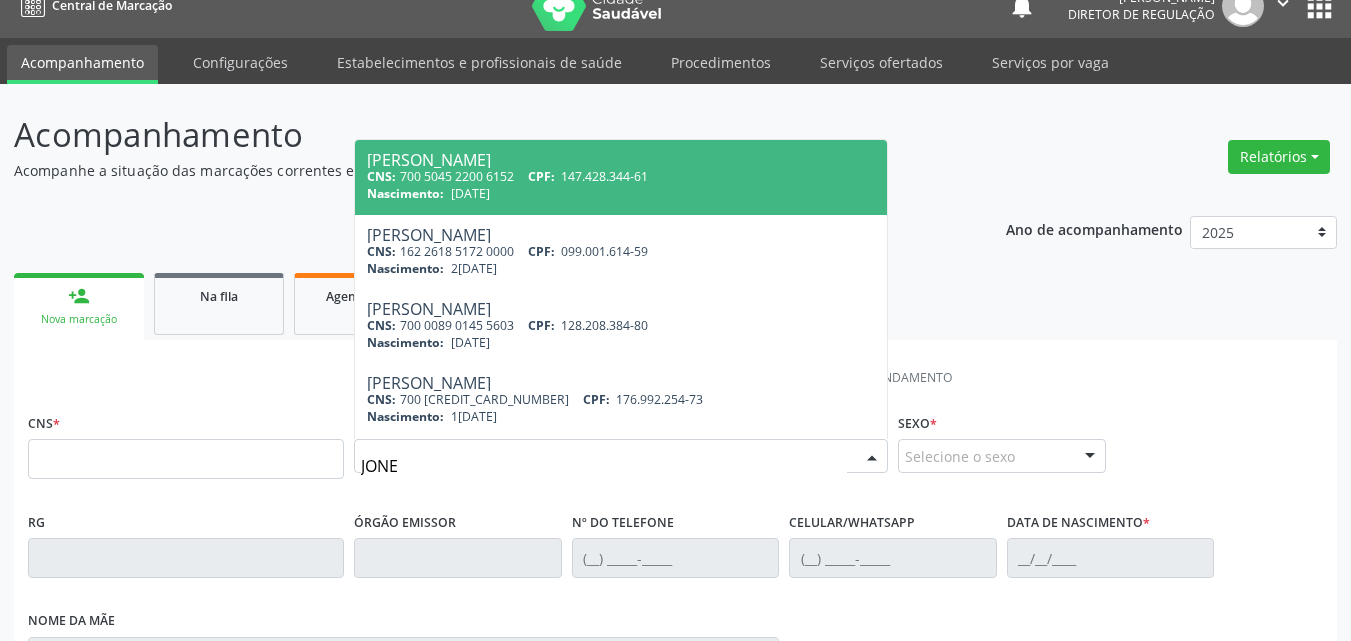 type on "JONES" 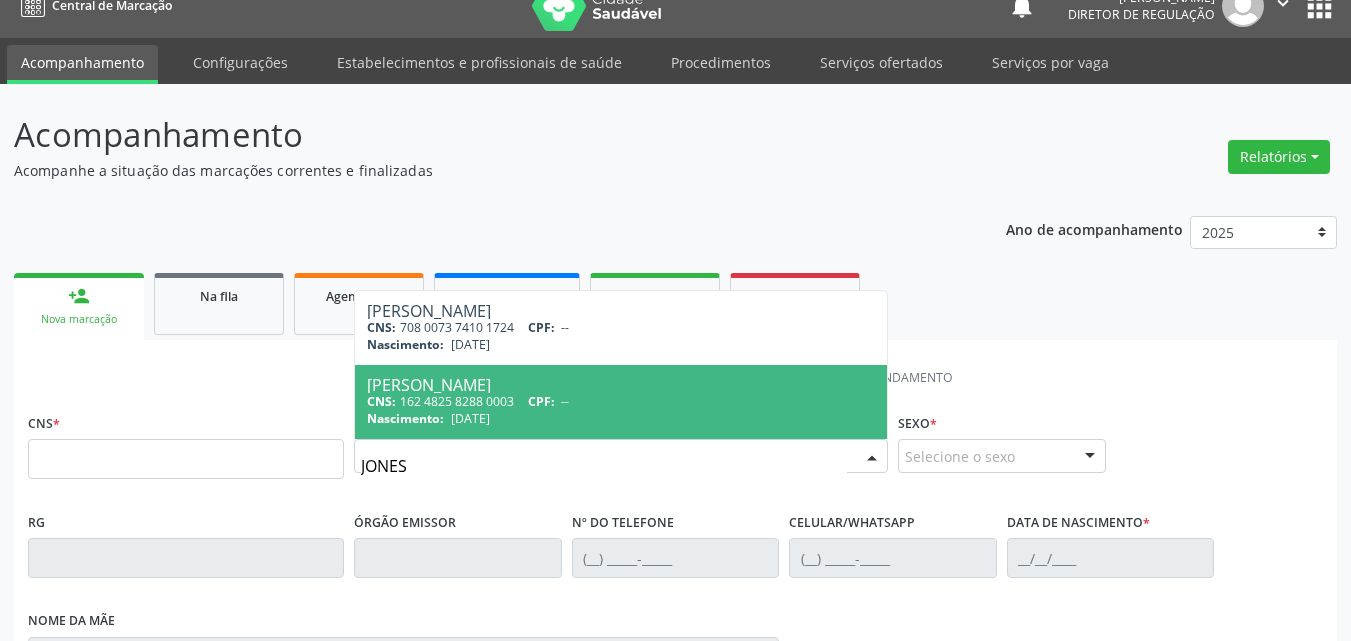 click on "CNS:
162 4825 8288 0003
CPF:    --" at bounding box center [621, 401] 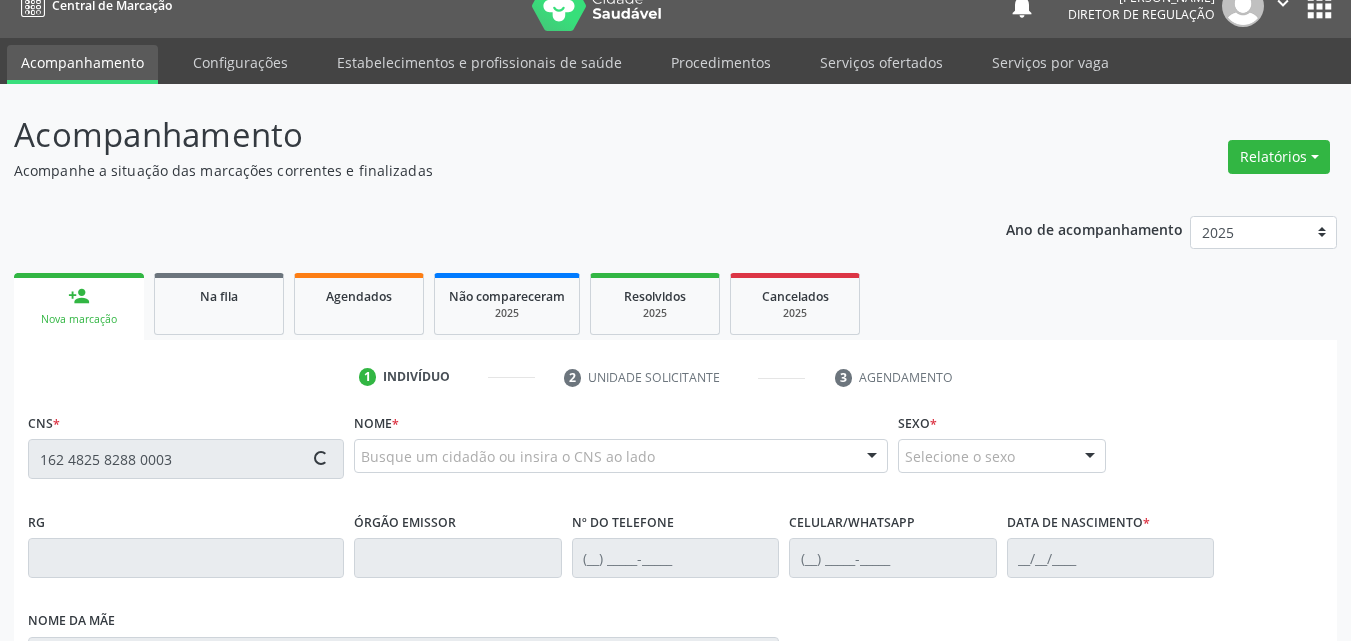 type on "162 4825 8288 0003" 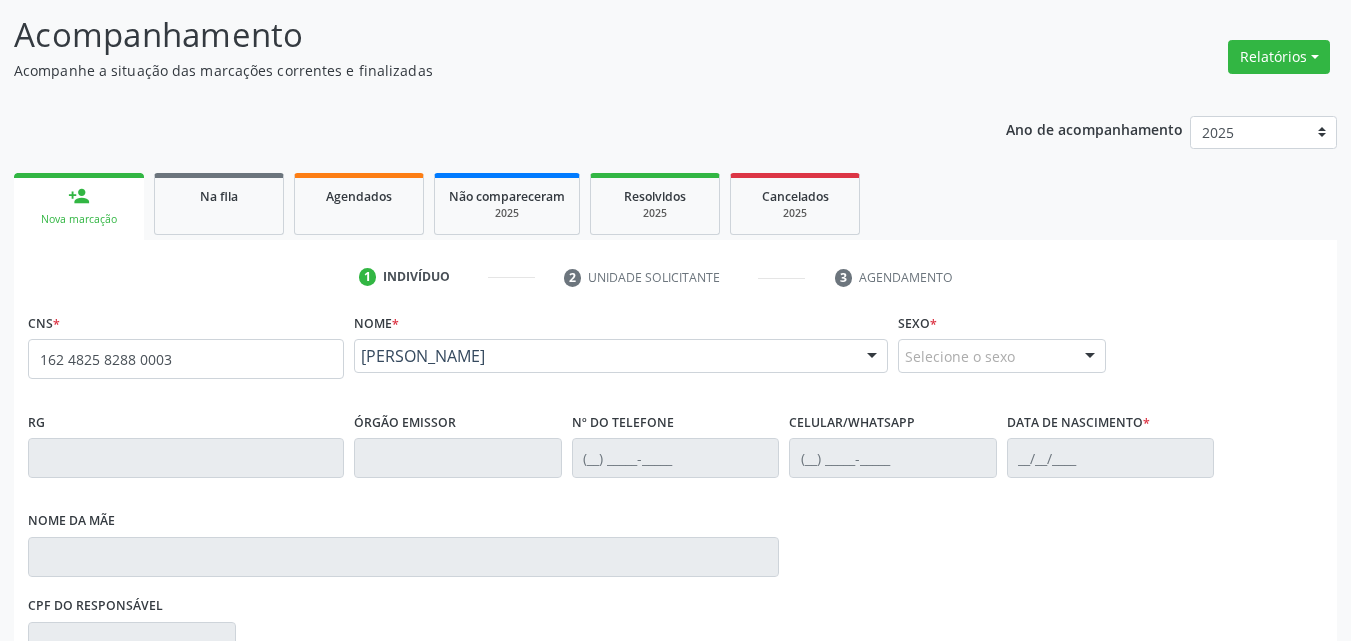 scroll, scrollTop: 429, scrollLeft: 0, axis: vertical 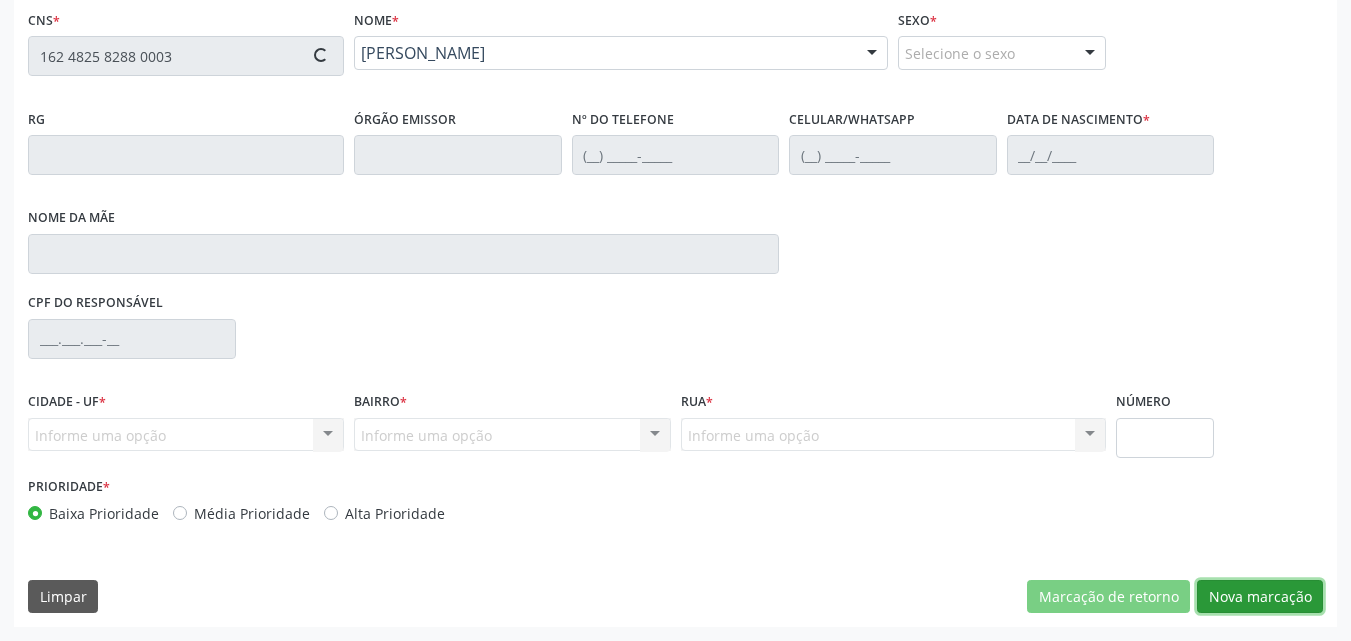 click on "Nova marcação" at bounding box center (1260, 597) 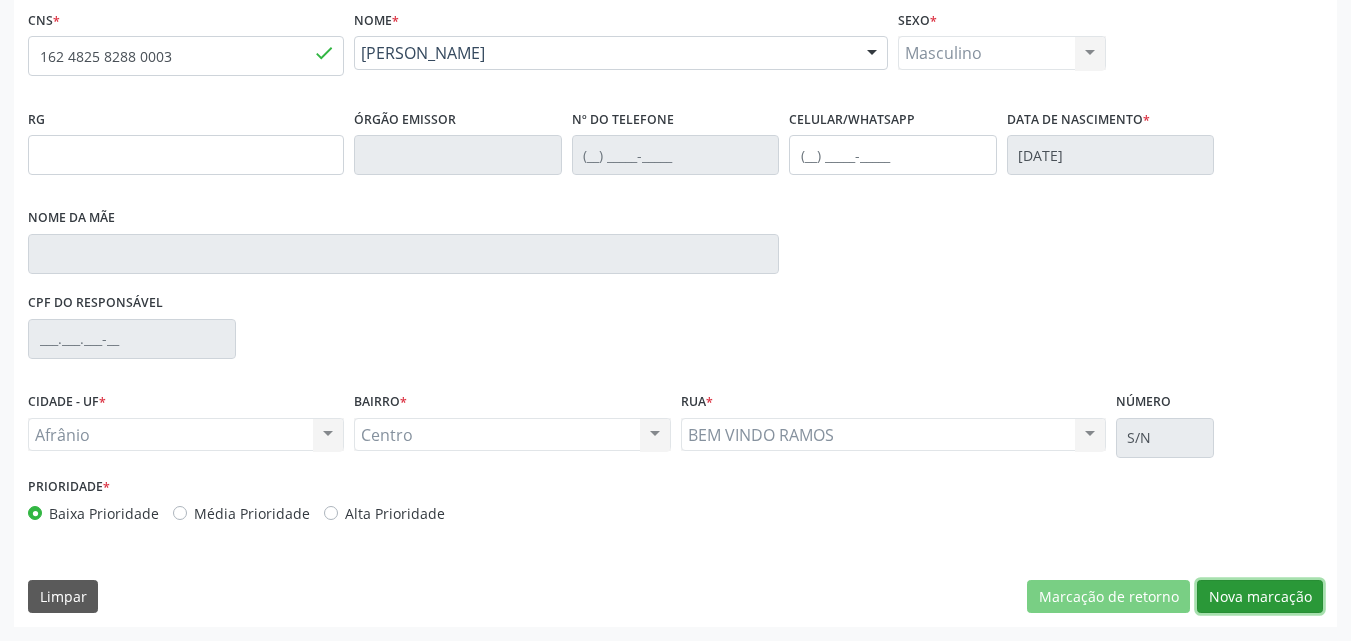 click on "Nova marcação" at bounding box center (1260, 597) 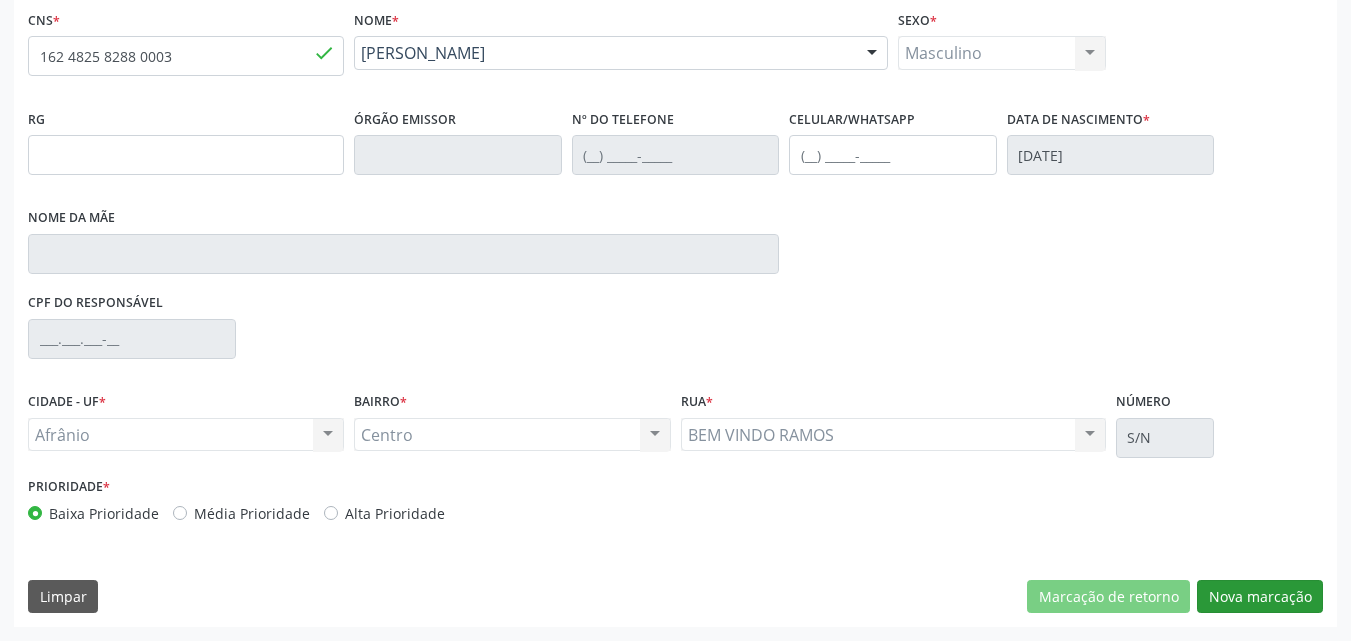 scroll, scrollTop: 265, scrollLeft: 0, axis: vertical 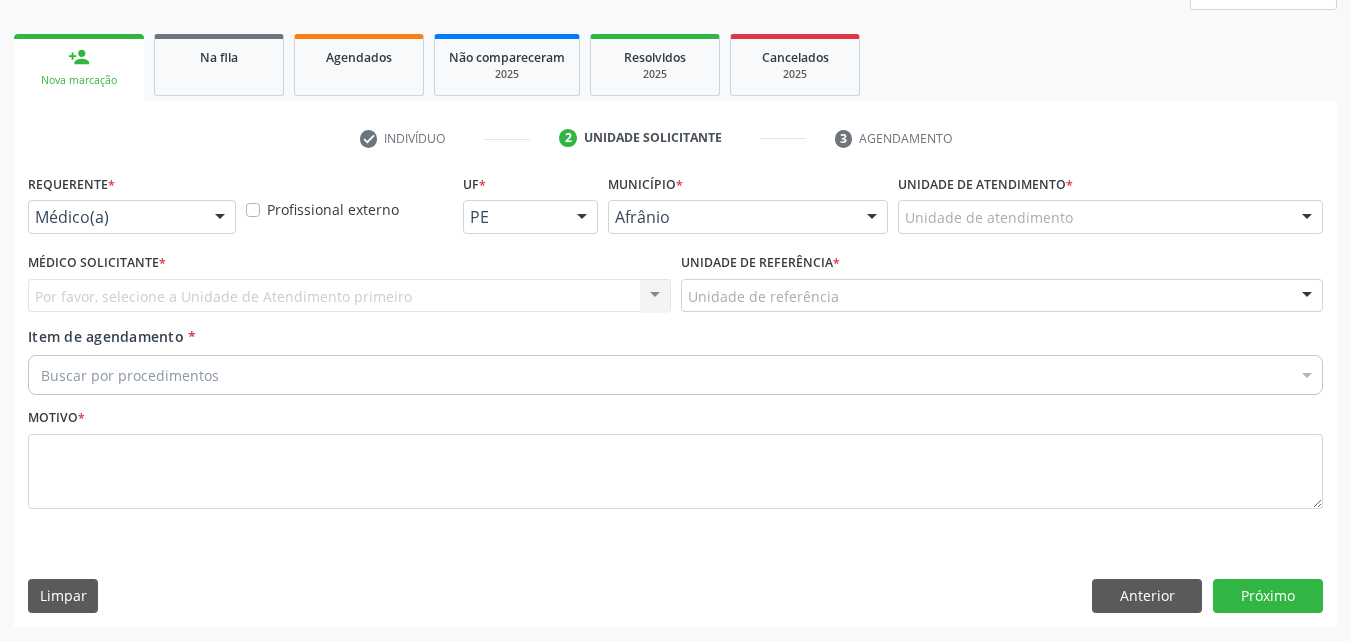 click on "Unidade de atendimento" at bounding box center [1110, 217] 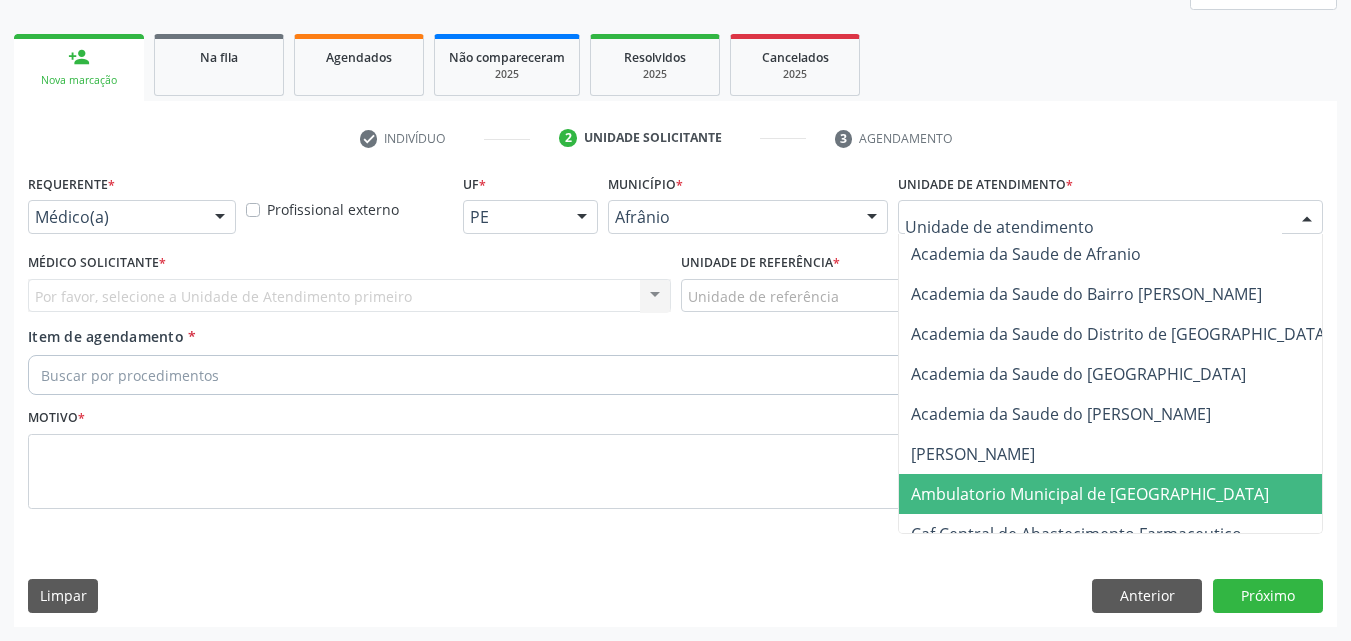 click on "Ambulatorio Municipal de [GEOGRAPHIC_DATA]" at bounding box center (1090, 494) 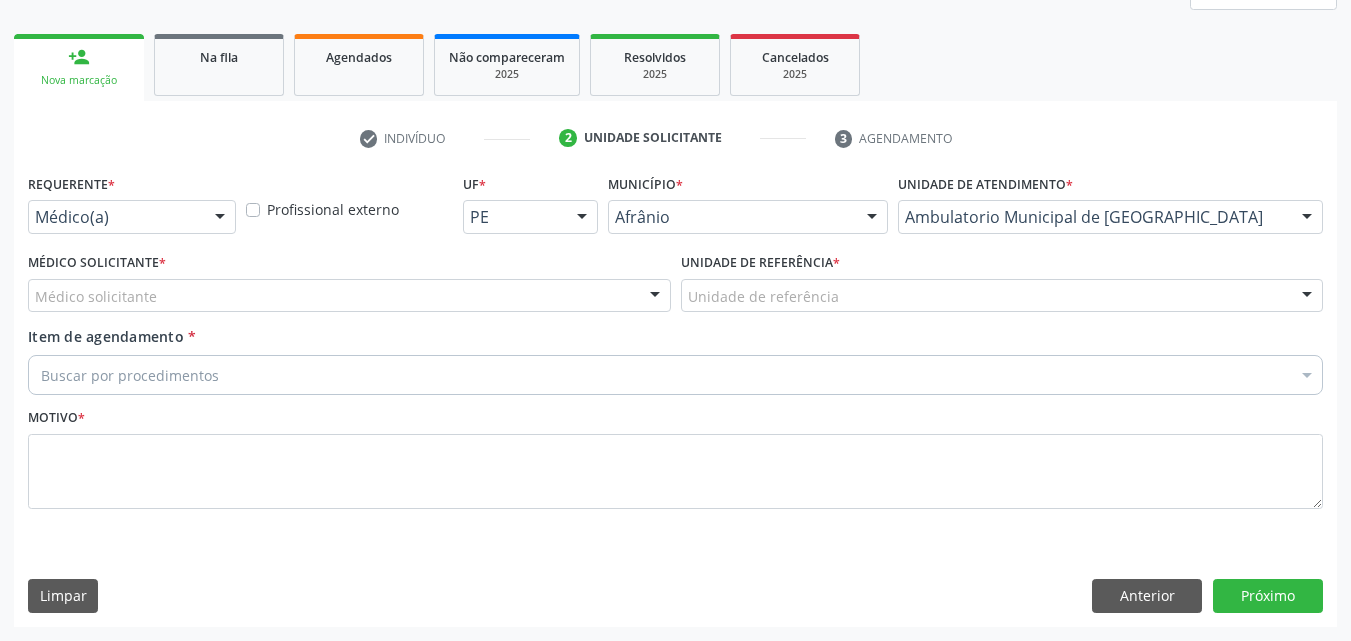 click on "Unidade de referência" at bounding box center (1002, 296) 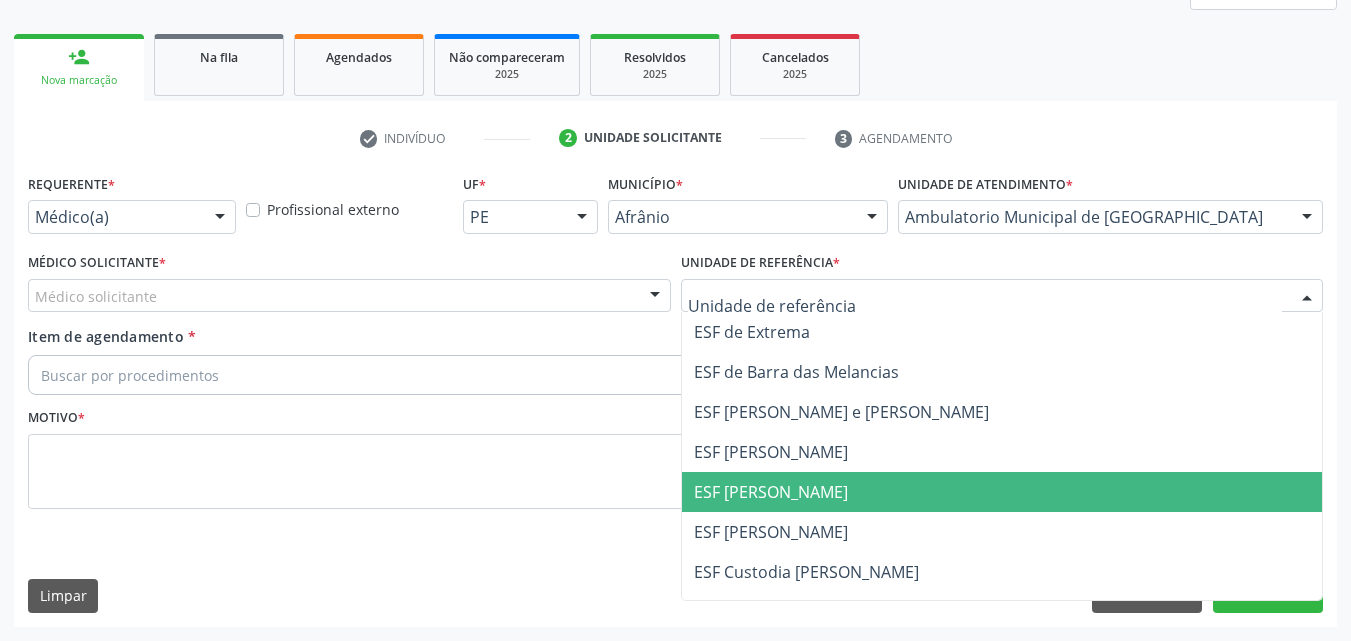 click on "ESF [PERSON_NAME]" at bounding box center [1002, 492] 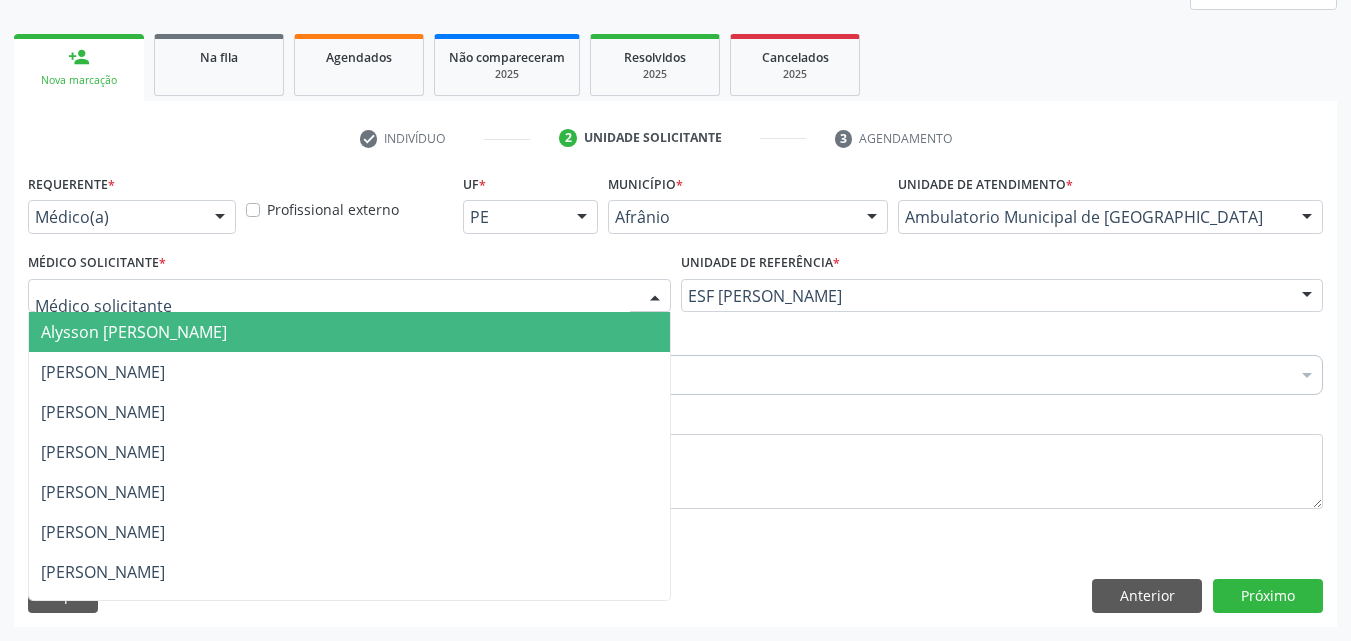click at bounding box center (349, 296) 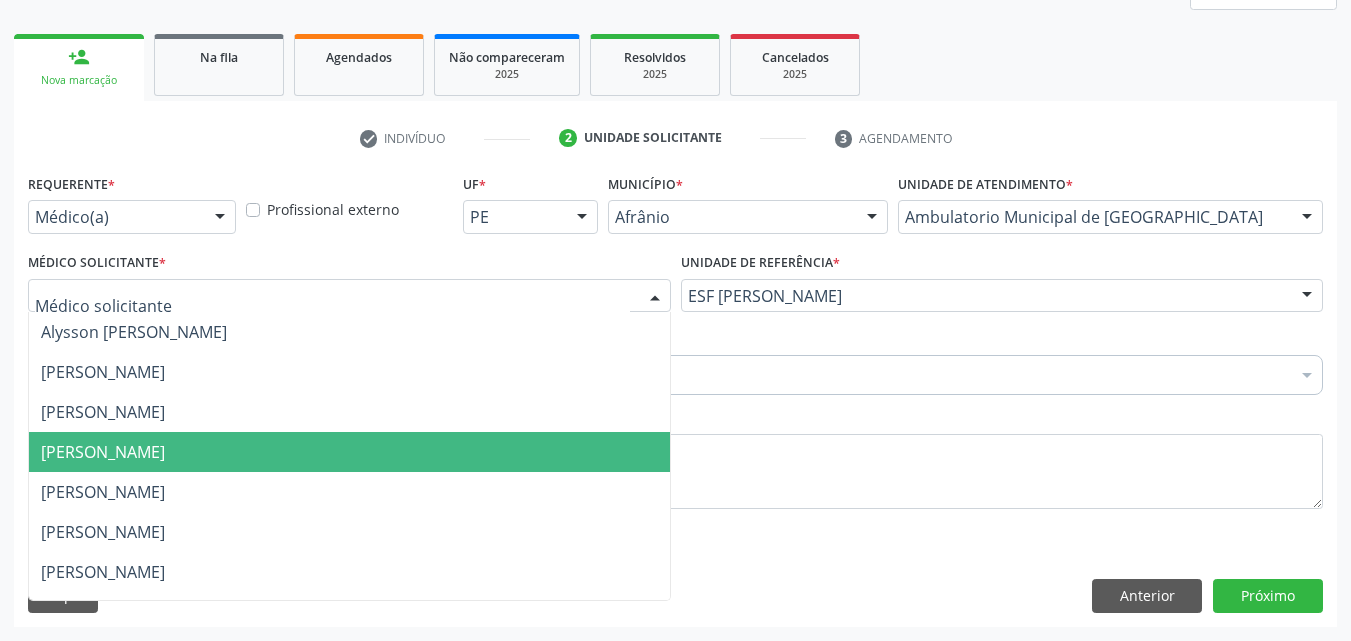 click on "[PERSON_NAME]" at bounding box center [349, 452] 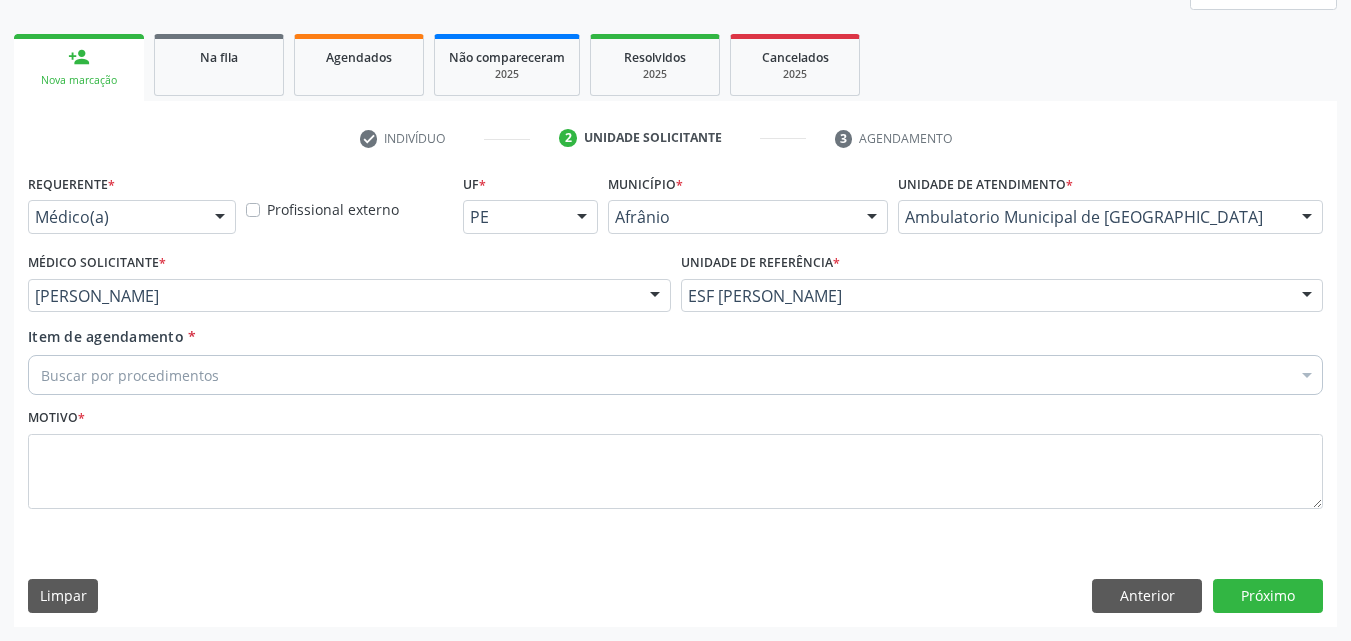 click on "Buscar por procedimentos" at bounding box center (675, 375) 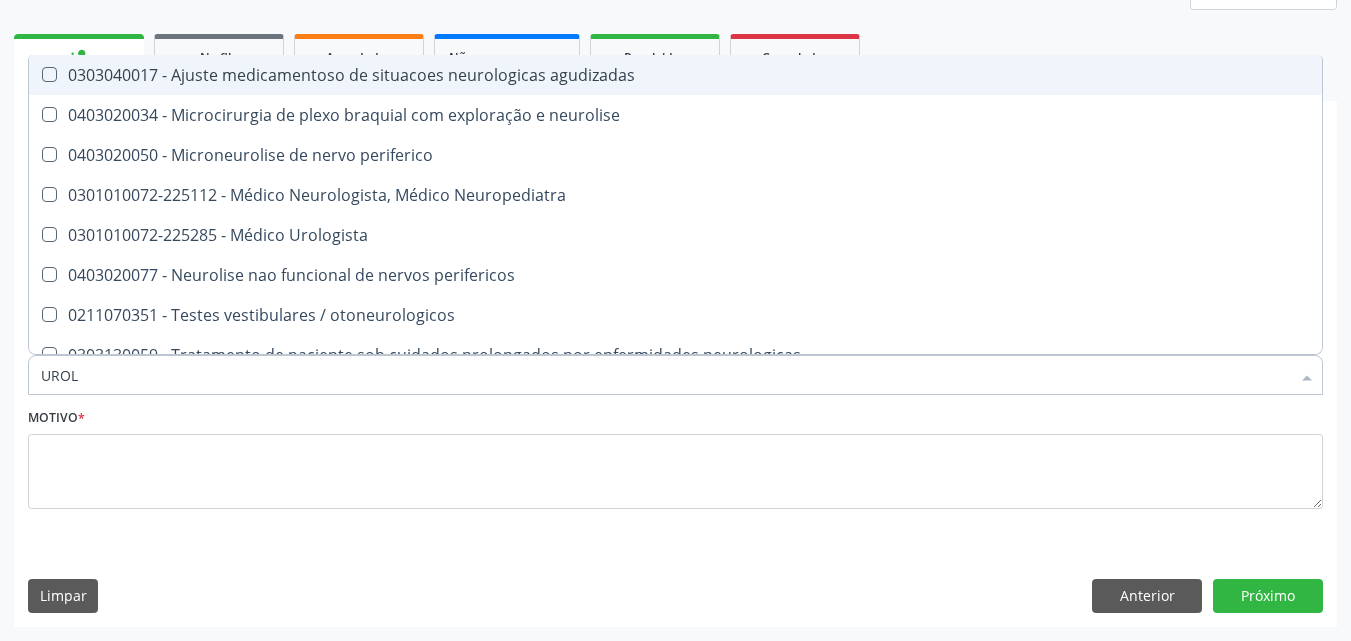 type on "UROLO" 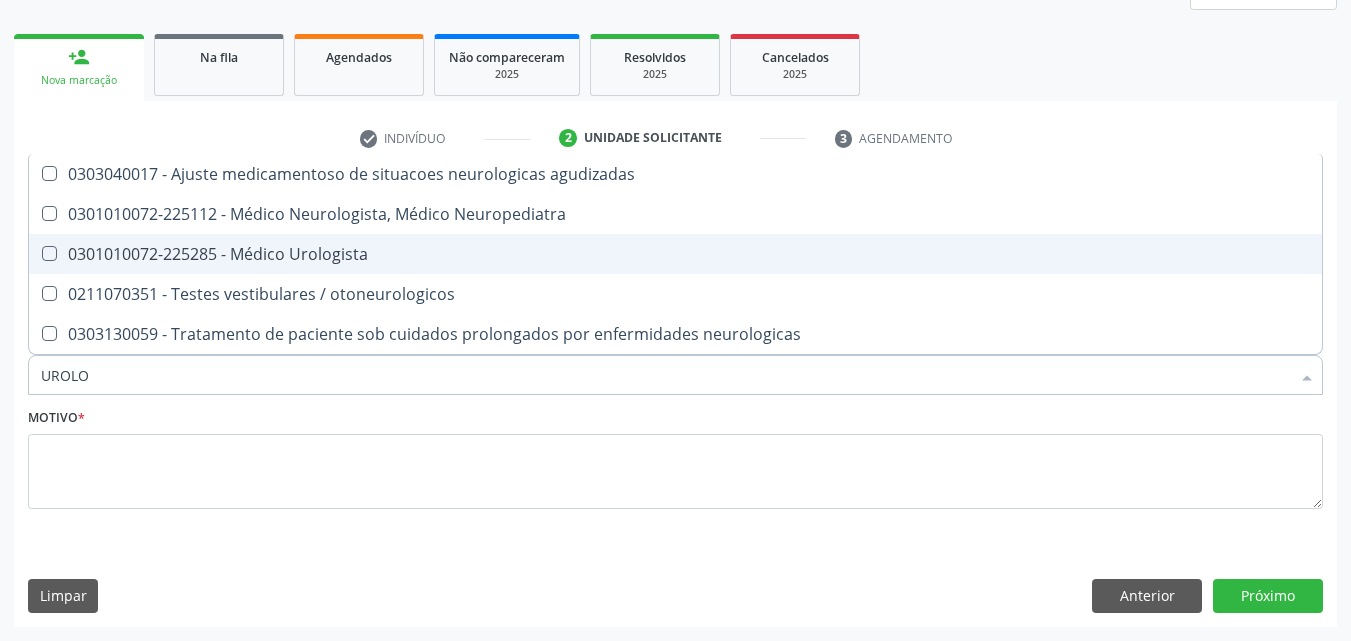 click on "0301010072-225285 - Médico Urologista" at bounding box center [675, 254] 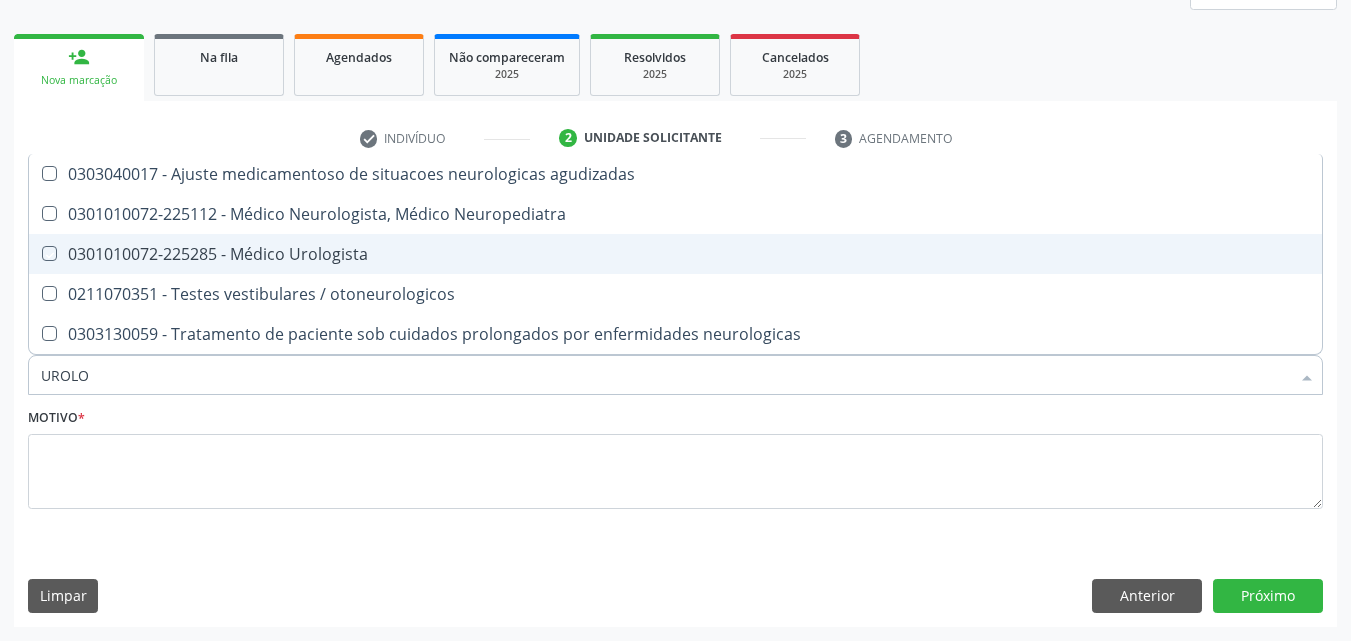 checkbox on "true" 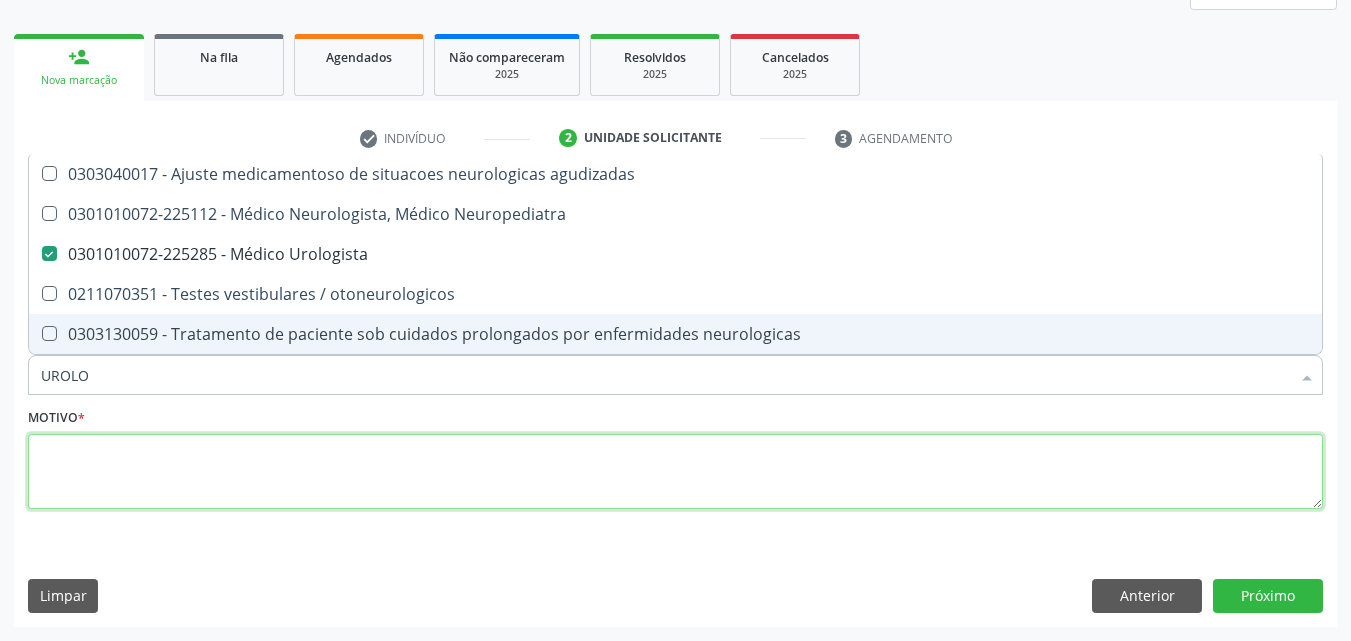 click at bounding box center (675, 472) 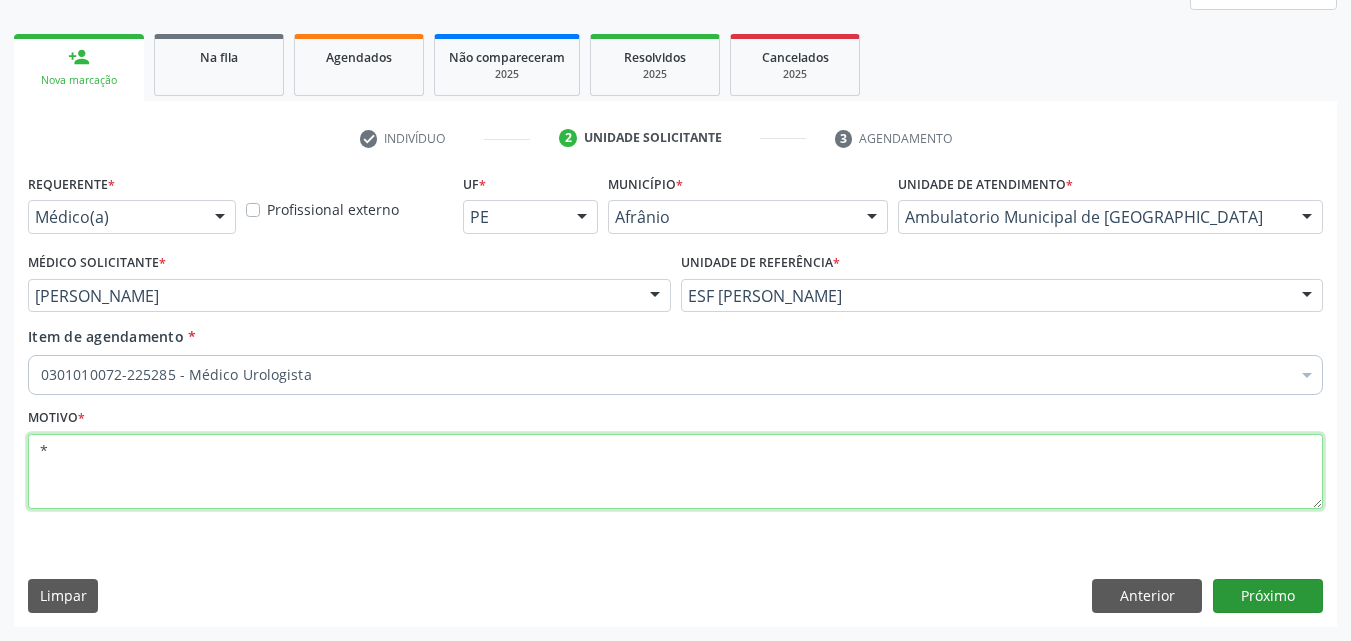 type on "*" 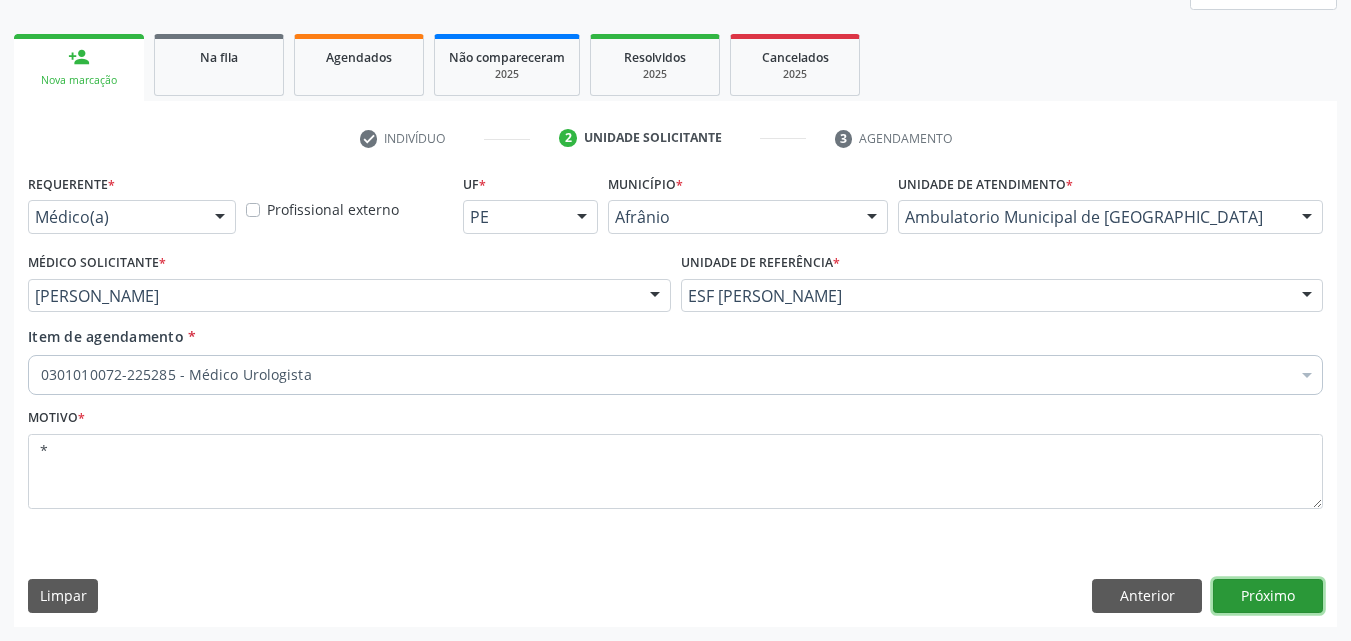 click on "Próximo" at bounding box center (1268, 596) 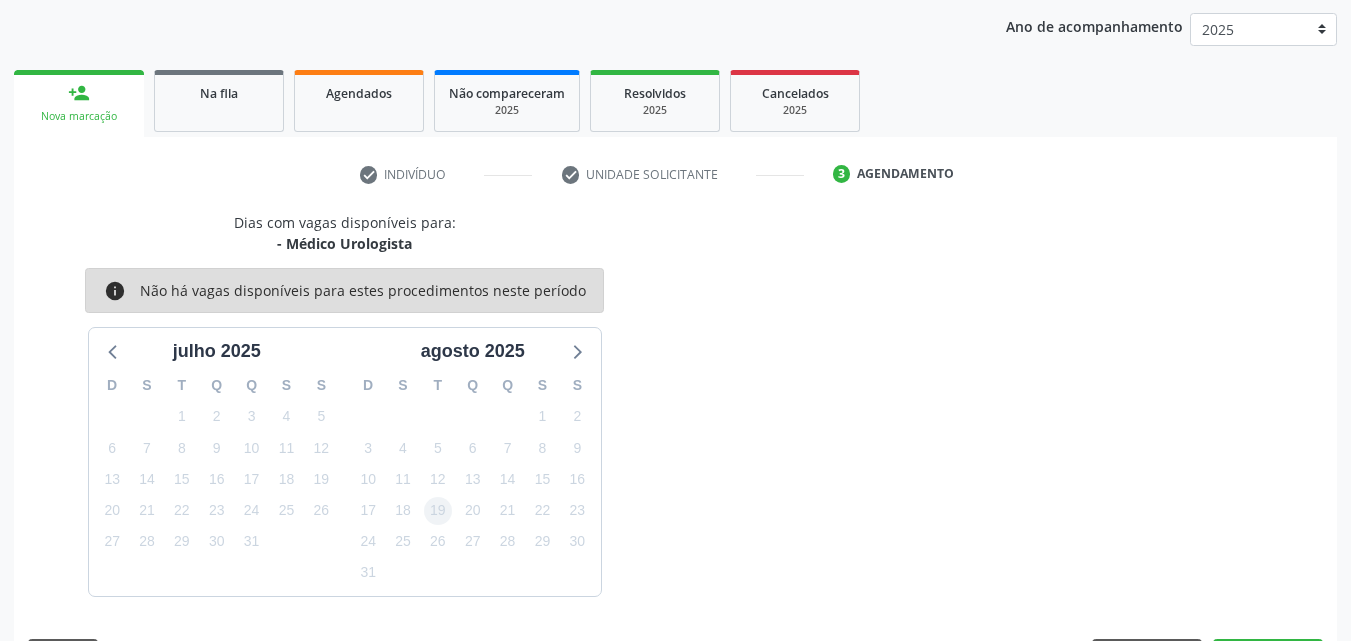 scroll, scrollTop: 265, scrollLeft: 0, axis: vertical 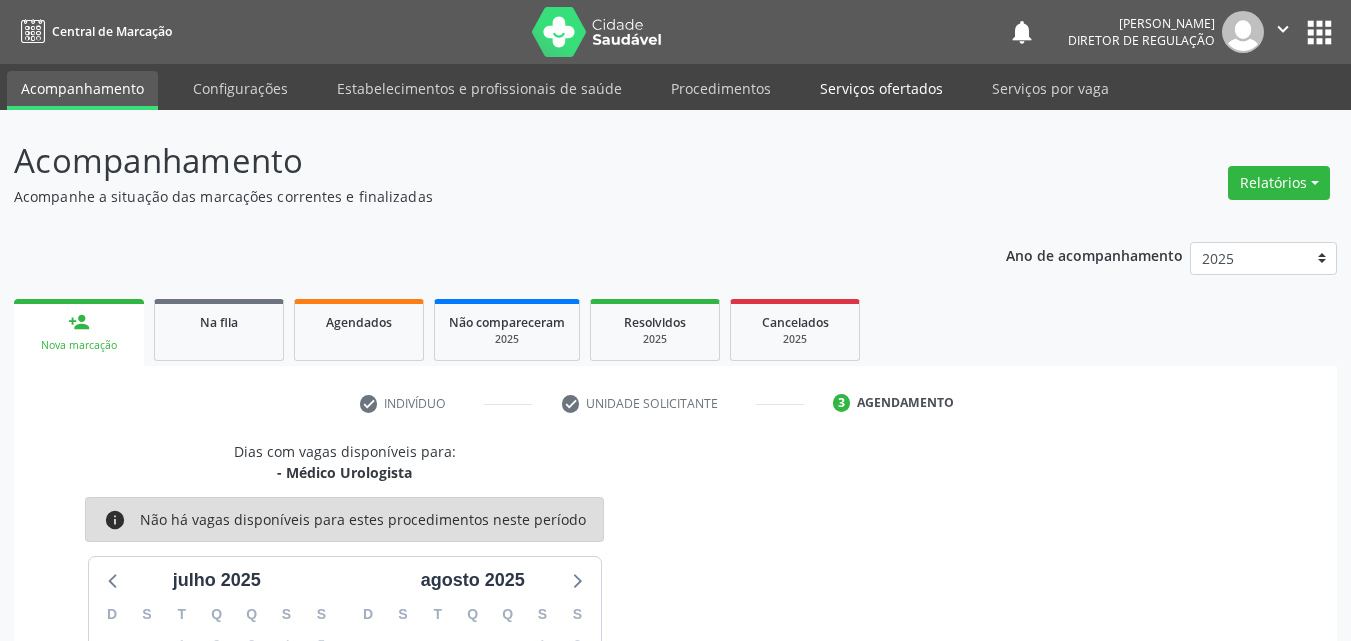 click on "Serviços ofertados" at bounding box center [881, 88] 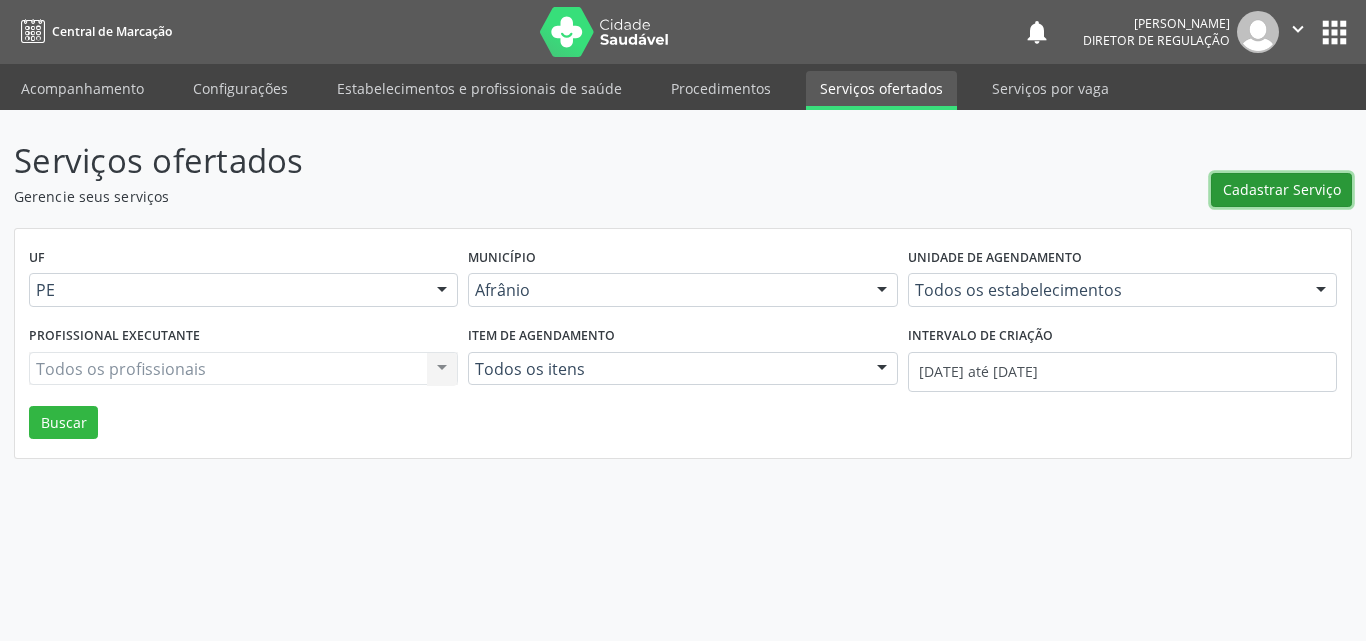 click on "Cadastrar Serviço" at bounding box center (1281, 190) 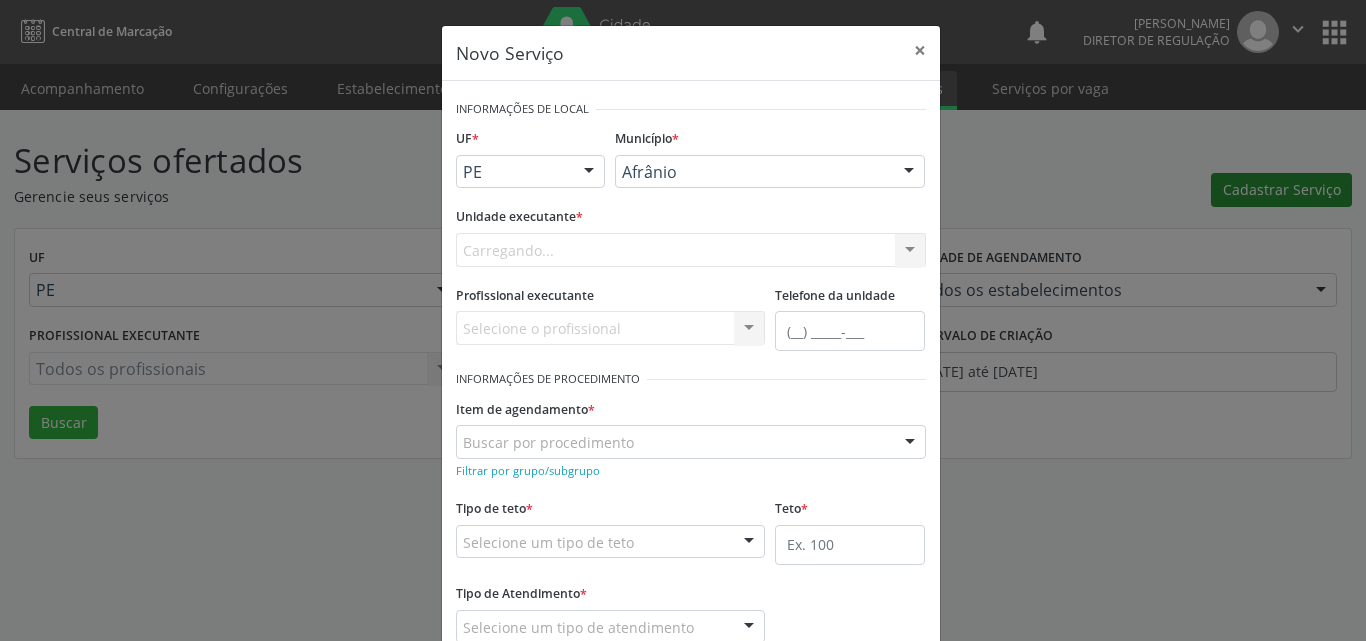 scroll, scrollTop: 0, scrollLeft: 0, axis: both 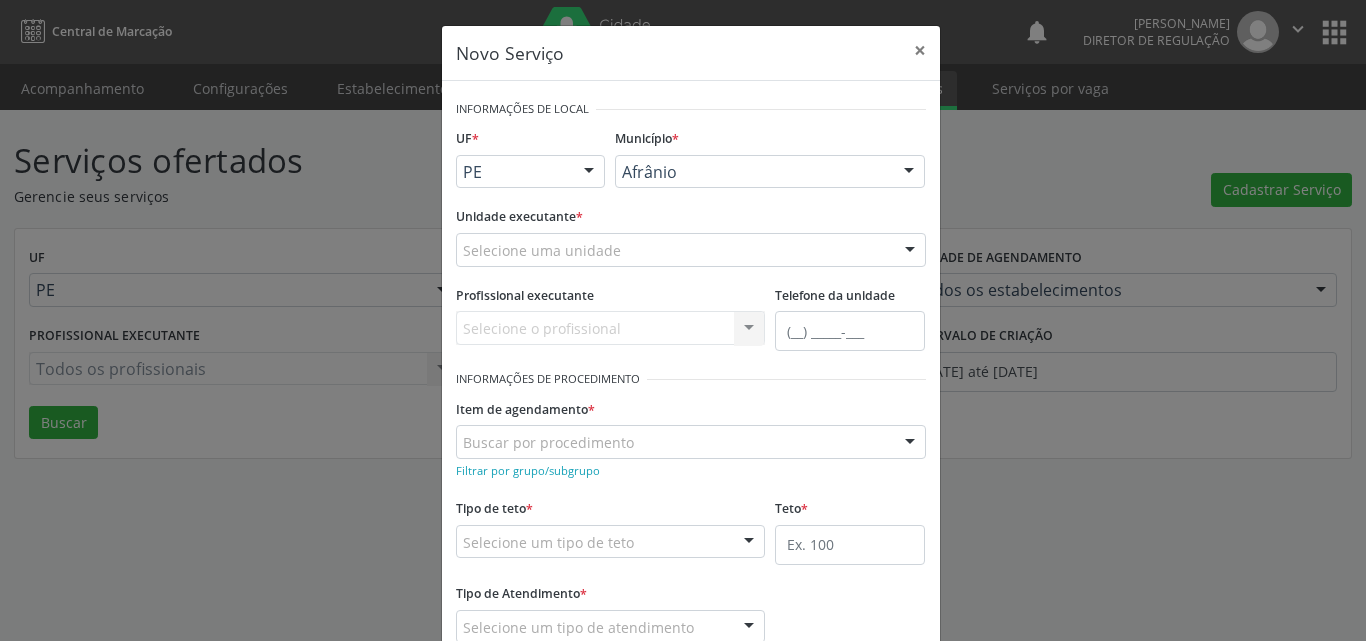 click on "Selecione uma unidade" at bounding box center [691, 250] 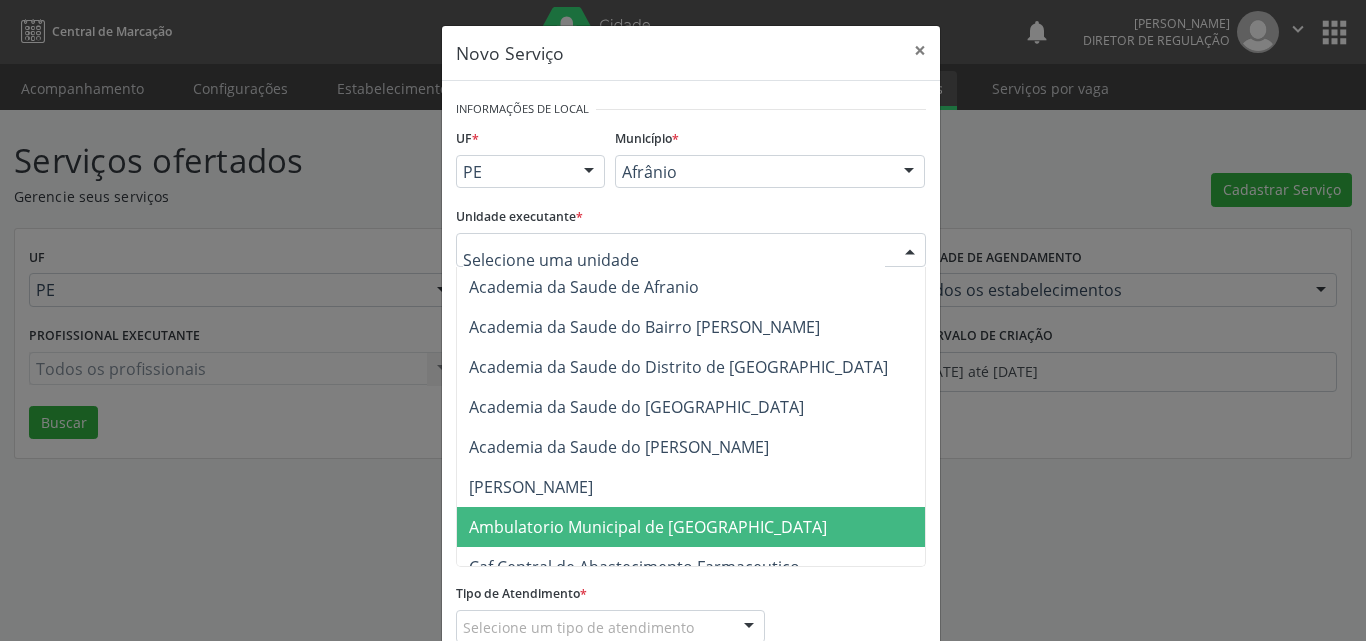click on "Ambulatorio Municipal de [GEOGRAPHIC_DATA]" at bounding box center [648, 527] 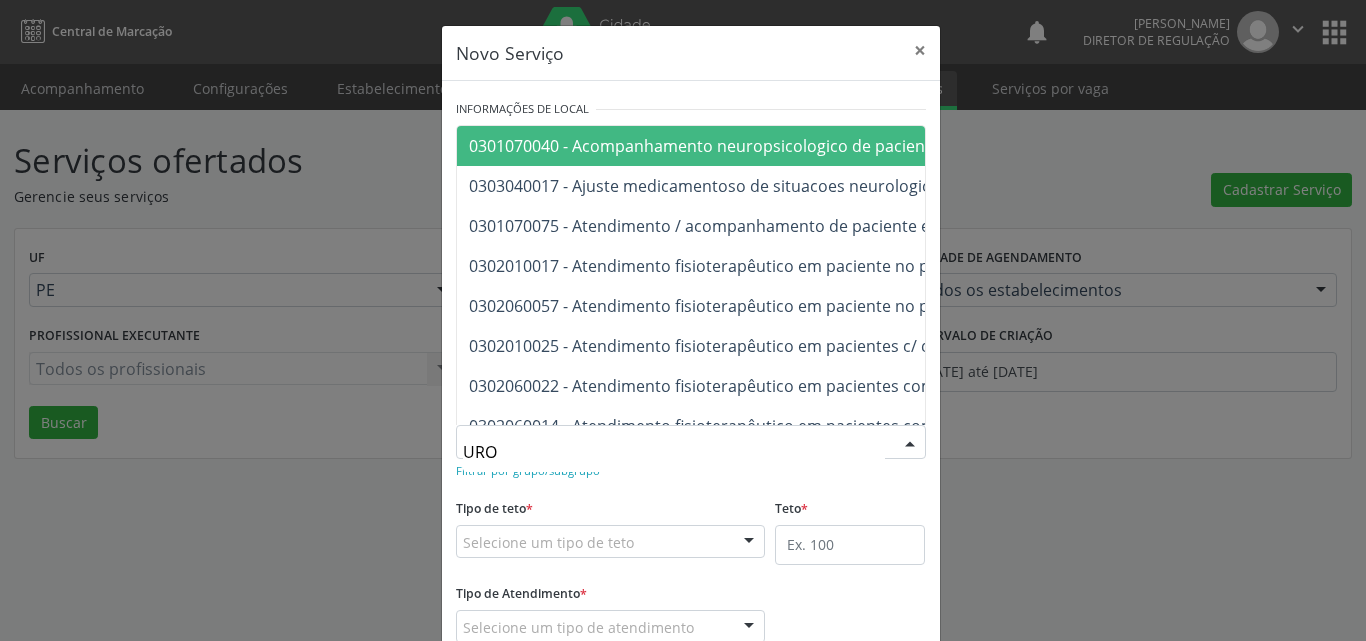 type on "UROL" 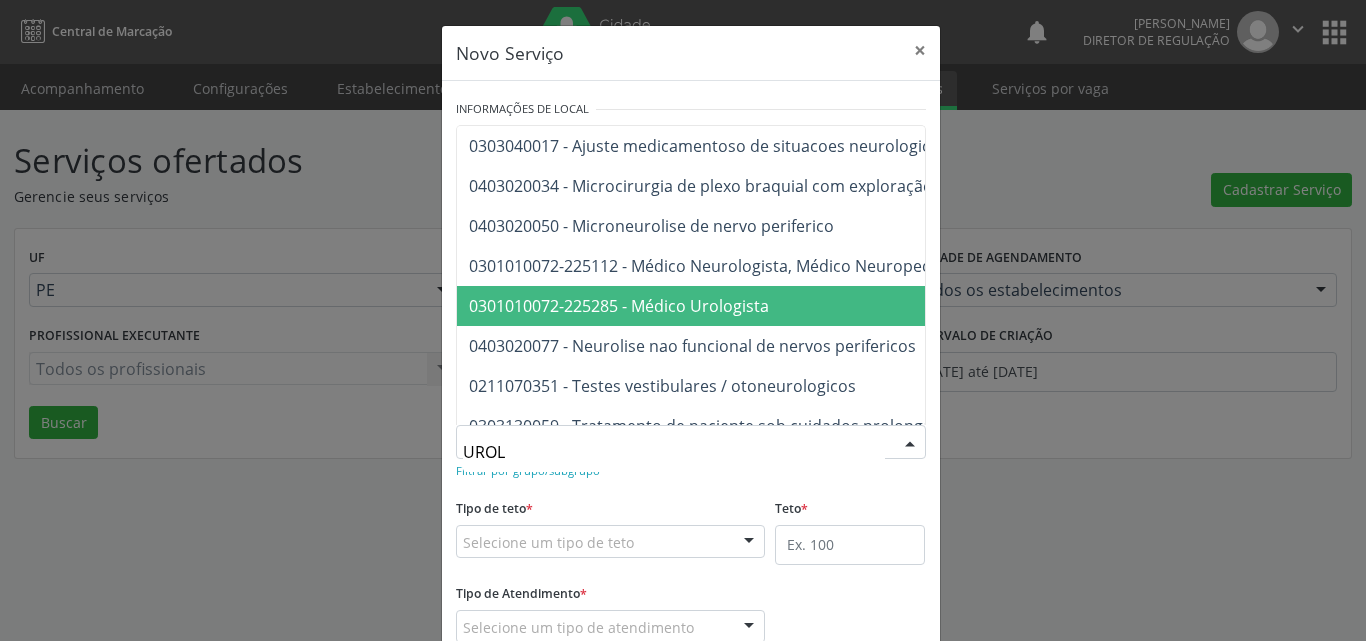 click on "0301010072-225285 - Médico Urologista" at bounding box center (619, 306) 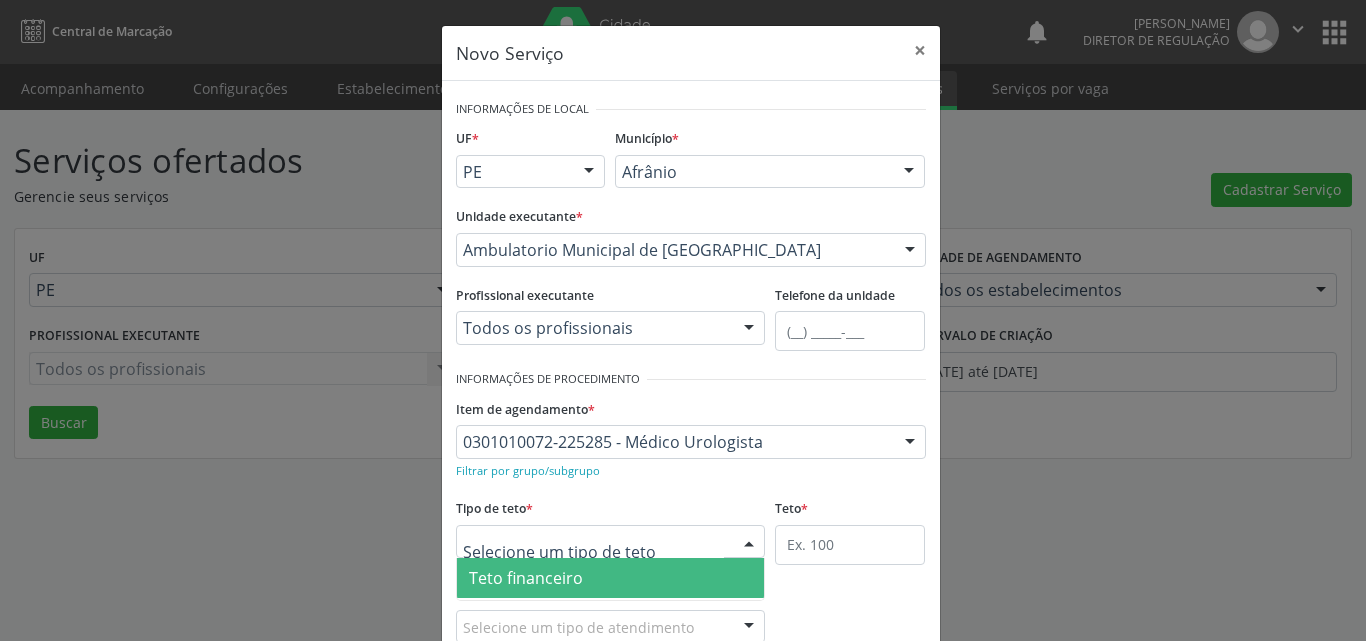scroll, scrollTop: 132, scrollLeft: 0, axis: vertical 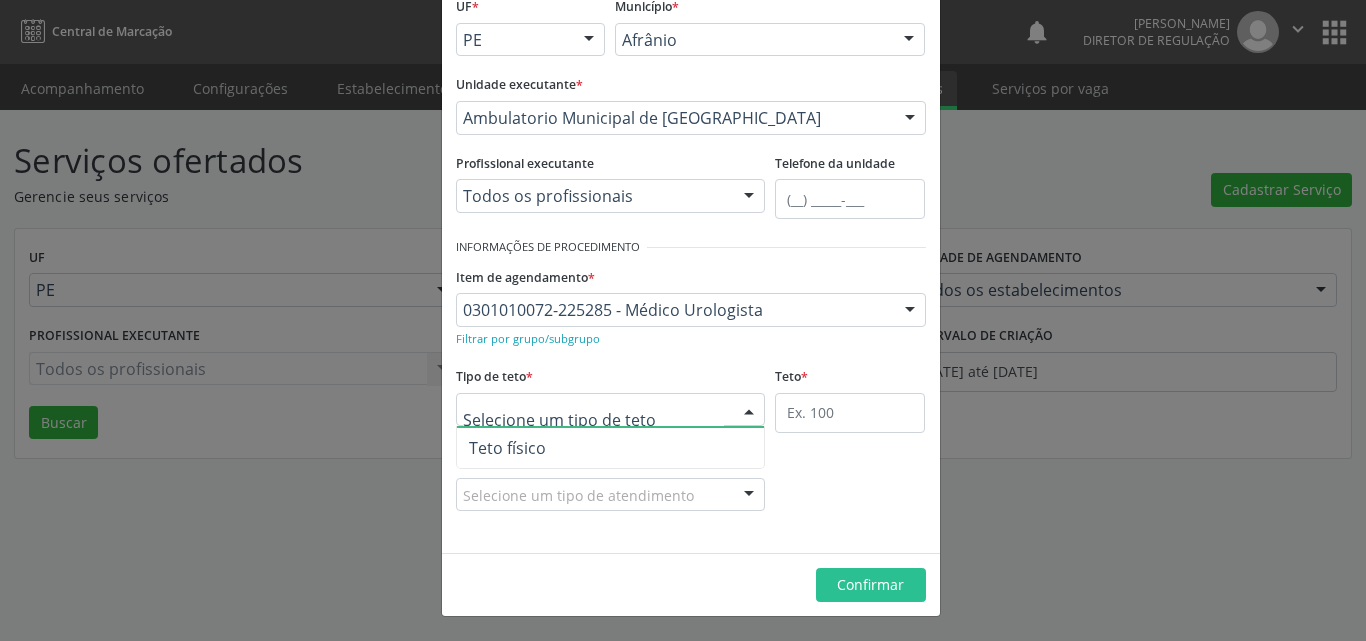 click on "Teto físico" at bounding box center [611, 448] 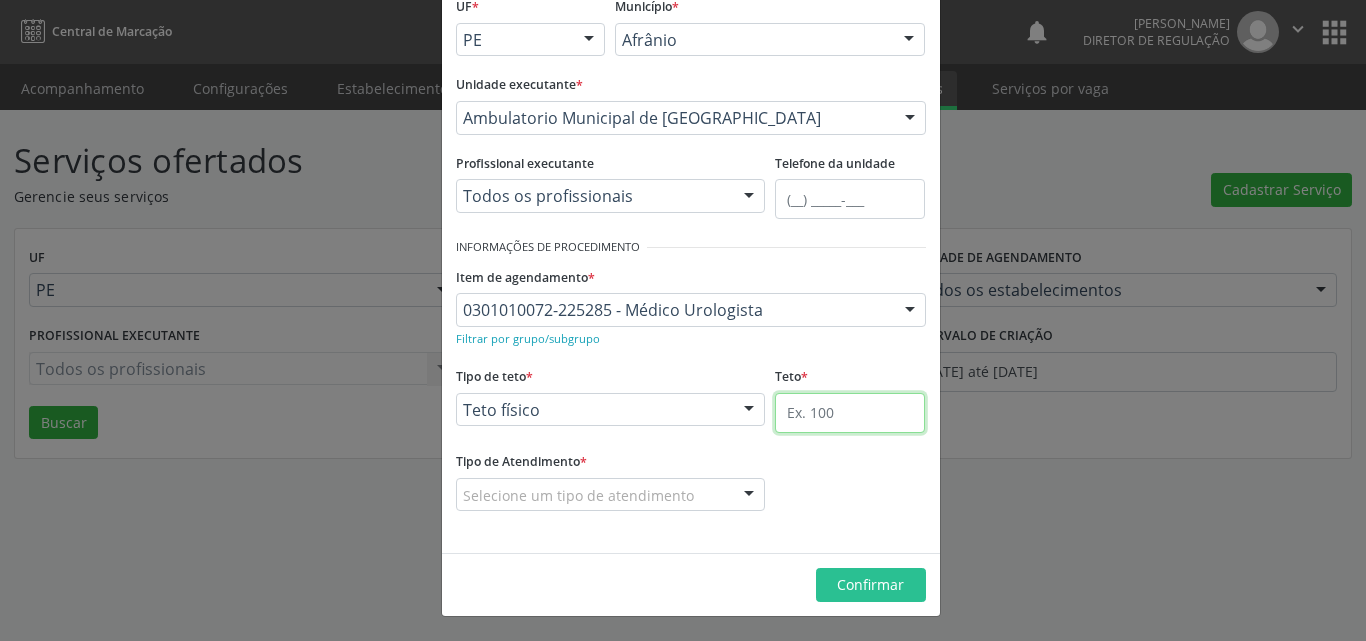 click at bounding box center [850, 413] 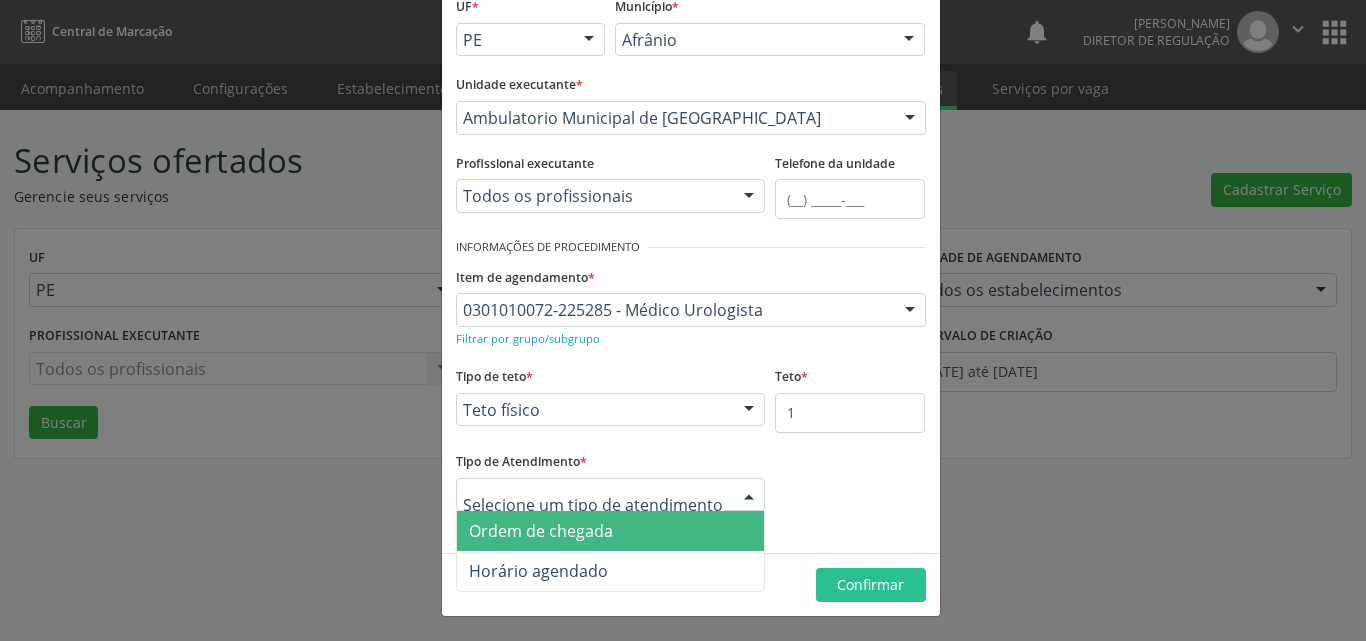 click at bounding box center (611, 495) 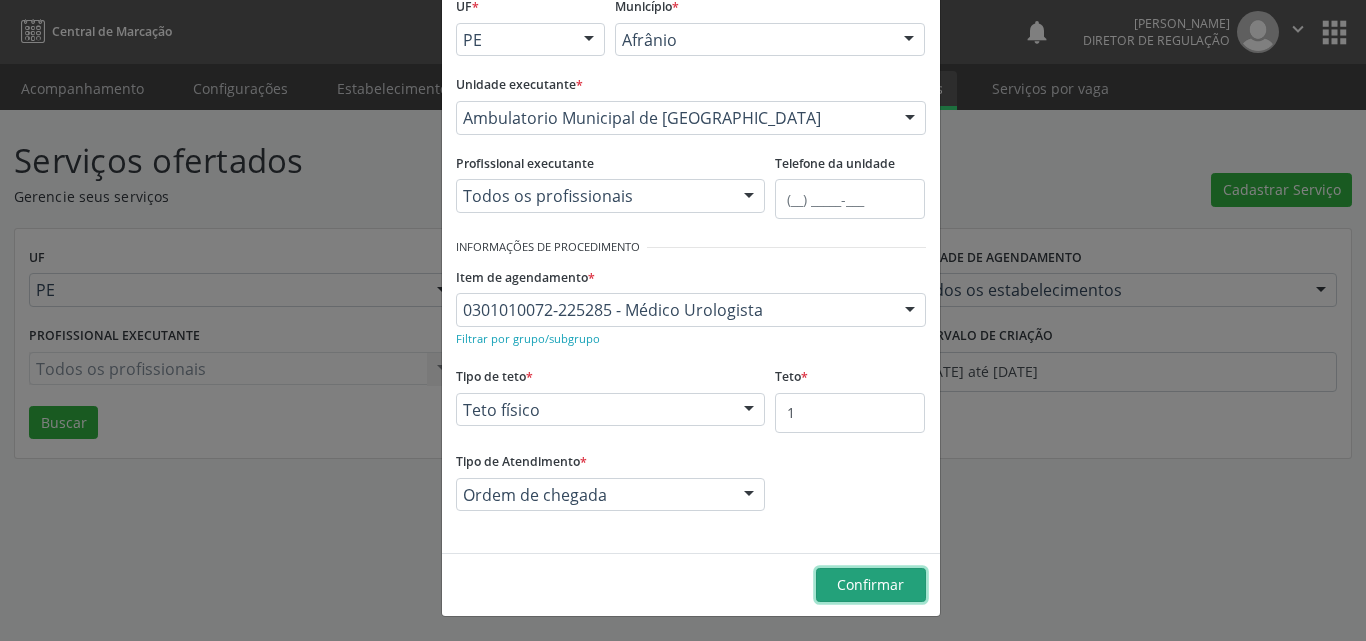 click on "Confirmar" at bounding box center (870, 584) 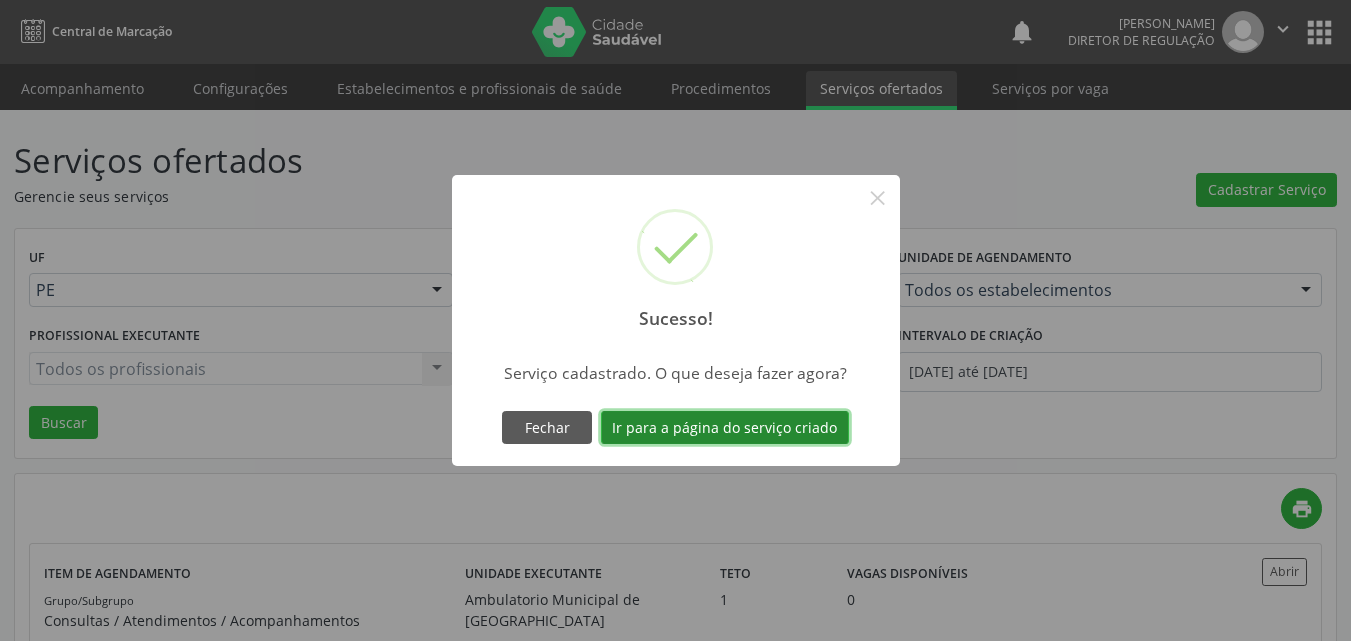 click on "Ir para a página do serviço criado" at bounding box center [725, 428] 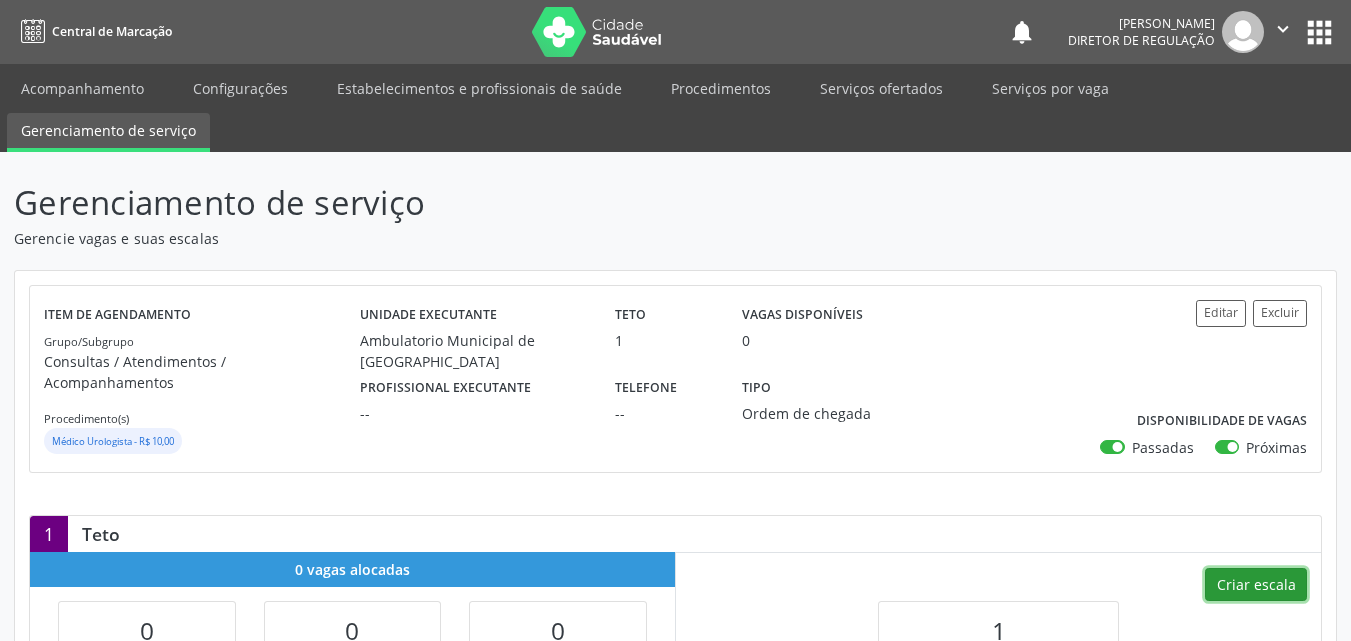 click on "Criar escala" at bounding box center [1256, 585] 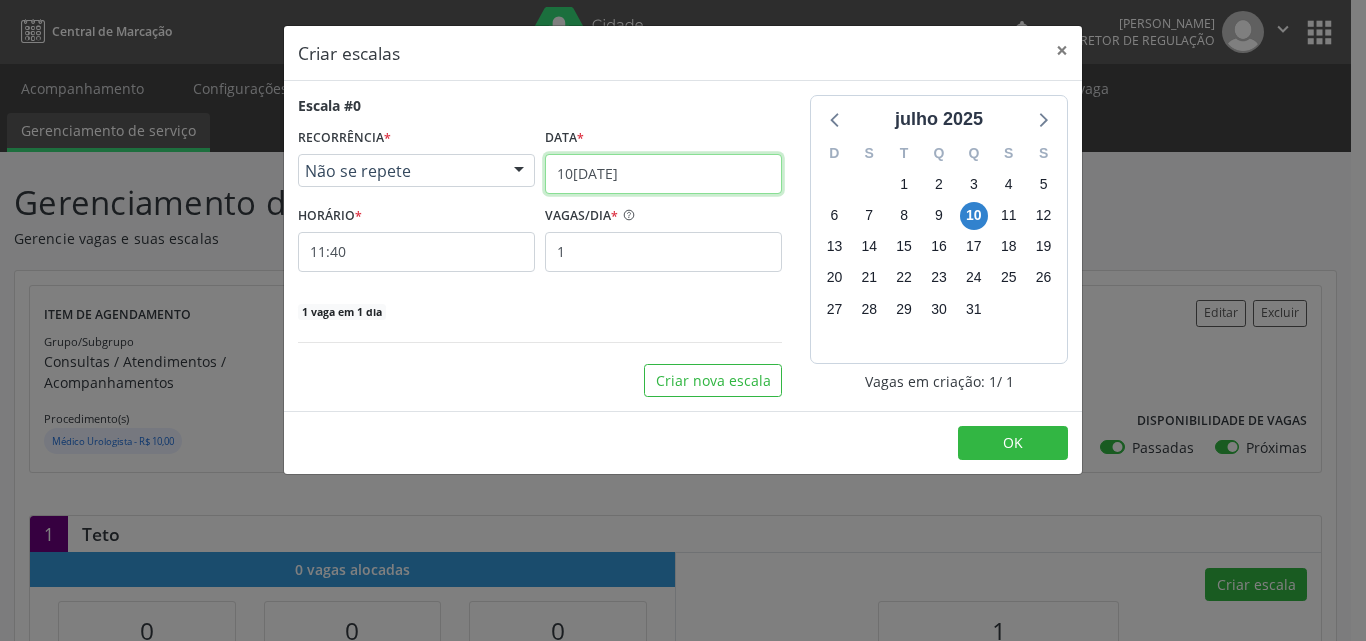 click on "10[DATE]" at bounding box center [663, 174] 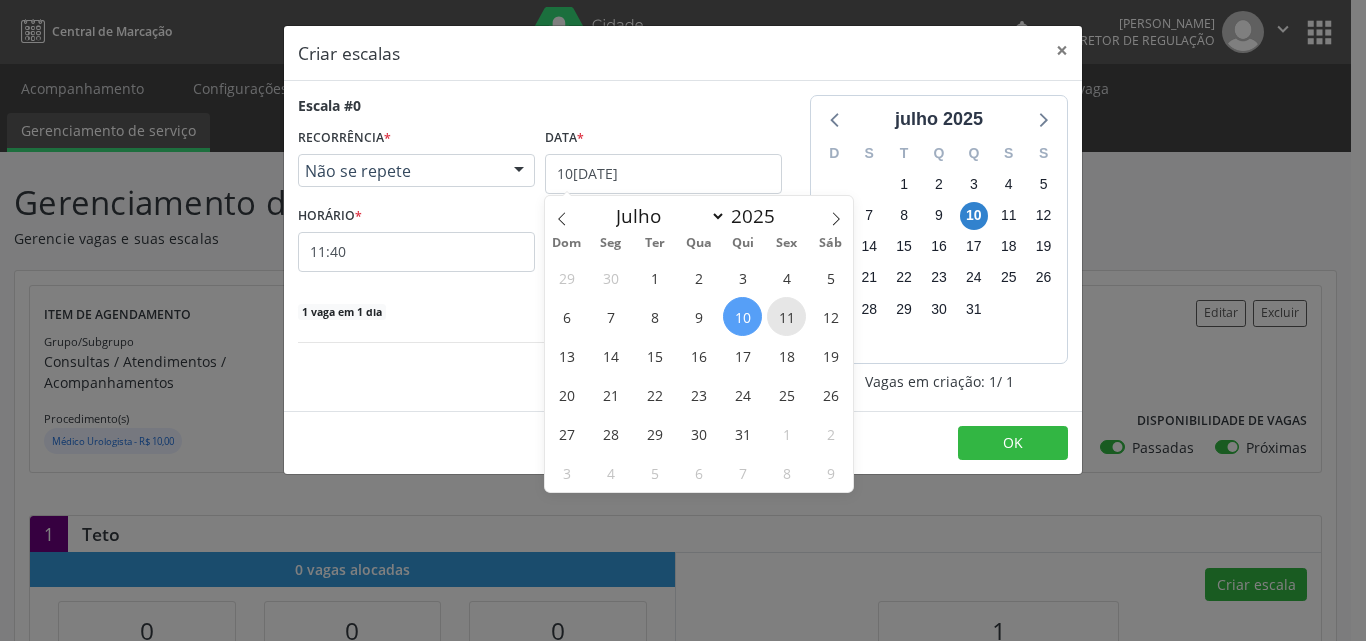 click on "11" at bounding box center [786, 316] 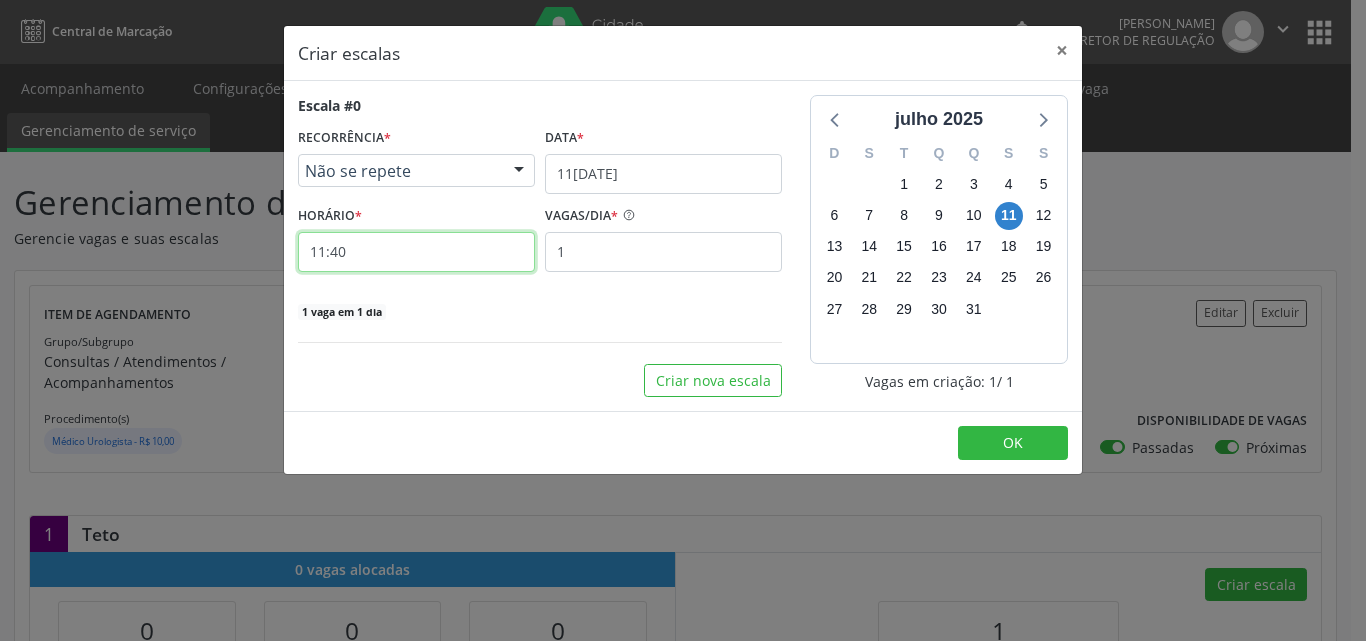 click on "11:40" at bounding box center (416, 252) 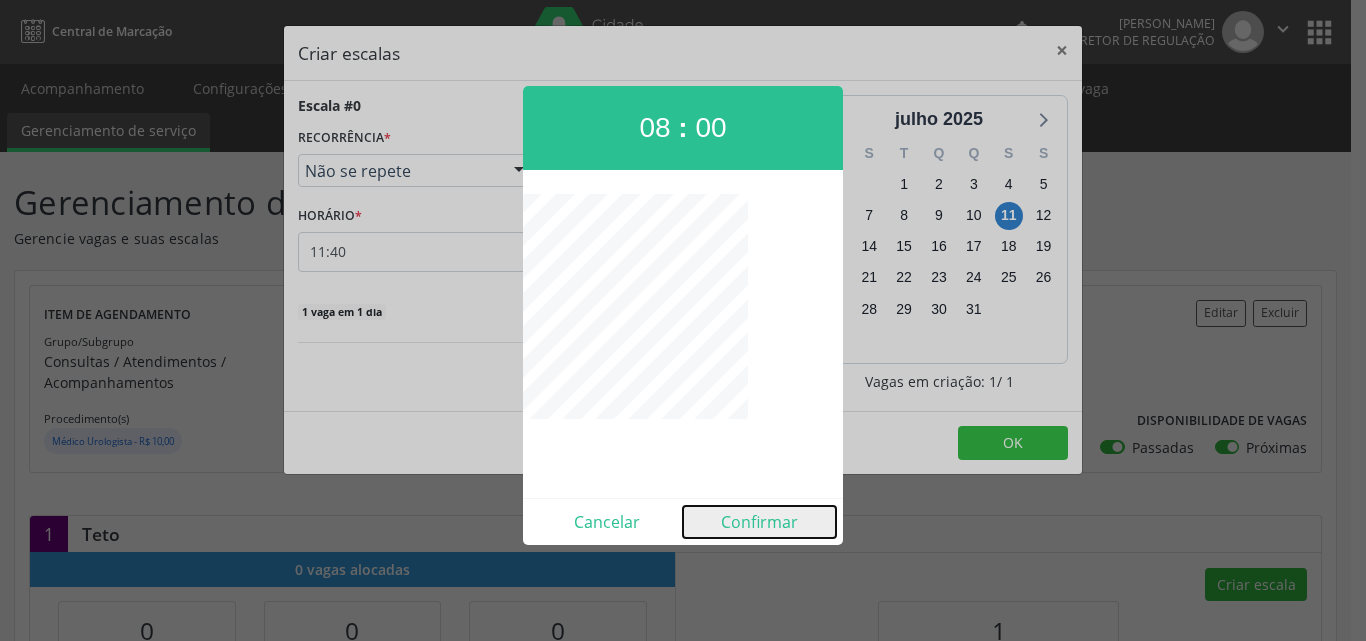 drag, startPoint x: 760, startPoint y: 531, endPoint x: 779, endPoint y: 523, distance: 20.615528 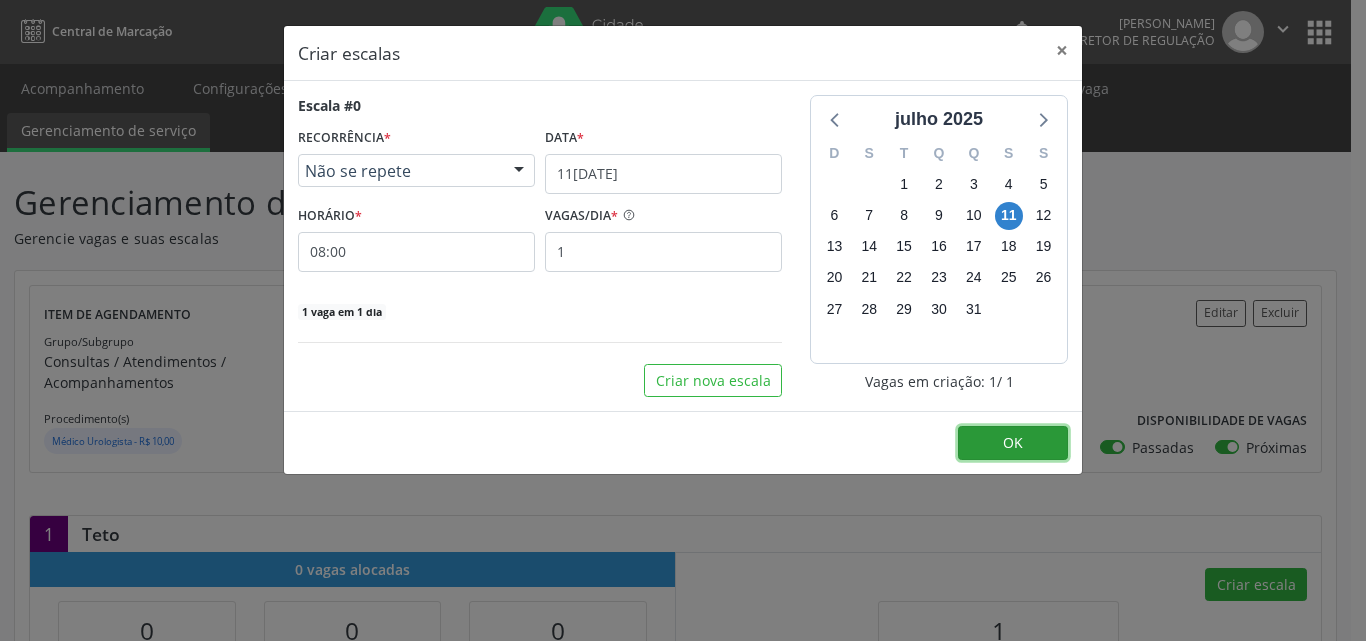 click on "OK" at bounding box center (1013, 443) 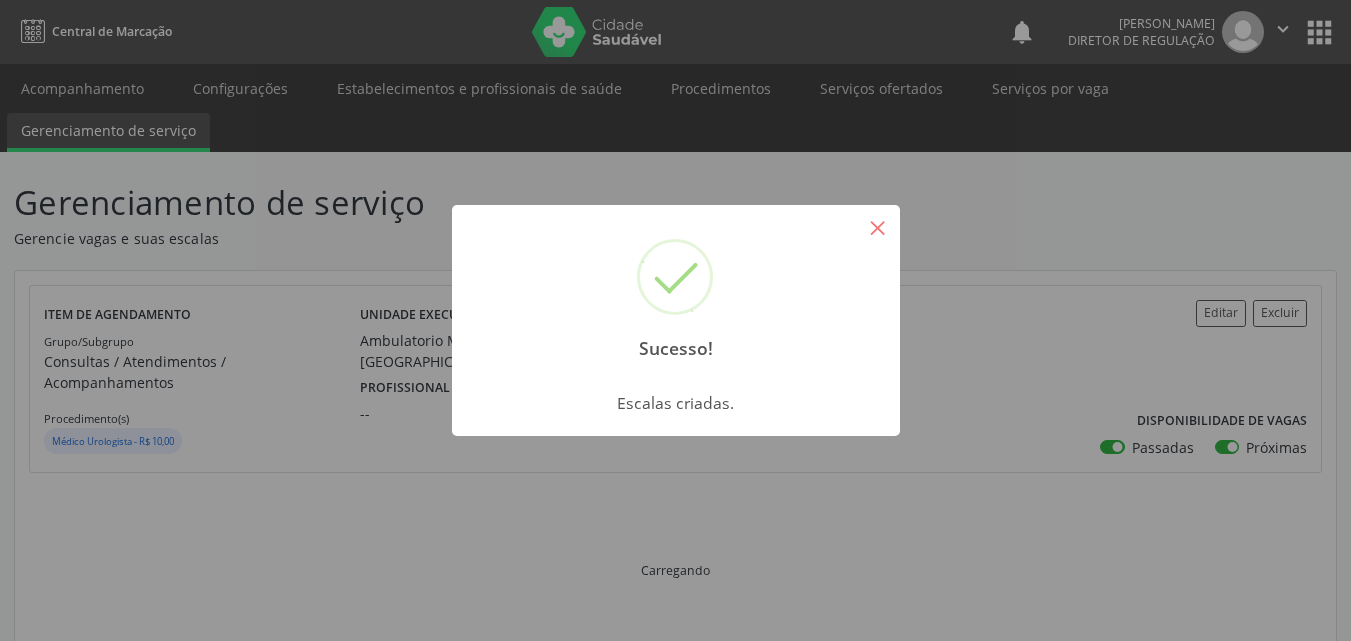 click on "×" at bounding box center (878, 227) 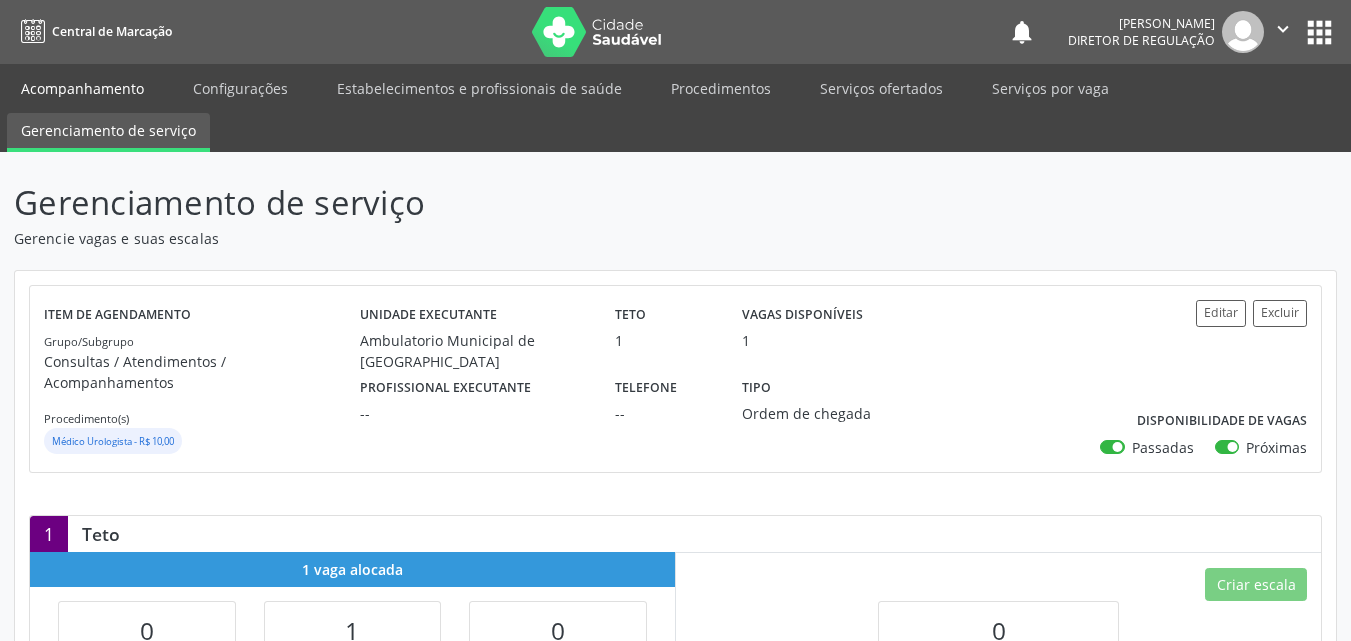 click on "Acompanhamento" at bounding box center (82, 88) 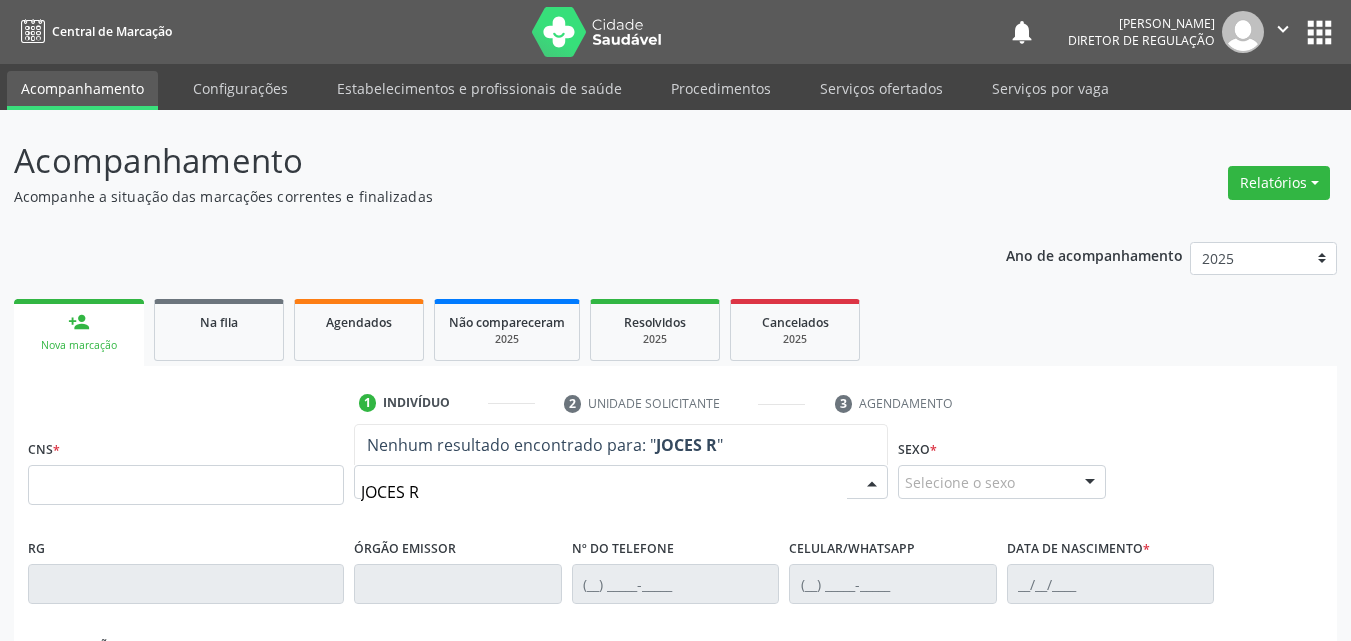 click on "JOCES R" at bounding box center (604, 492) 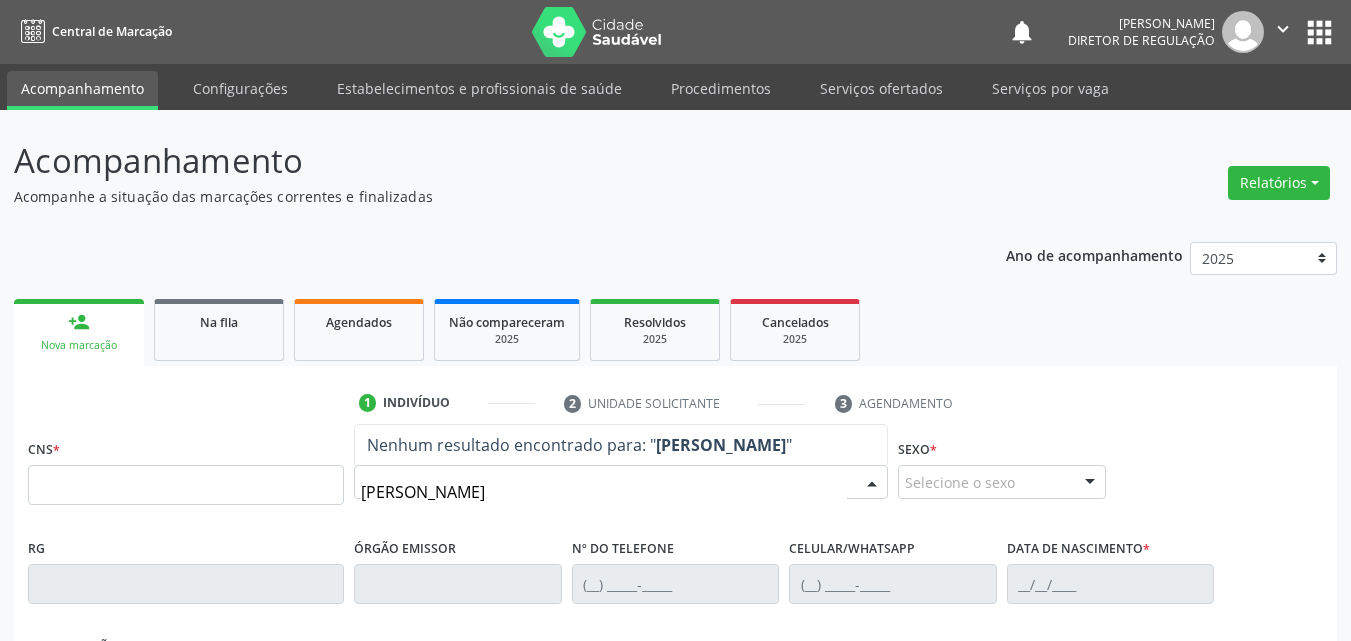 type on "JONES R" 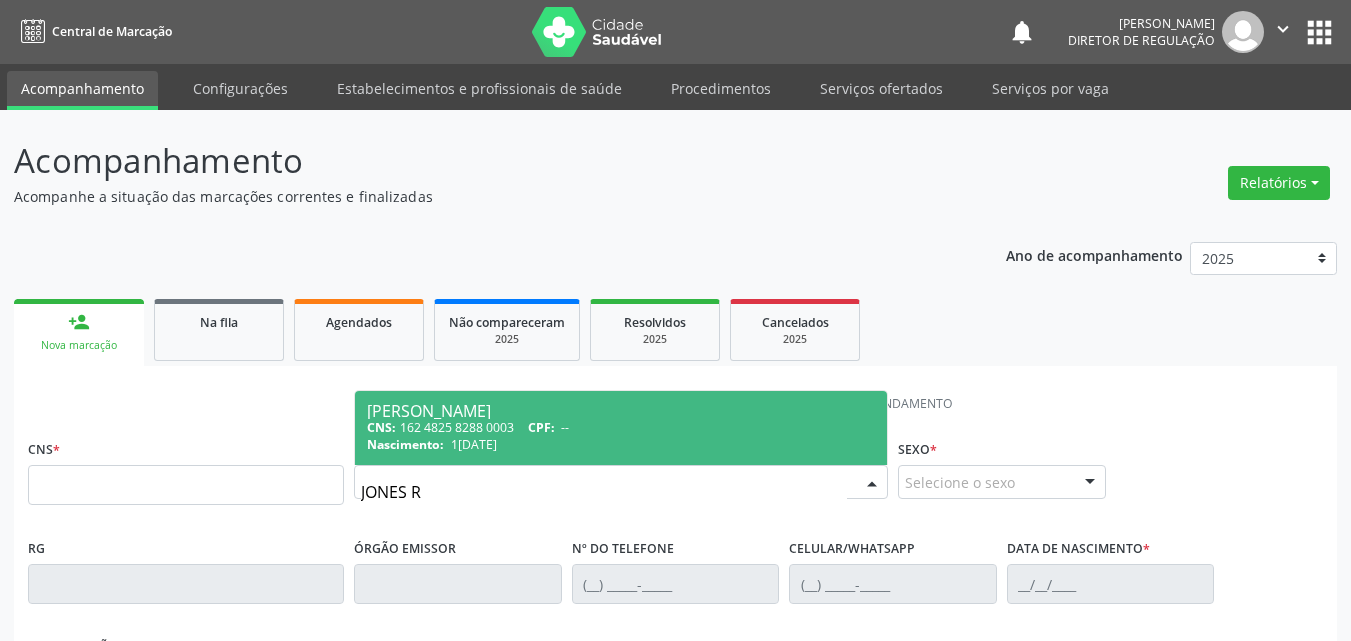 click on "1[DATE]" at bounding box center [474, 444] 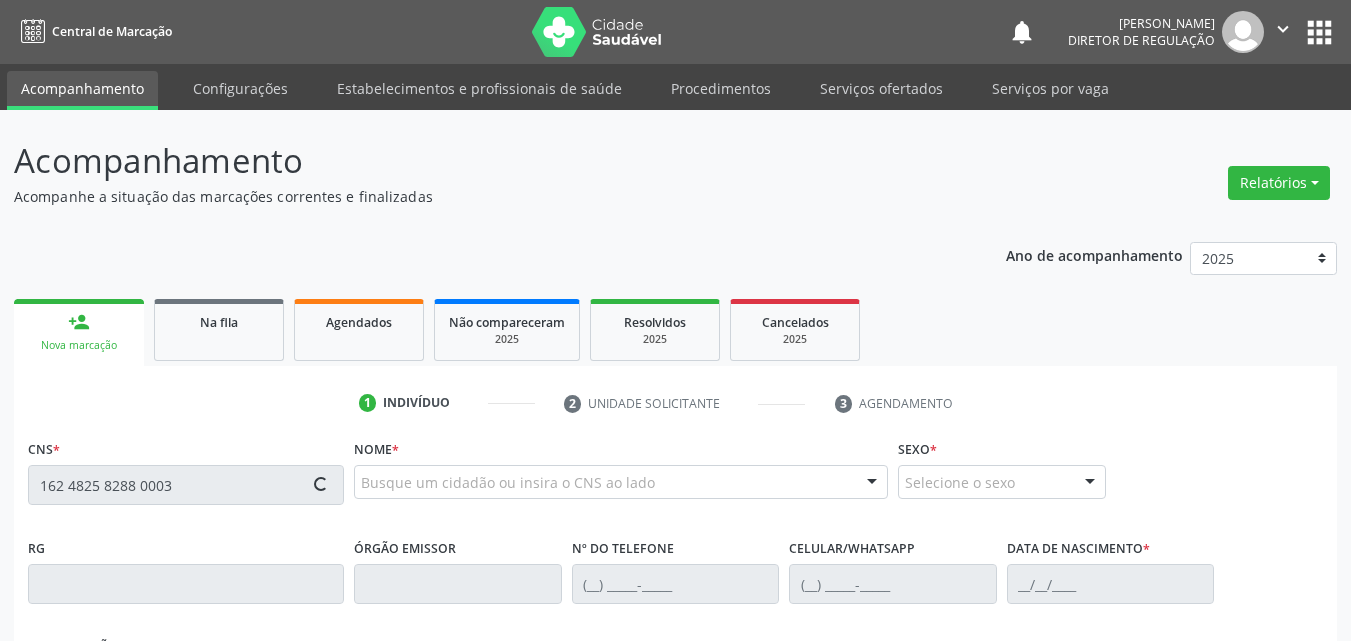 type on "162 4825 8288 0003" 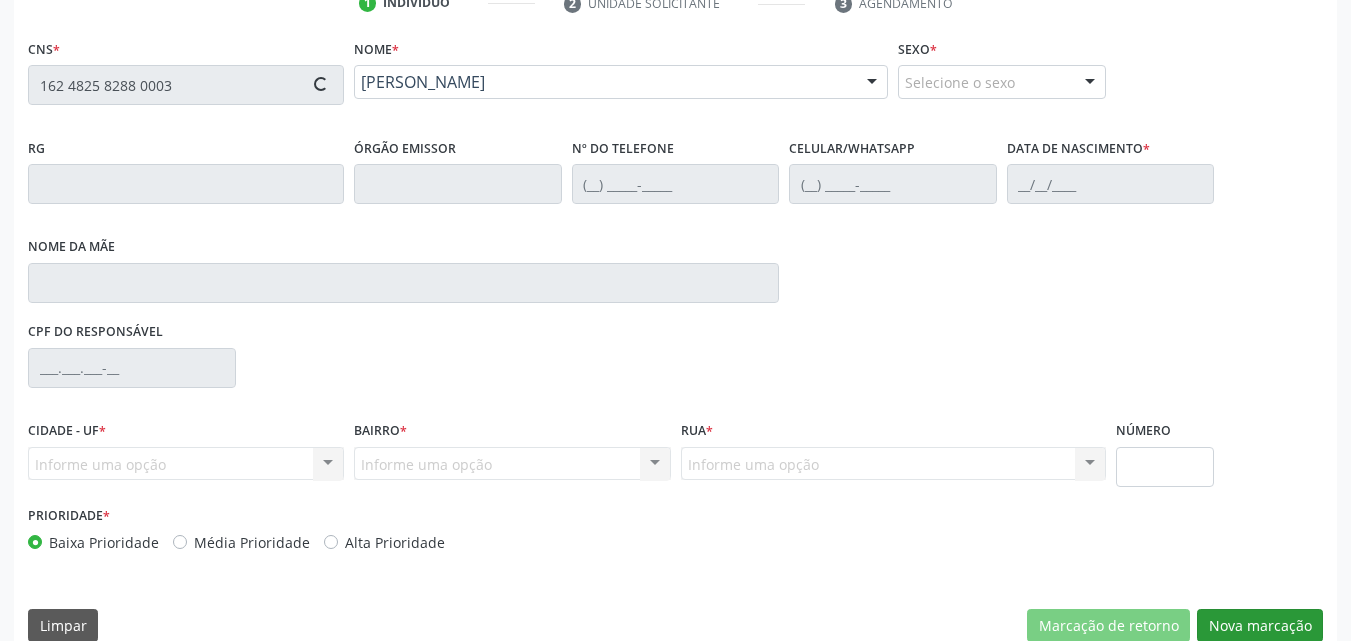 scroll, scrollTop: 429, scrollLeft: 0, axis: vertical 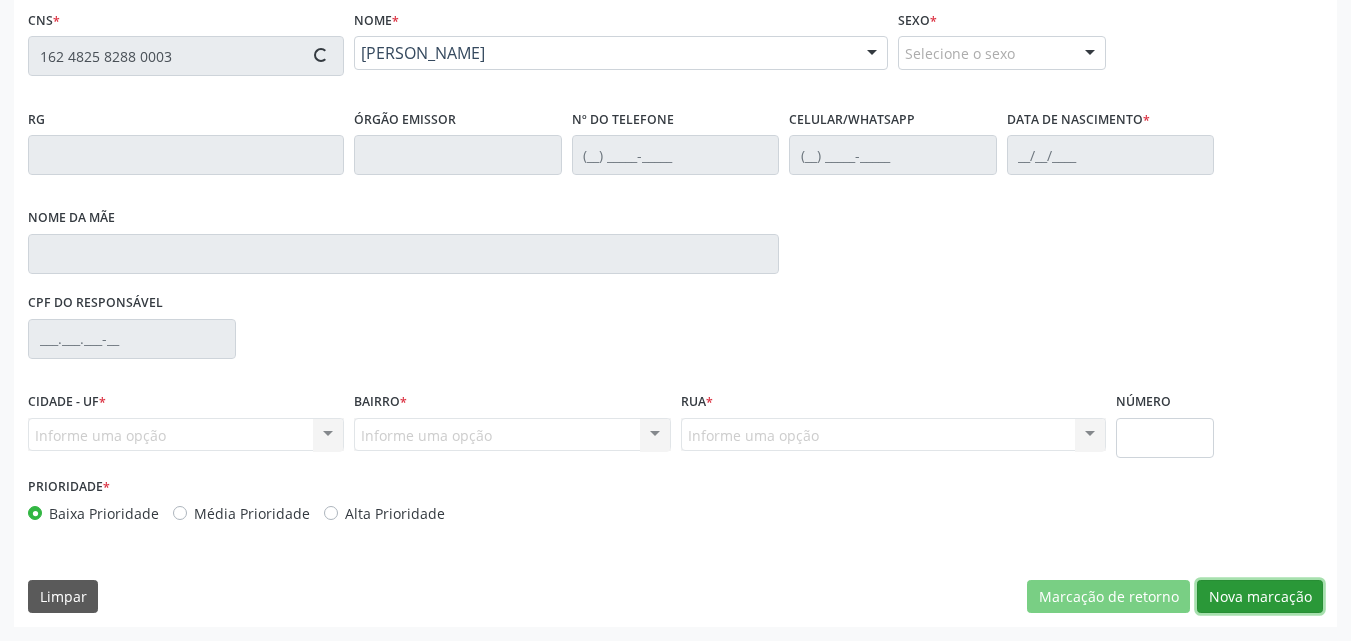 click on "Nova marcação" at bounding box center [1260, 597] 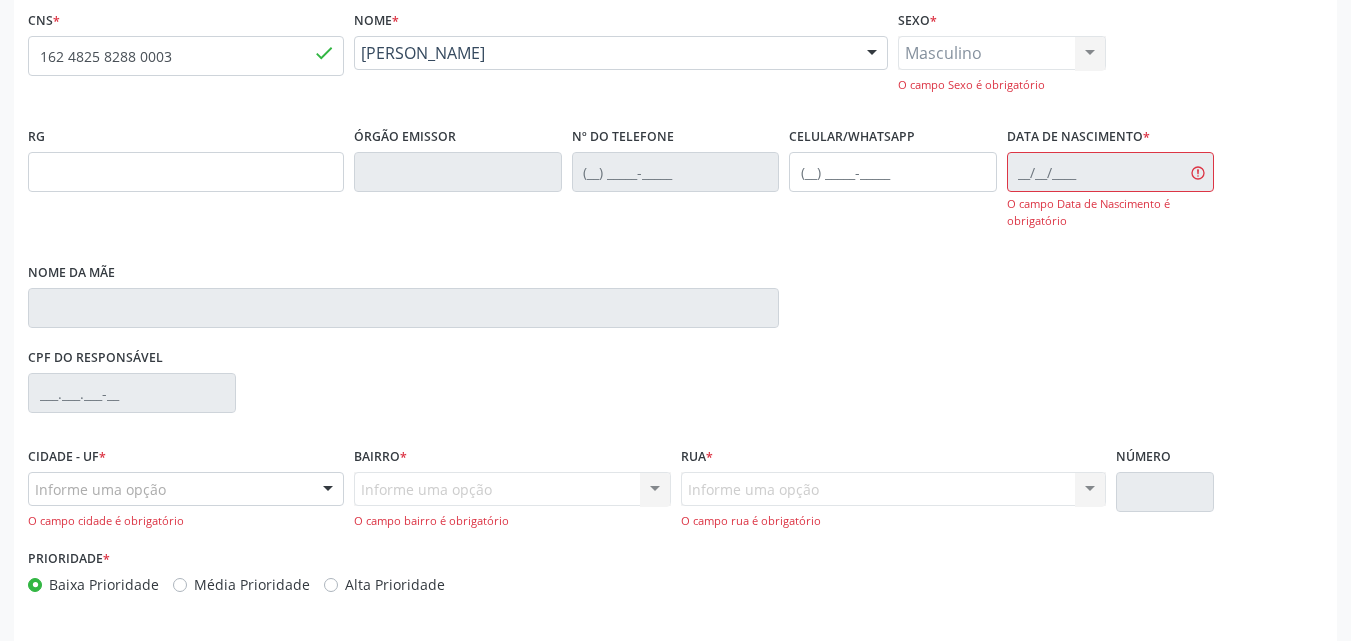 type on "1[DATE]" 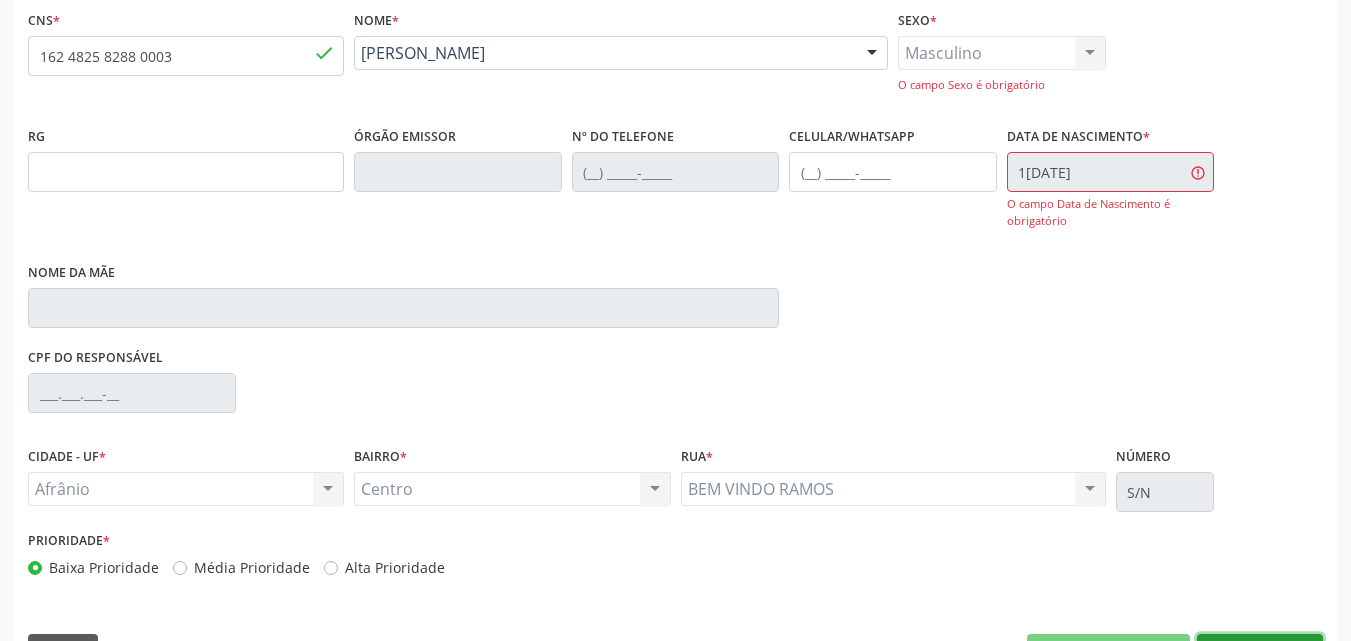 scroll, scrollTop: 484, scrollLeft: 0, axis: vertical 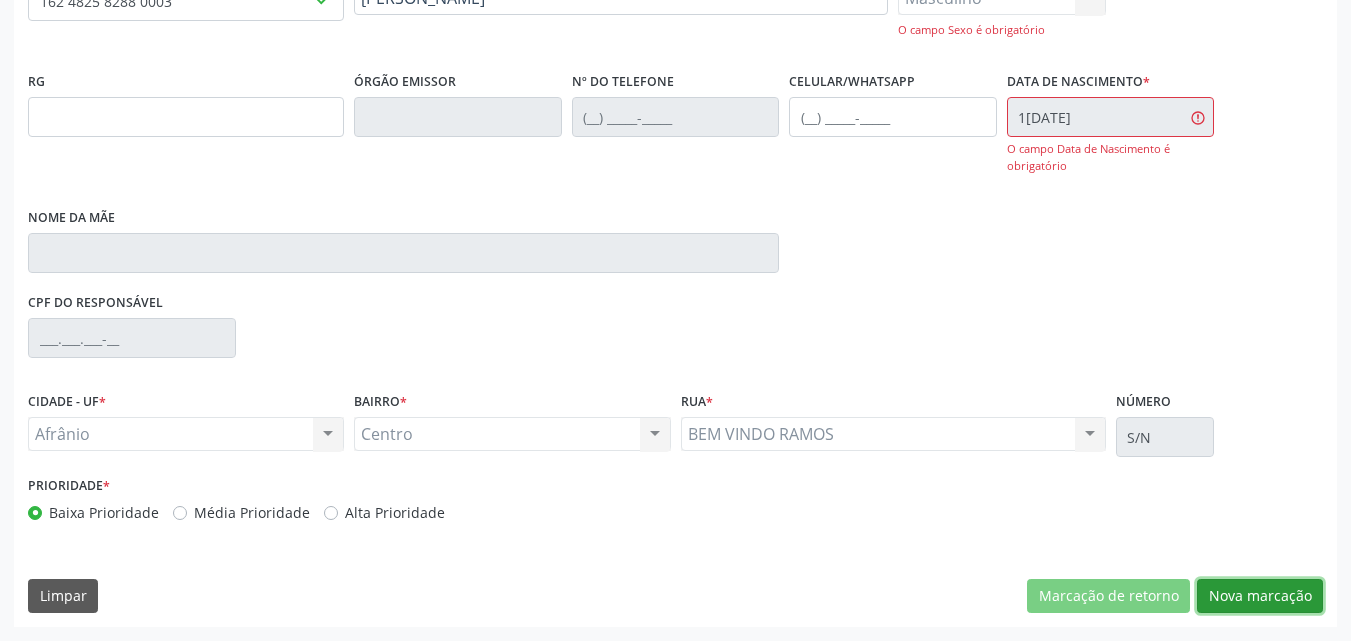 click on "Nova marcação" at bounding box center (1260, 596) 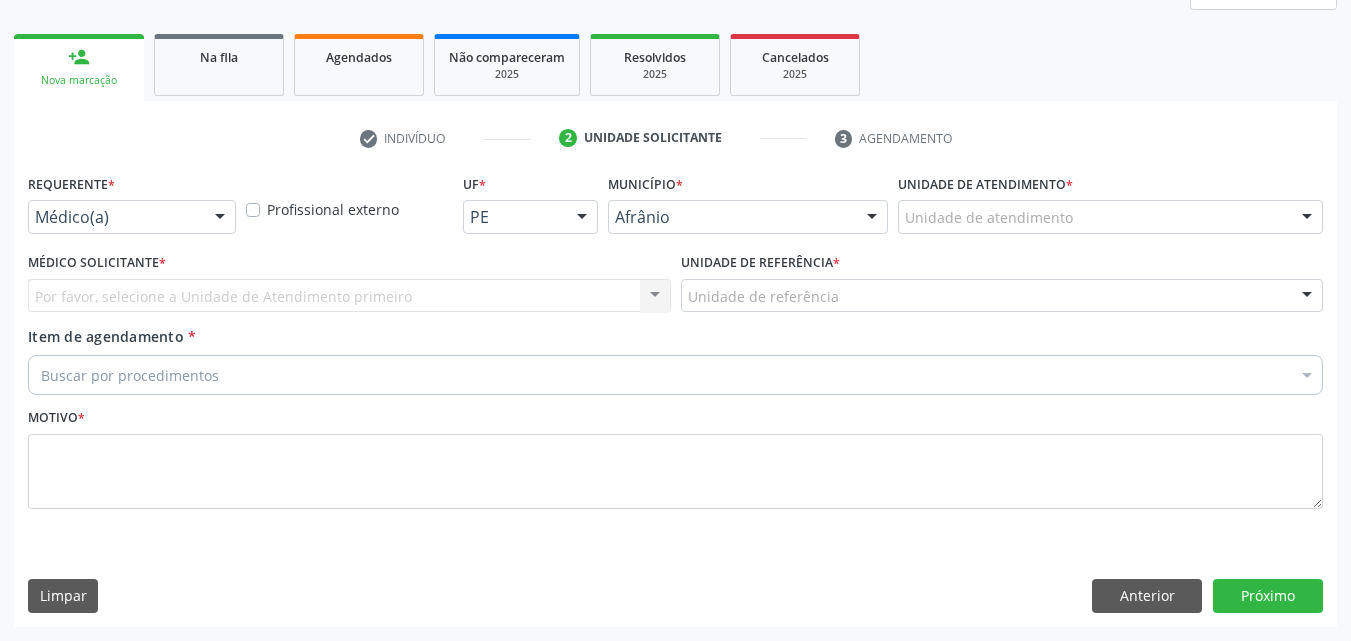 scroll, scrollTop: 265, scrollLeft: 0, axis: vertical 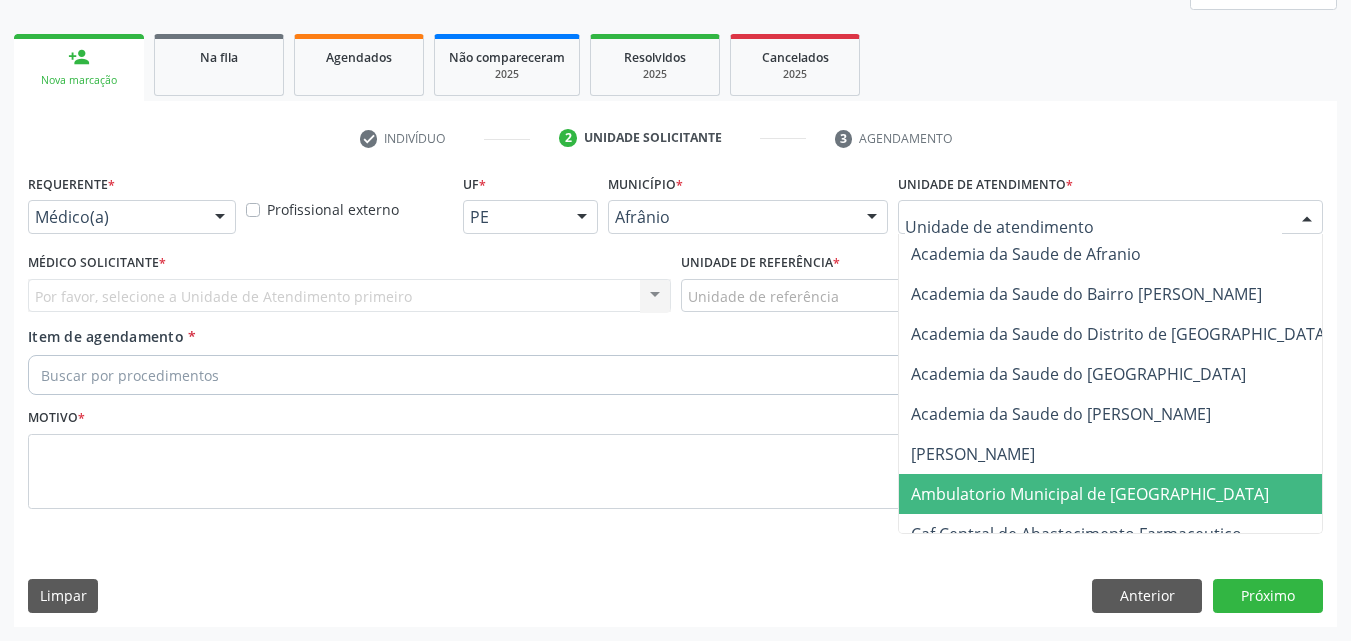 click on "Ambulatorio Municipal de [GEOGRAPHIC_DATA]" at bounding box center (1090, 494) 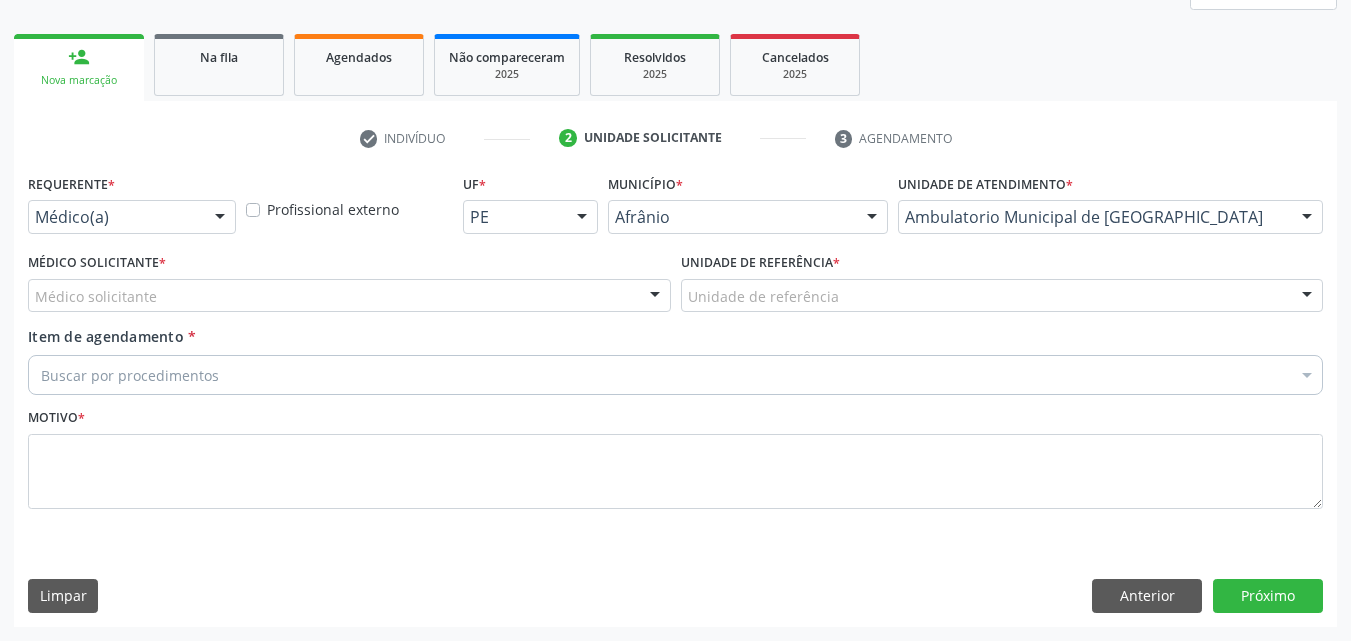click on "Unidade de referência" at bounding box center (1002, 296) 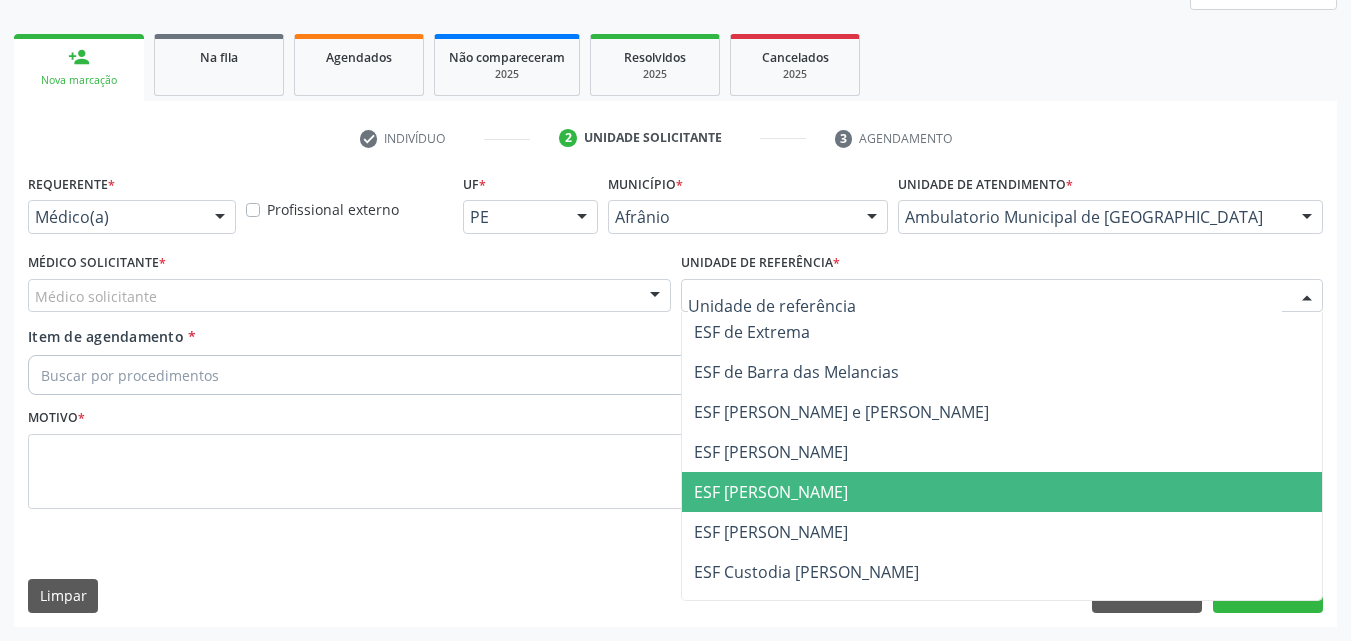 click on "ESF [PERSON_NAME]" at bounding box center (1002, 492) 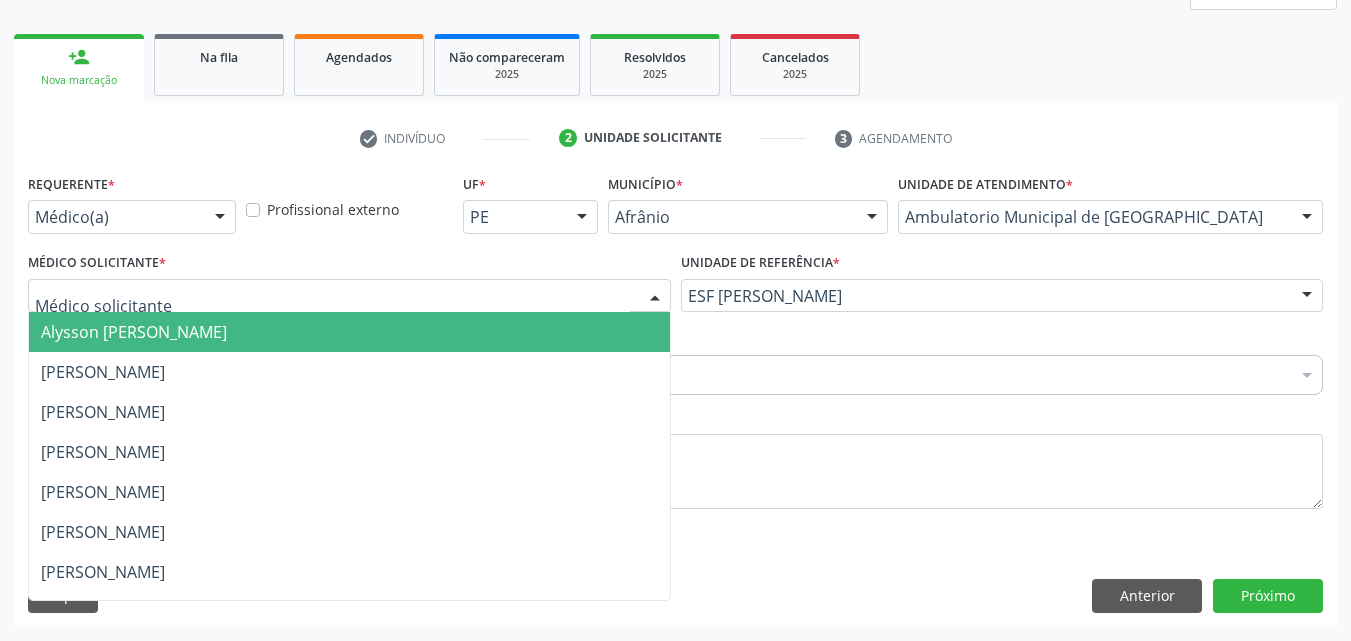click at bounding box center (349, 296) 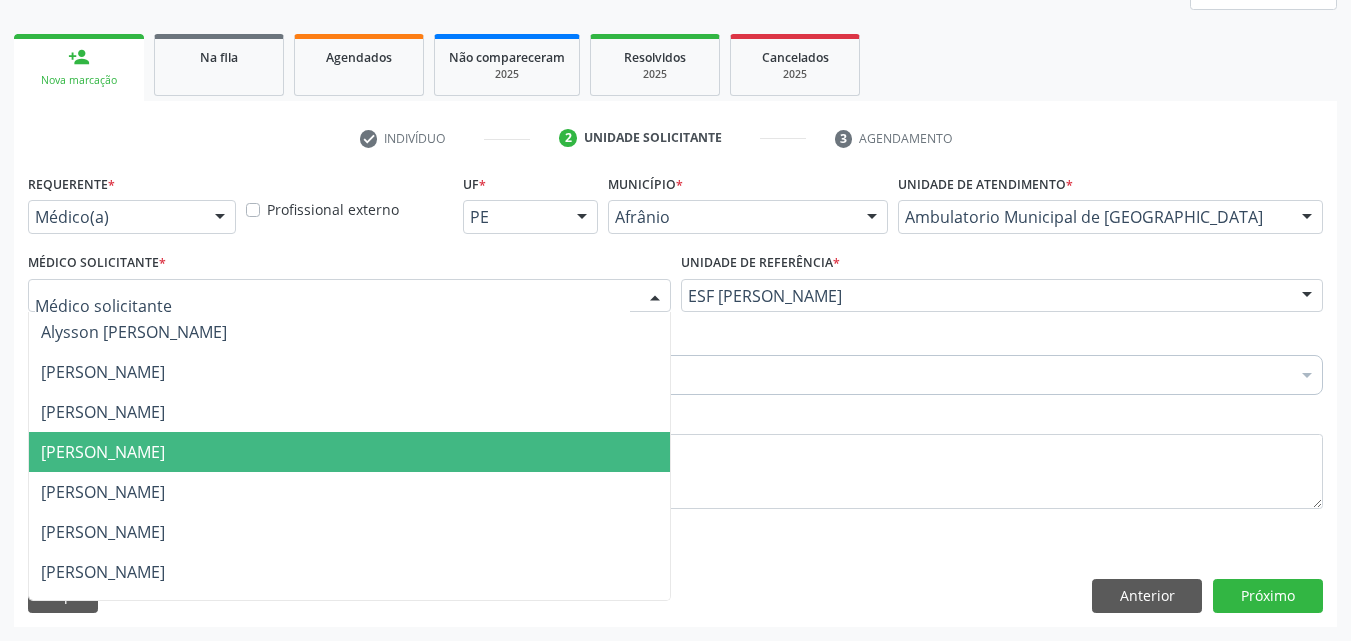 click on "[PERSON_NAME]" at bounding box center (349, 452) 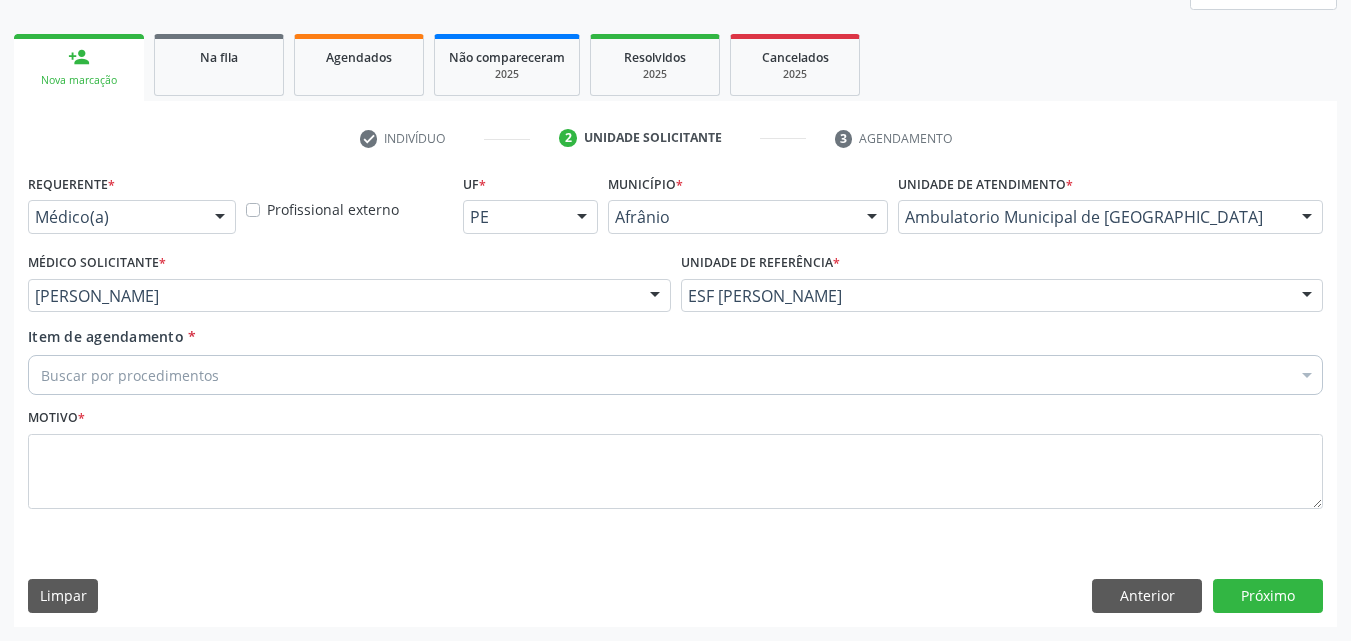 click on "Buscar por procedimentos" at bounding box center [675, 375] 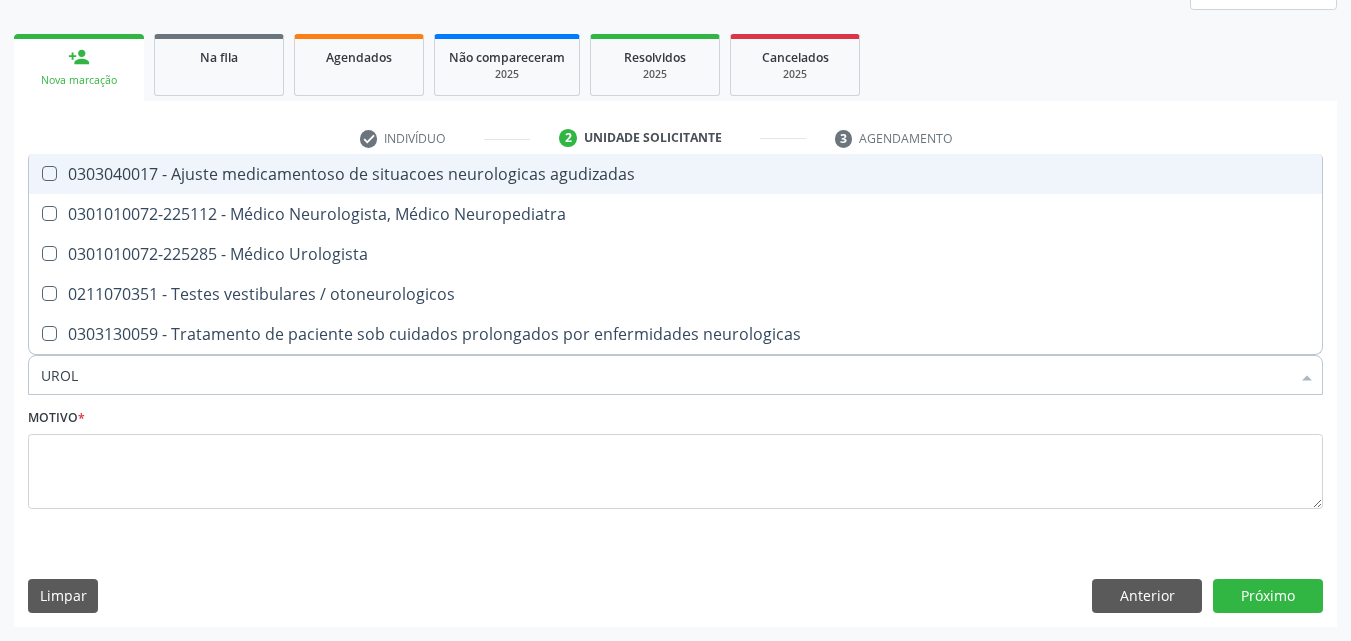 type on "UROLO" 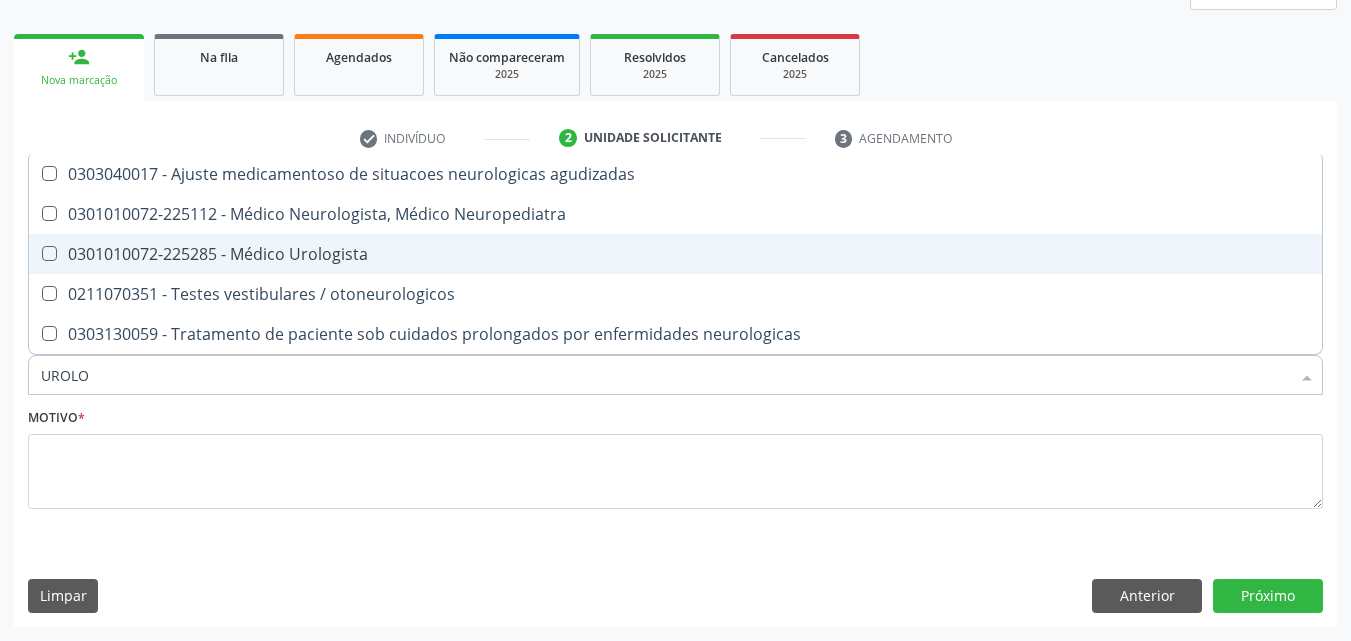 click on "0301010072-225285 - Médico Urologista" at bounding box center [675, 254] 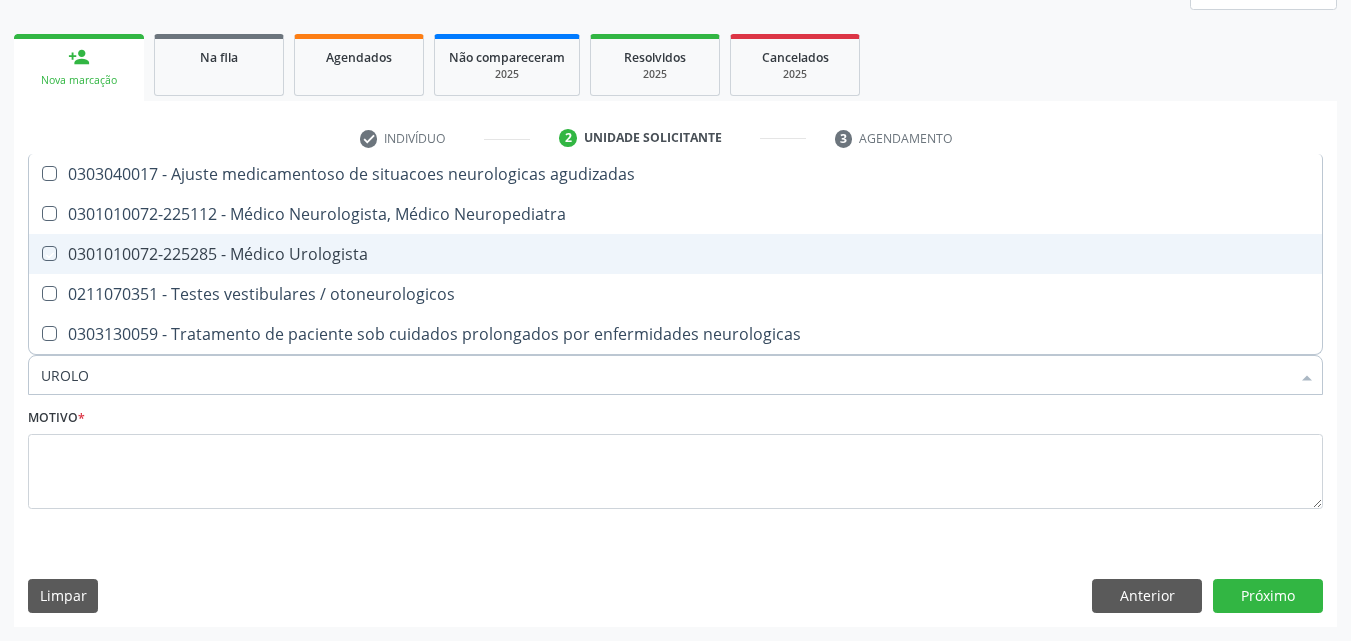 checkbox on "true" 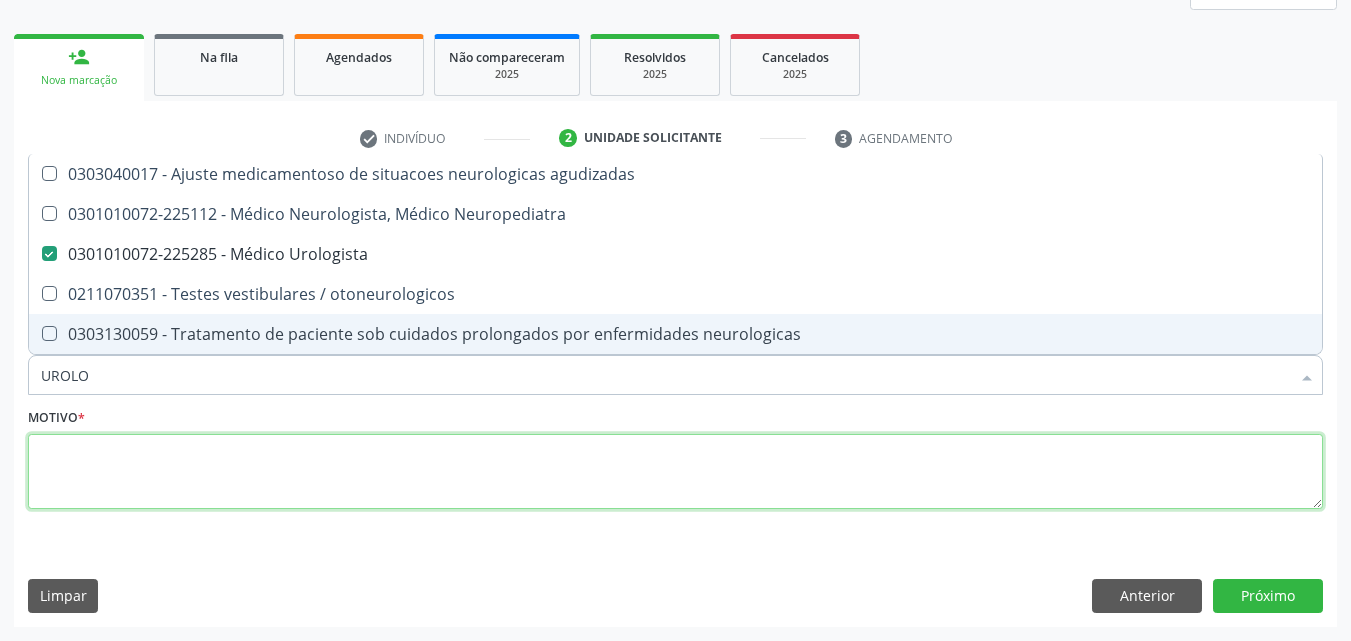 click at bounding box center (675, 472) 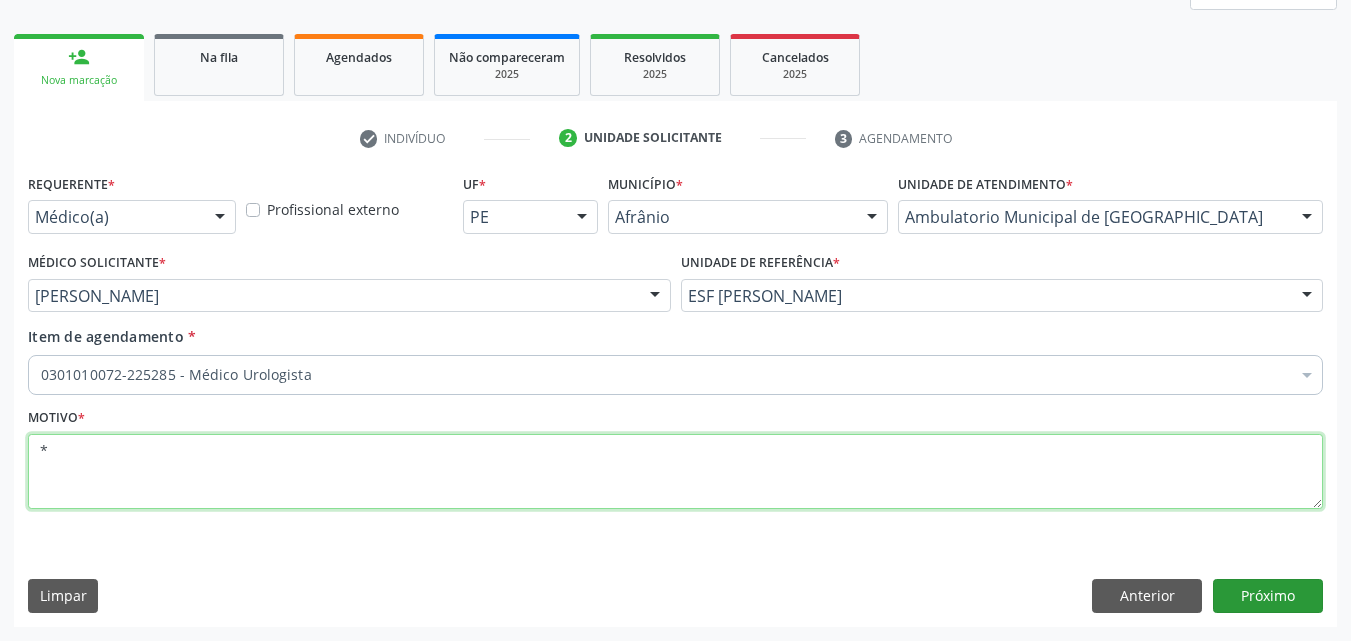 type on "*" 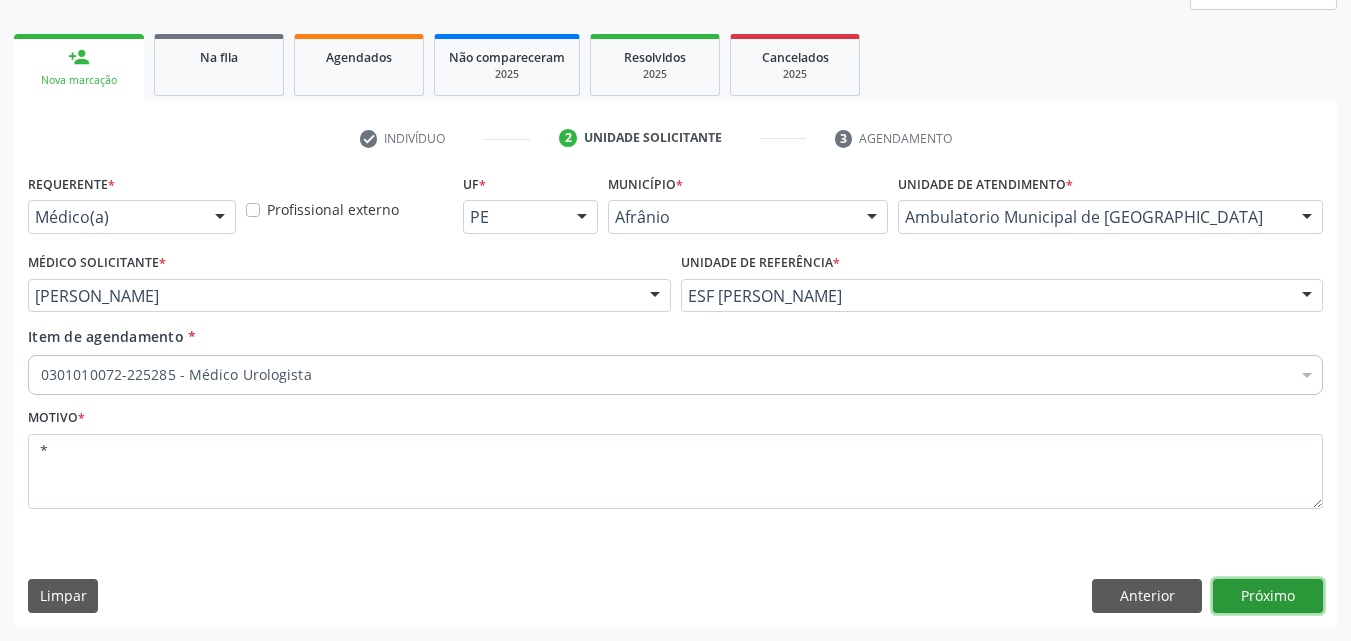 click on "Próximo" at bounding box center (1268, 596) 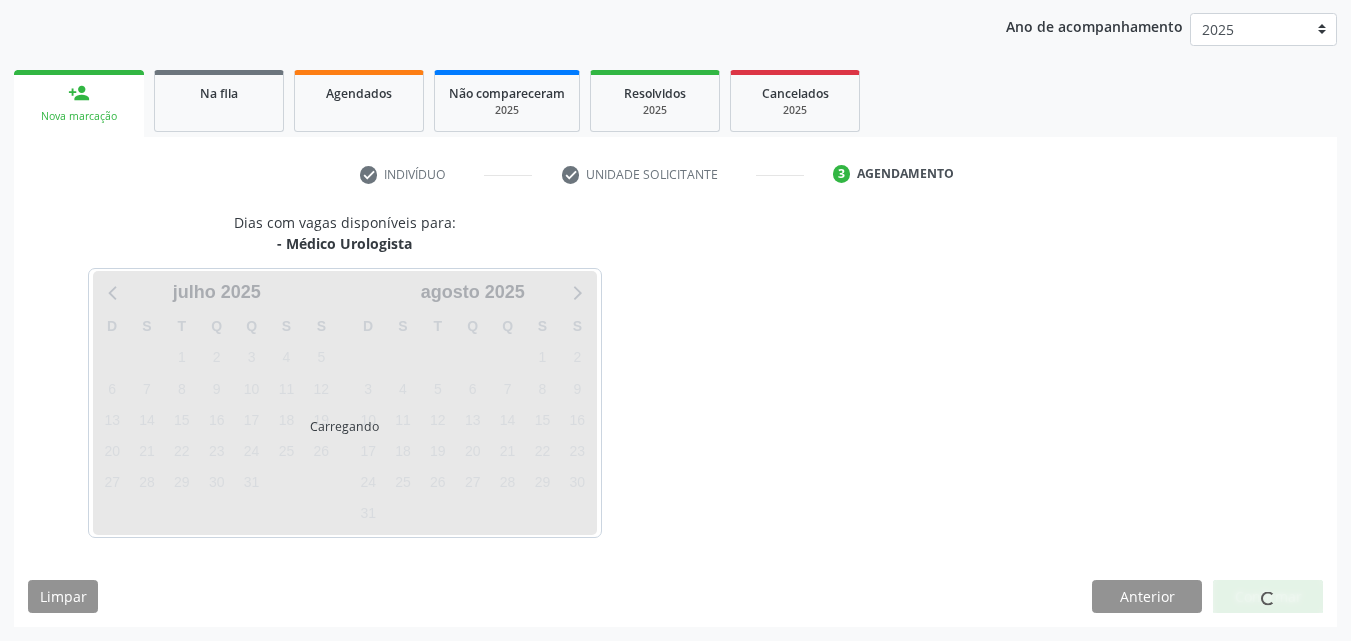 scroll, scrollTop: 229, scrollLeft: 0, axis: vertical 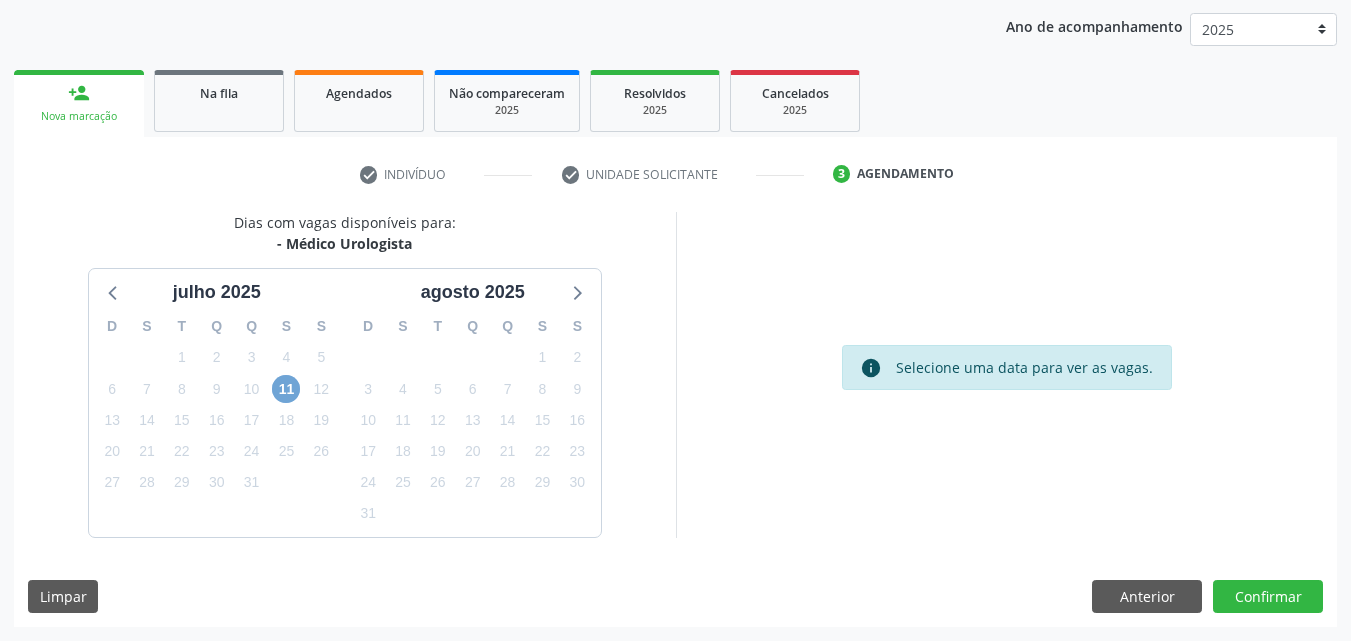 click on "11" at bounding box center (286, 389) 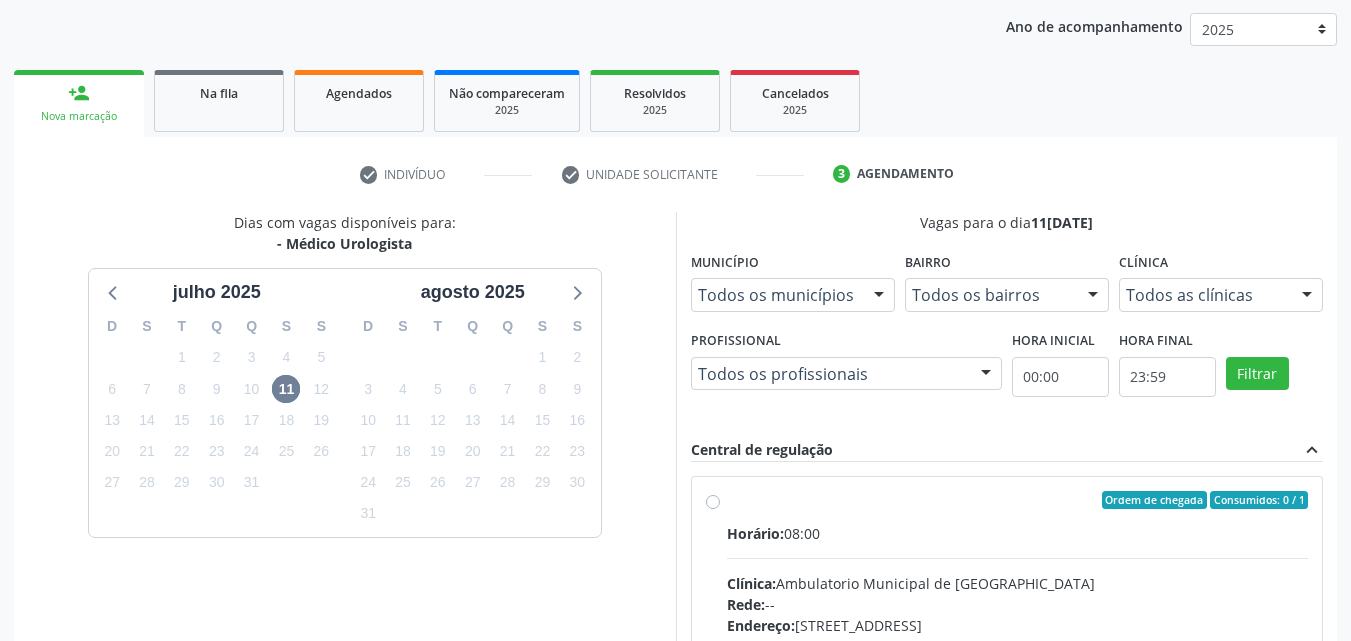 click on "Ordem de chegada
Consumidos: 0 / 1
Horário:   08:00
Clínica:  Ambulatorio Municipal de Saude
Rede:
--
Endereço:   [STREET_ADDRESS]
Telefone:   --
Profissional:
--
Informações adicionais sobre o atendimento
Idade de atendimento:
Sem restrição
Gênero(s) atendido(s):
Sem restrição
Informações adicionais:
--" at bounding box center (1018, 644) 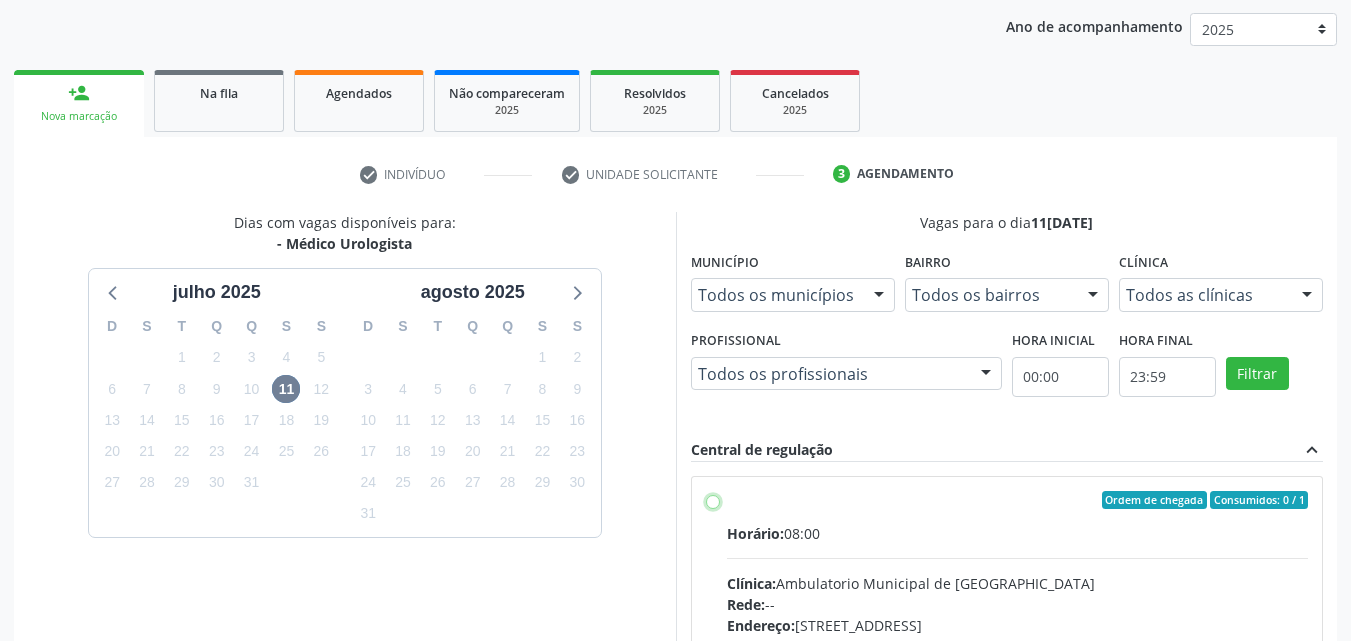 click on "Ordem de chegada
Consumidos: 0 / 1
Horário:   08:00
Clínica:  Ambulatorio Municipal de Saude
Rede:
--
Endereço:   [STREET_ADDRESS]
Telefone:   --
Profissional:
--
Informações adicionais sobre o atendimento
Idade de atendimento:
Sem restrição
Gênero(s) atendido(s):
Sem restrição
Informações adicionais:
--" at bounding box center (713, 500) 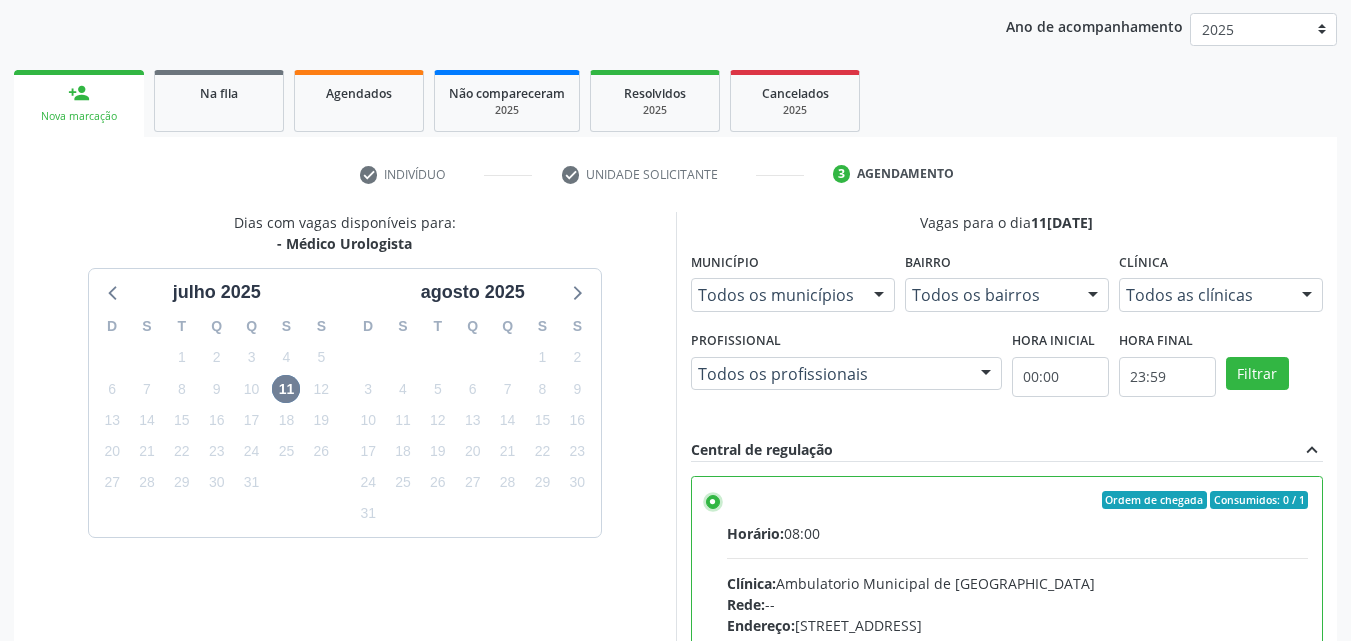 scroll, scrollTop: 99, scrollLeft: 0, axis: vertical 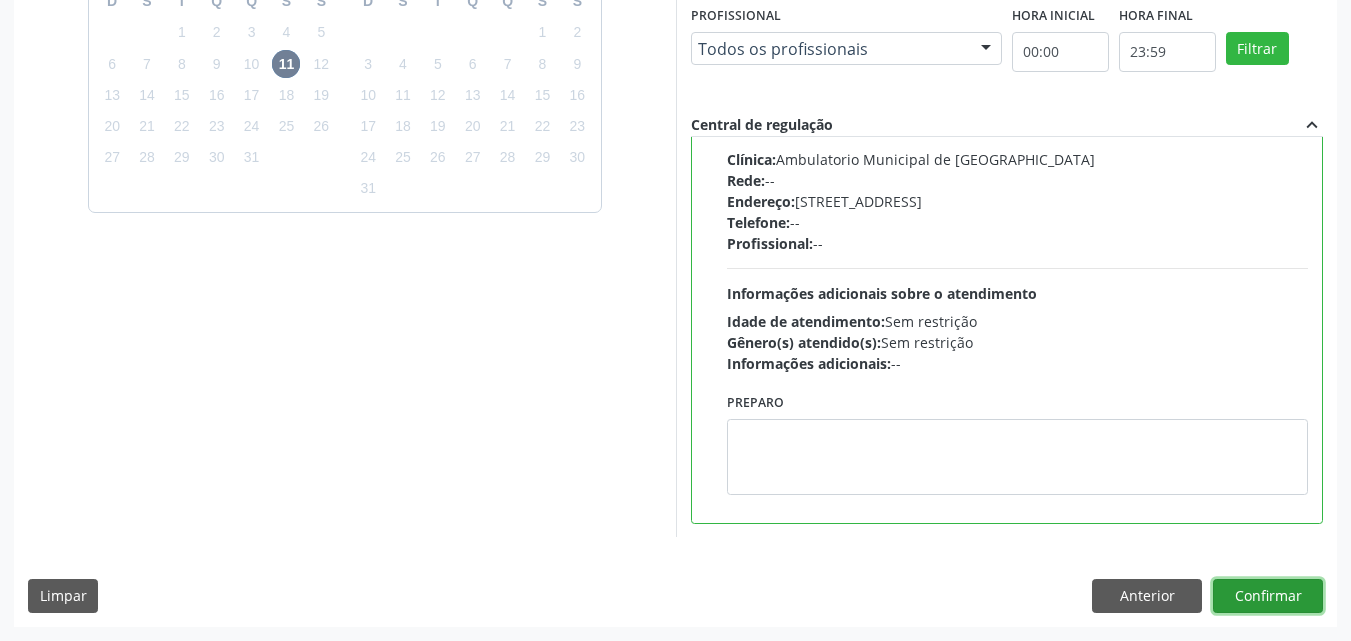 click on "Confirmar" at bounding box center [1268, 596] 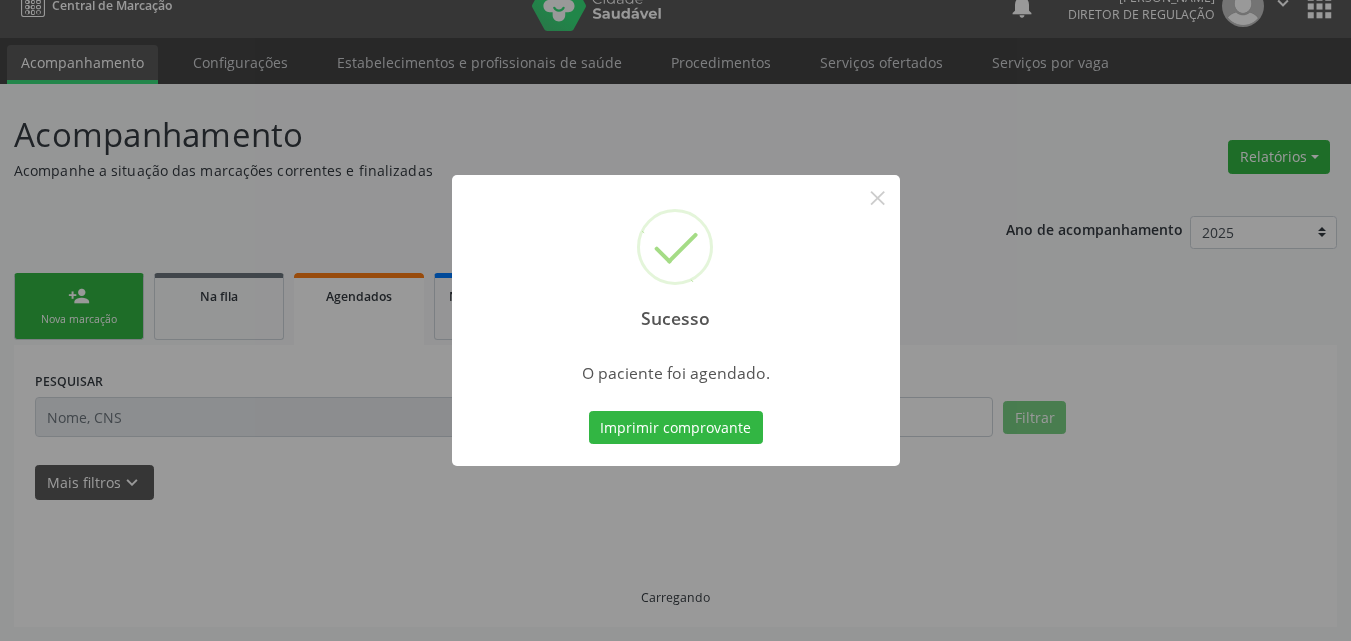 scroll, scrollTop: 26, scrollLeft: 0, axis: vertical 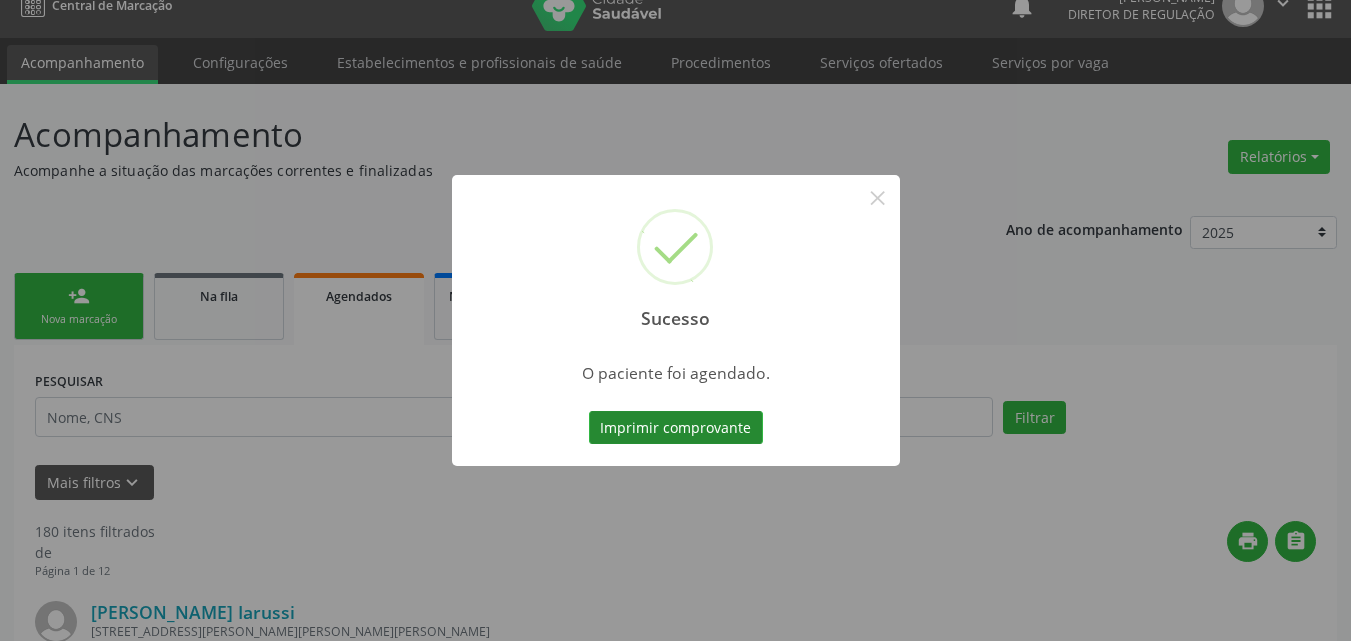 click on "Imprimir comprovante" at bounding box center [676, 428] 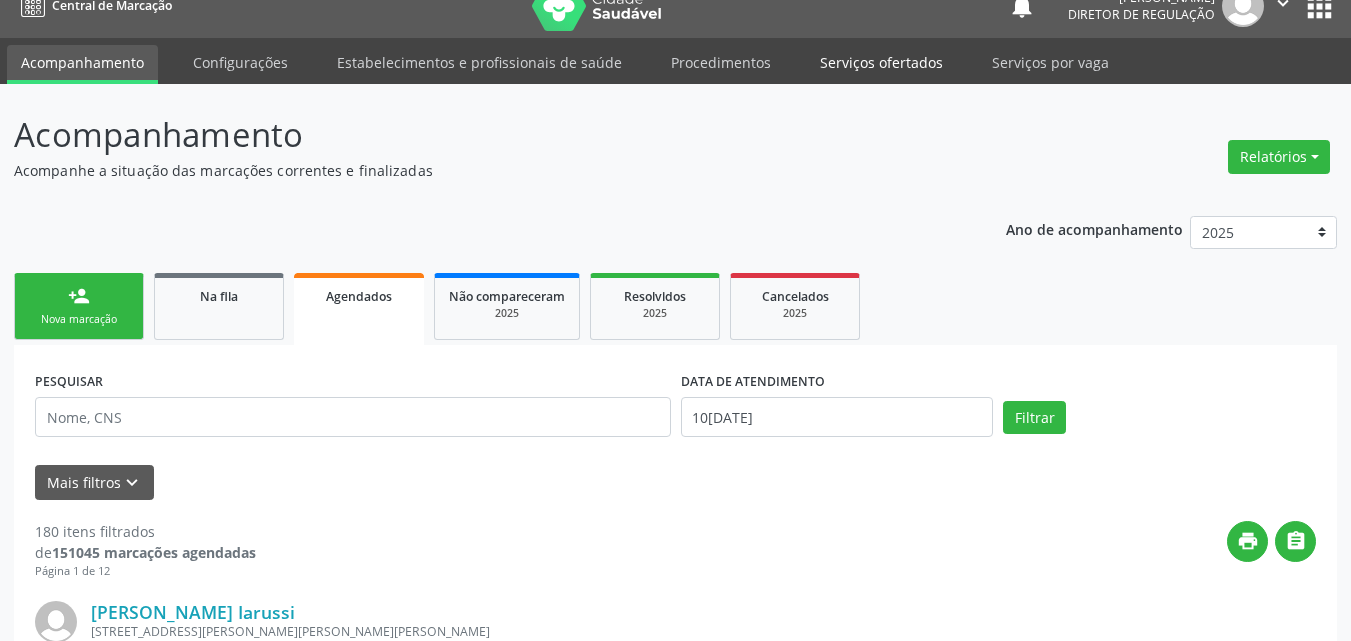 click on "Serviços ofertados" at bounding box center (881, 62) 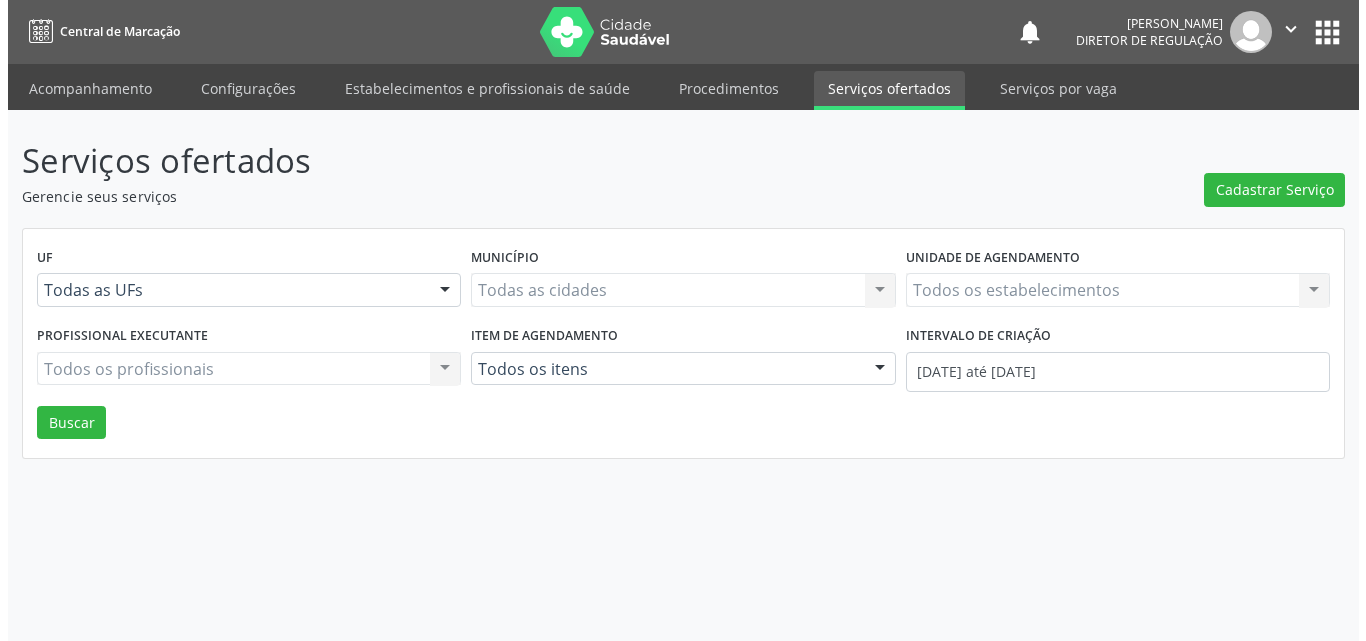 scroll, scrollTop: 0, scrollLeft: 0, axis: both 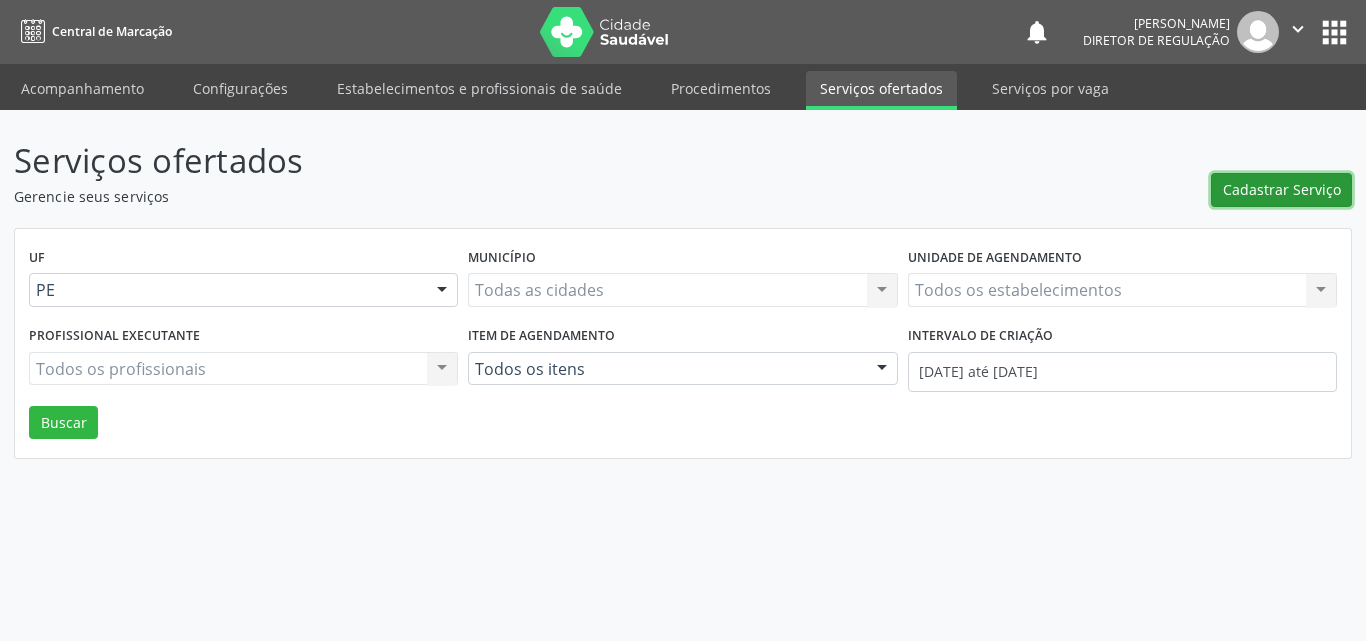 click on "Cadastrar Serviço" at bounding box center [1281, 190] 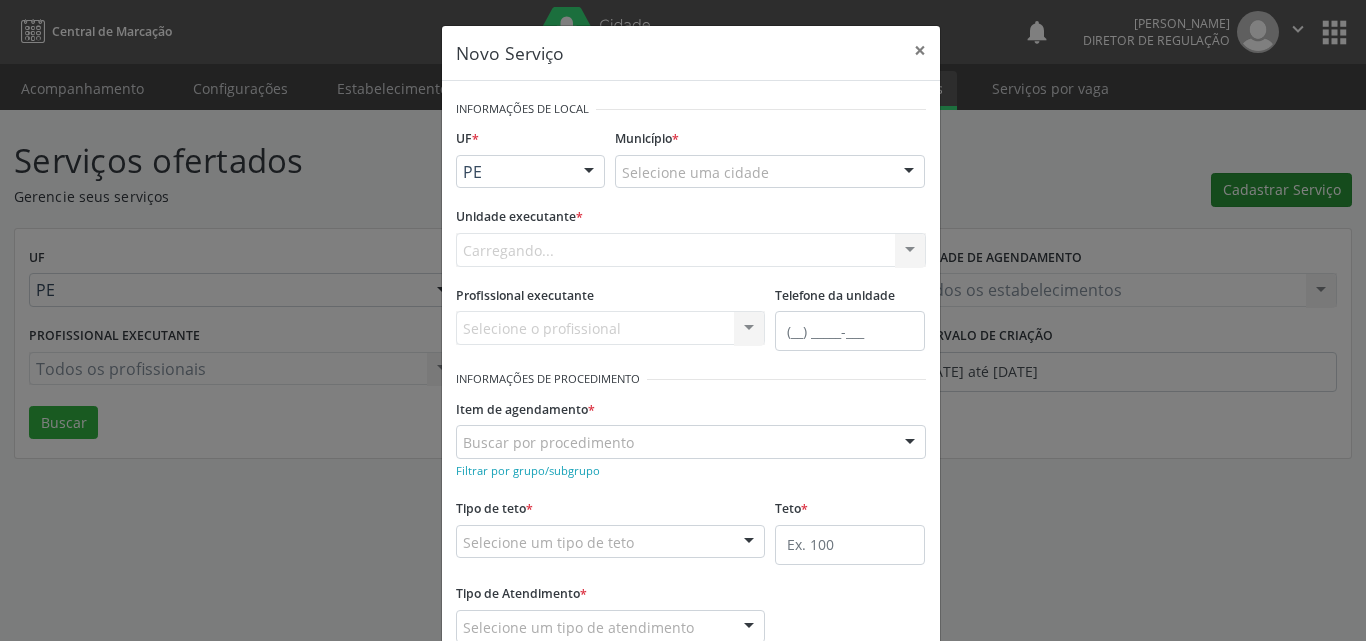 scroll, scrollTop: 0, scrollLeft: 0, axis: both 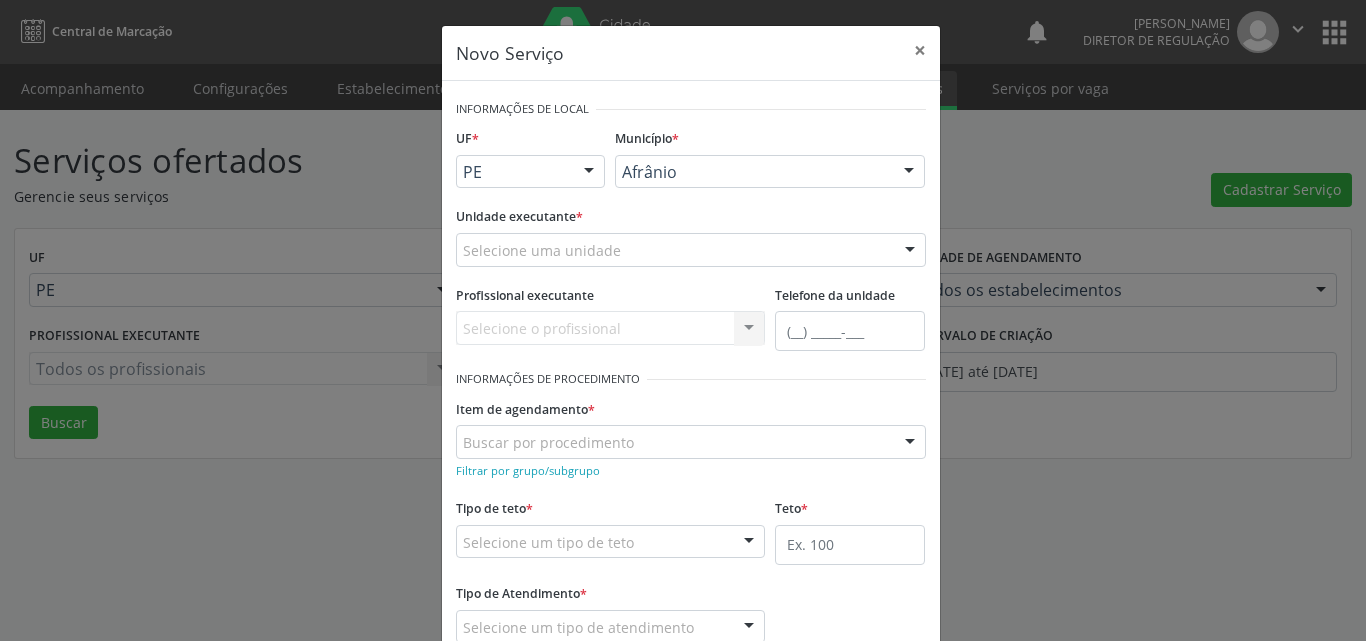 click on "Selecione uma unidade" at bounding box center [691, 250] 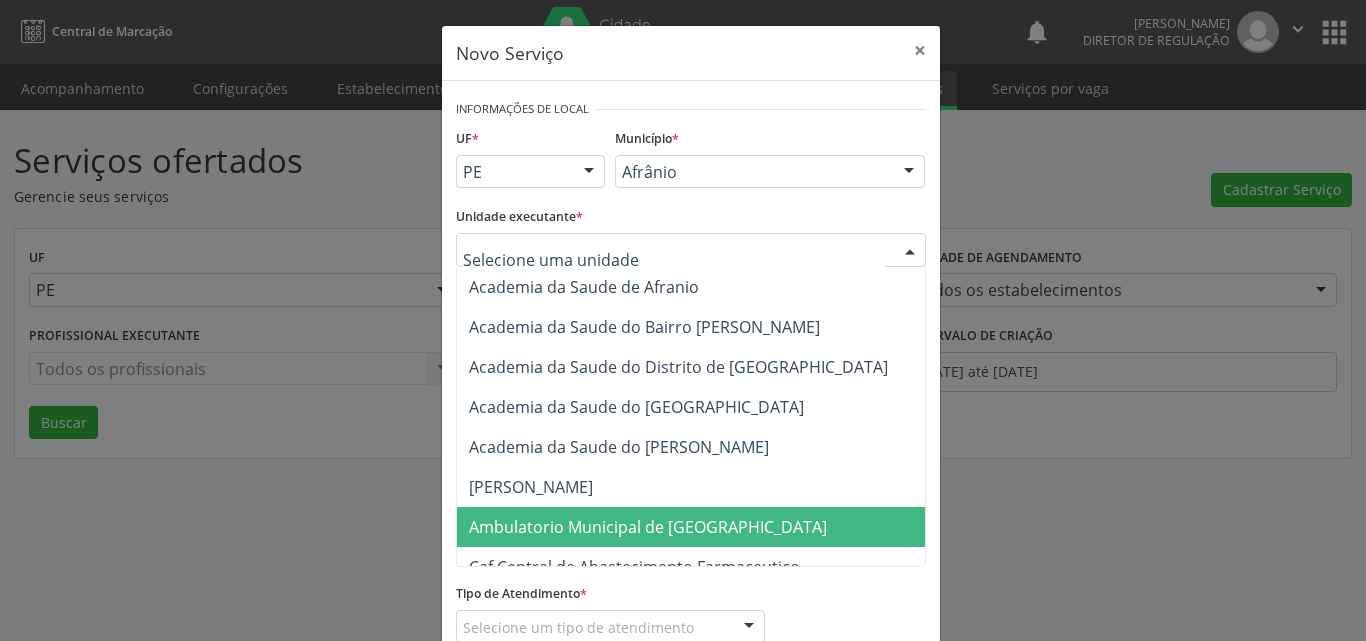 click on "Ambulatorio Municipal de [GEOGRAPHIC_DATA]" at bounding box center (648, 527) 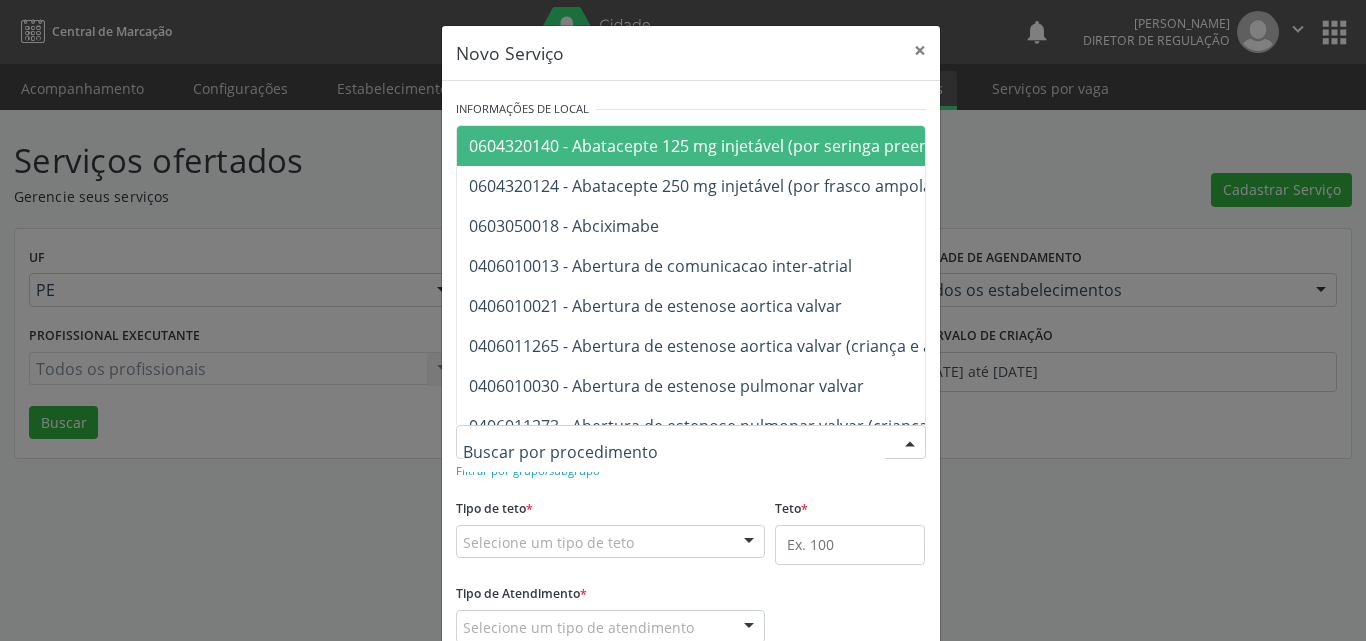 click at bounding box center [691, 442] 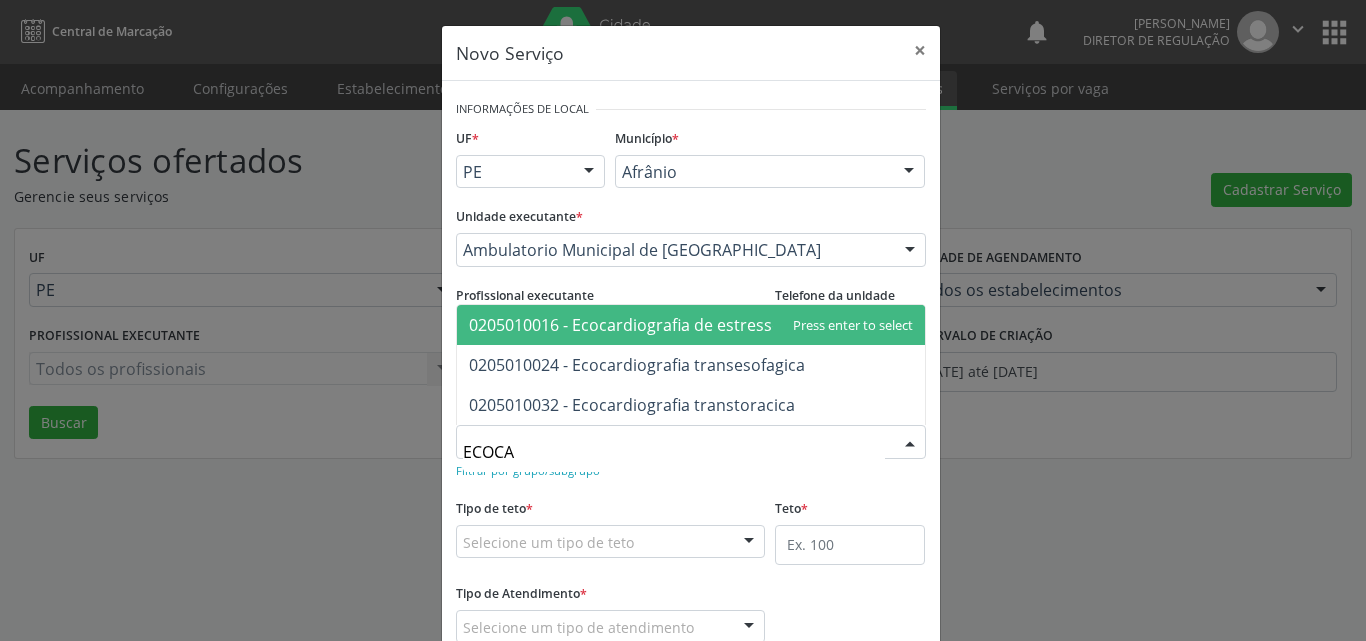 type on "ECOCAR" 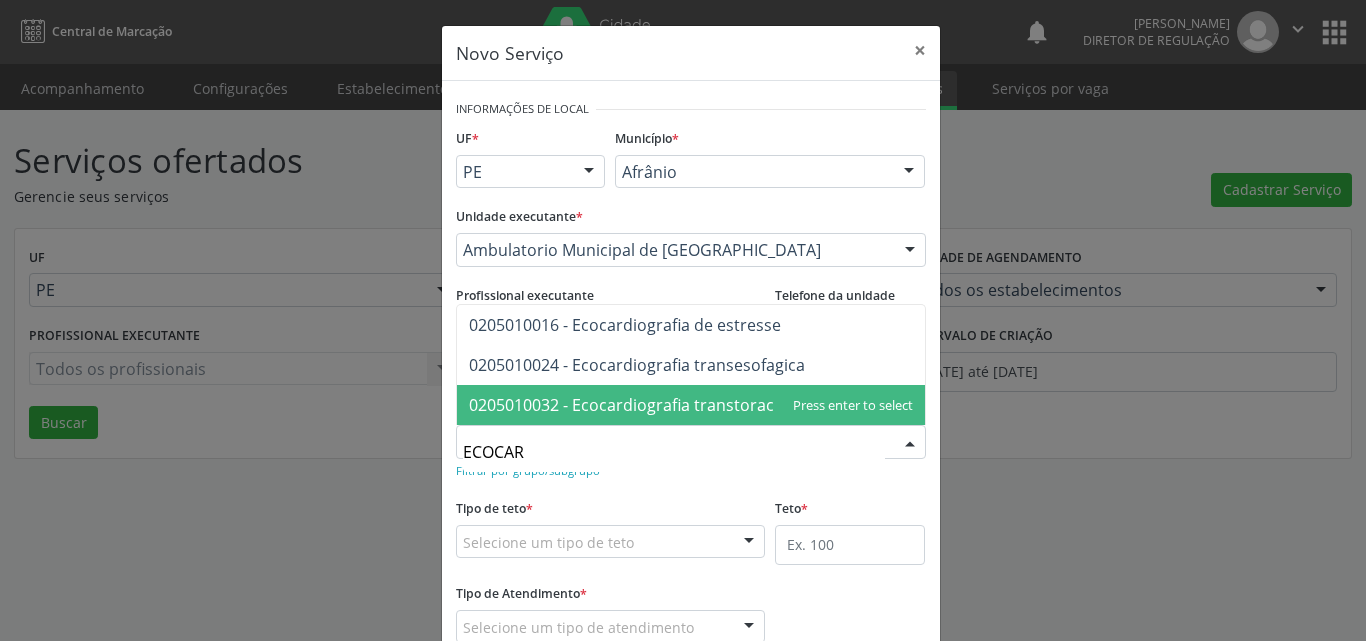 click on "0205010032 - Ecocardiografia transtoracica" at bounding box center (632, 405) 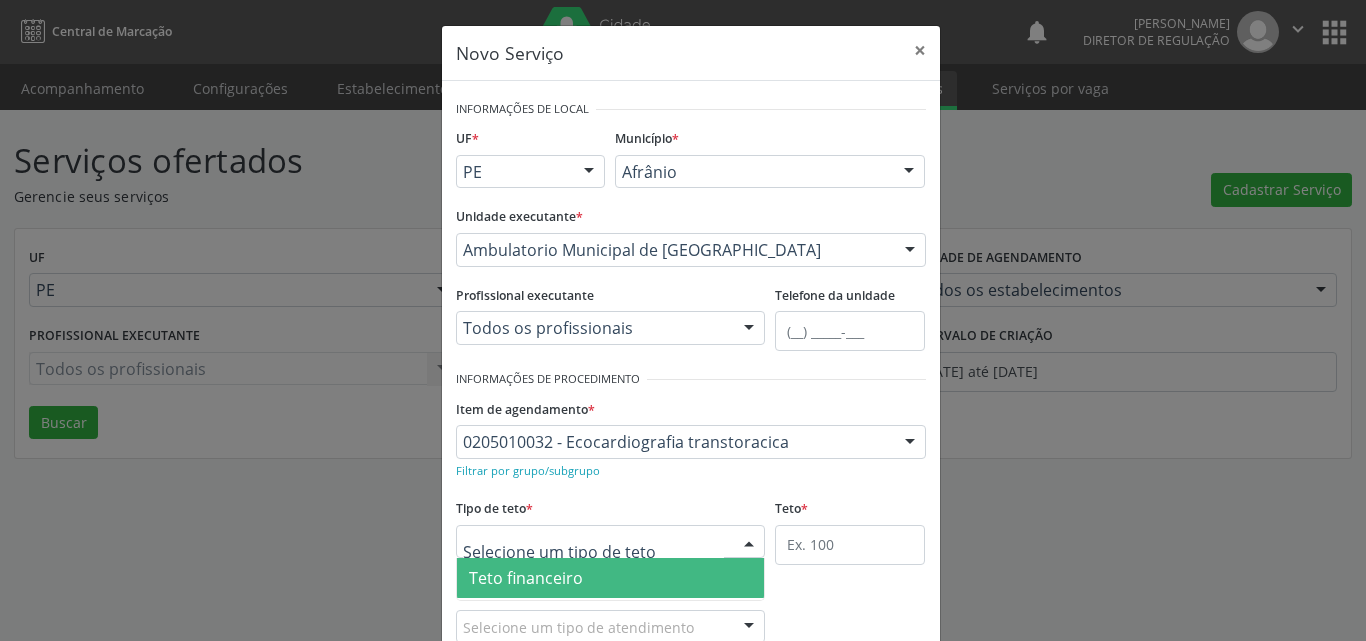 click at bounding box center (611, 542) 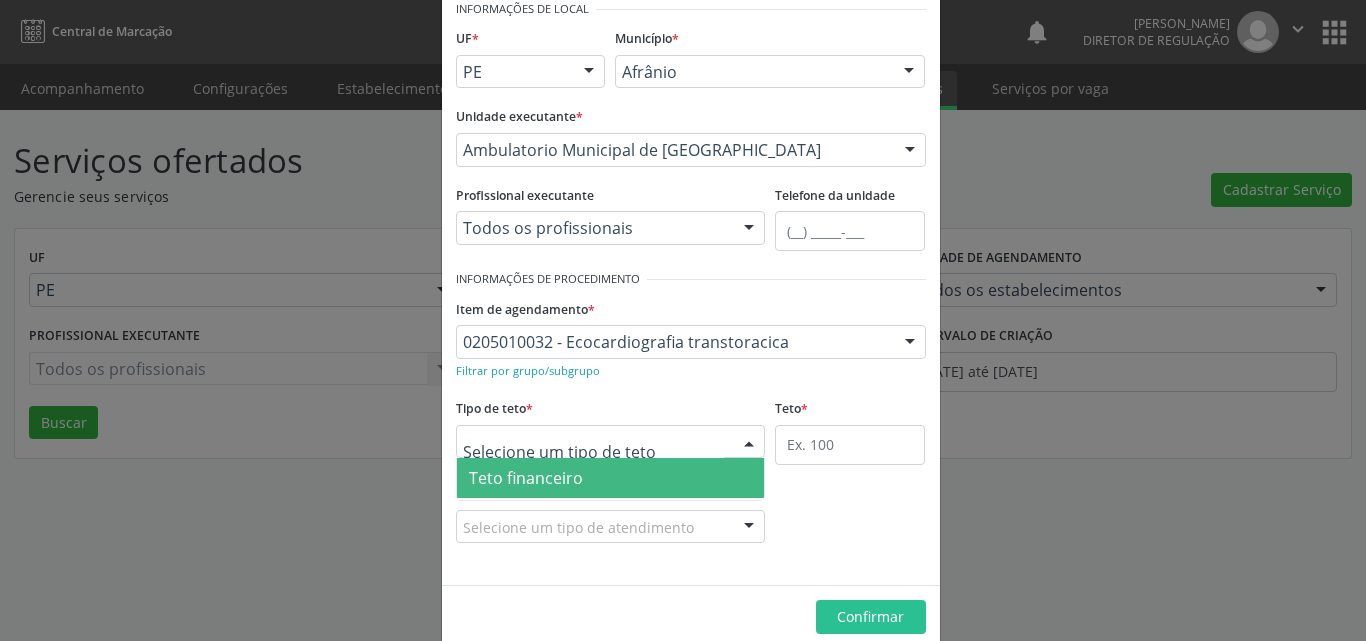 scroll, scrollTop: 132, scrollLeft: 0, axis: vertical 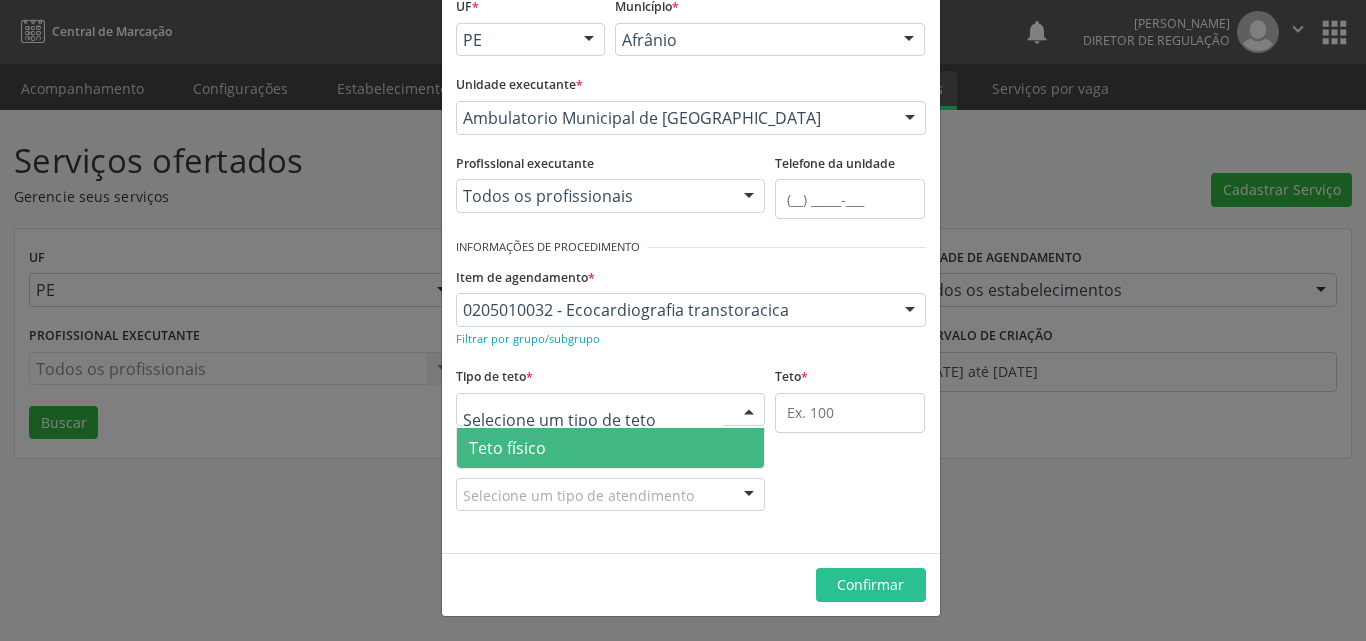drag, startPoint x: 664, startPoint y: 449, endPoint x: 760, endPoint y: 438, distance: 96.62815 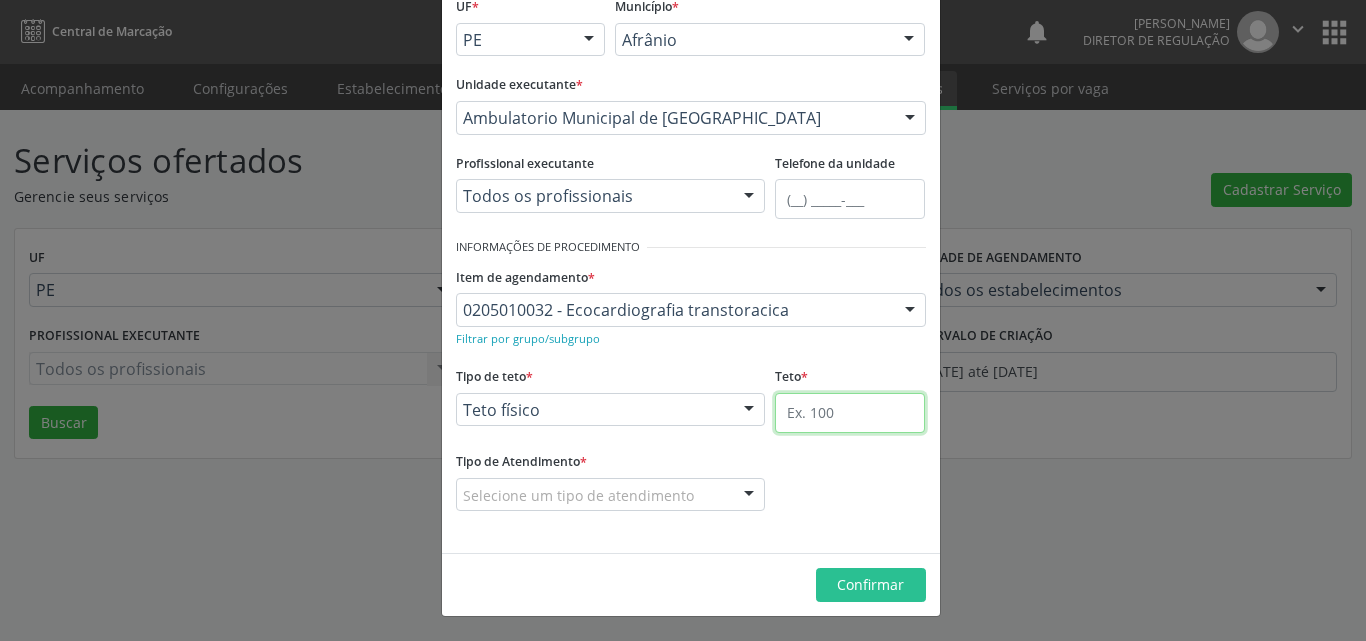 click at bounding box center (850, 413) 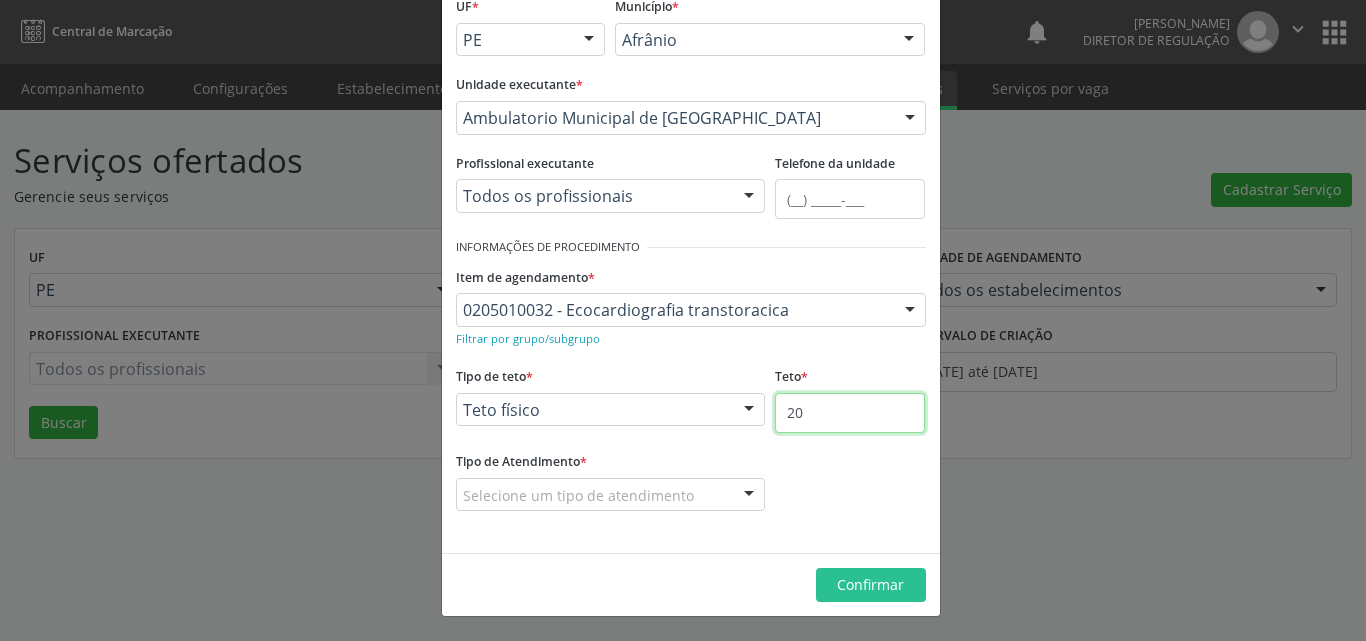 type on "20" 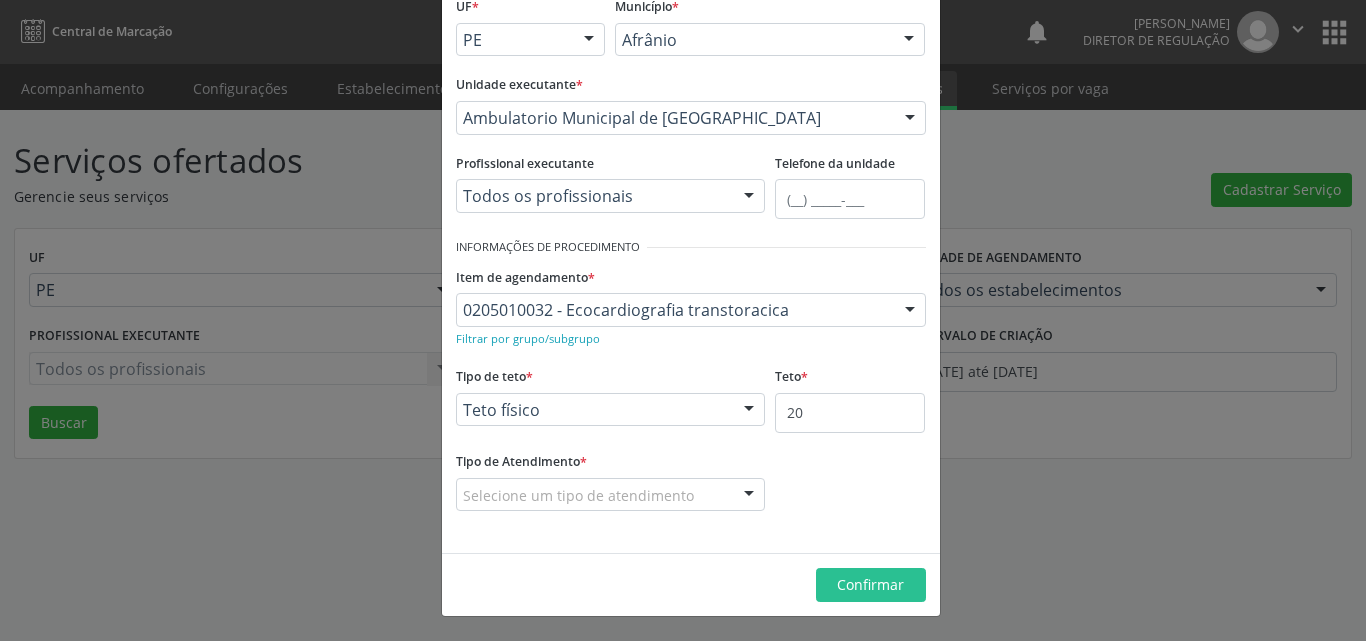 click on "Selecione um tipo de atendimento" at bounding box center [611, 495] 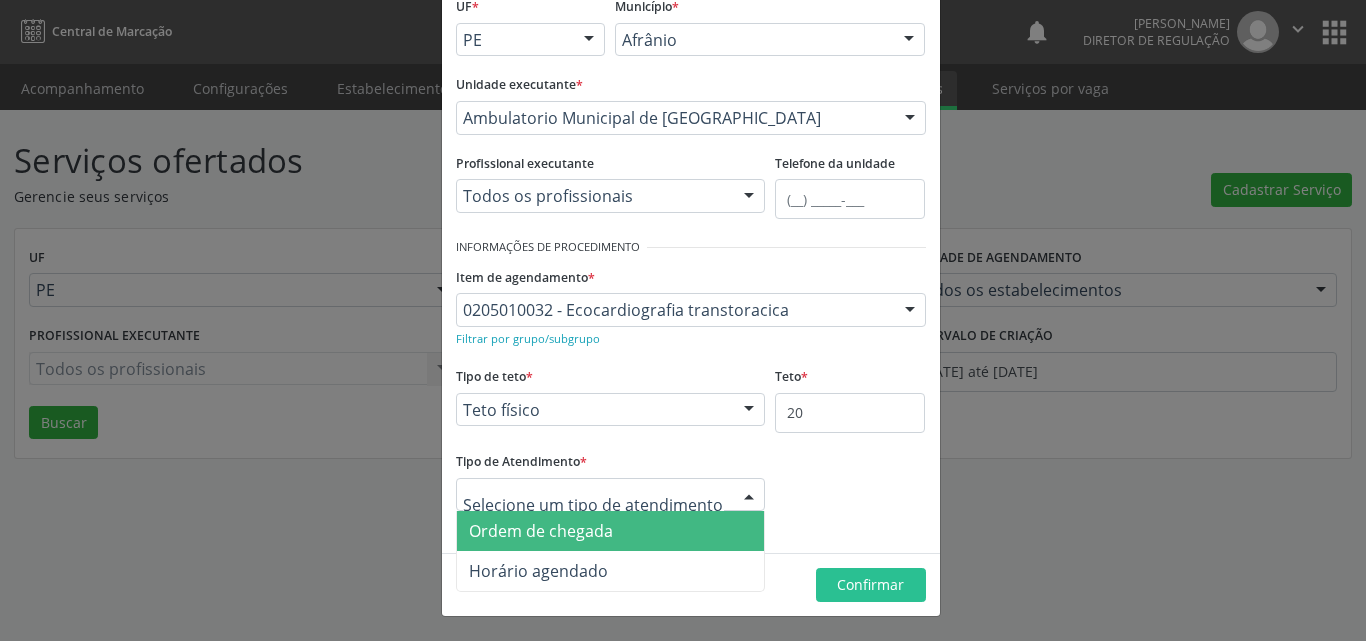 click on "Ordem de chegada" at bounding box center [611, 531] 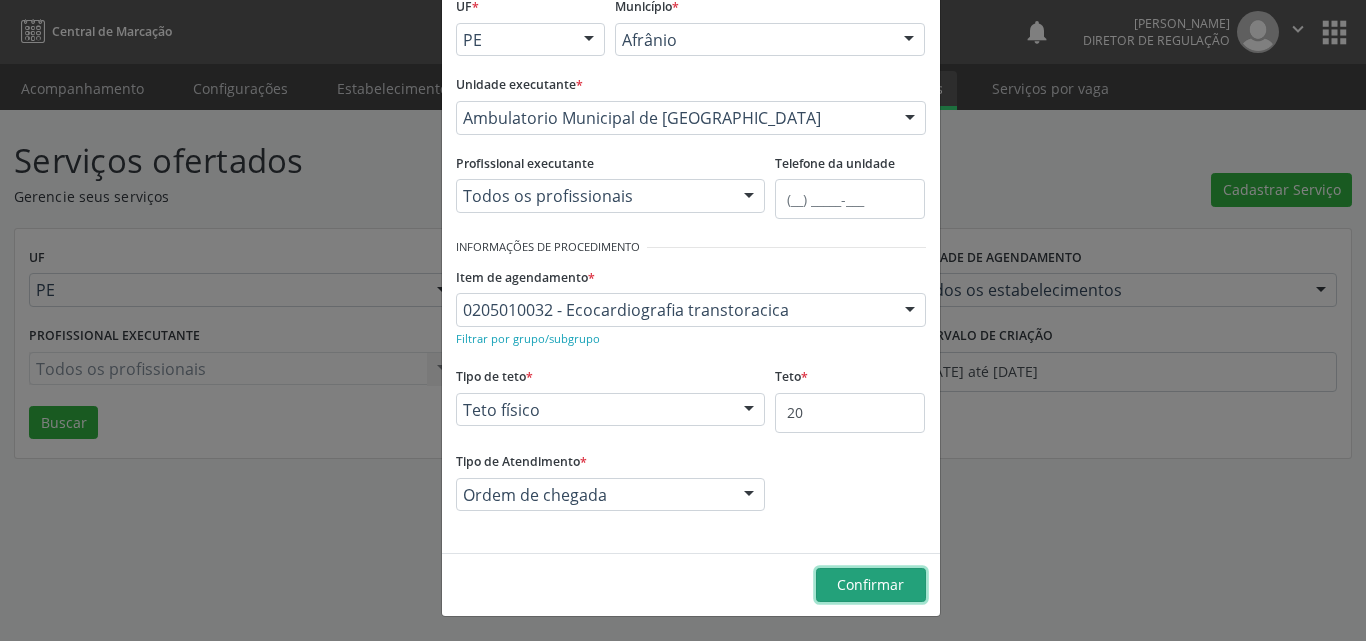 click on "Confirmar" at bounding box center [870, 584] 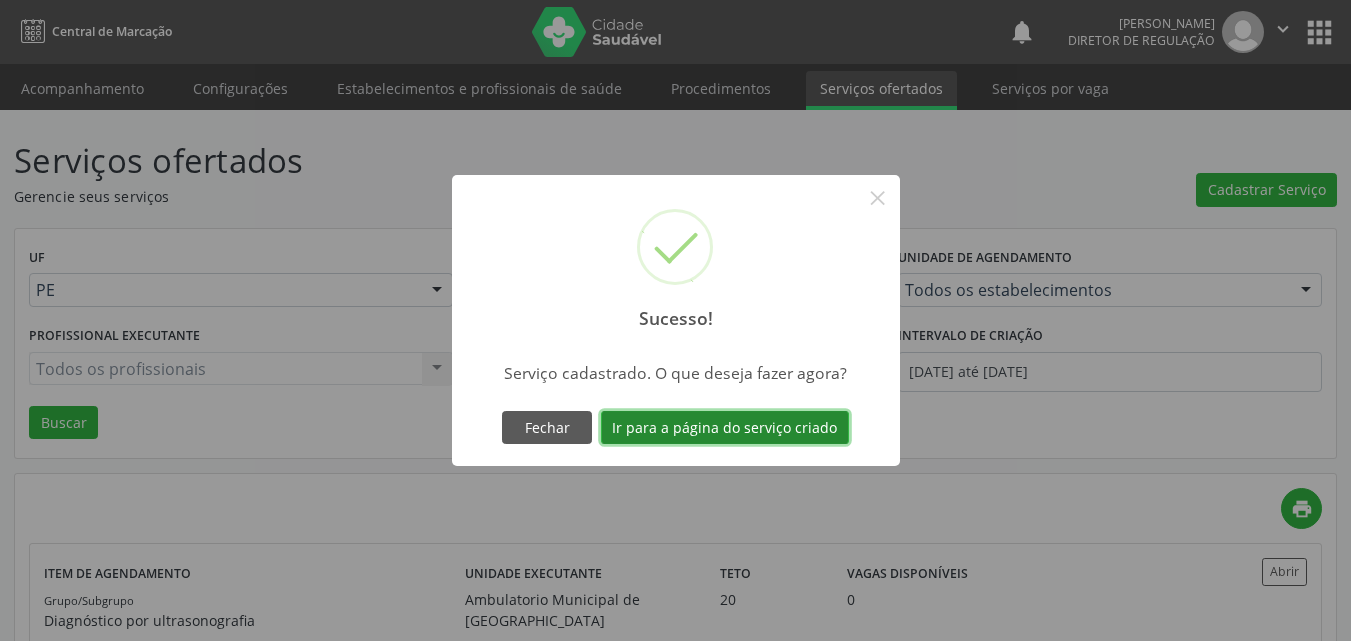 click on "Ir para a página do serviço criado" at bounding box center (725, 428) 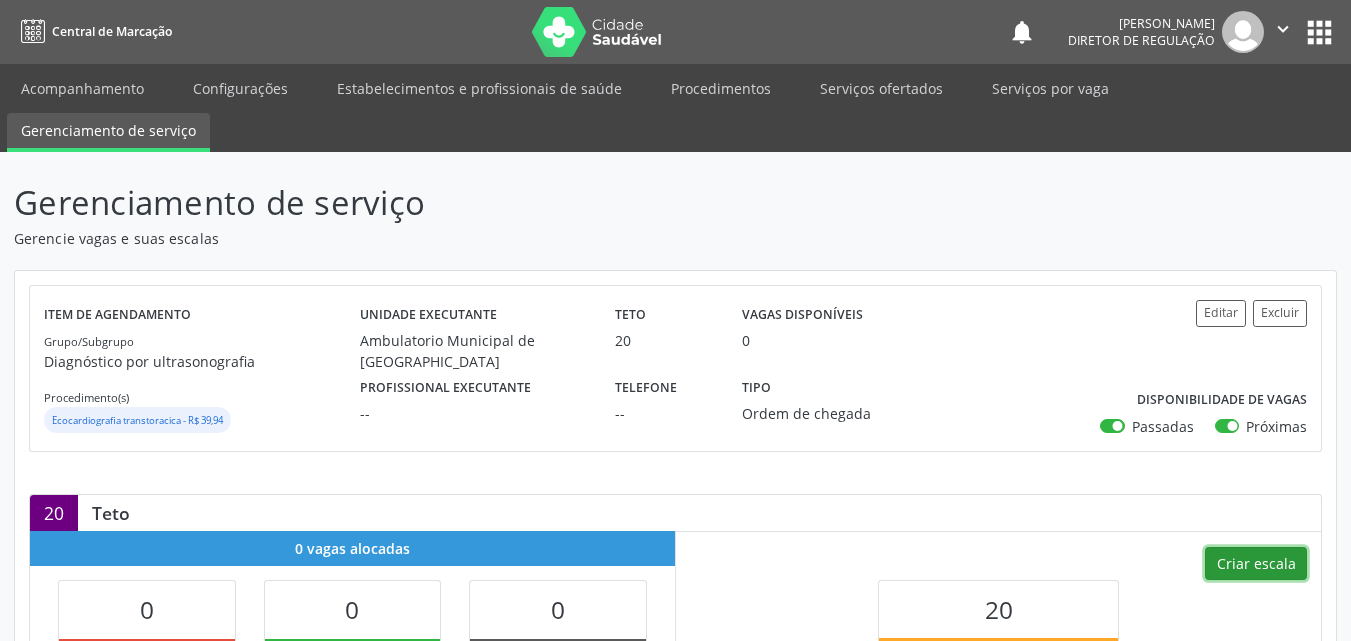 click on "Criar escala" at bounding box center [1256, 564] 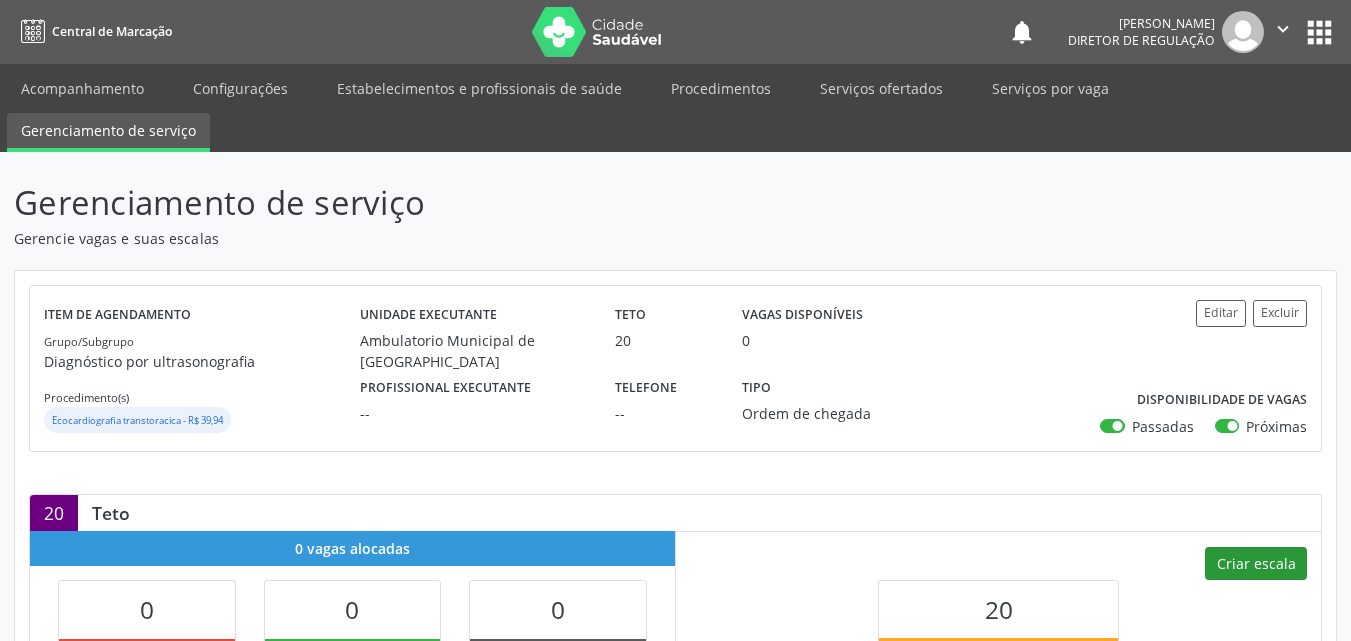select on "6" 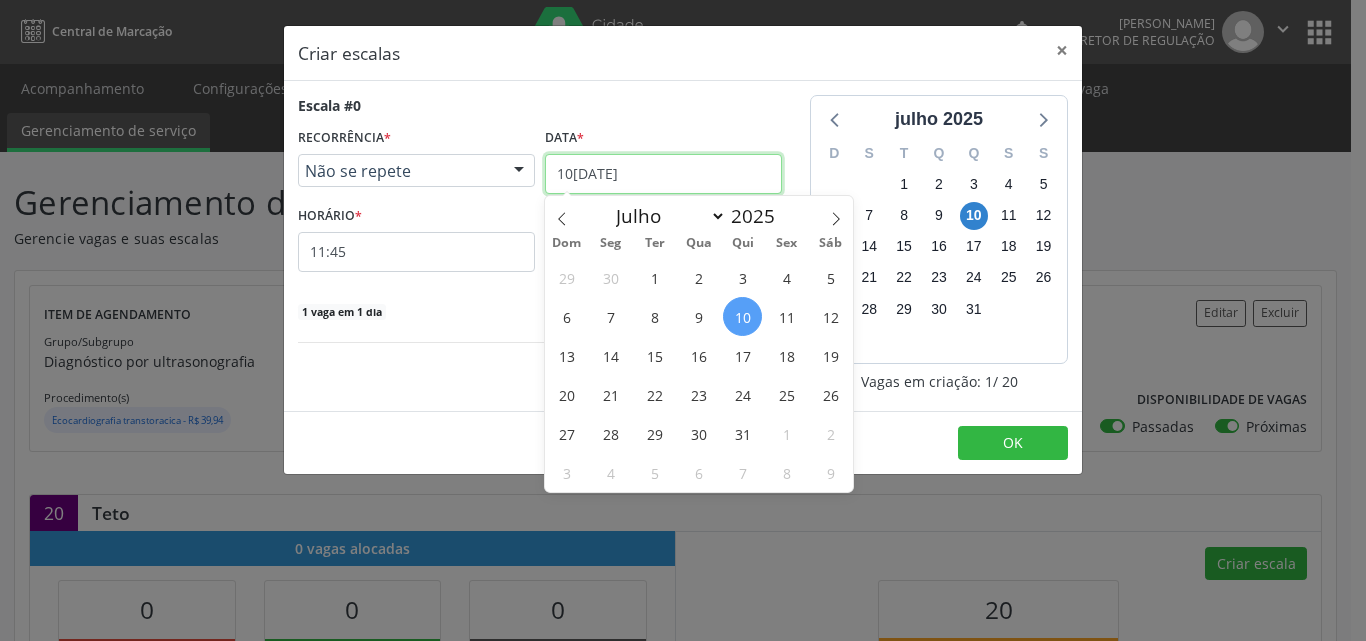 click on "10[DATE]" at bounding box center [663, 174] 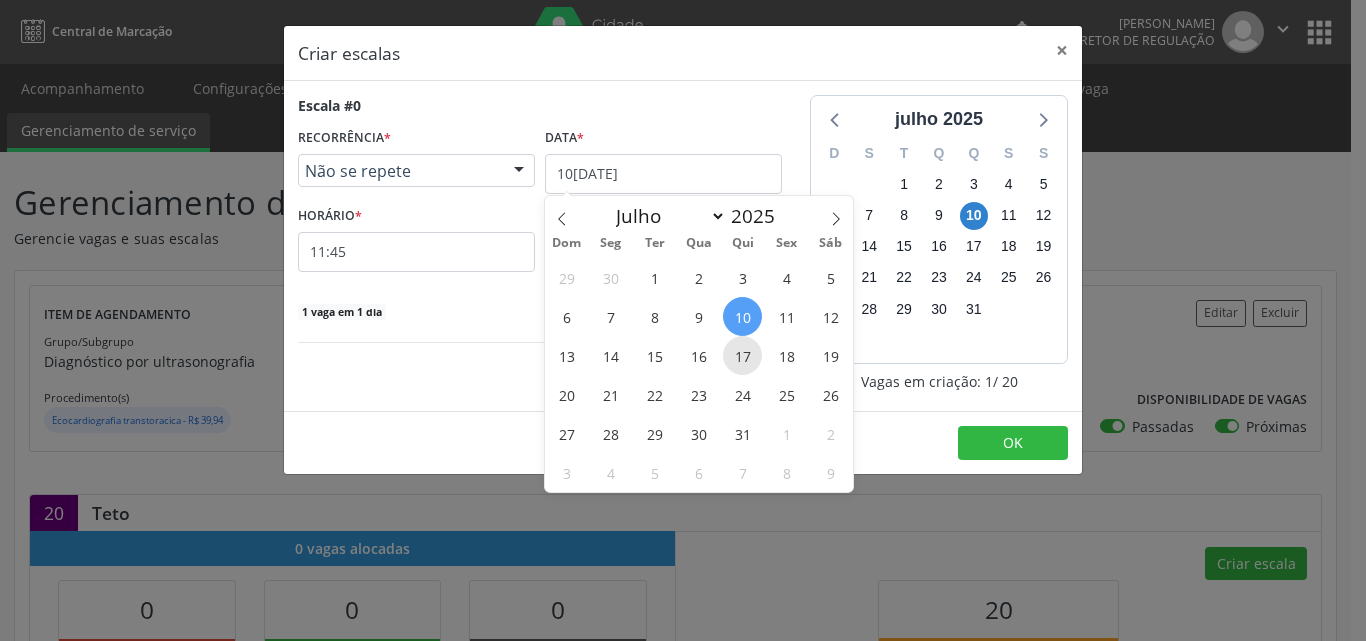 click on "17" at bounding box center (742, 355) 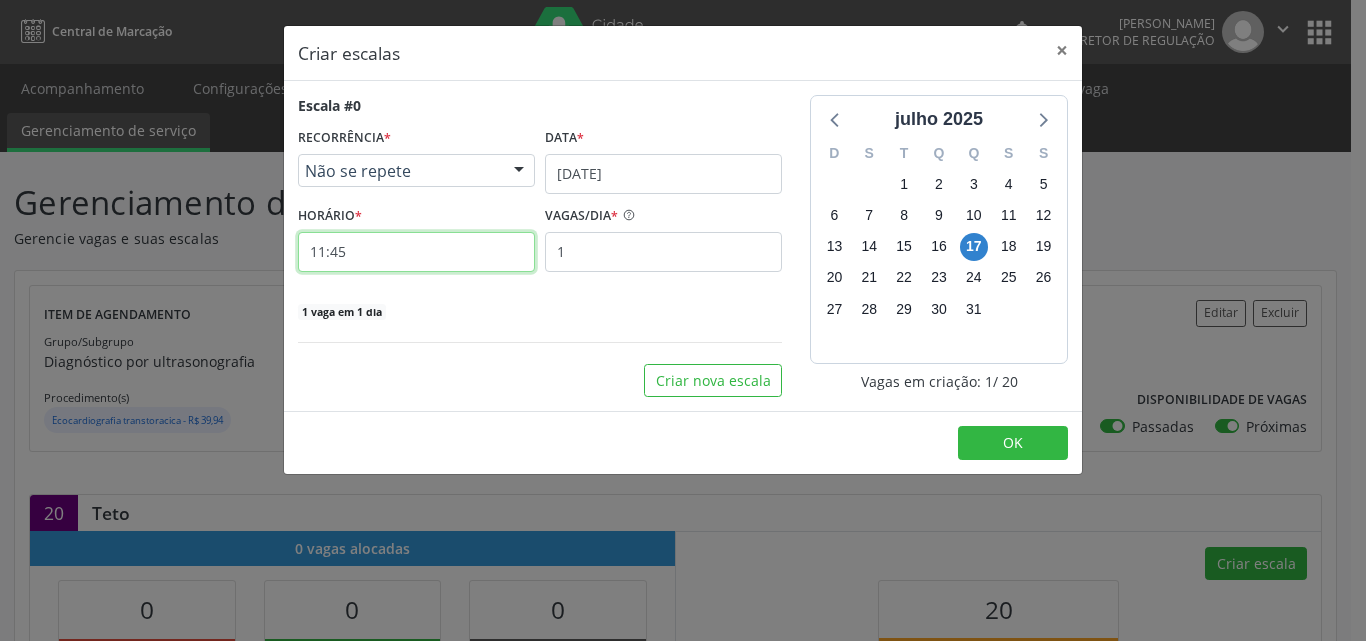 click on "11:45" at bounding box center (416, 252) 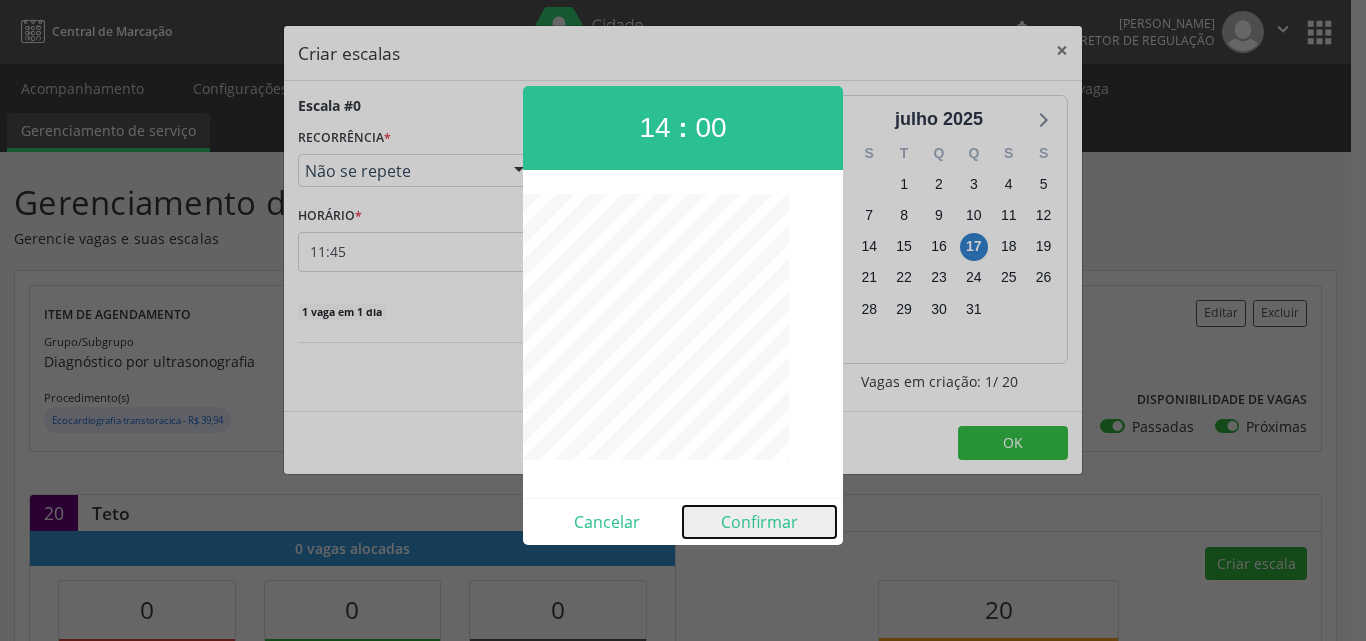 click on "Confirmar" at bounding box center (759, 522) 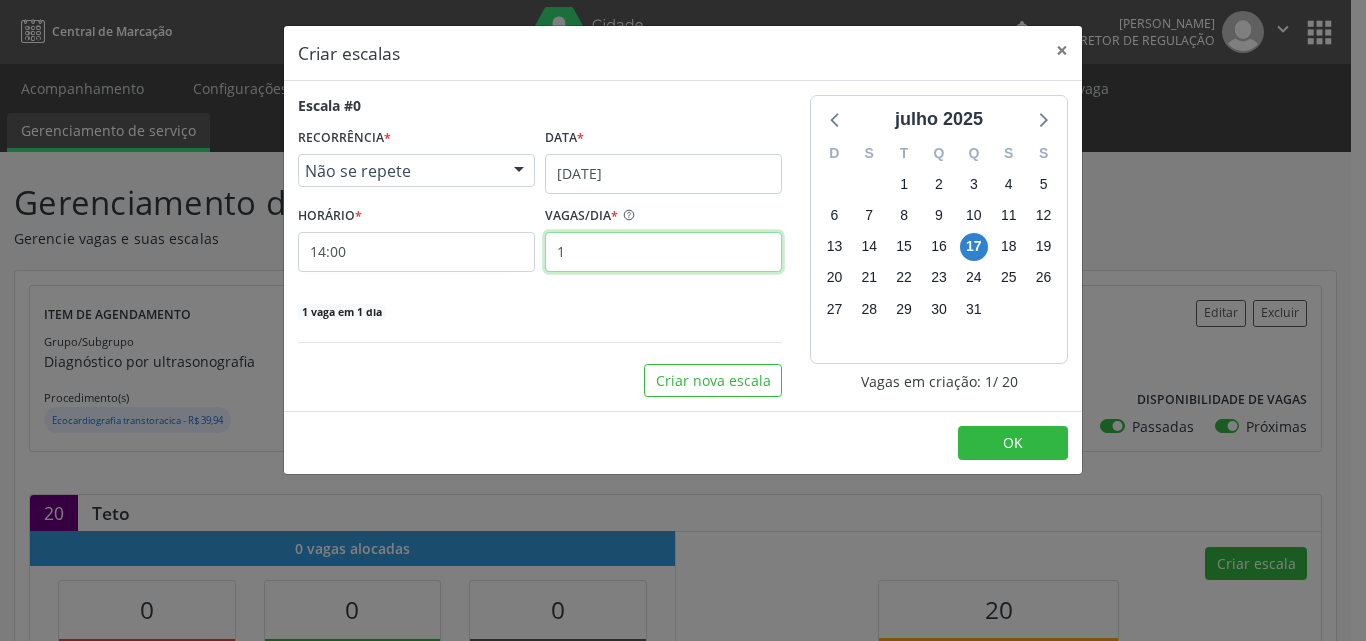 click on "1" at bounding box center (663, 252) 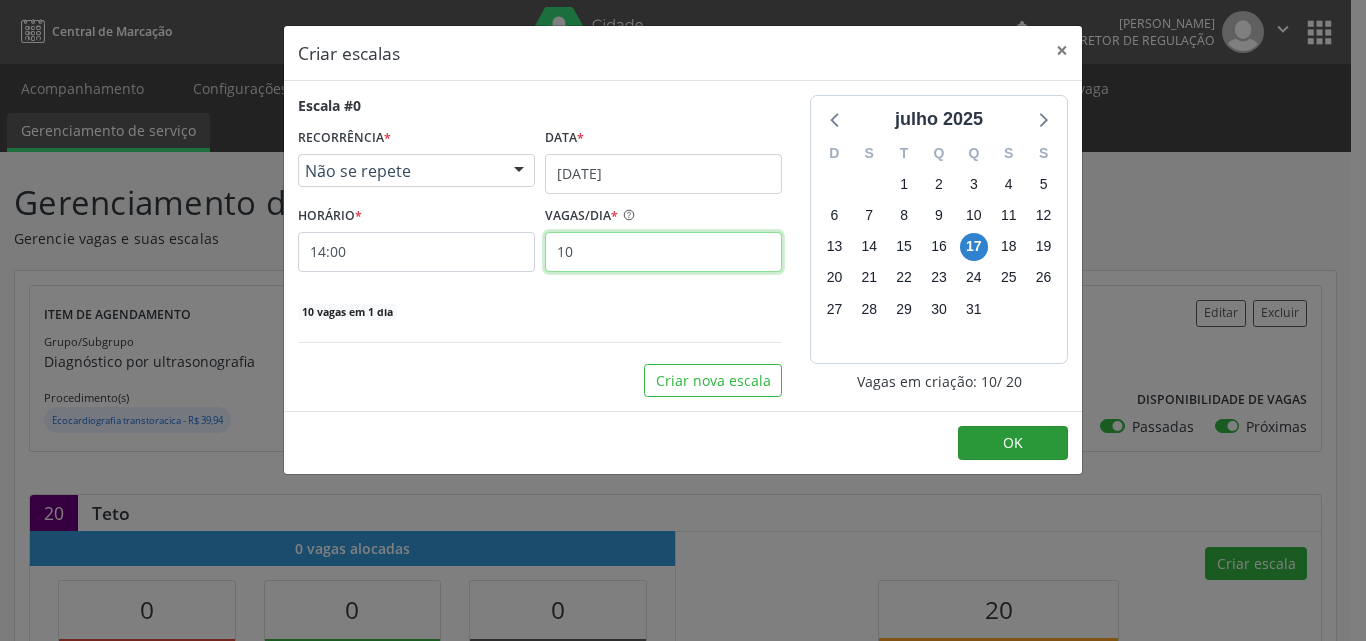 type on "10" 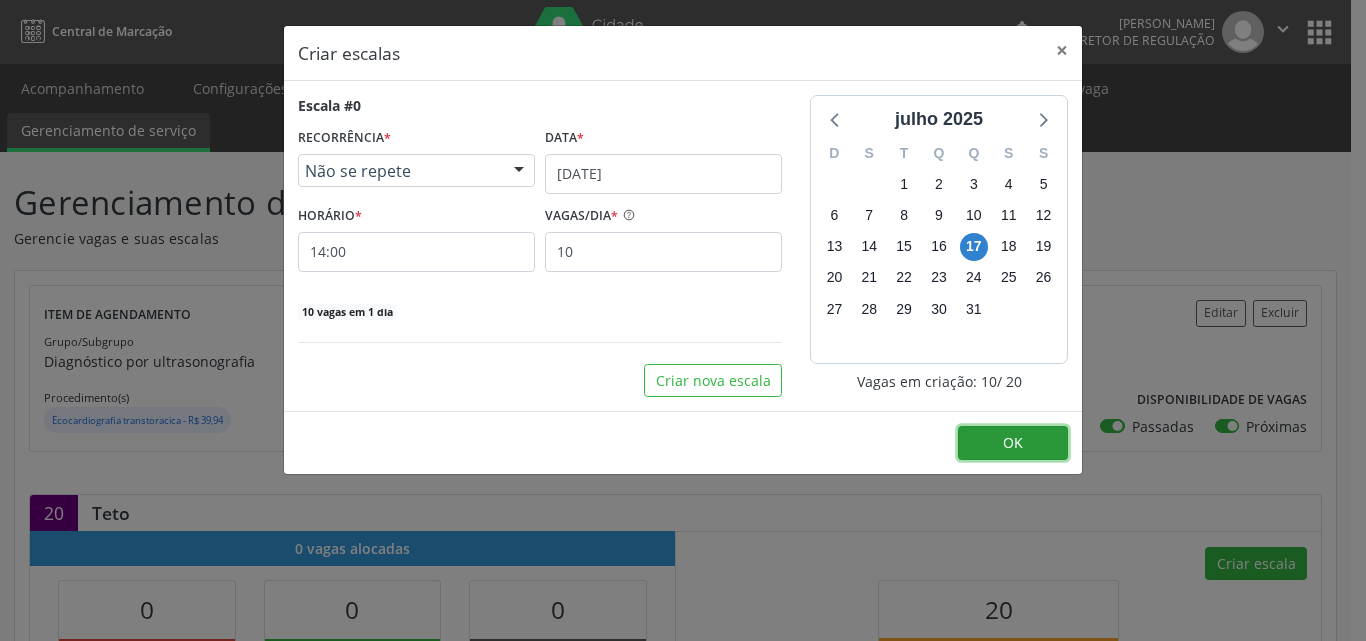 click on "OK" at bounding box center (1013, 442) 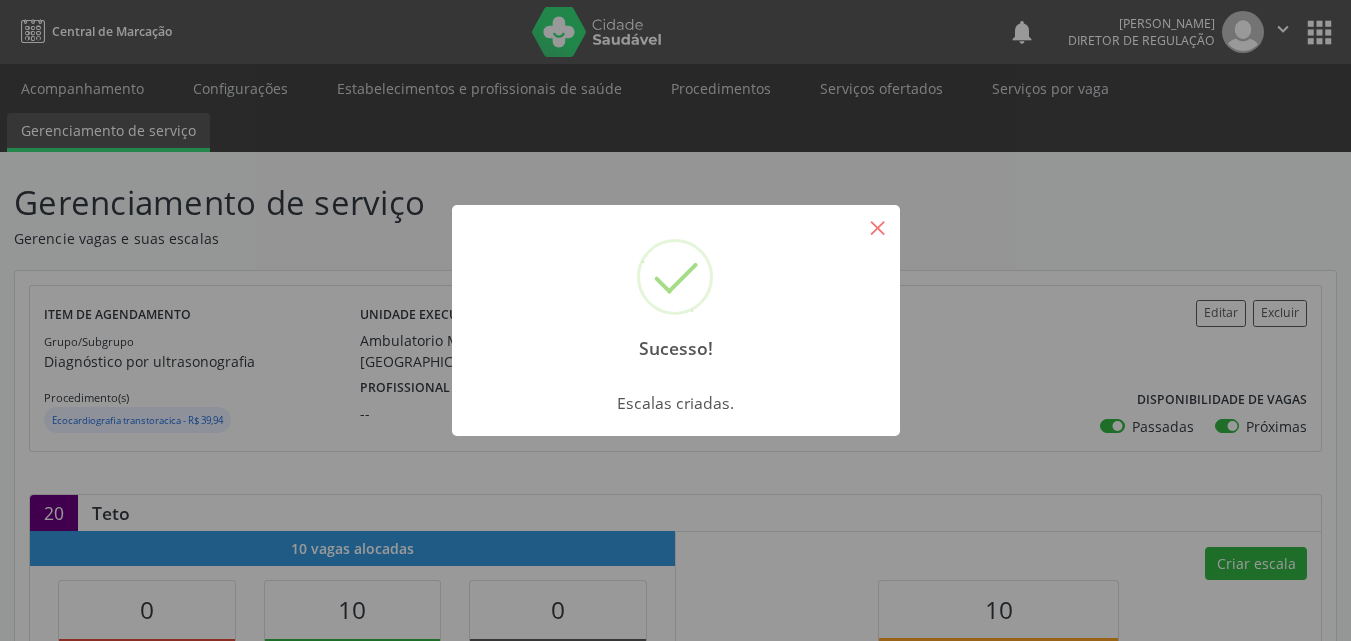 click on "×" at bounding box center (878, 227) 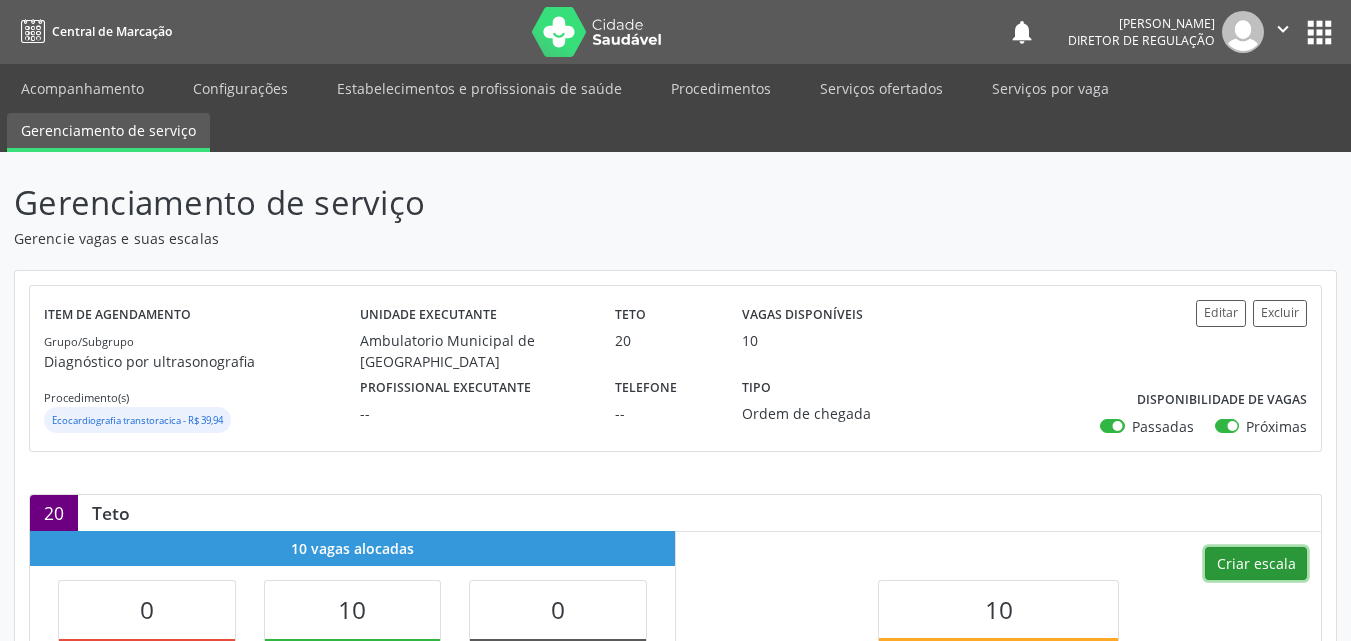click on "Criar escala" at bounding box center (1256, 564) 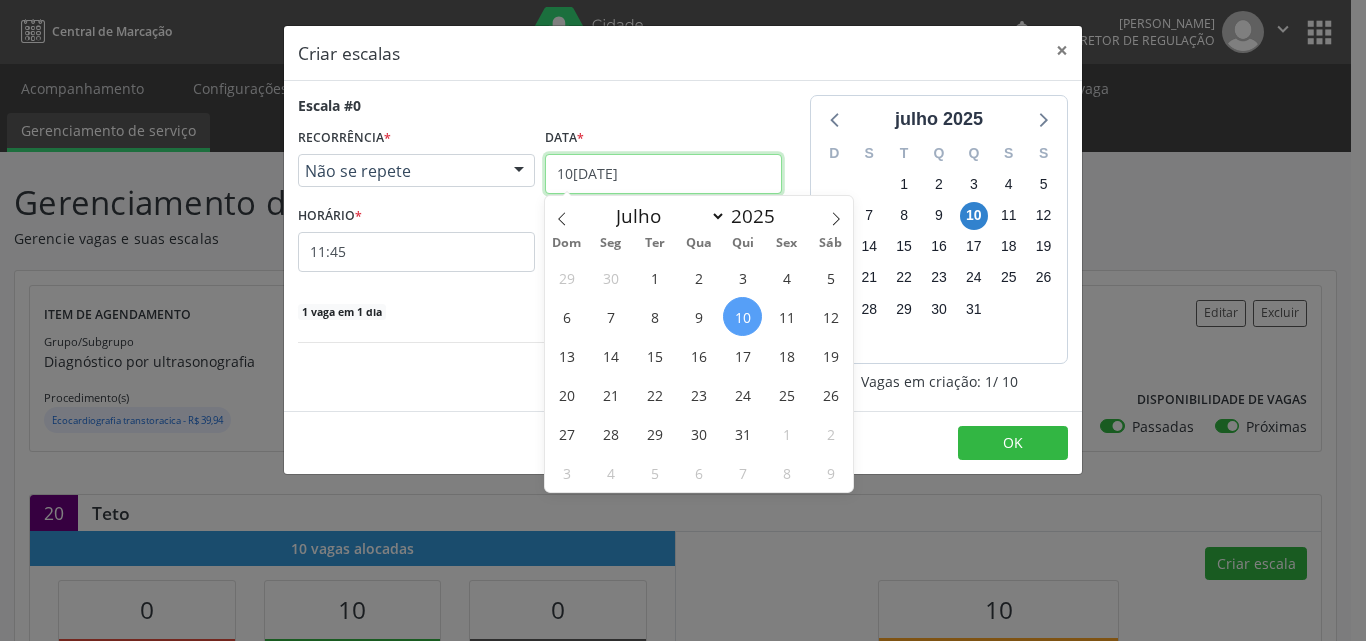 click on "10[DATE]" at bounding box center (663, 174) 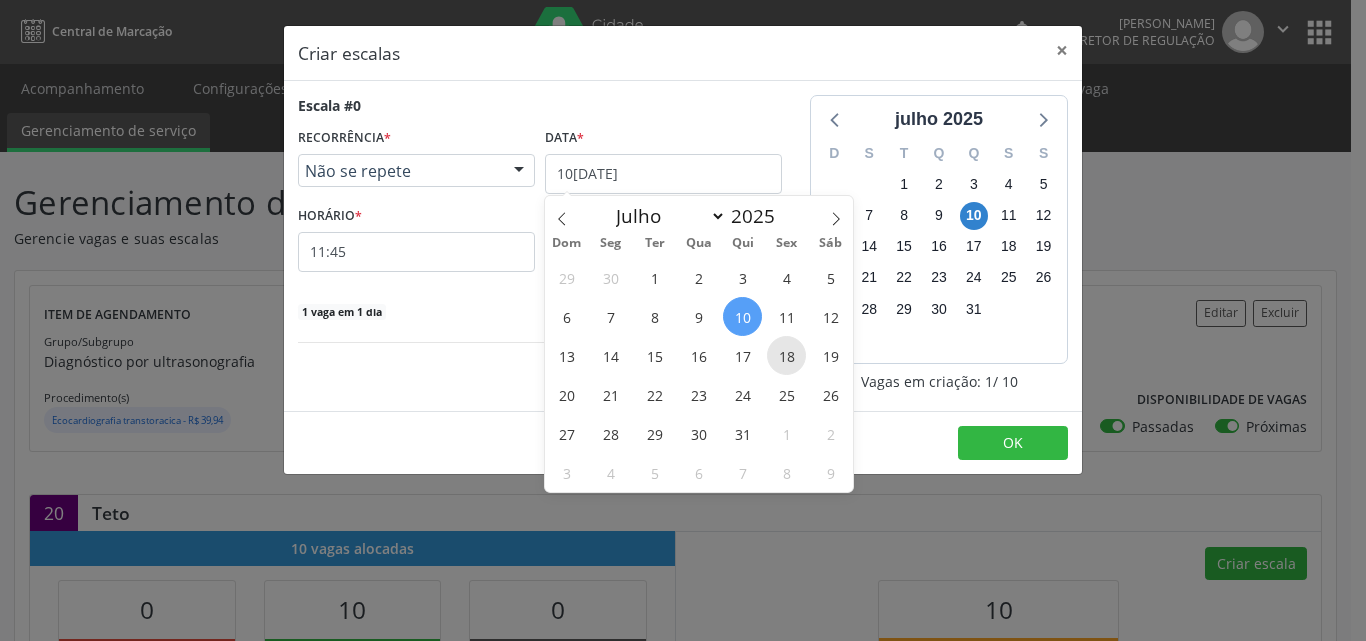 click on "18" at bounding box center (786, 355) 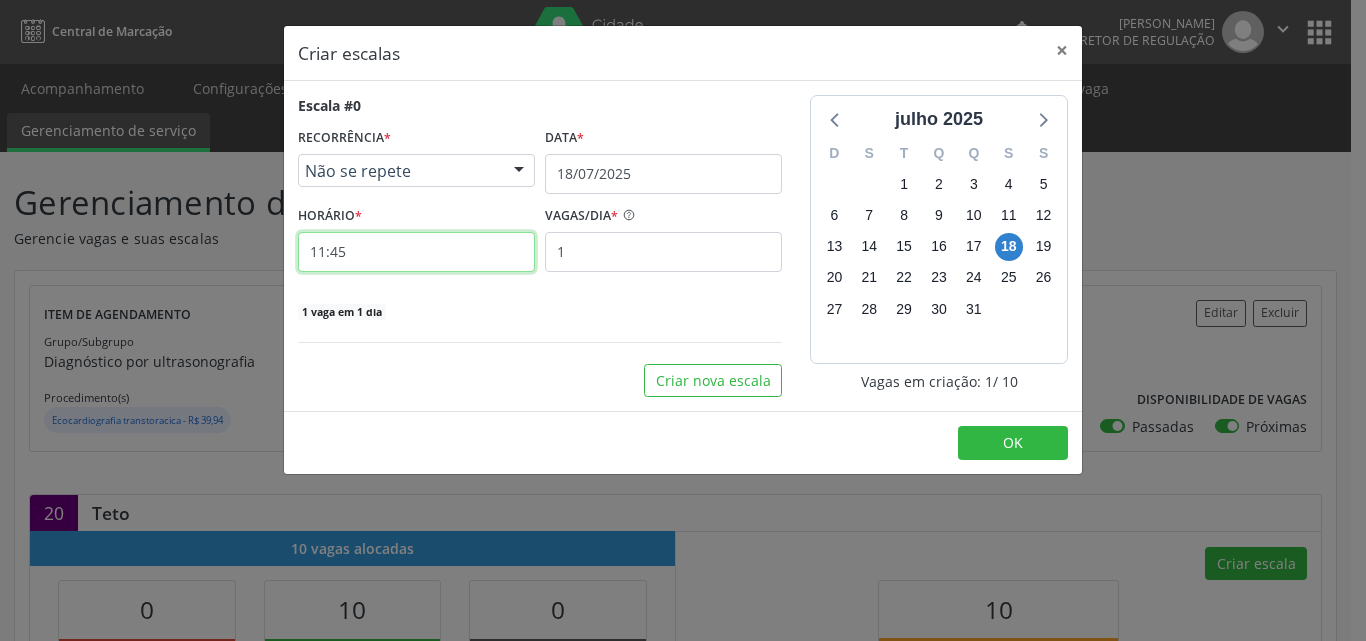 click on "11:45" at bounding box center [416, 252] 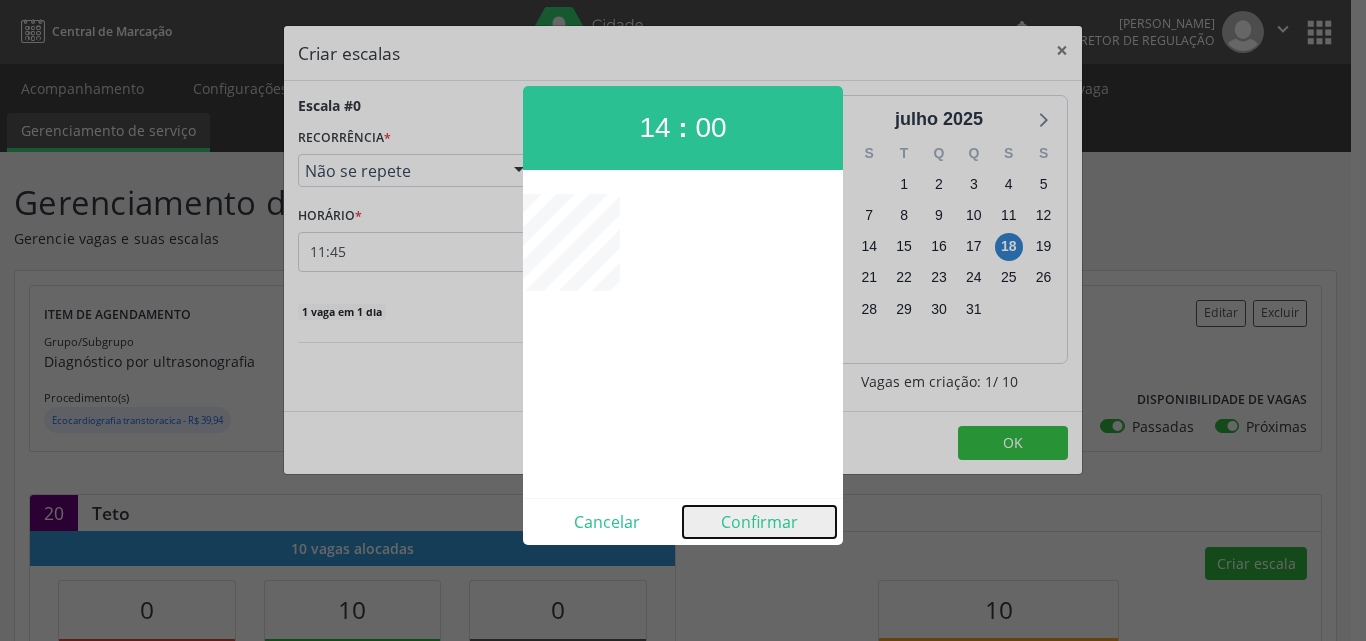 click on "Confirmar" at bounding box center [759, 522] 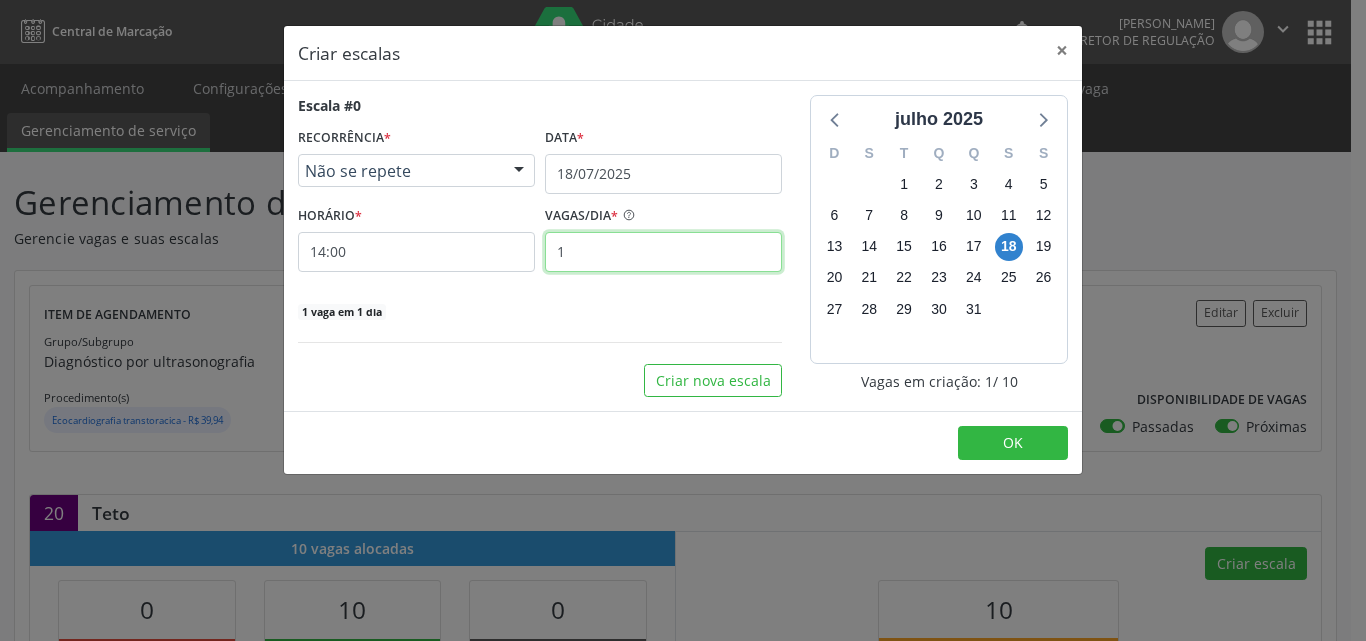 click on "1" at bounding box center [663, 252] 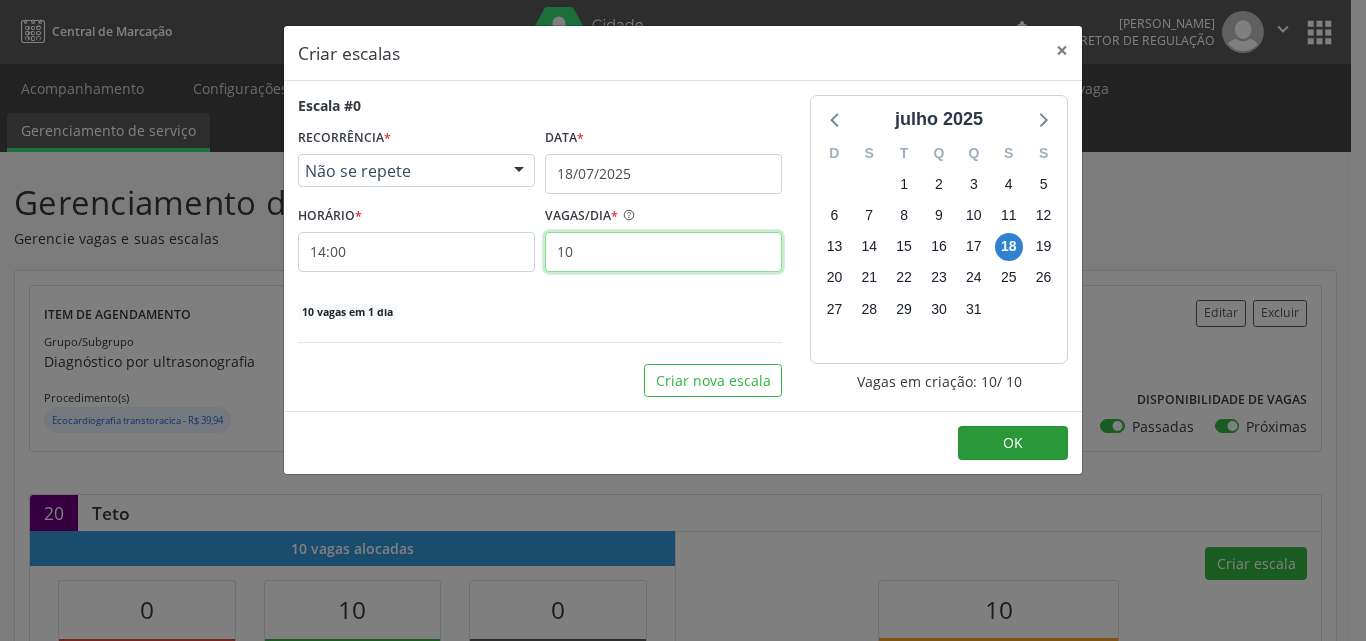 type on "10" 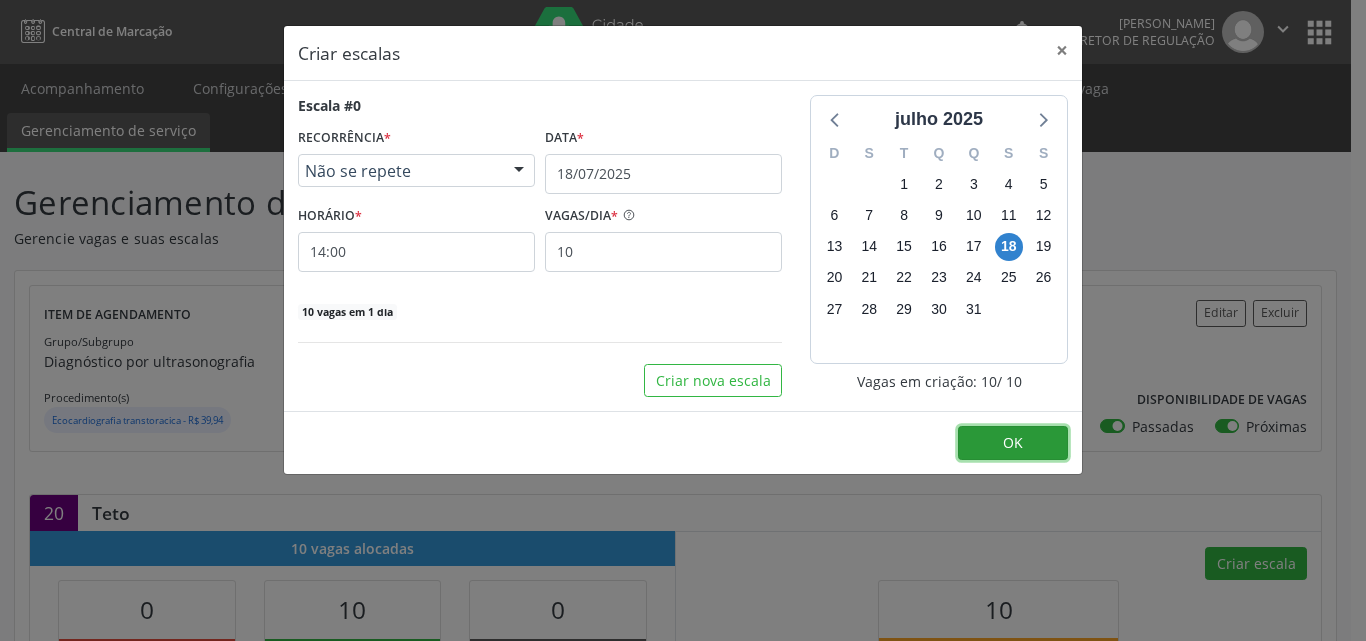 click on "OK" at bounding box center (1013, 442) 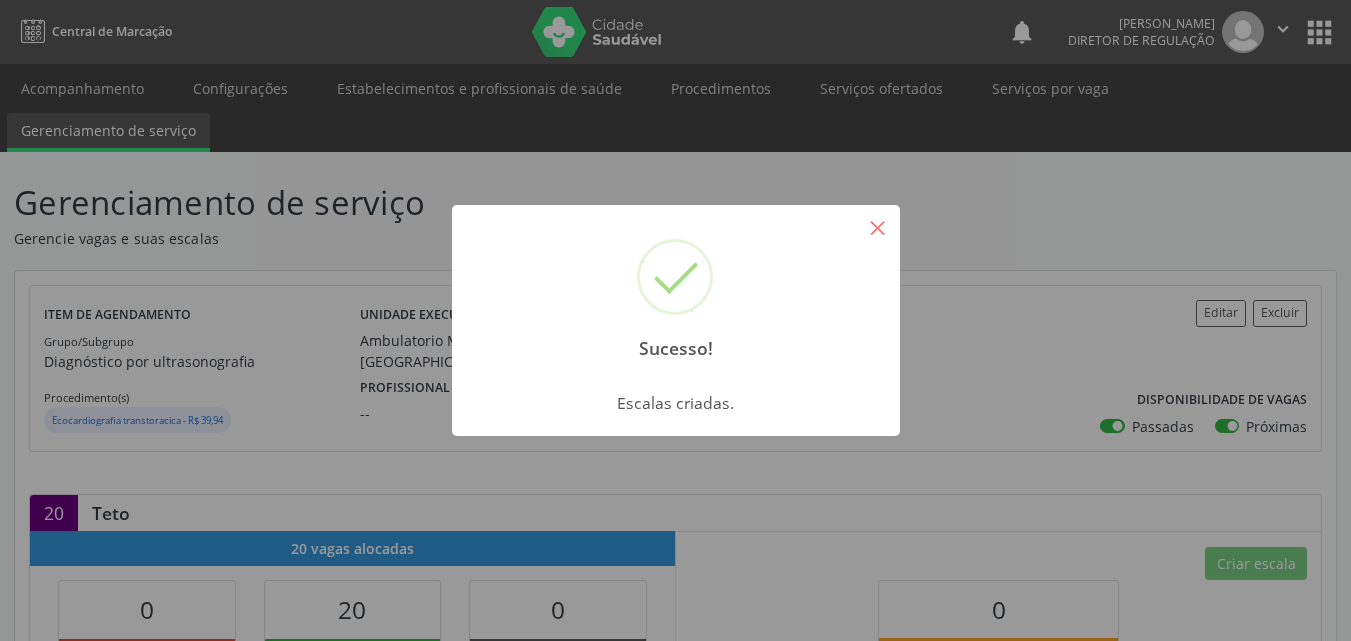 click on "×" at bounding box center (878, 227) 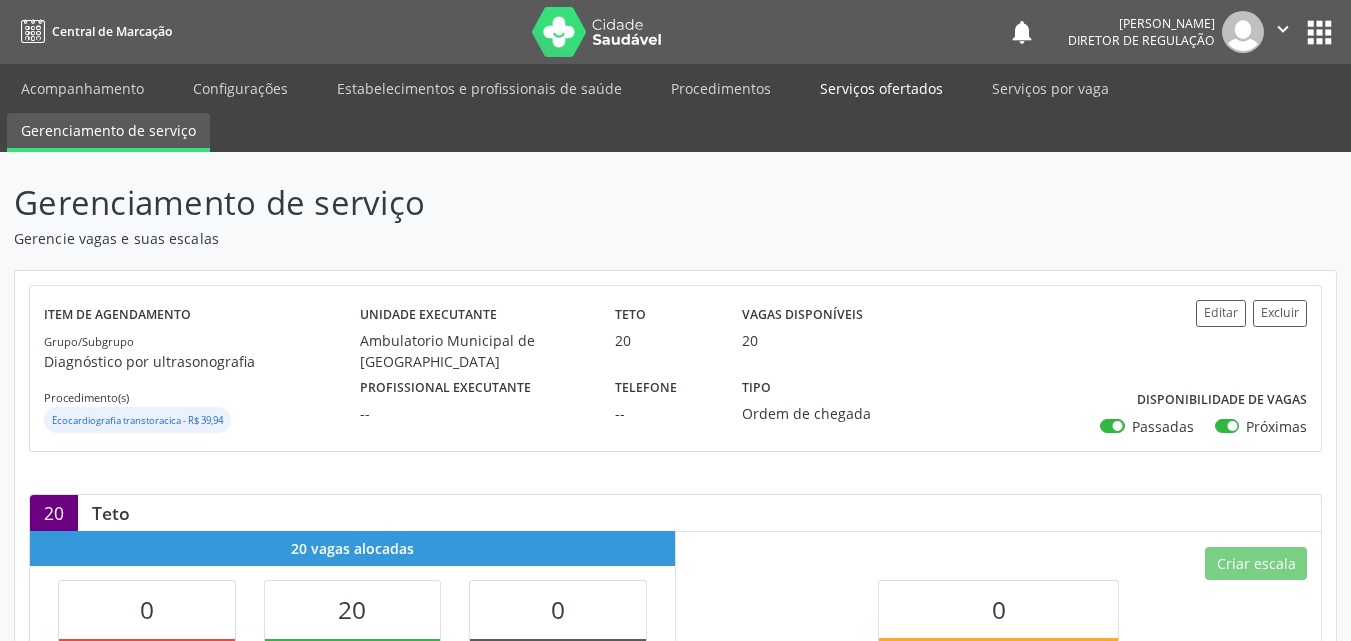 click on "Serviços ofertados" at bounding box center (881, 88) 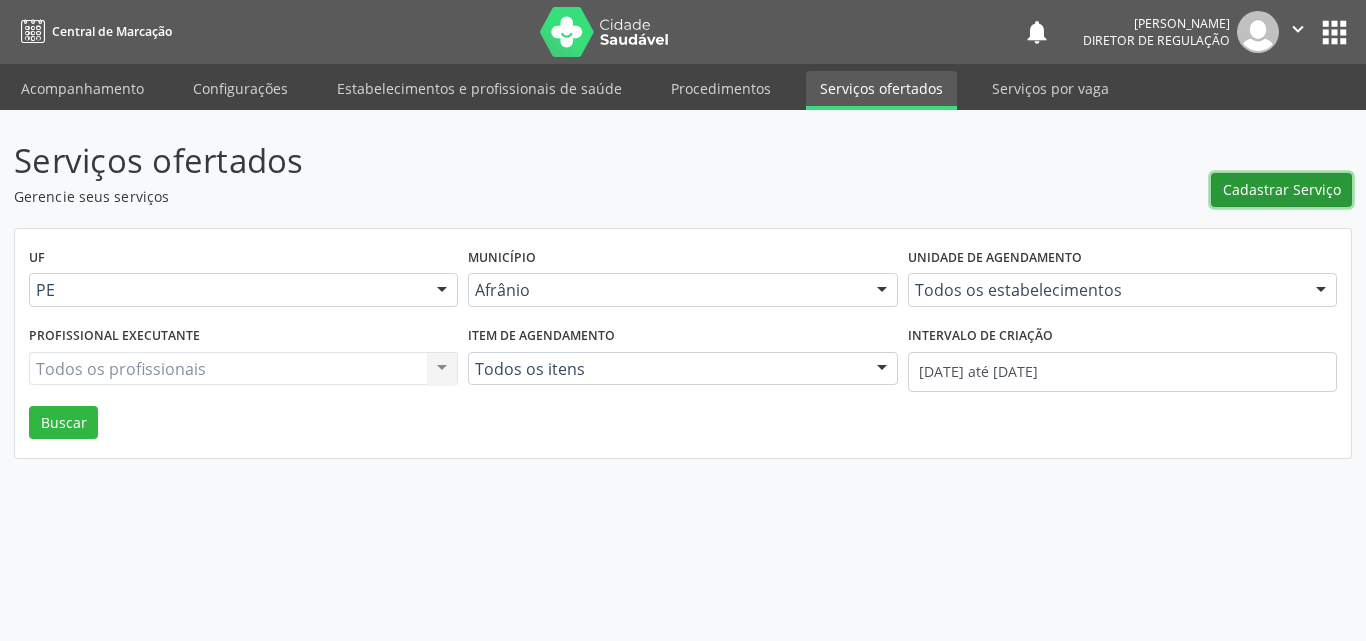 click on "Cadastrar Serviço" at bounding box center (1282, 189) 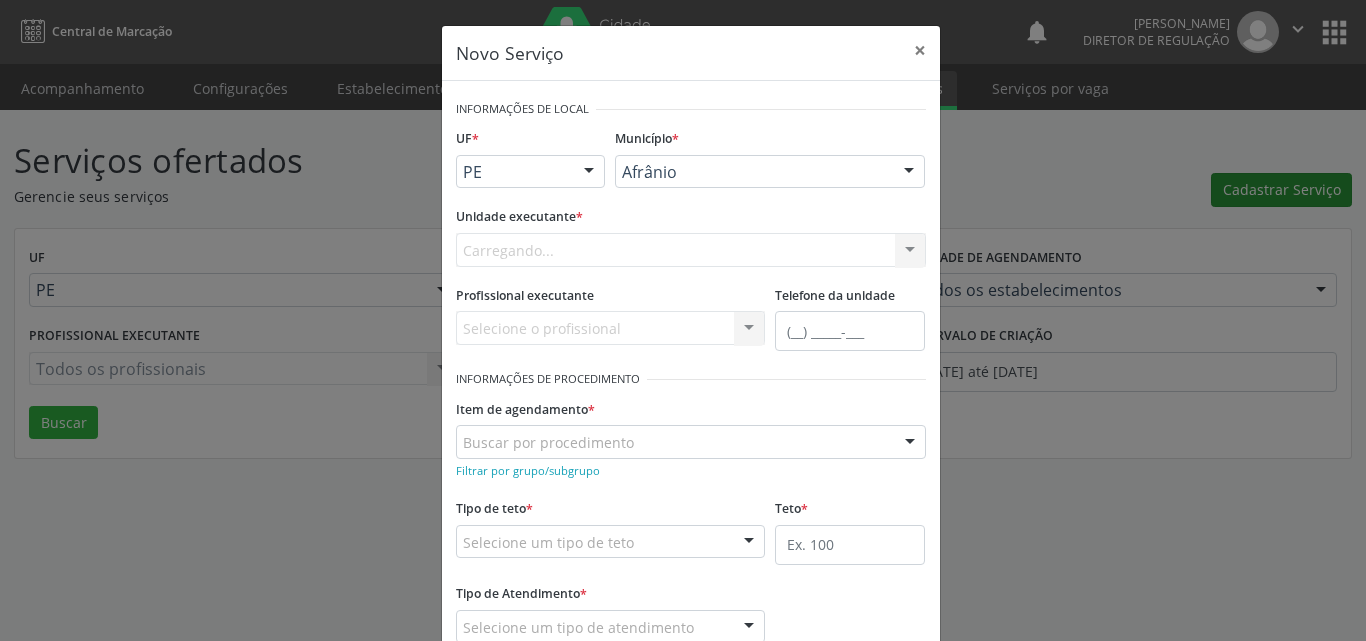 scroll, scrollTop: 0, scrollLeft: 0, axis: both 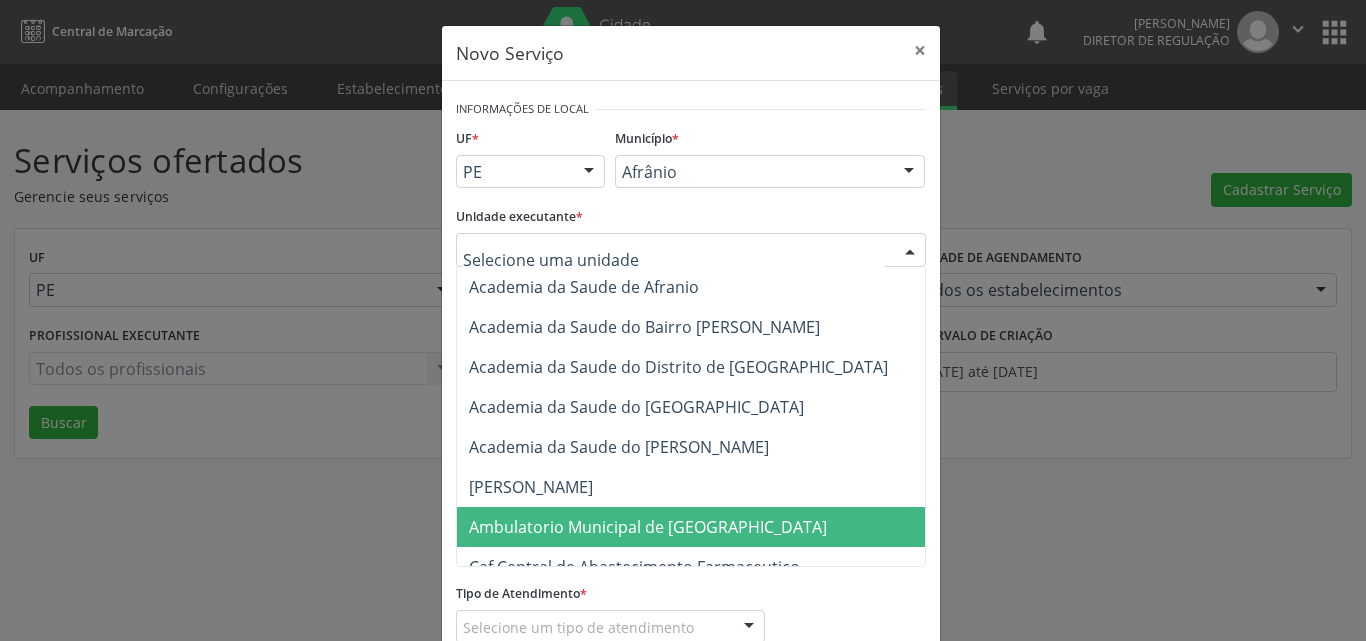 click on "Ambulatorio Municipal de [GEOGRAPHIC_DATA]" at bounding box center [648, 527] 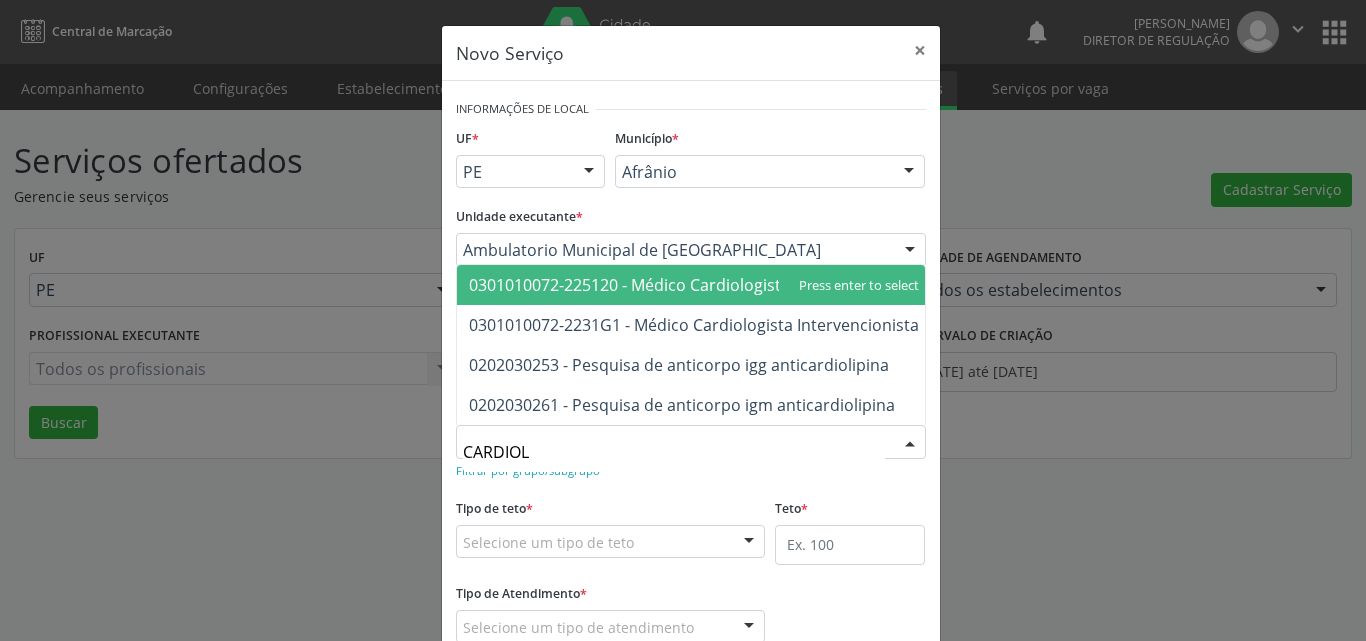 type on "CARDIOLO" 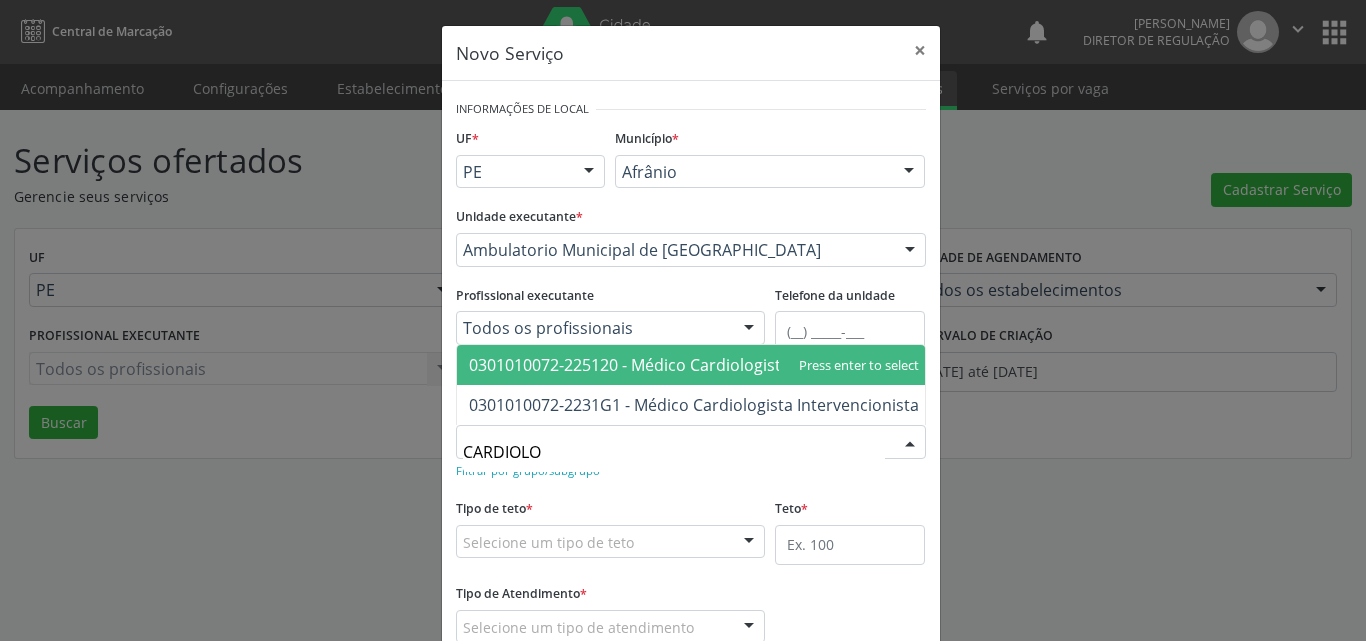 click on "0301010072-225120 - Médico Cardiologista" at bounding box center (629, 365) 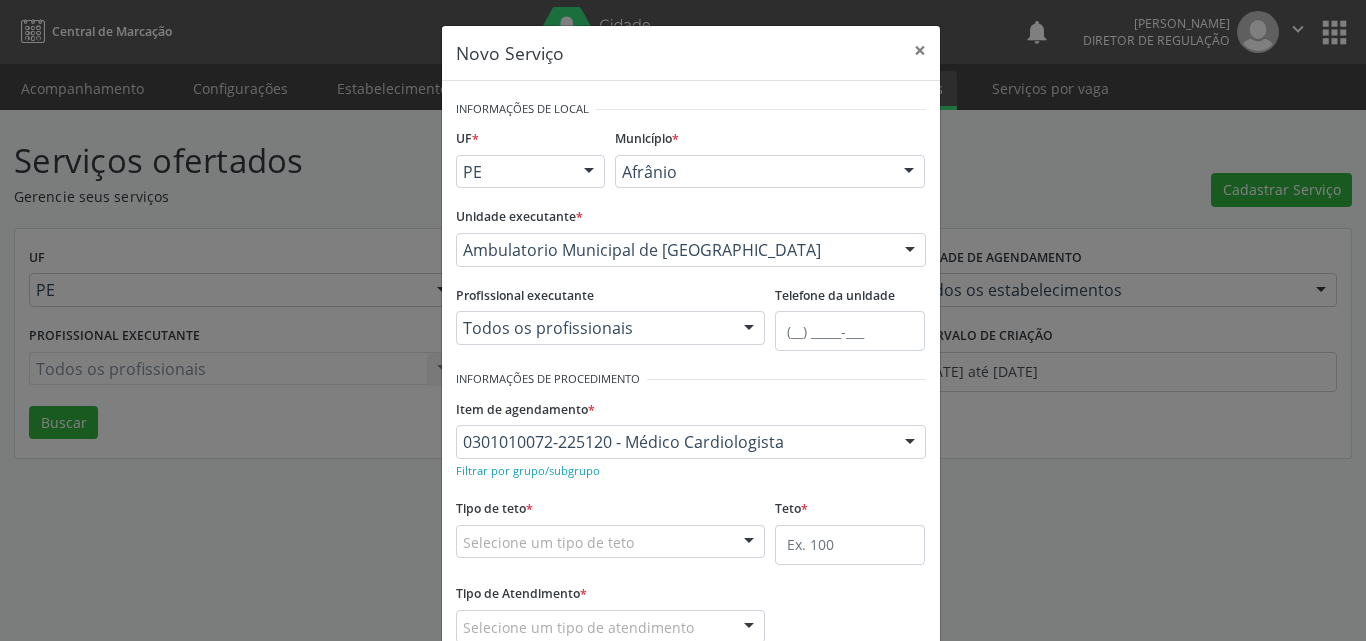 click on "Selecione um tipo de teto" at bounding box center (611, 542) 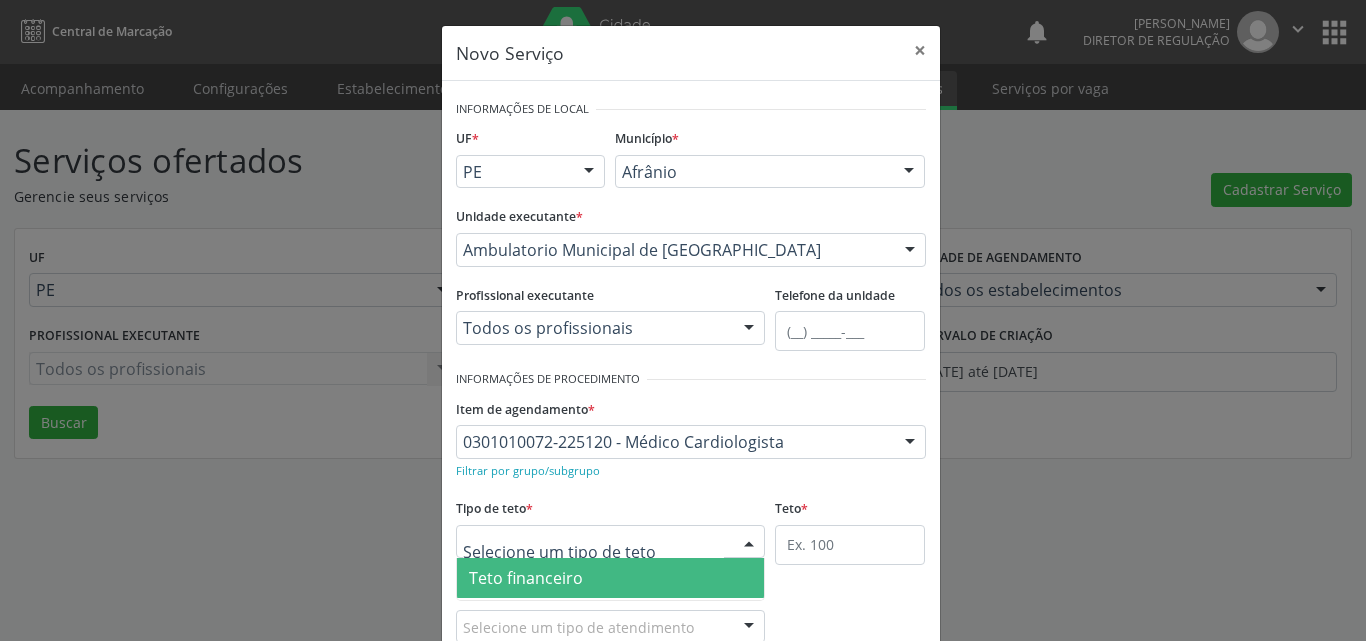 scroll, scrollTop: 100, scrollLeft: 0, axis: vertical 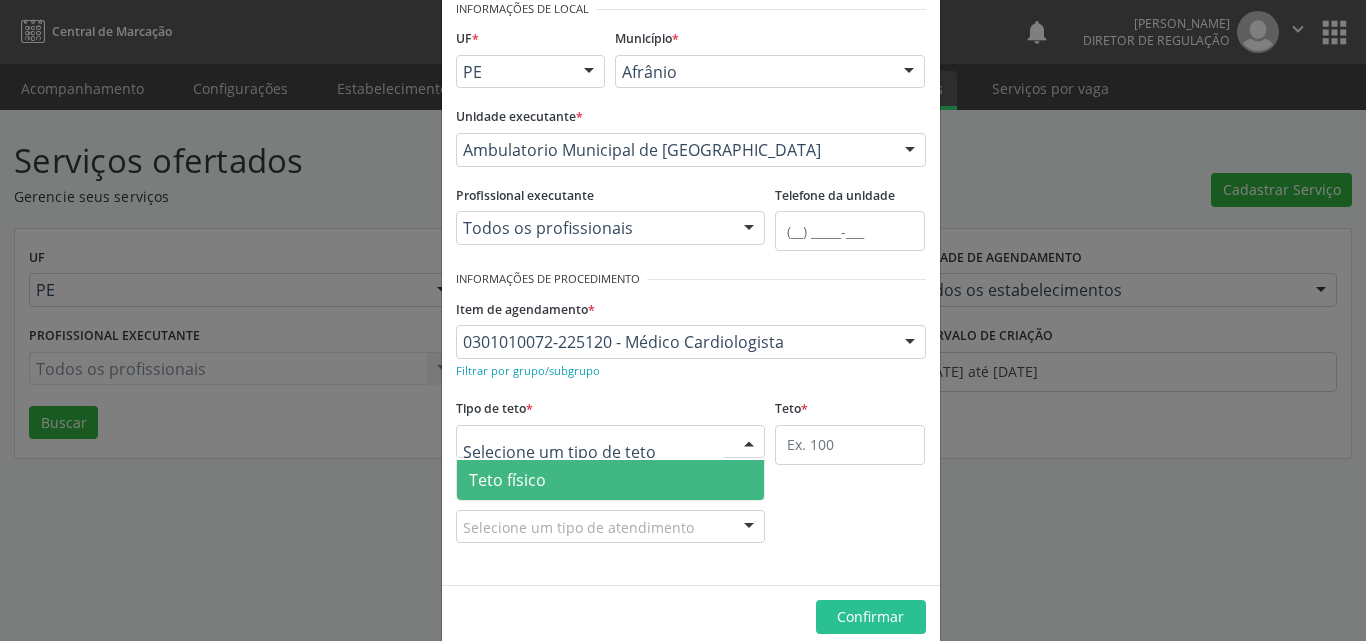click on "Teto físico" at bounding box center (611, 480) 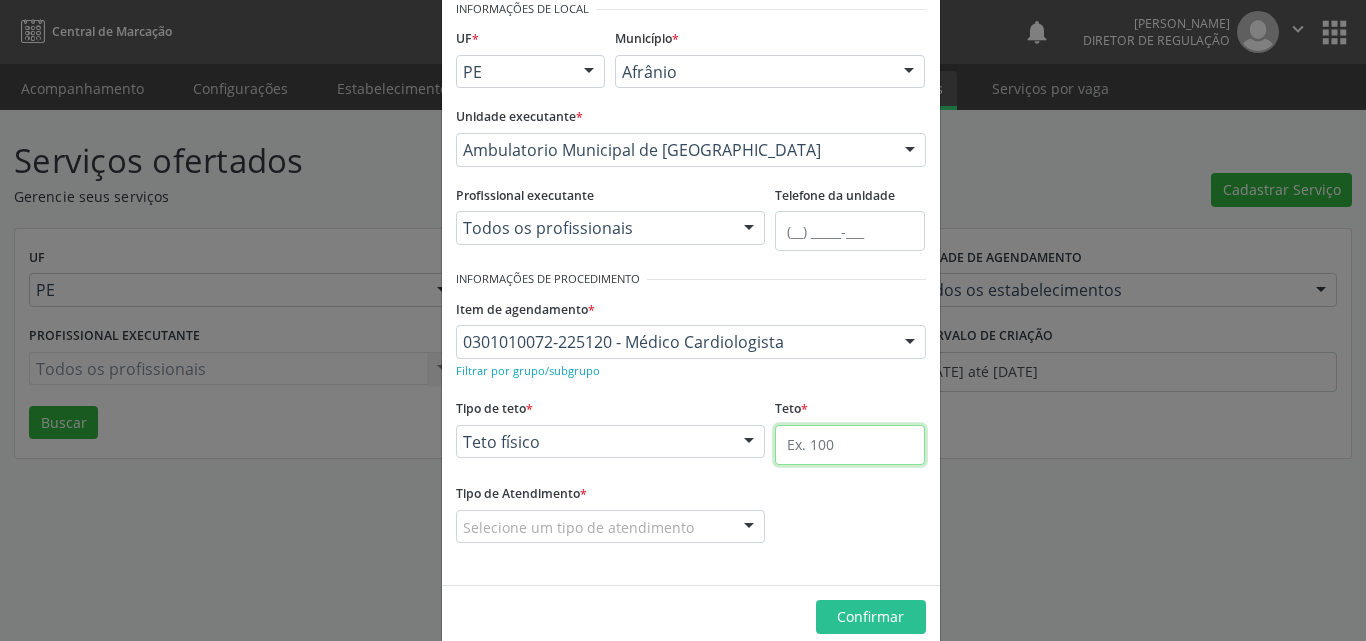 click at bounding box center [850, 445] 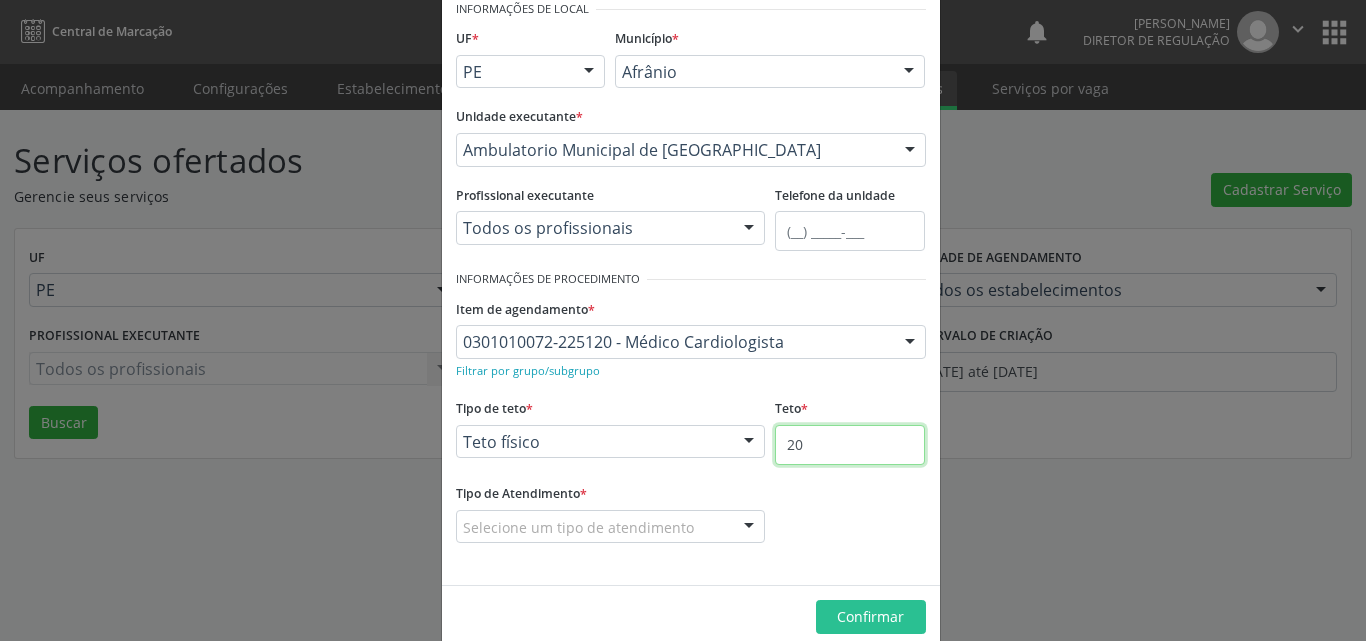type on "20" 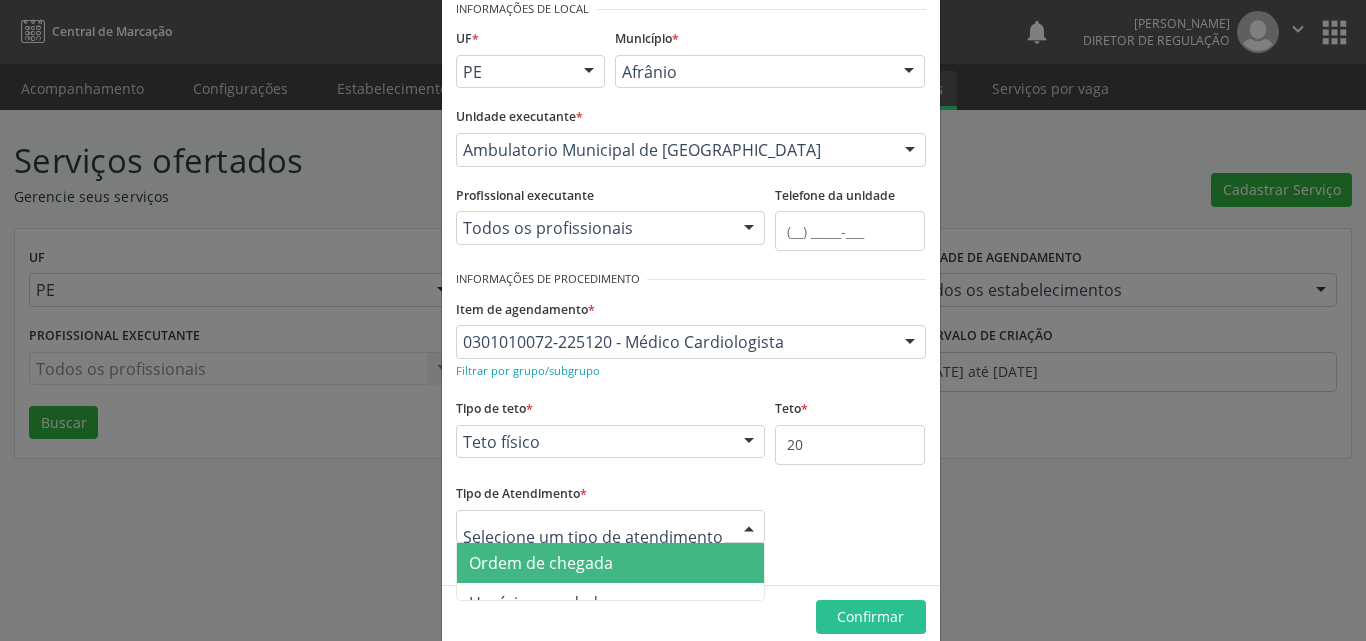 click on "Ordem de chegada" at bounding box center [611, 563] 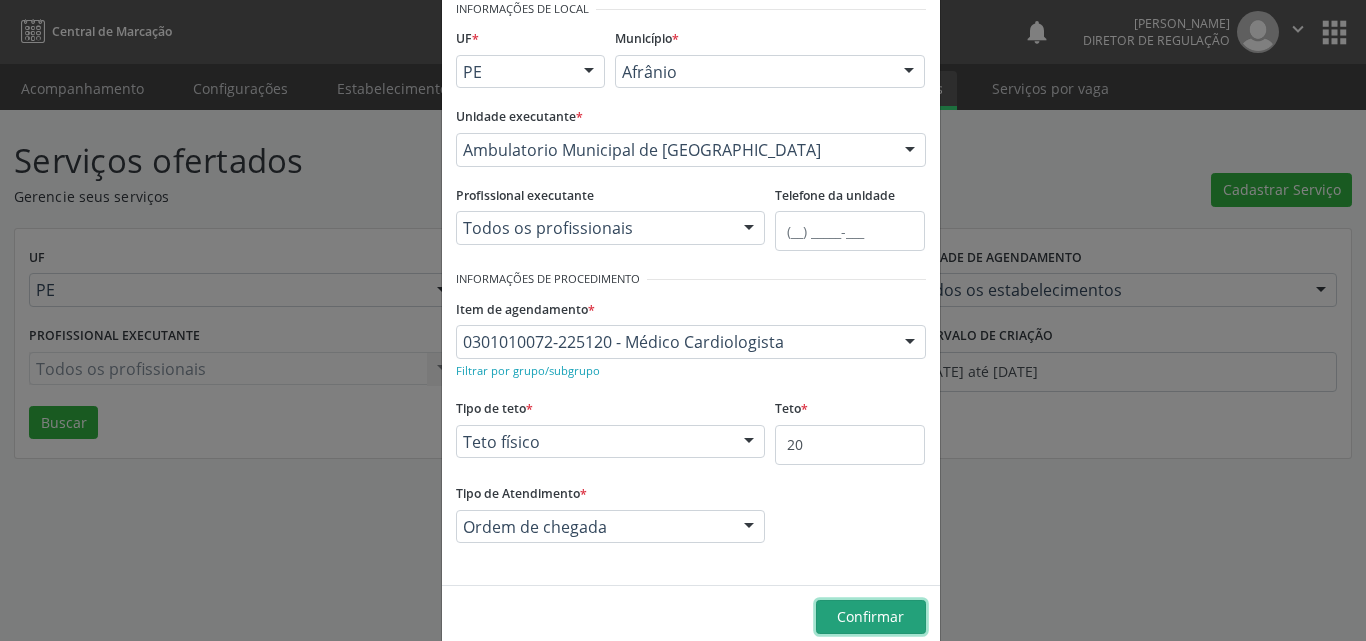 click on "Confirmar" at bounding box center [870, 616] 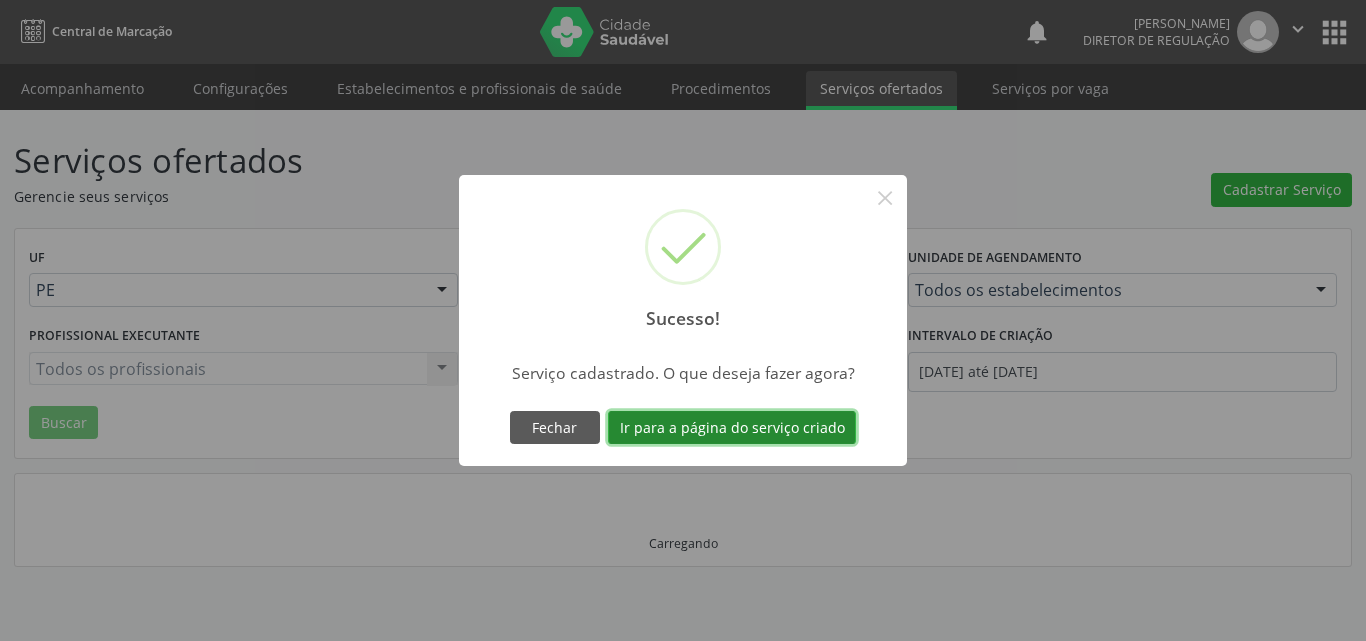 click on "Ir para a página do serviço criado" at bounding box center [732, 428] 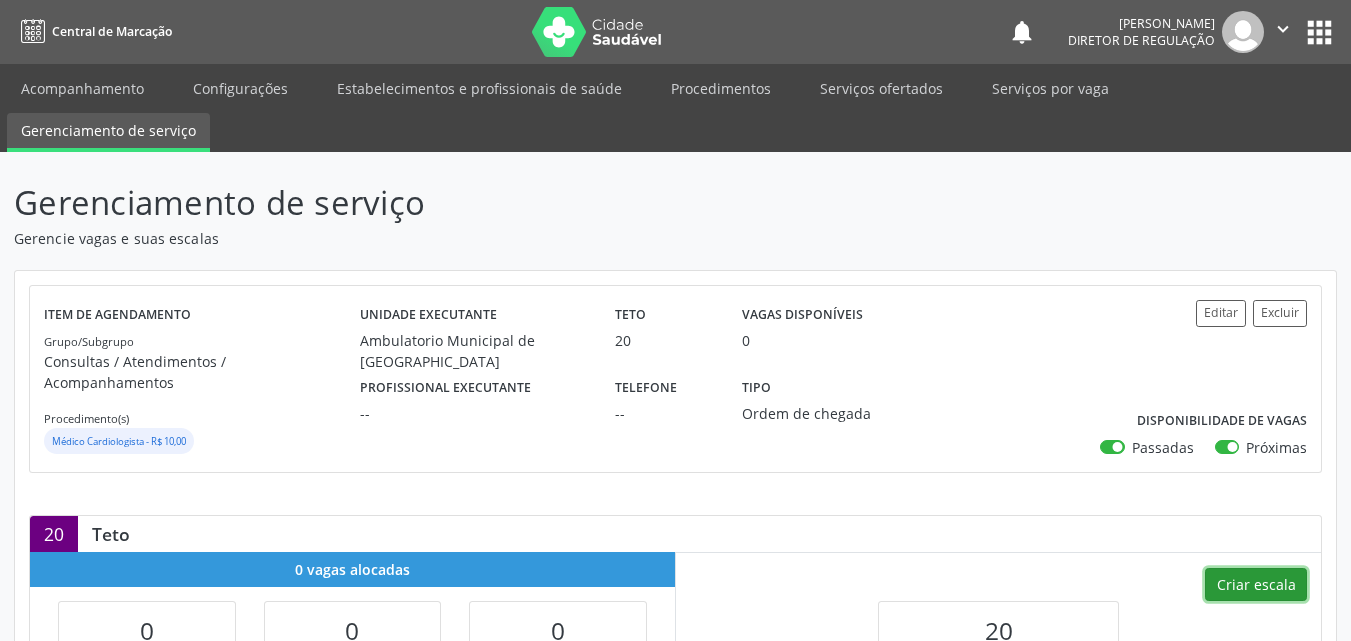 click on "Criar escala" at bounding box center (1256, 585) 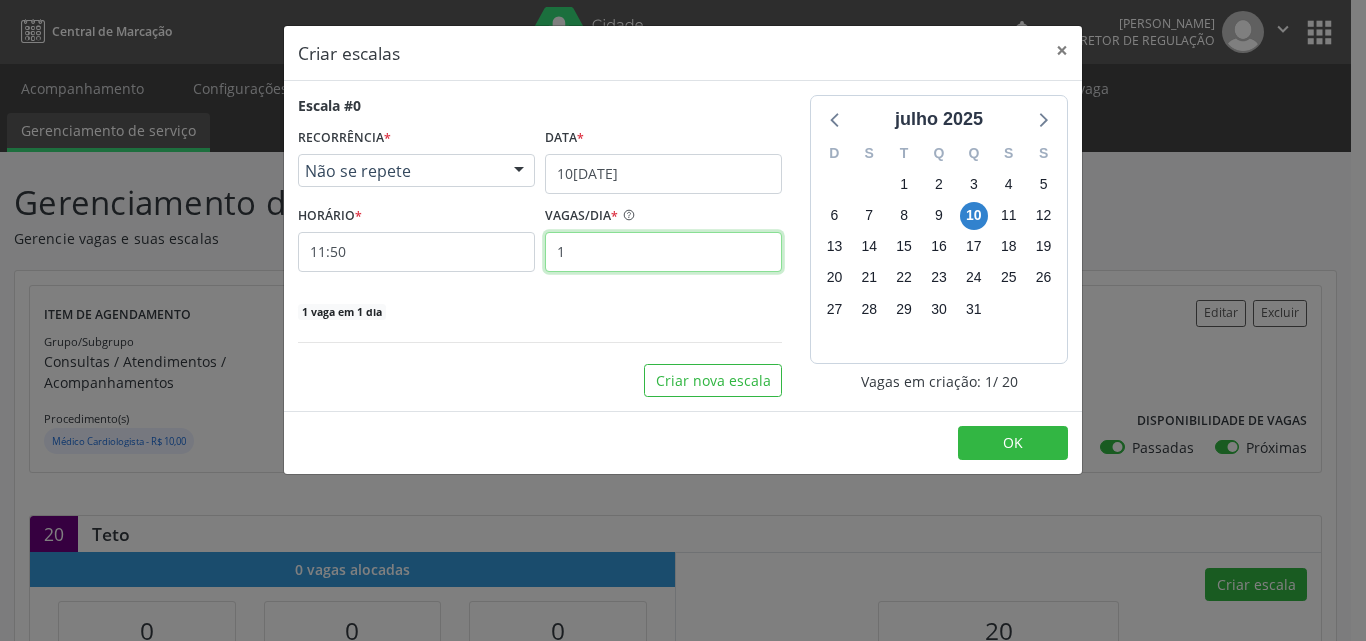 click on "1" at bounding box center [663, 252] 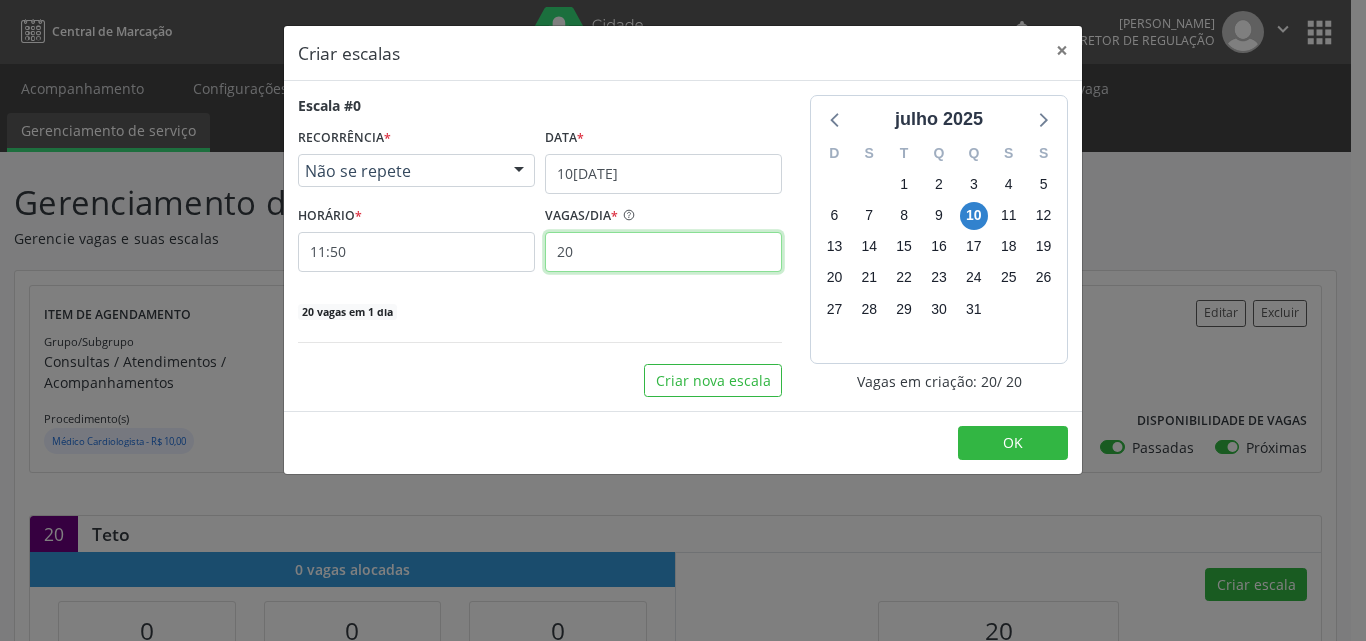 type on "20" 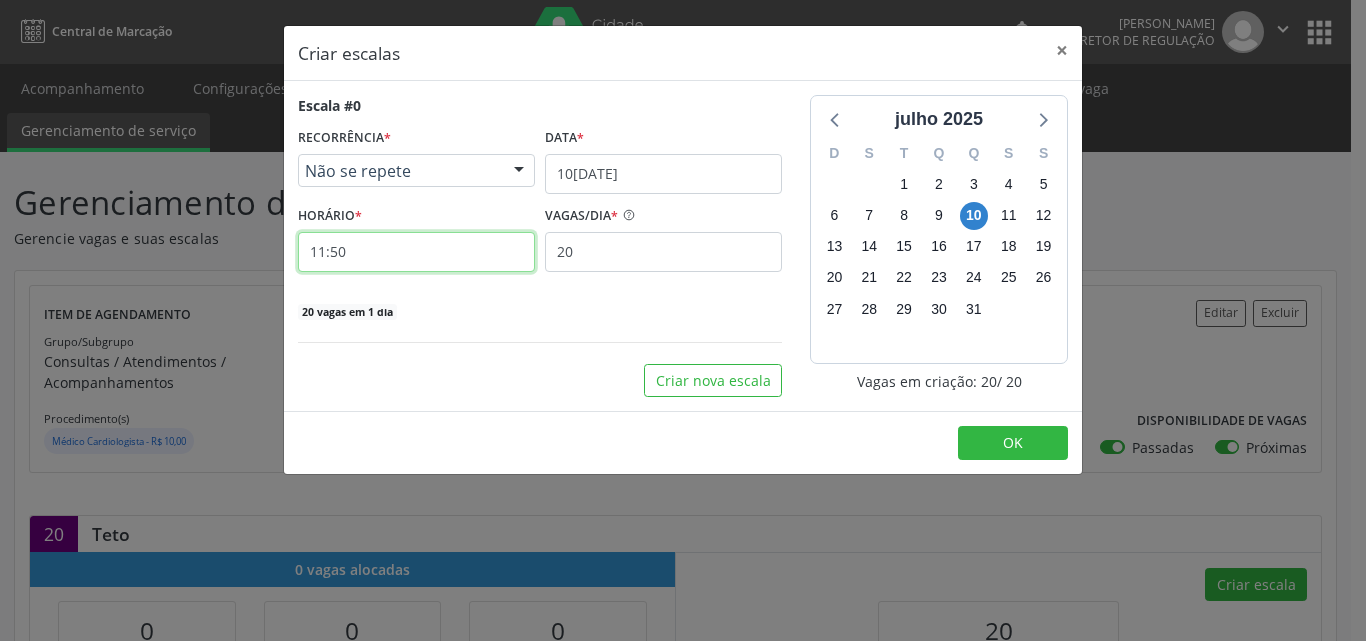click on "11:50" at bounding box center (416, 252) 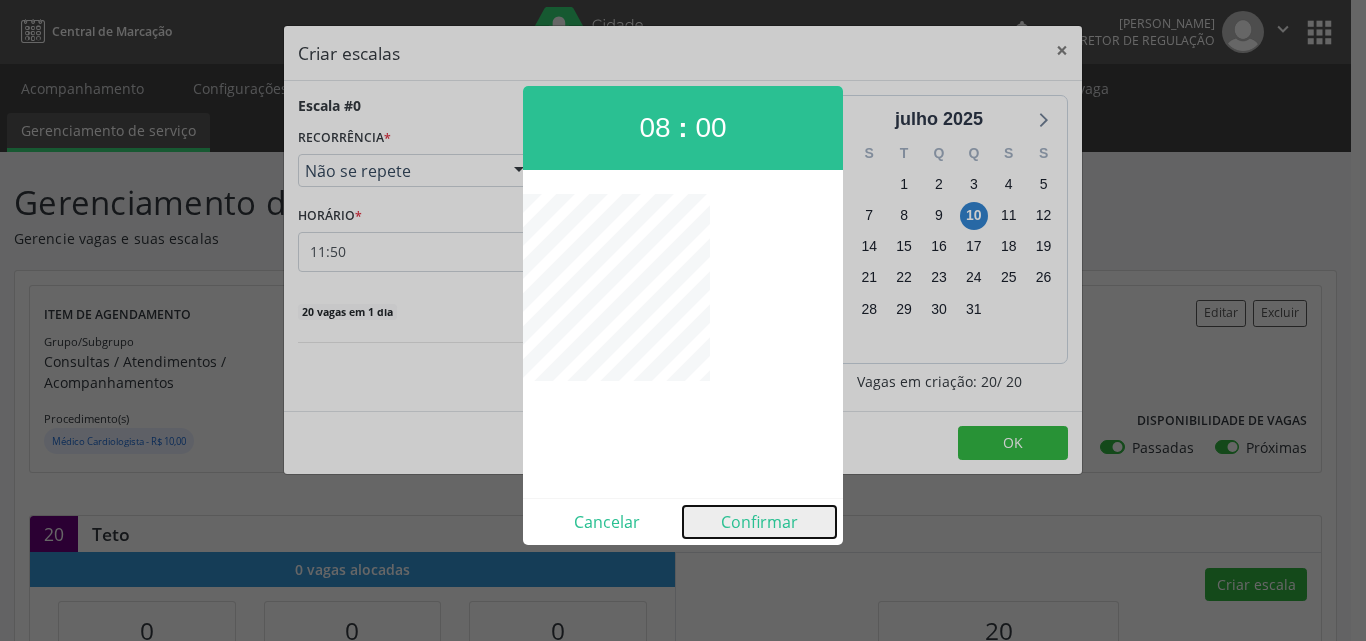 click on "Confirmar" at bounding box center (759, 522) 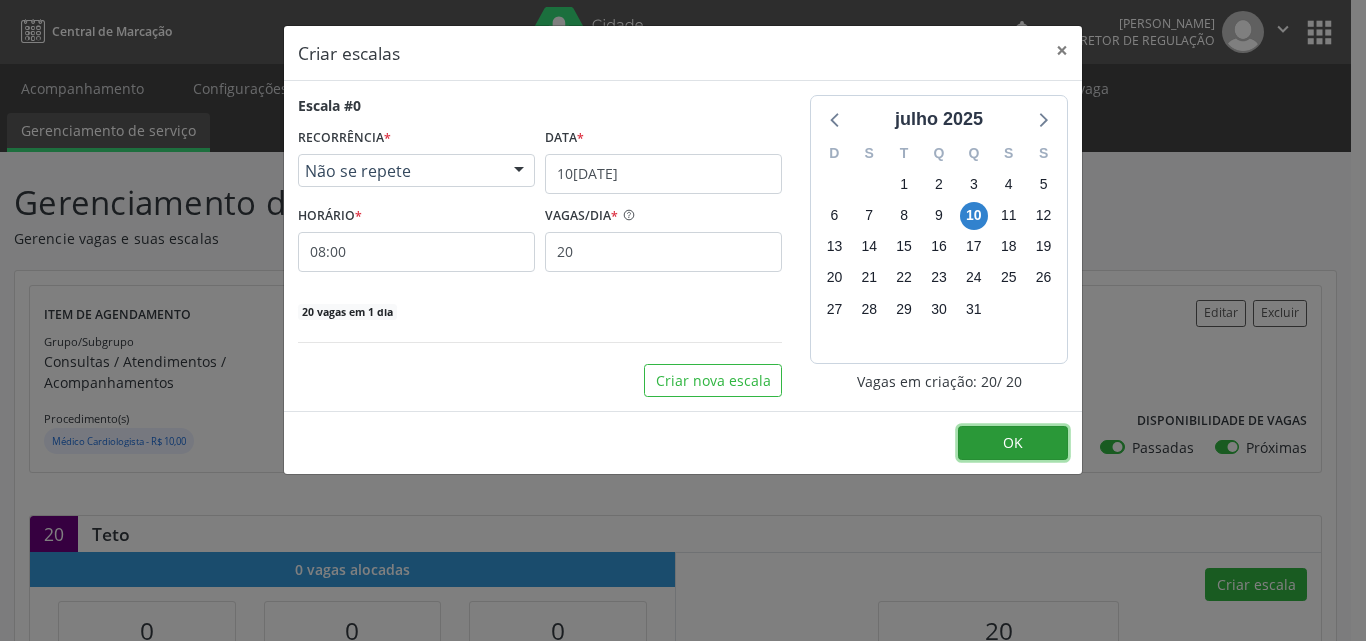 click on "OK" at bounding box center [1013, 442] 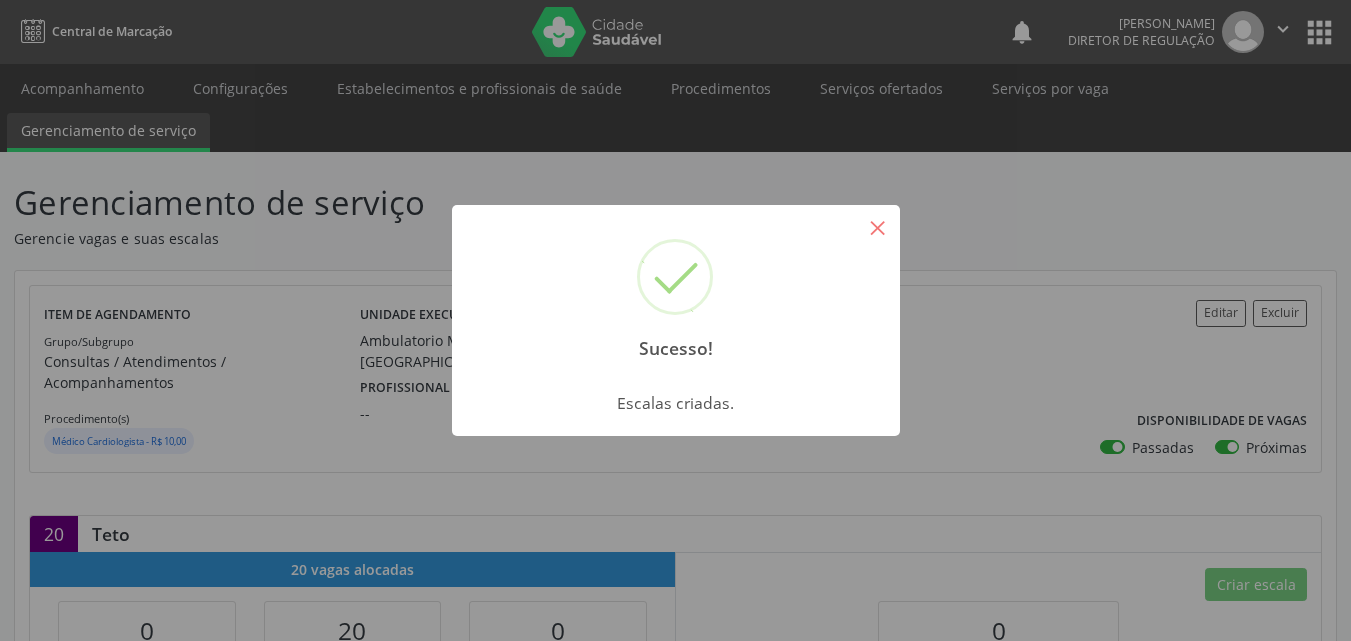 click on "×" at bounding box center [878, 227] 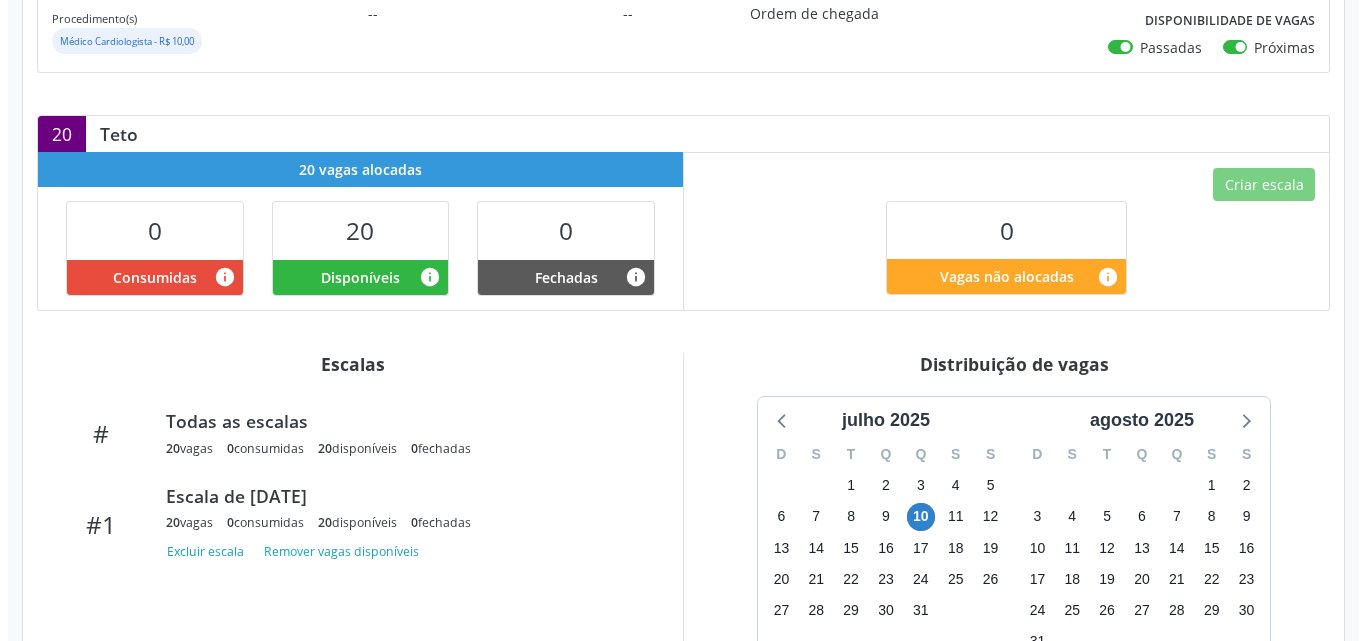 scroll, scrollTop: 200, scrollLeft: 0, axis: vertical 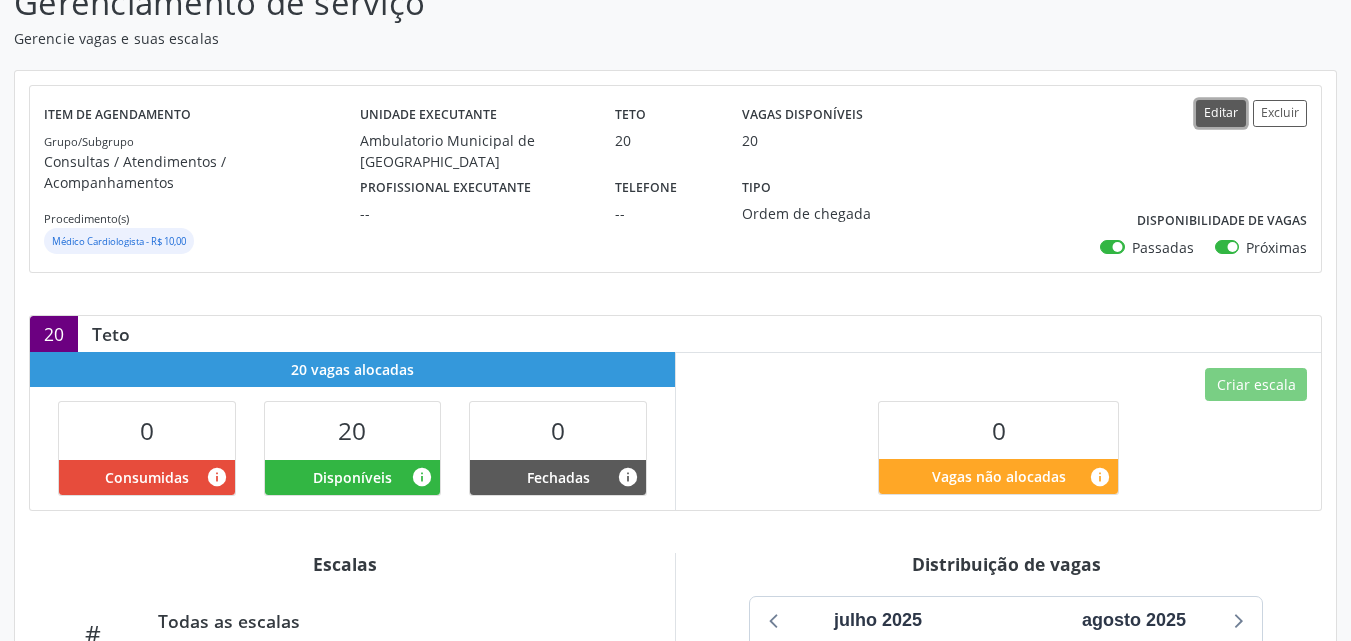 click on "Editar" at bounding box center (1221, 113) 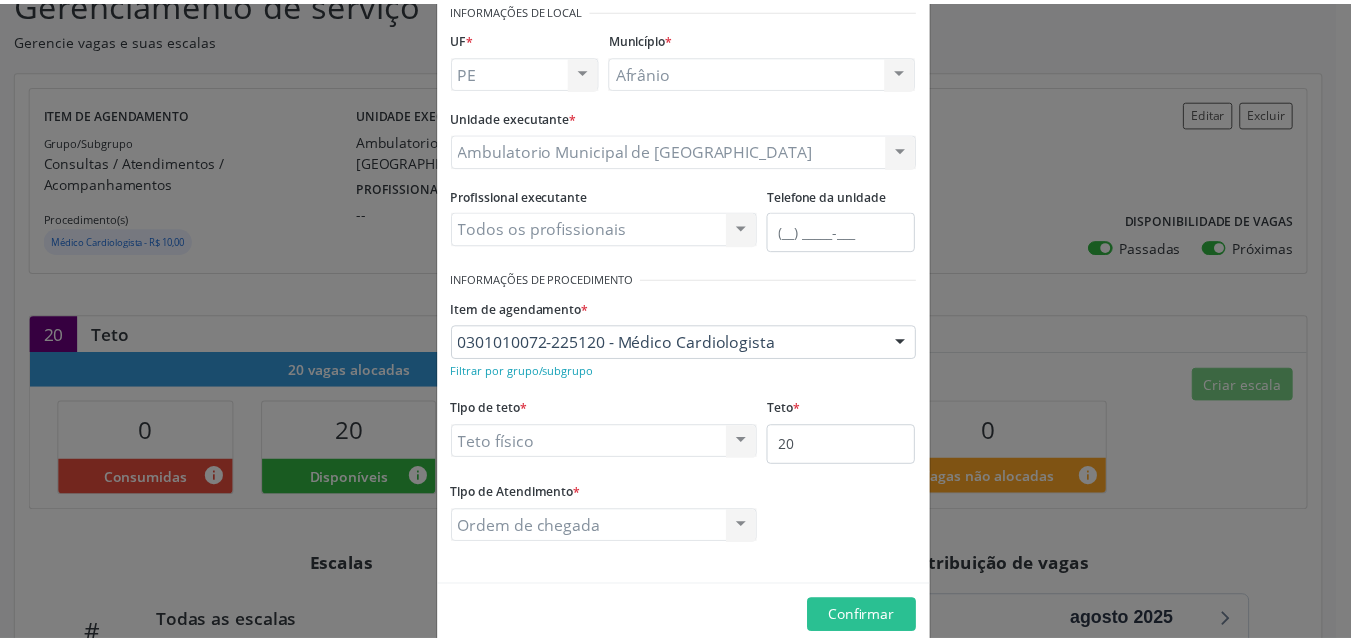 scroll, scrollTop: 132, scrollLeft: 0, axis: vertical 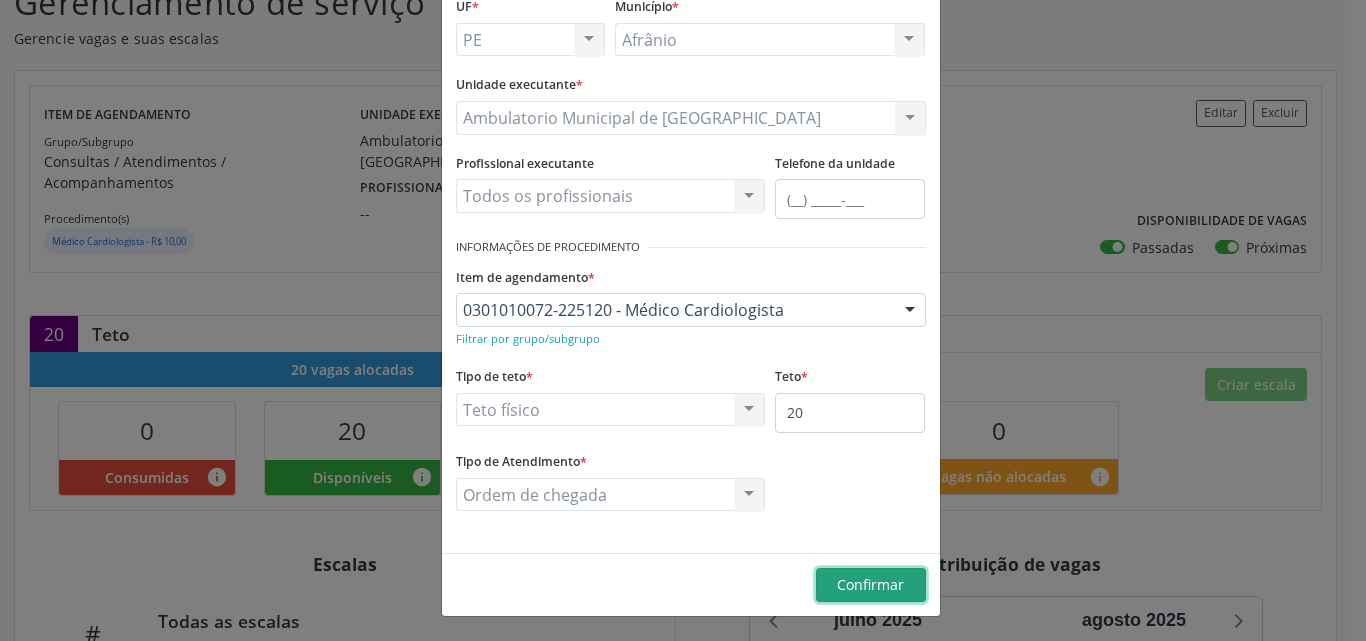 click on "Confirmar" at bounding box center (870, 584) 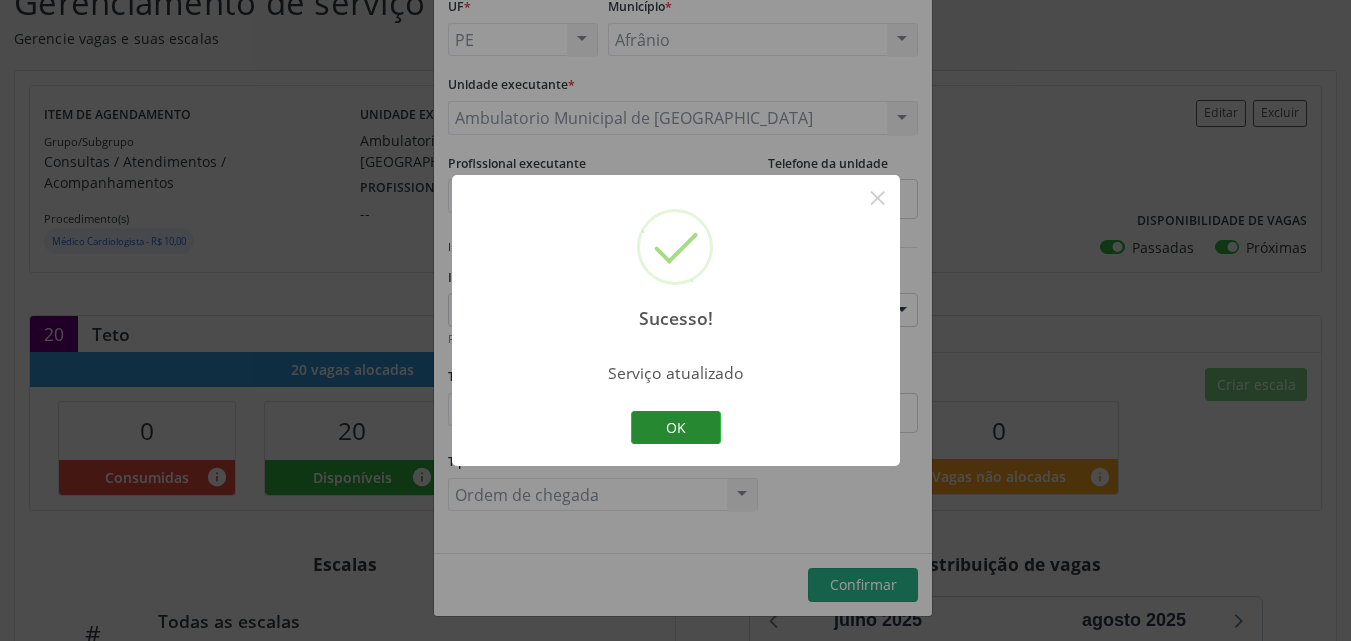 click on "OK" at bounding box center (676, 428) 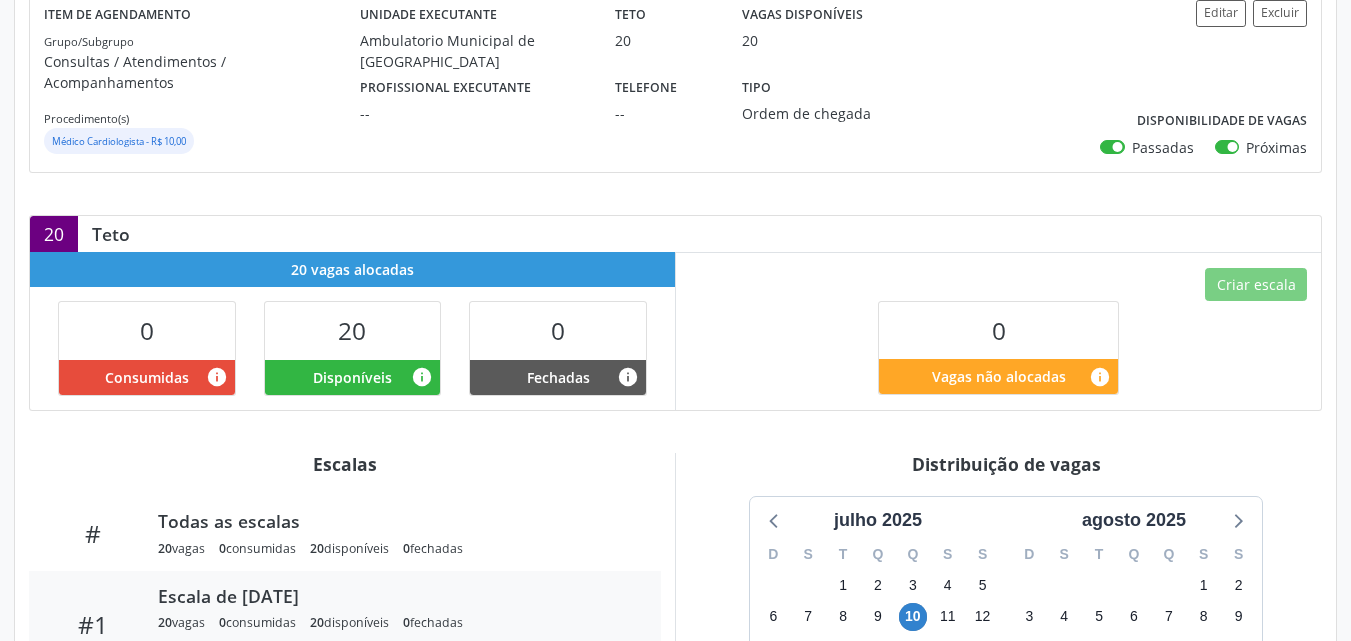 scroll, scrollTop: 400, scrollLeft: 0, axis: vertical 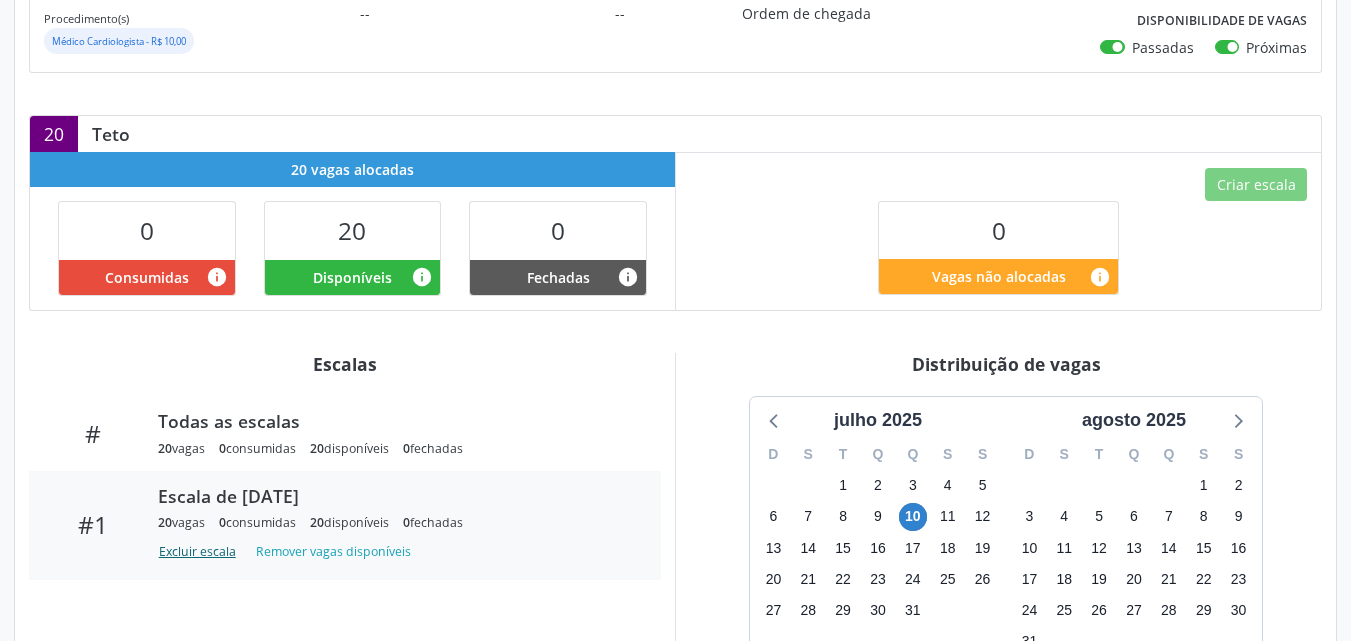 click on "Excluir escala" at bounding box center [201, 551] 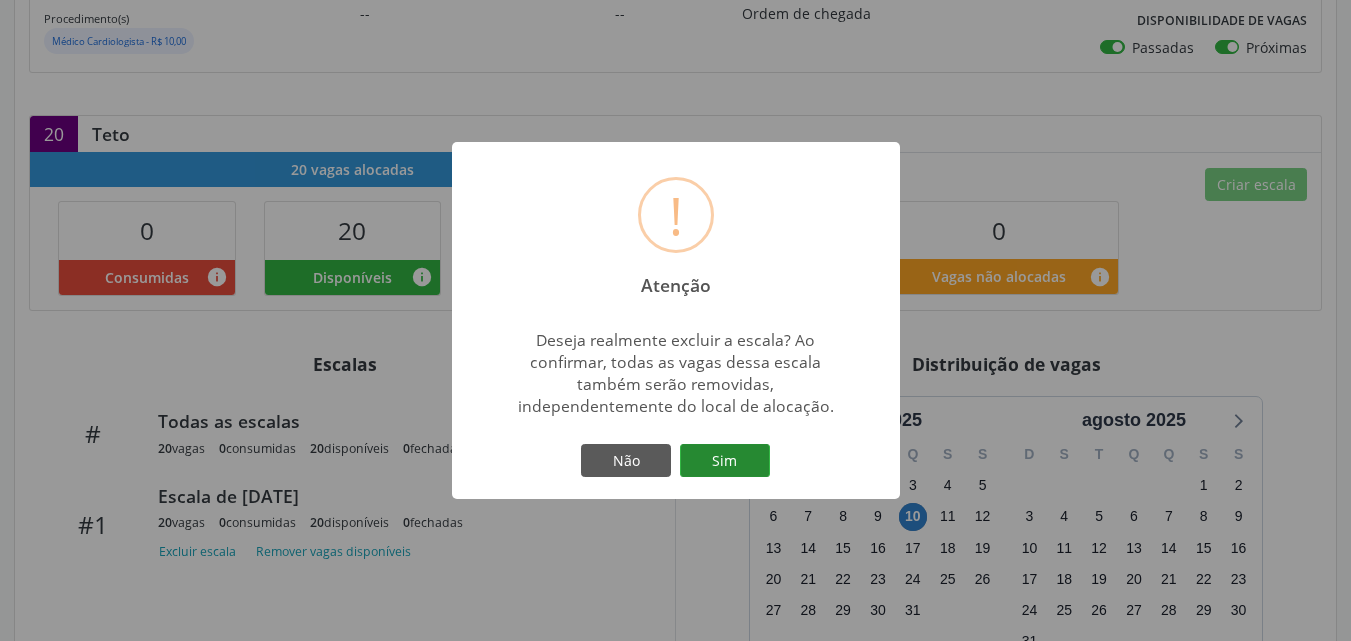 click on "Sim" at bounding box center [725, 461] 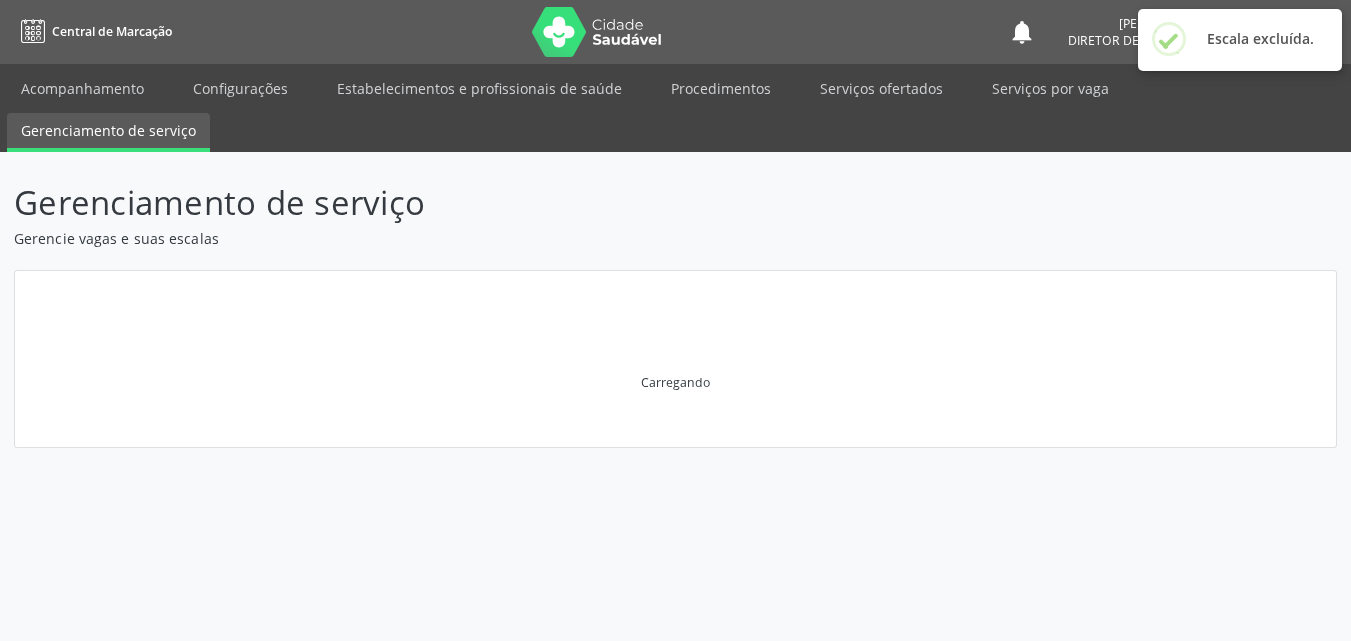 scroll, scrollTop: 0, scrollLeft: 0, axis: both 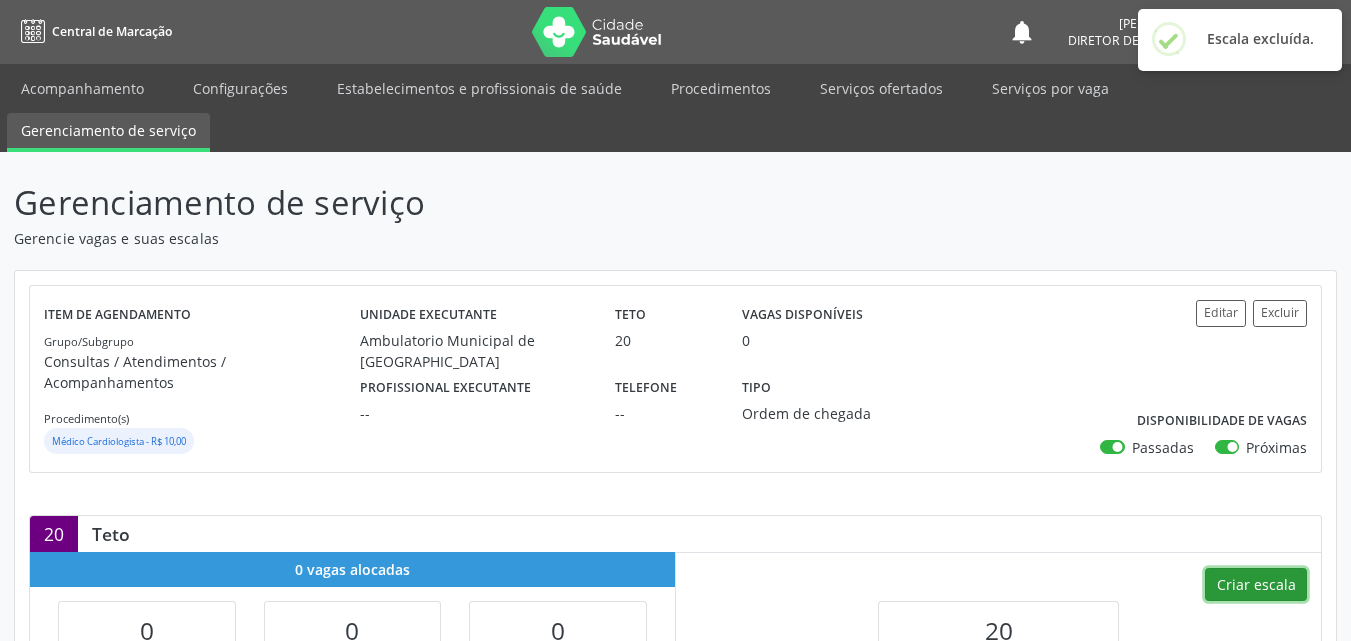 click on "Criar escala" at bounding box center [1256, 585] 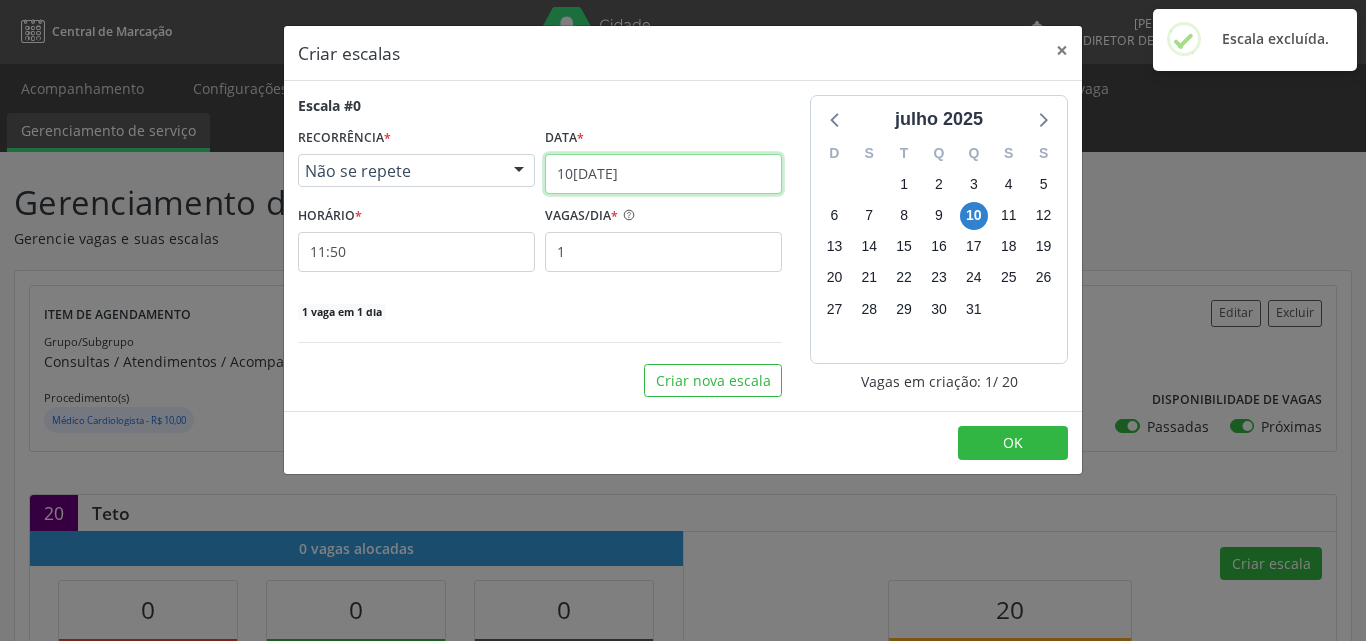 click on "10[DATE]" at bounding box center [663, 174] 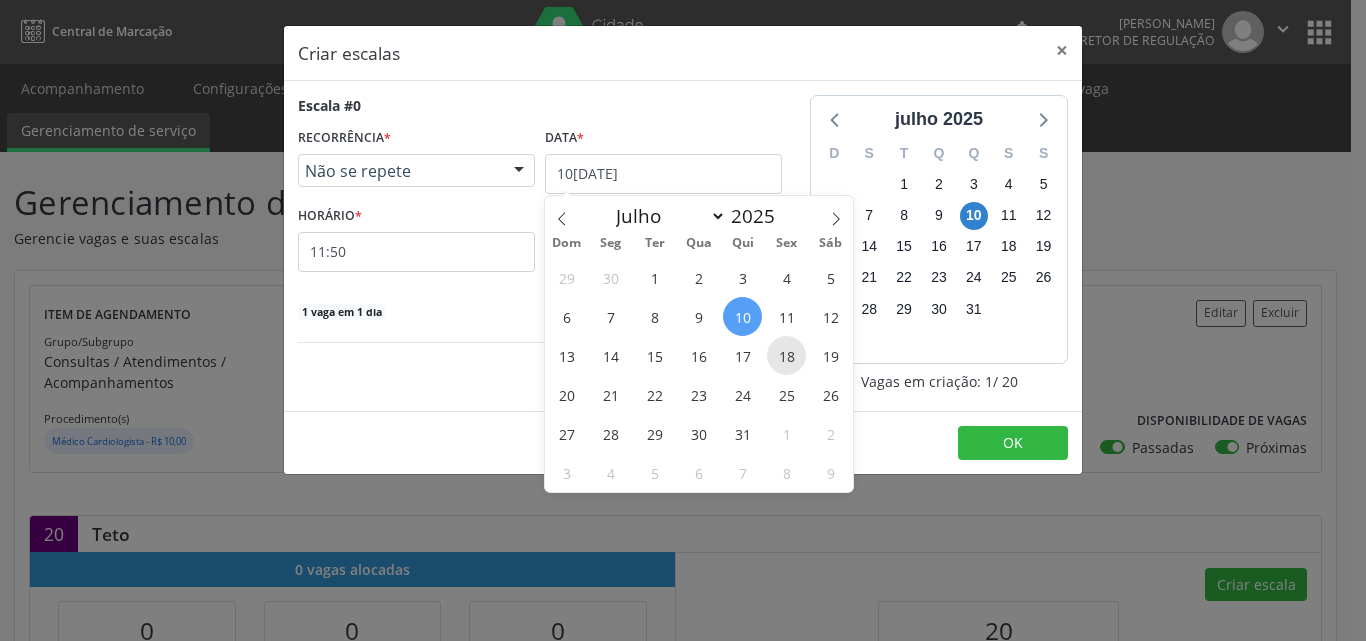 click on "18" at bounding box center (786, 355) 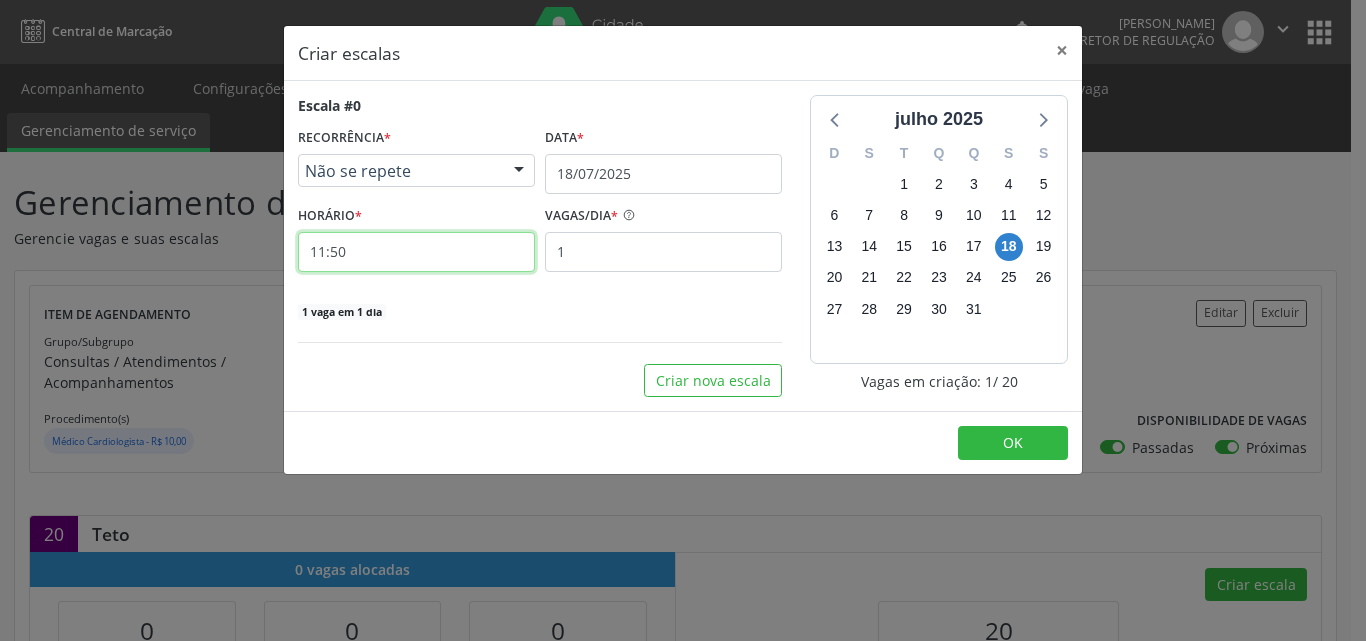 click on "11:50" at bounding box center (416, 252) 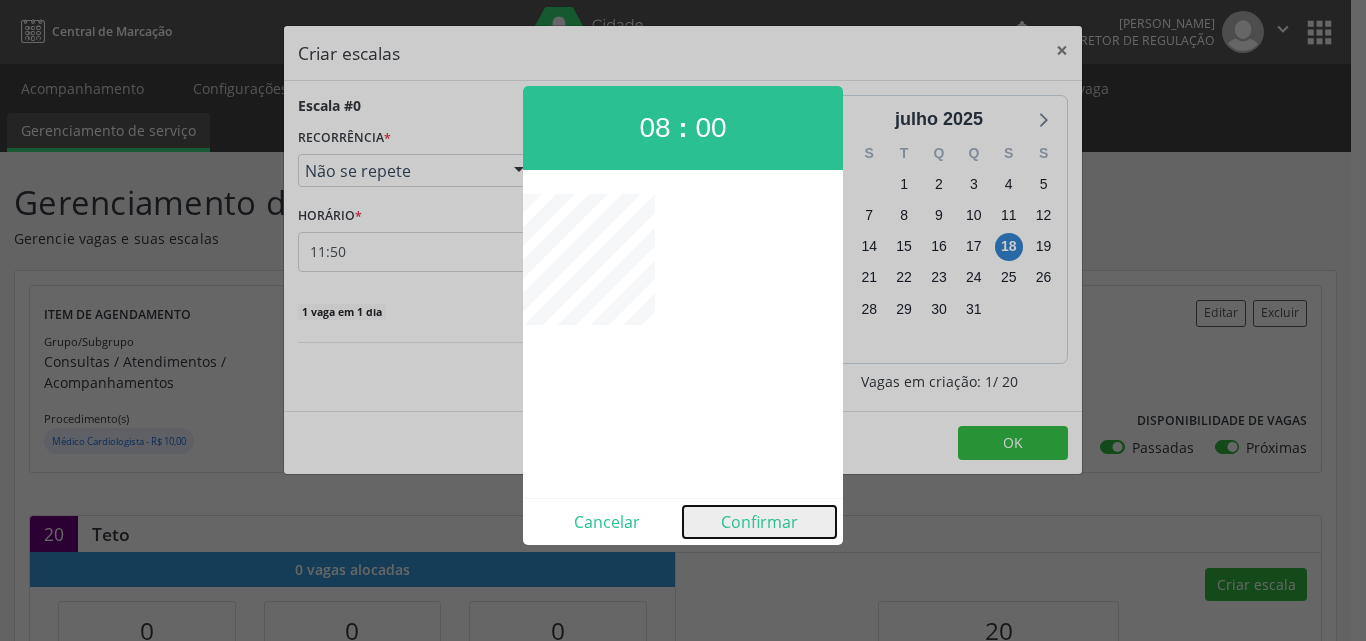 click on "Confirmar" at bounding box center [759, 522] 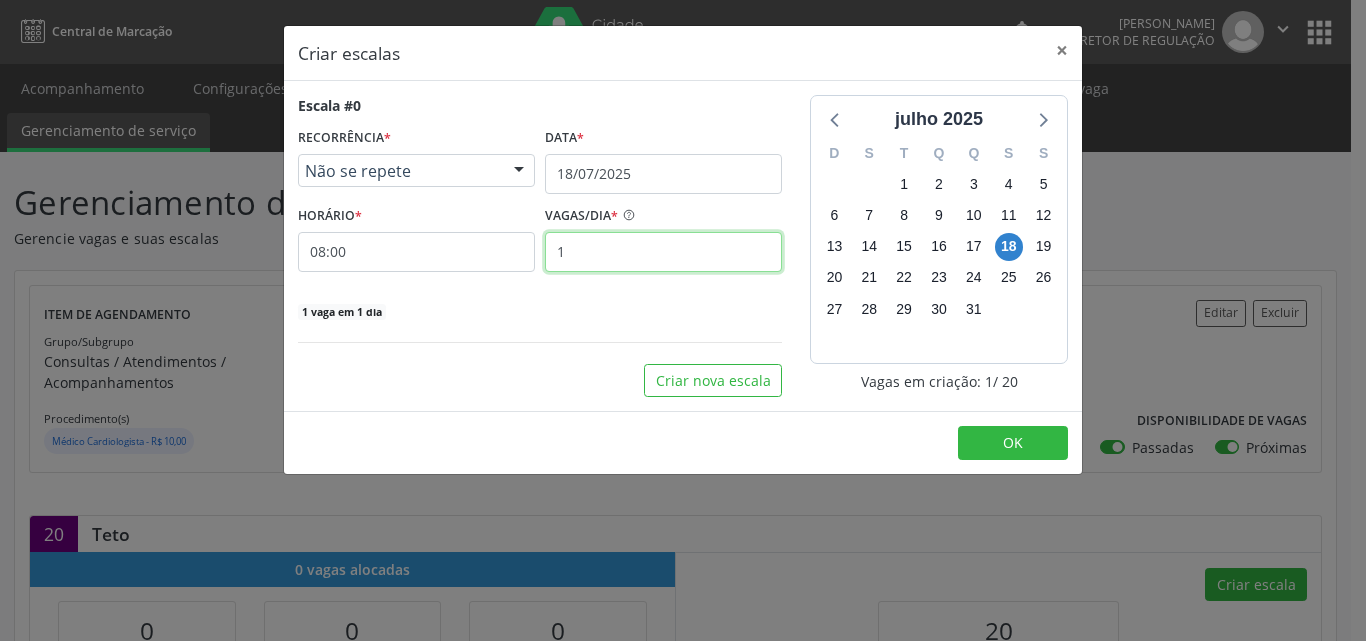 drag, startPoint x: 621, startPoint y: 250, endPoint x: 614, endPoint y: 241, distance: 11.401754 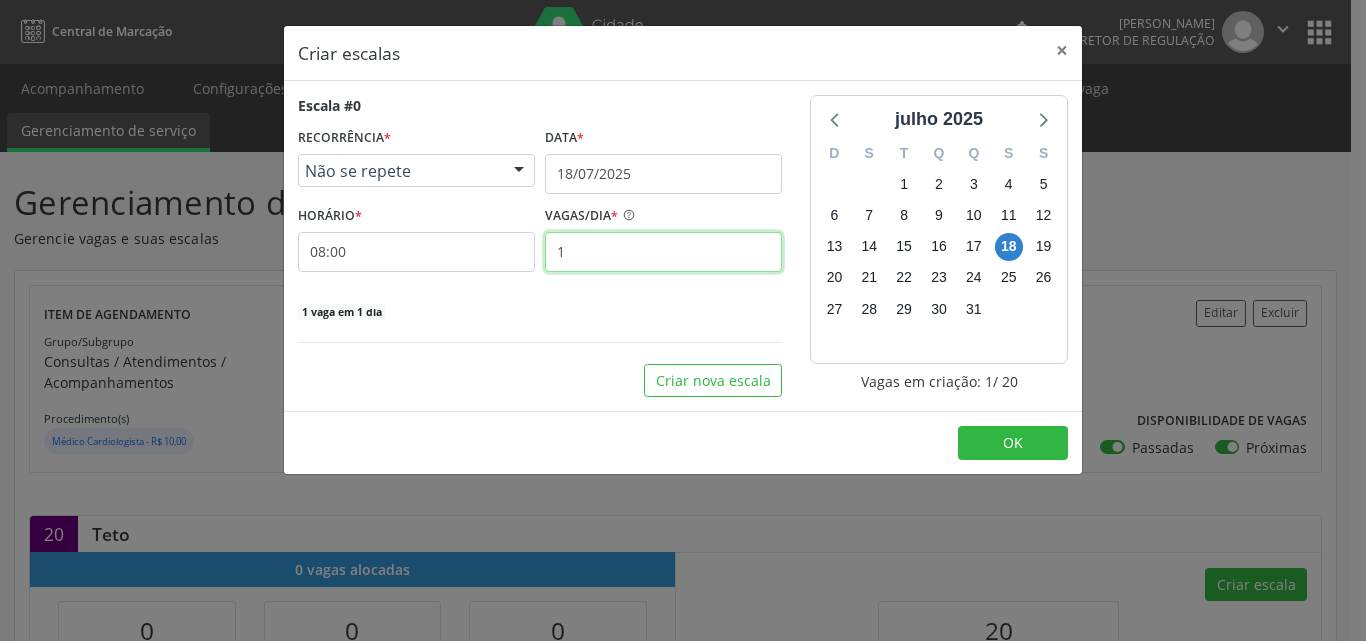 click on "1" at bounding box center (663, 252) 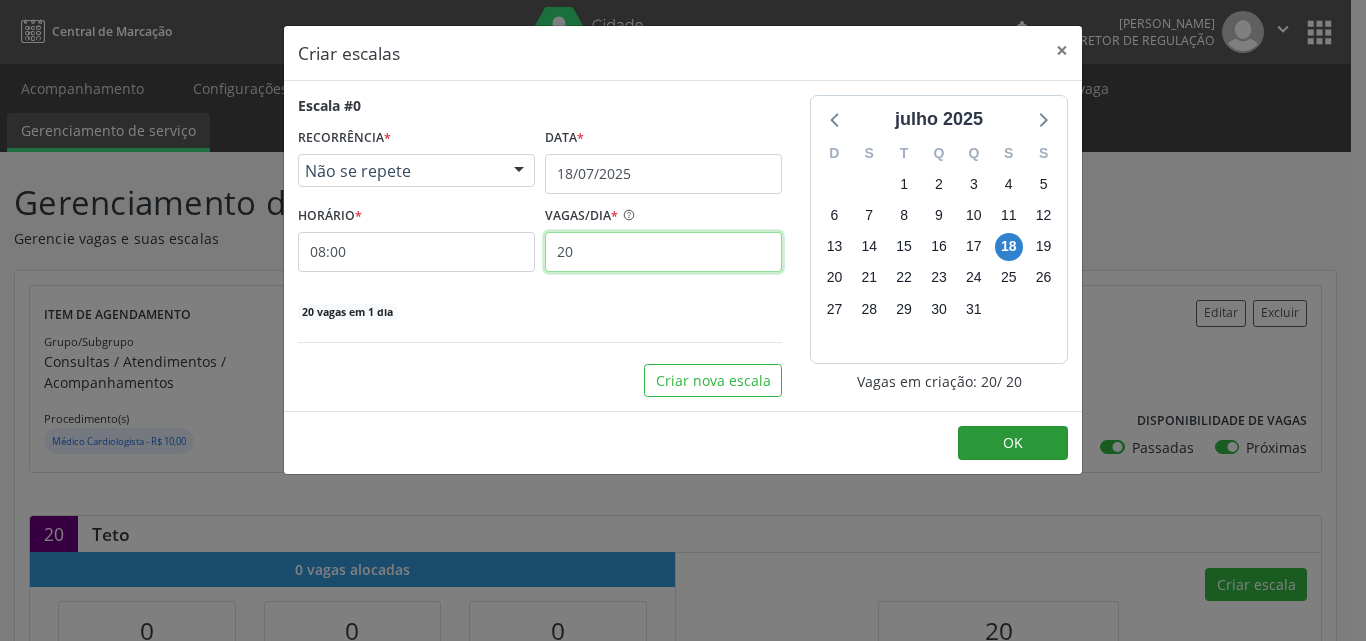 type on "20" 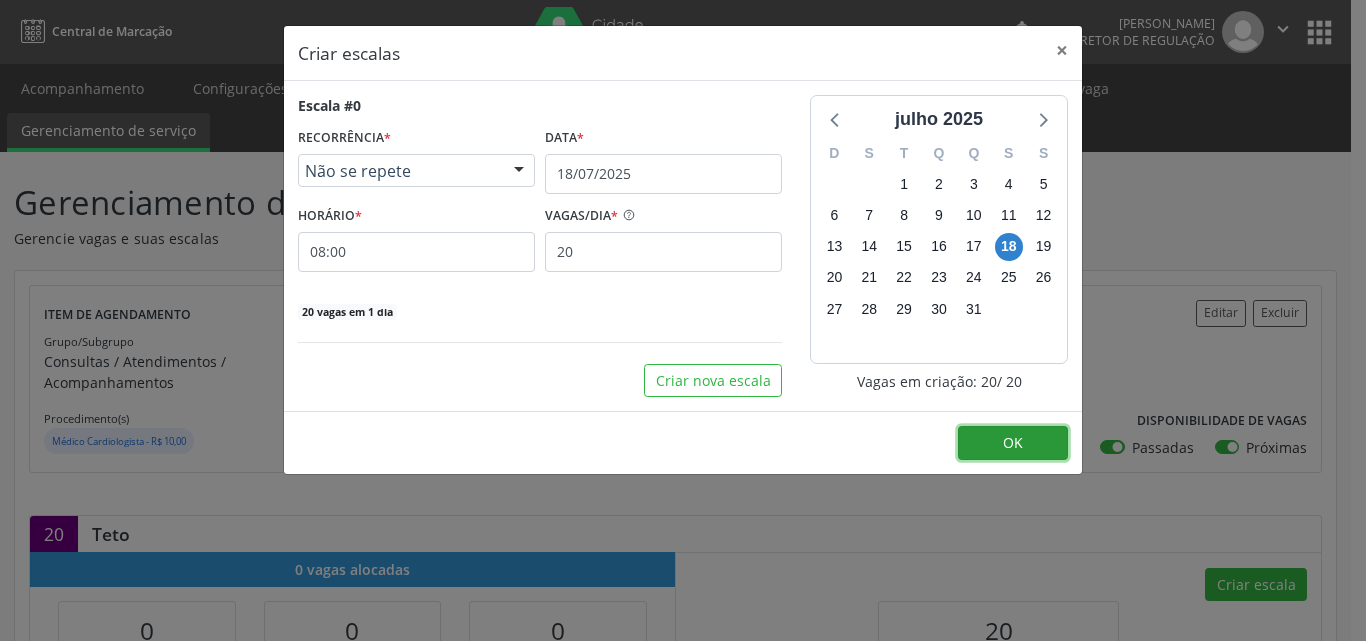 click on "OK" at bounding box center [1013, 442] 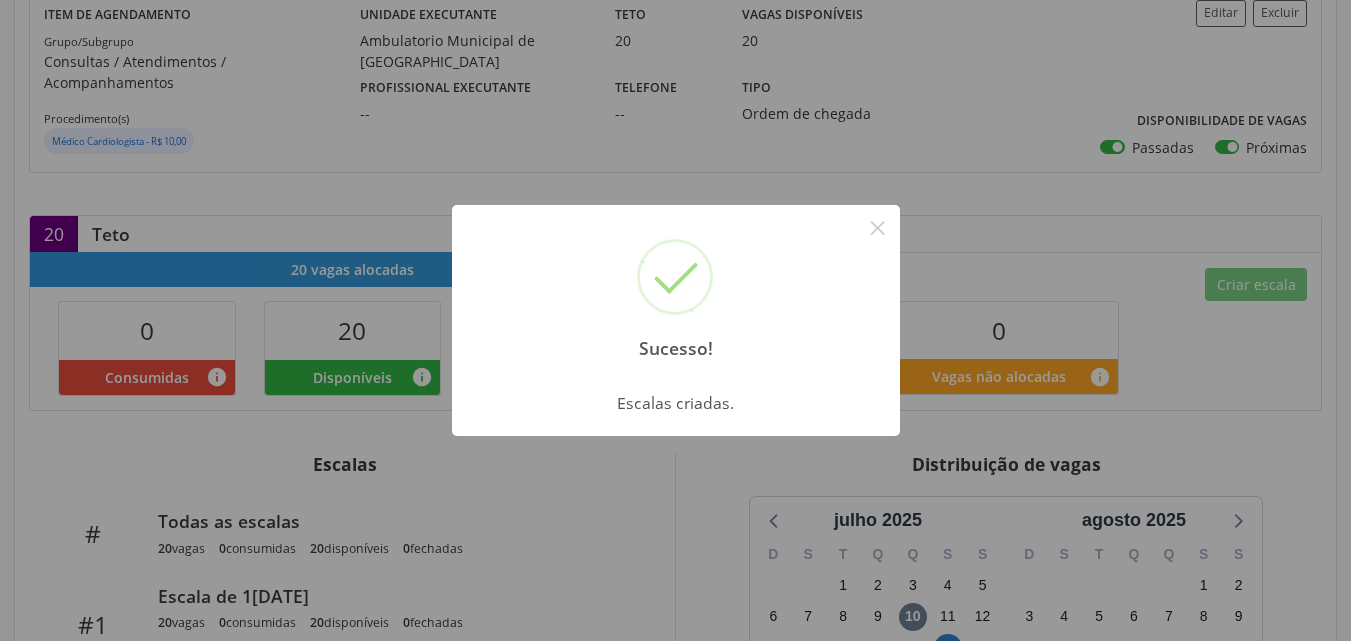scroll, scrollTop: 400, scrollLeft: 0, axis: vertical 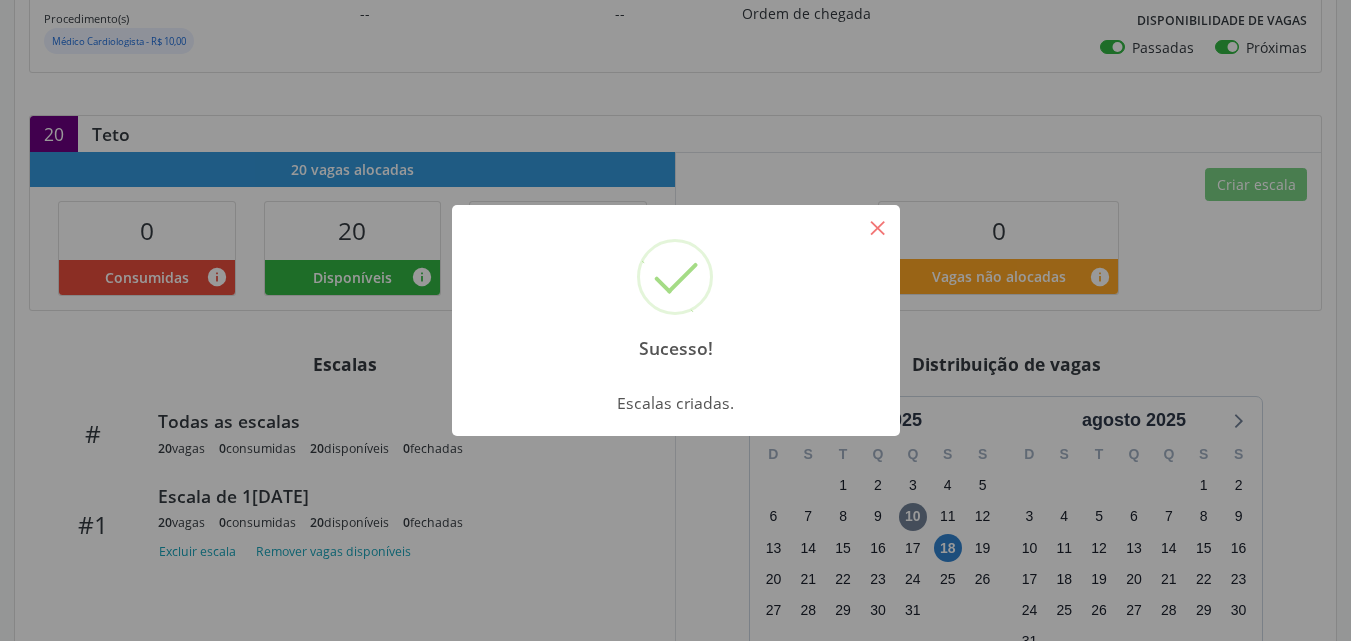 click on "×" at bounding box center (878, 227) 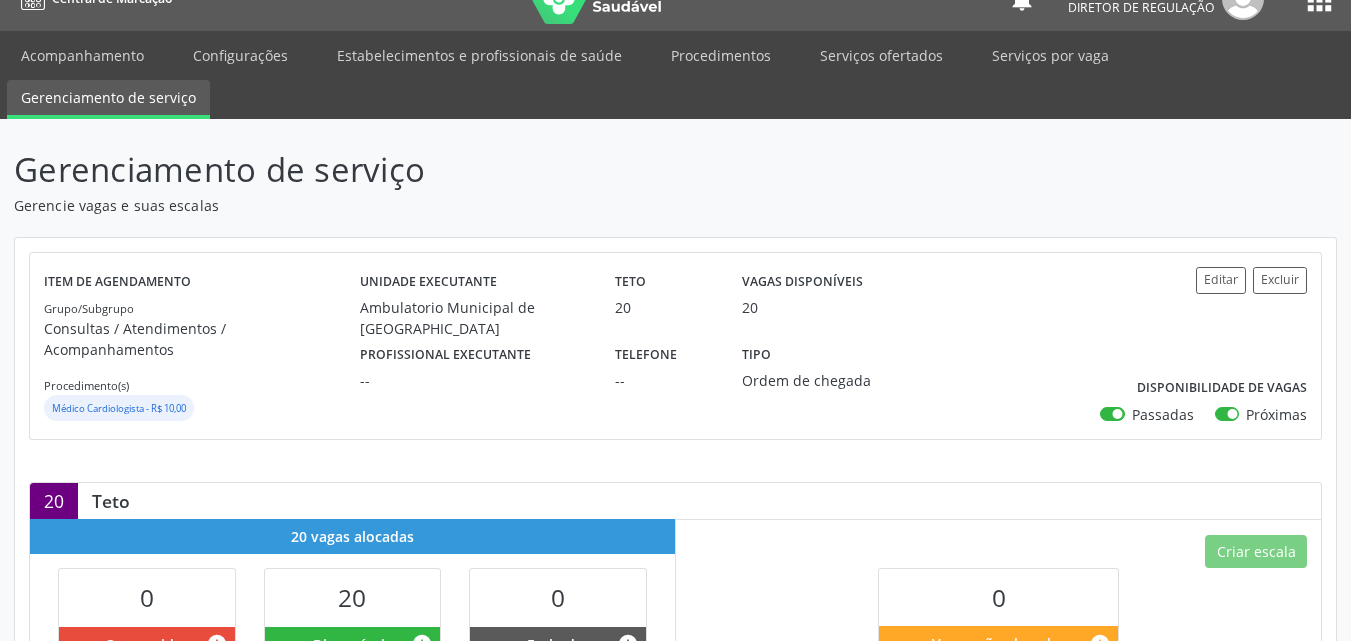 scroll, scrollTop: 0, scrollLeft: 0, axis: both 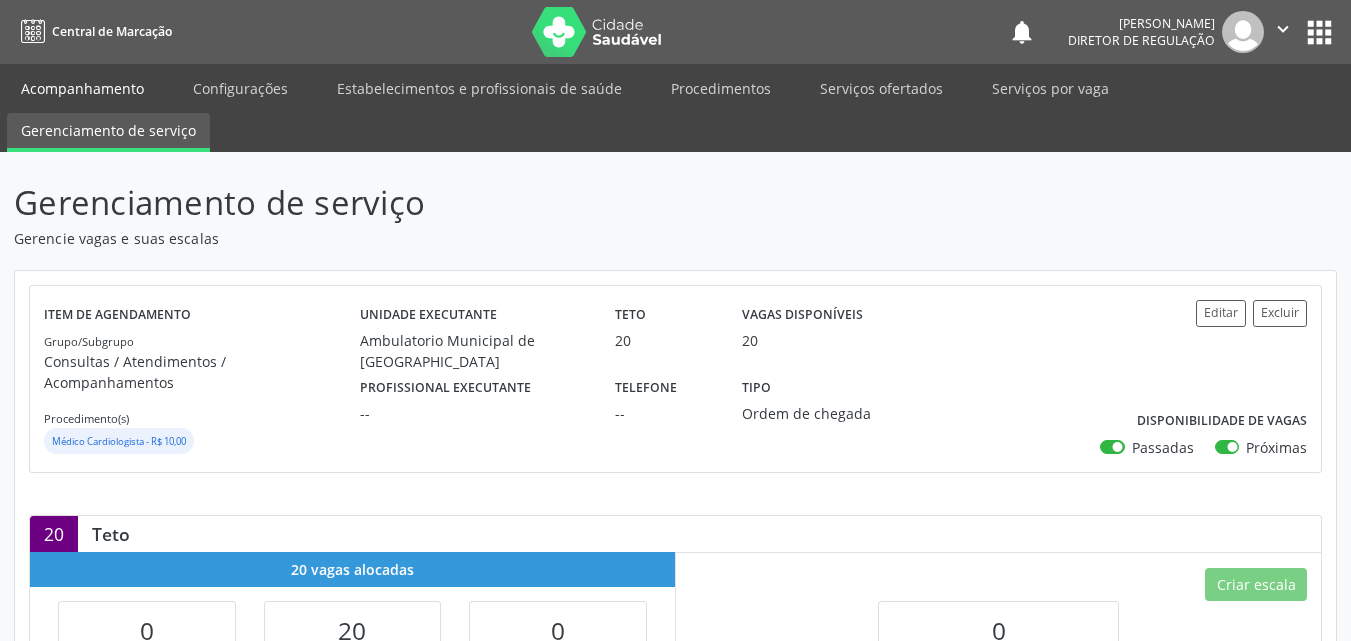 click on "Acompanhamento" at bounding box center (82, 88) 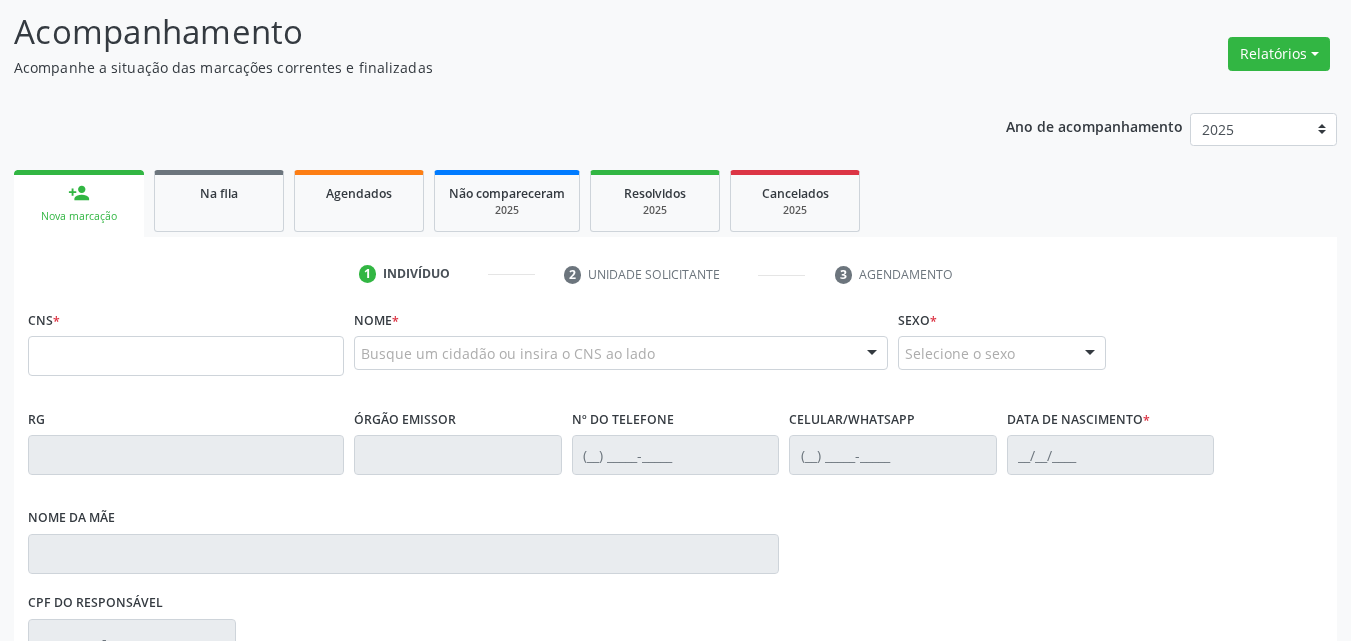 scroll, scrollTop: 0, scrollLeft: 0, axis: both 